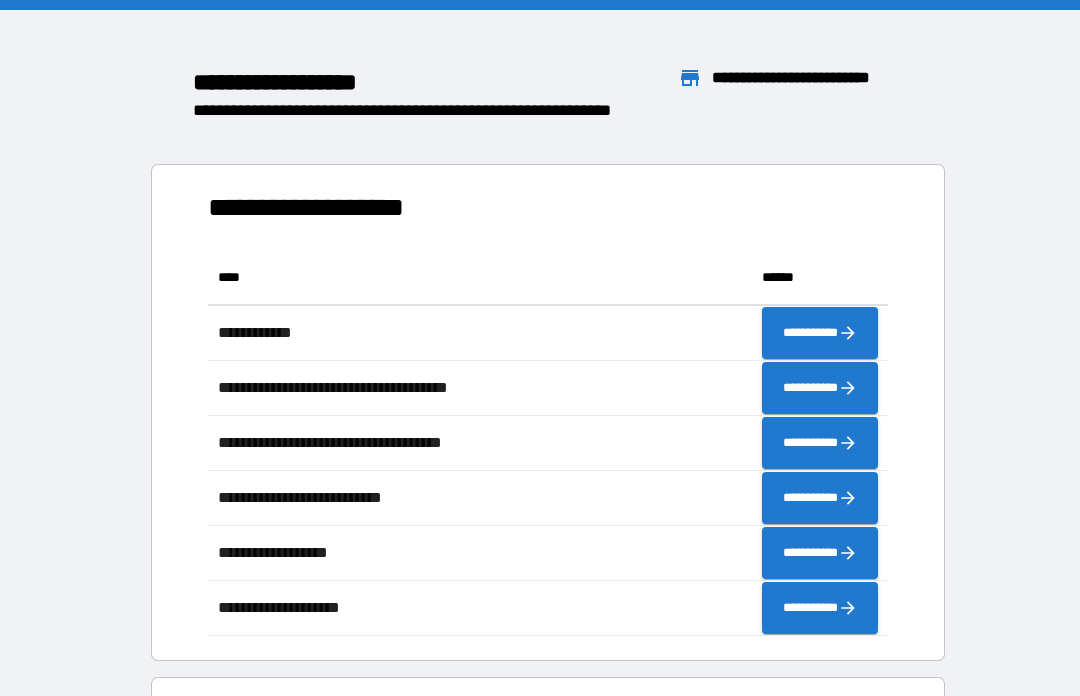 scroll, scrollTop: 70, scrollLeft: 0, axis: vertical 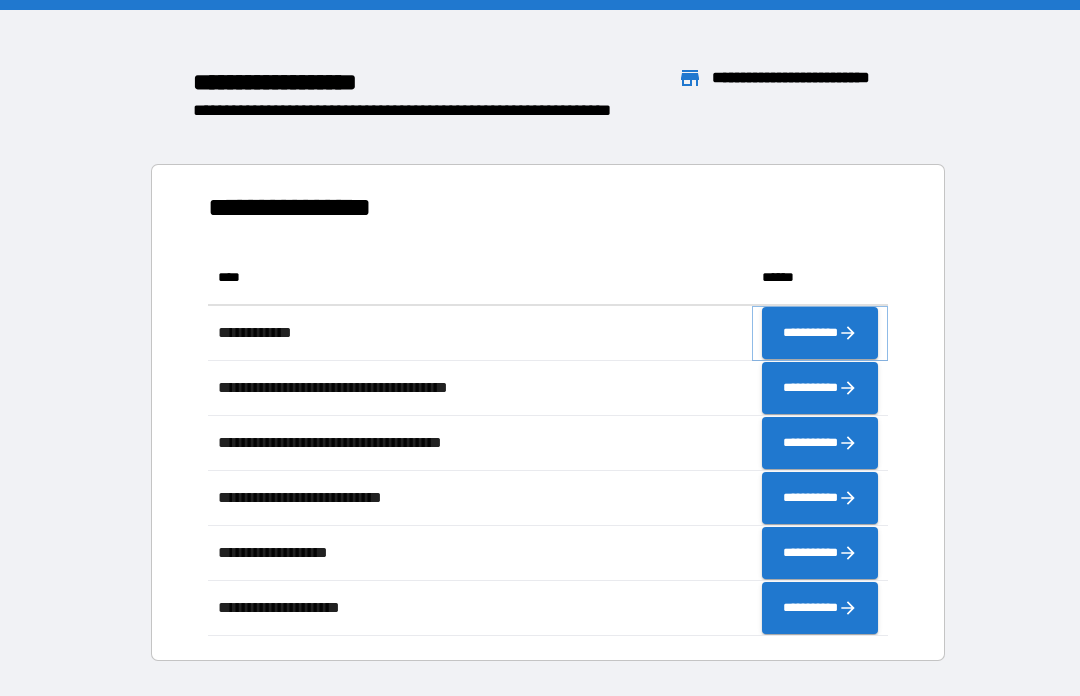 click on "**********" at bounding box center [820, 333] 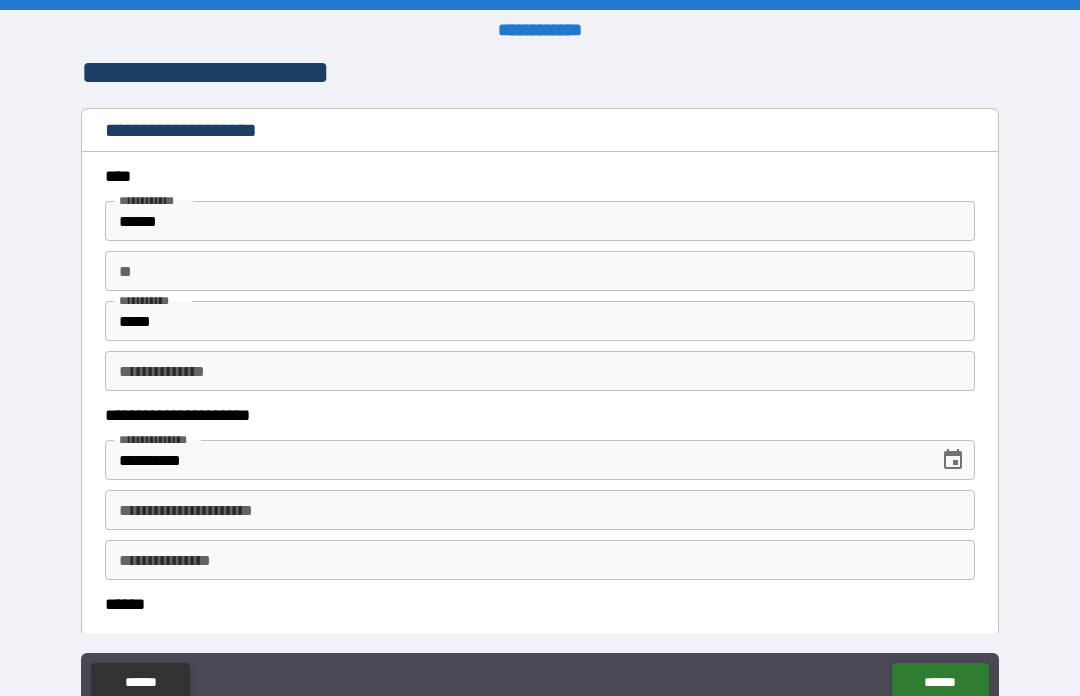 click on "**" at bounding box center [540, 271] 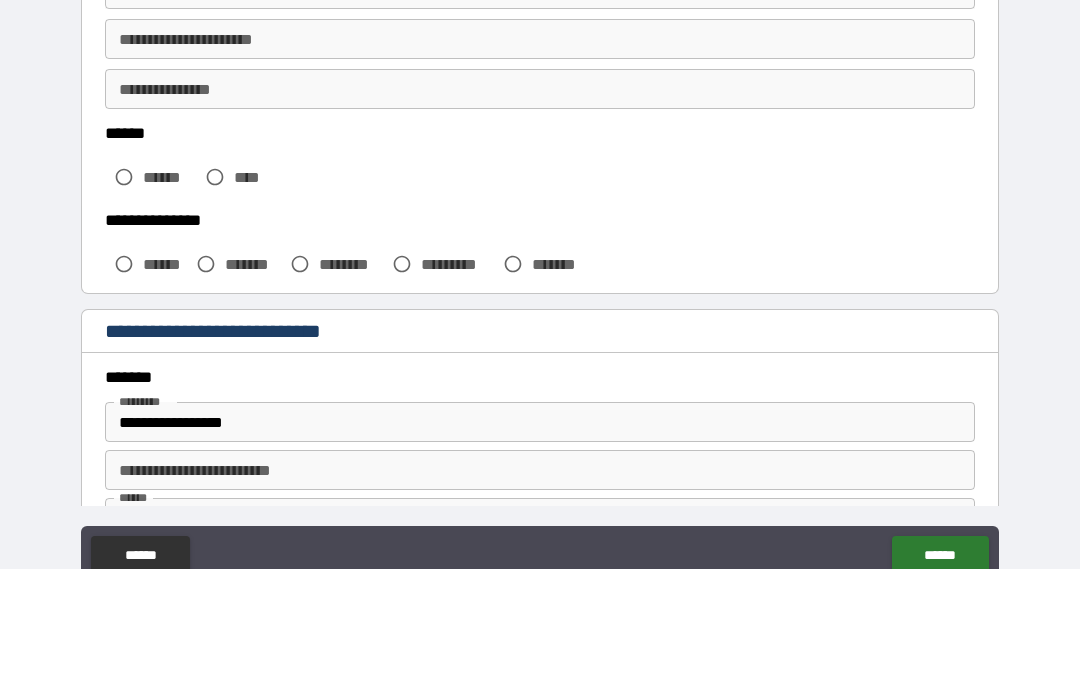 scroll, scrollTop: 347, scrollLeft: 0, axis: vertical 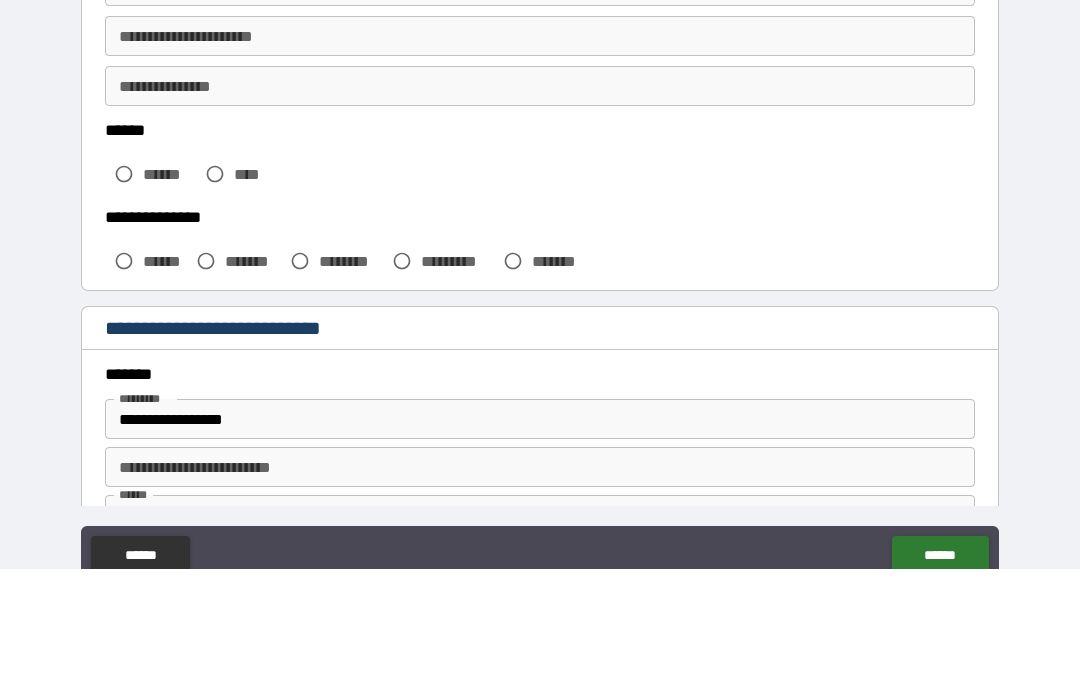 type on "*" 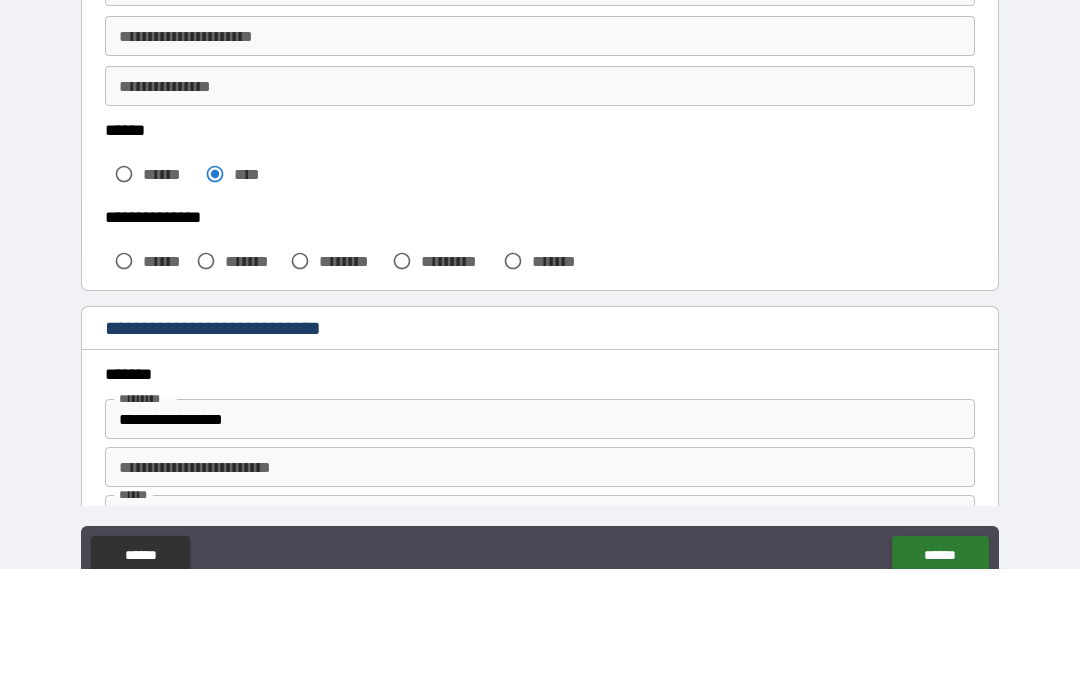 scroll, scrollTop: 69, scrollLeft: 0, axis: vertical 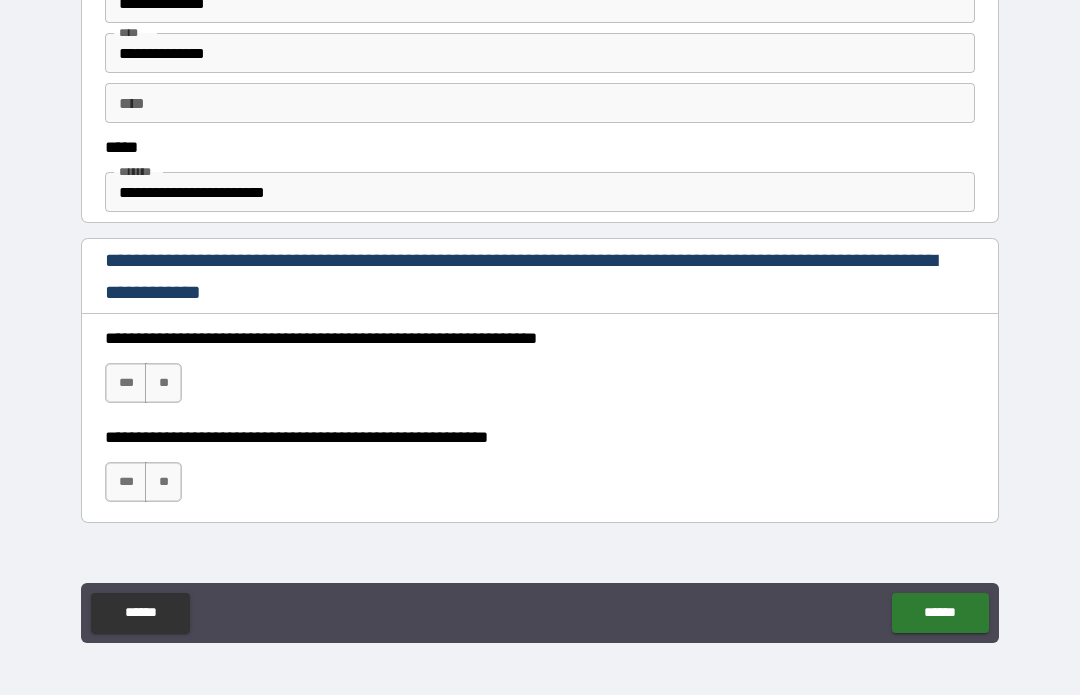 click on "**********" at bounding box center (540, 193) 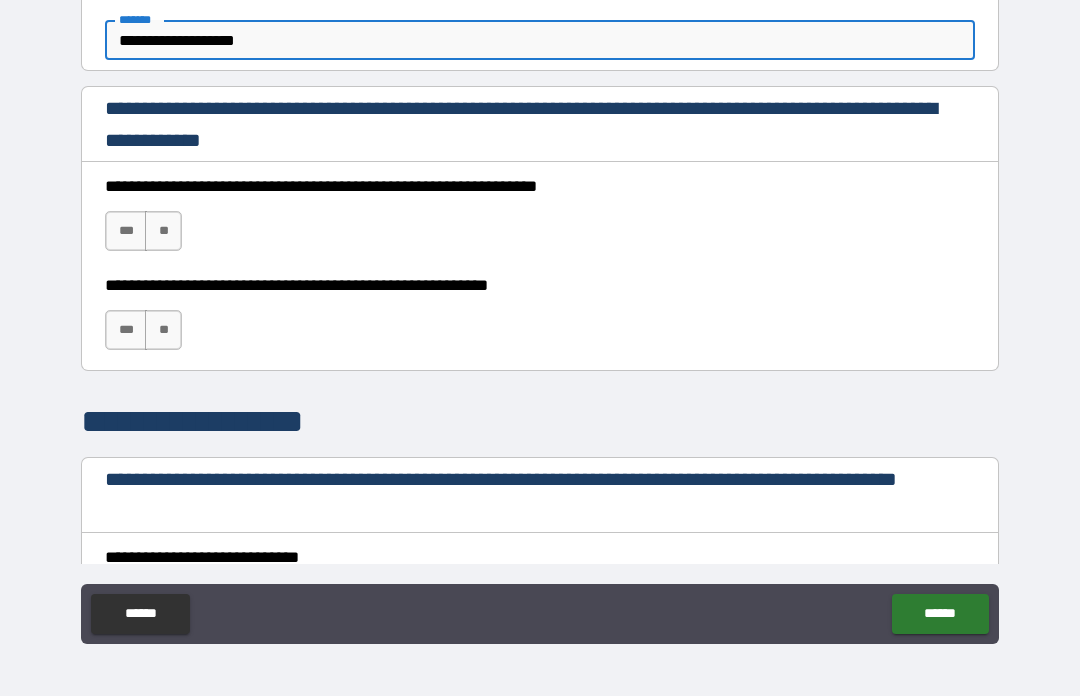 scroll, scrollTop: 1276, scrollLeft: 0, axis: vertical 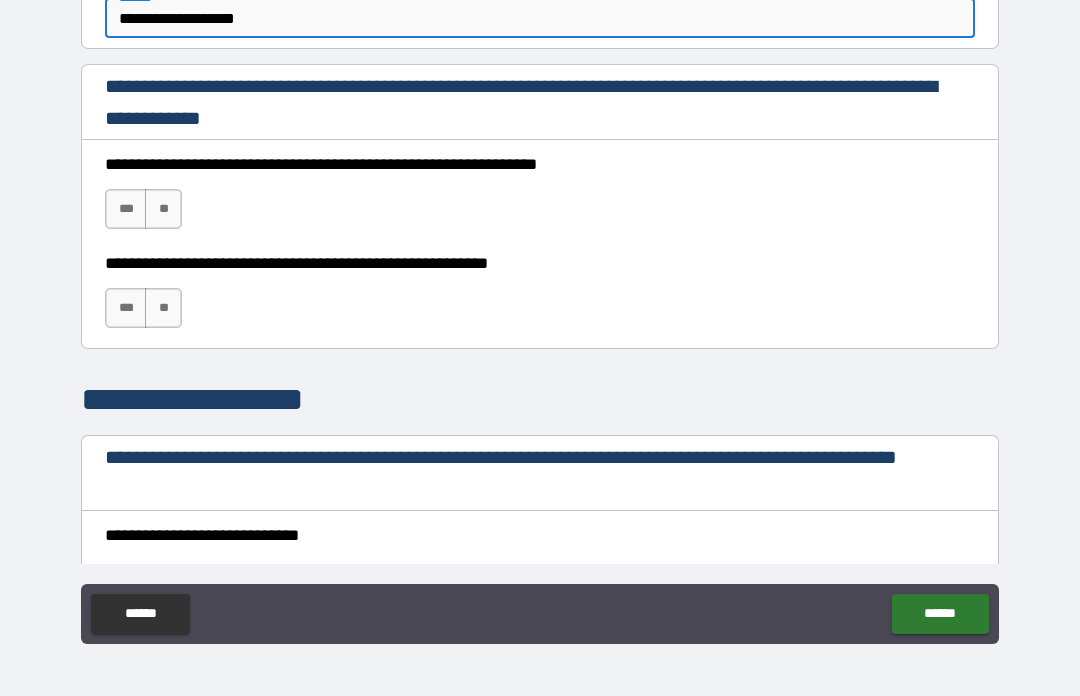 type on "**********" 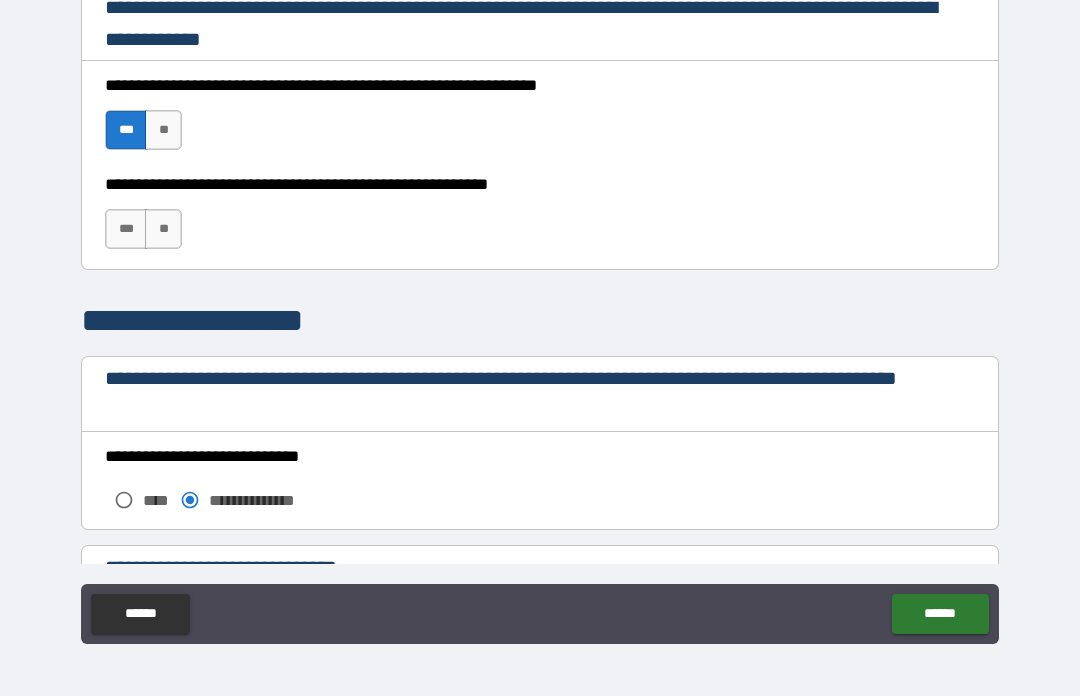 scroll, scrollTop: 1357, scrollLeft: 0, axis: vertical 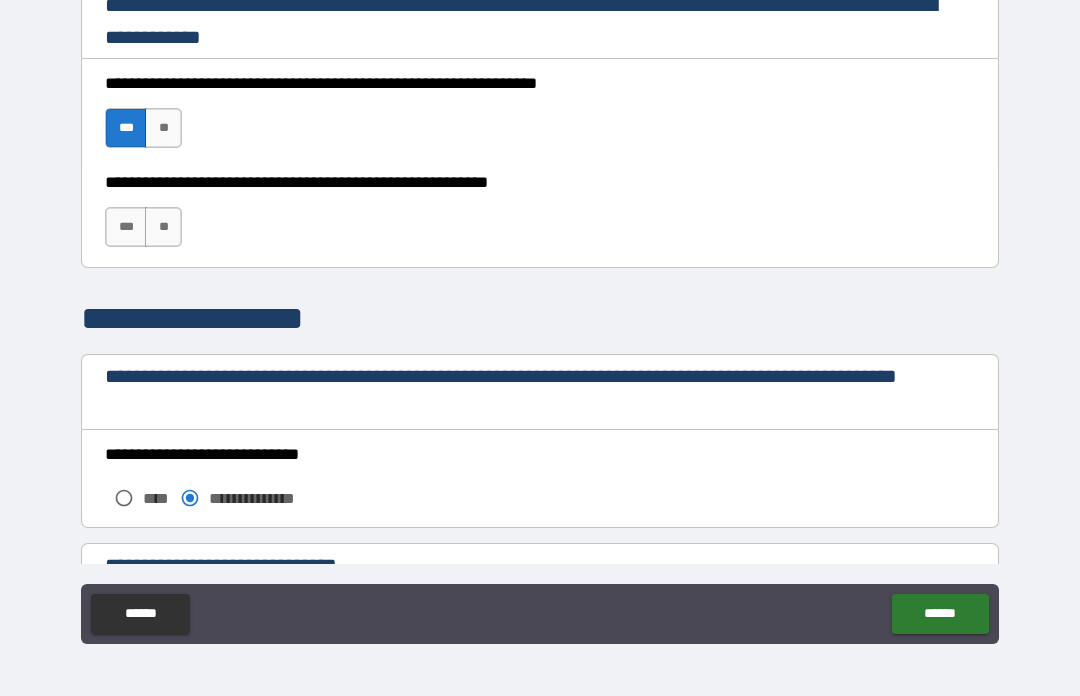 click on "***" at bounding box center (126, 227) 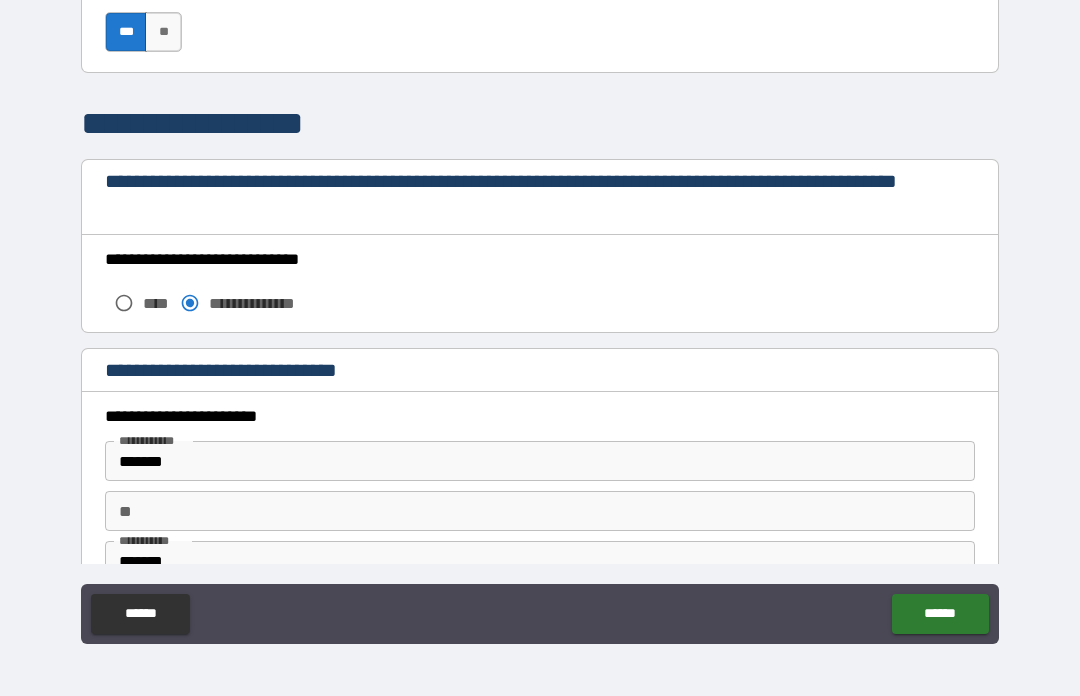 scroll, scrollTop: 1598, scrollLeft: 0, axis: vertical 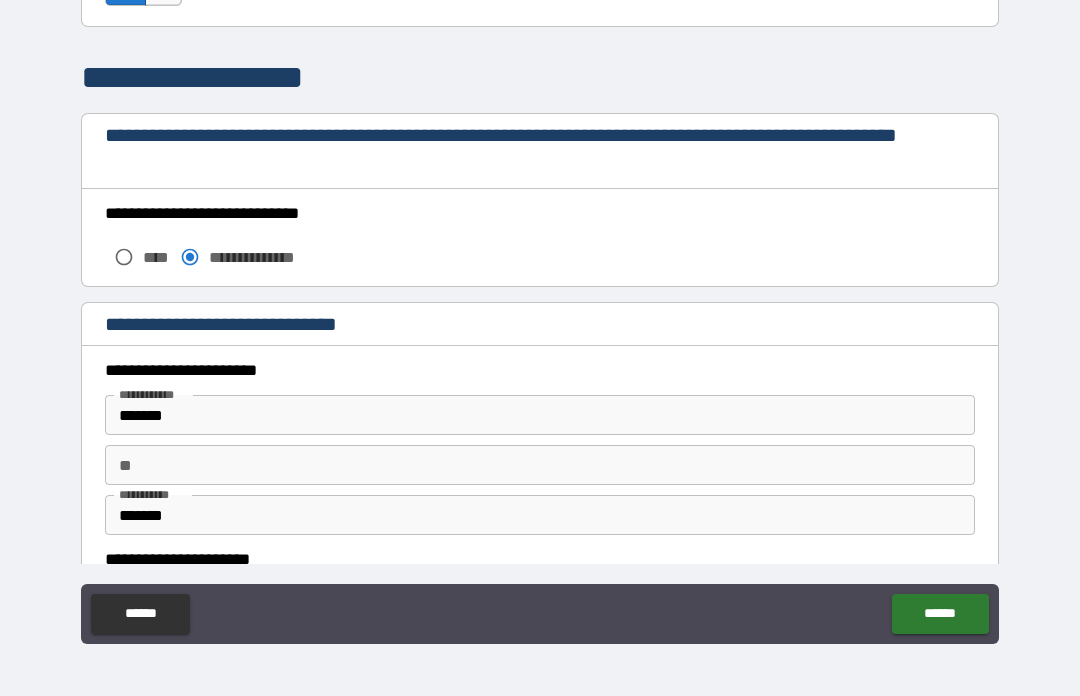 click on "**" at bounding box center [540, 465] 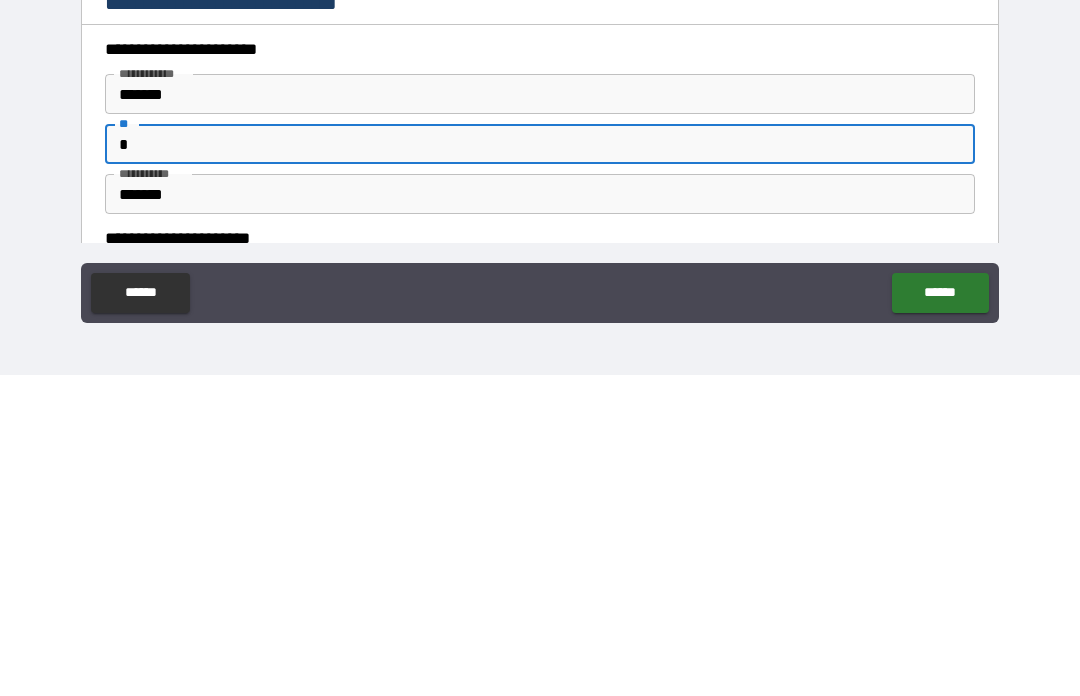 type on "*" 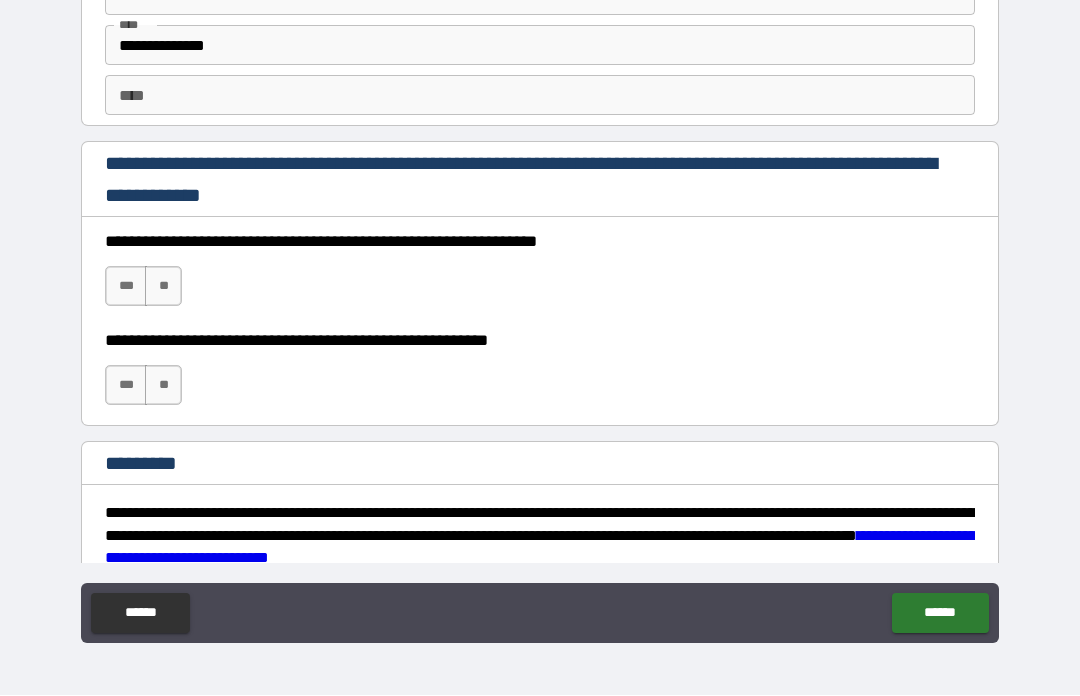 scroll, scrollTop: 2836, scrollLeft: 0, axis: vertical 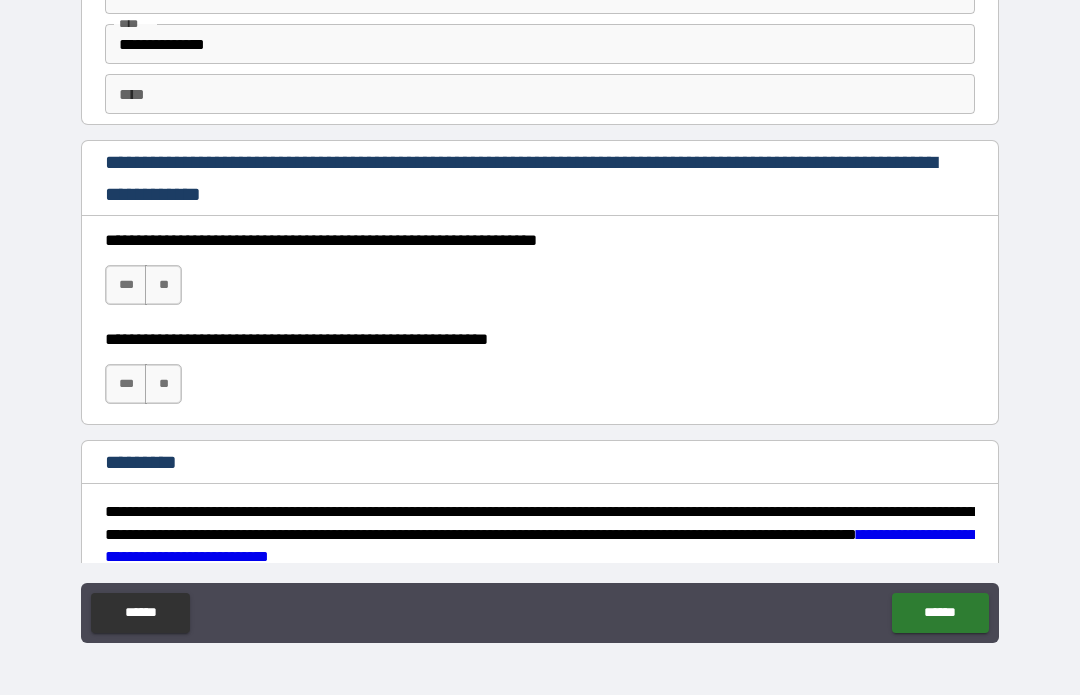click on "***" at bounding box center [126, 286] 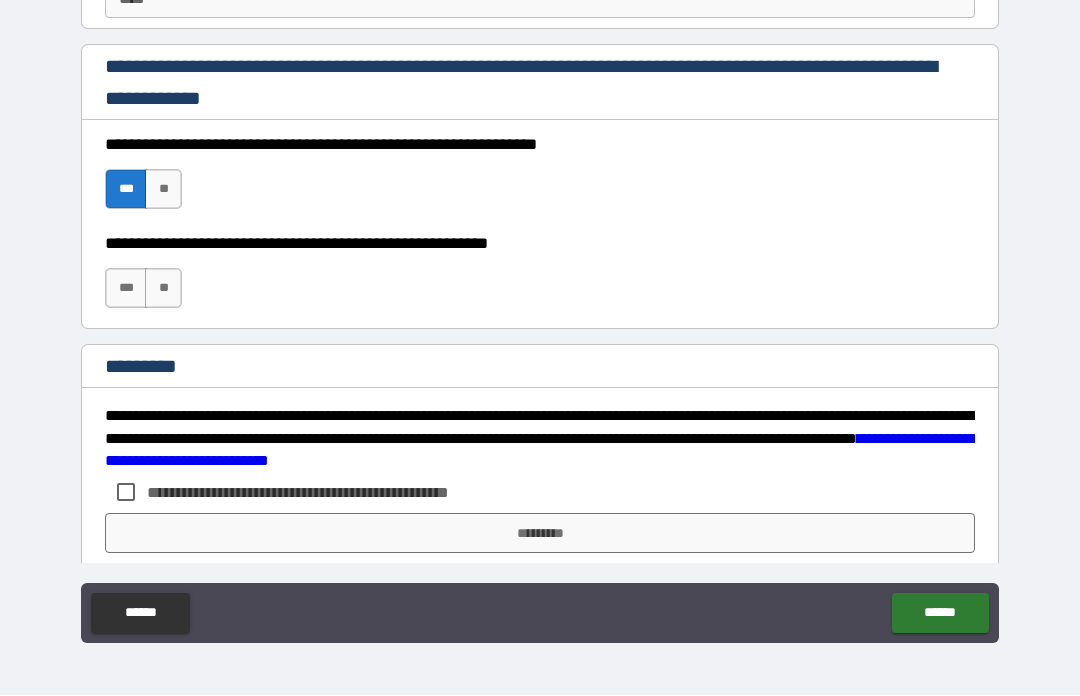 scroll, scrollTop: 2936, scrollLeft: 0, axis: vertical 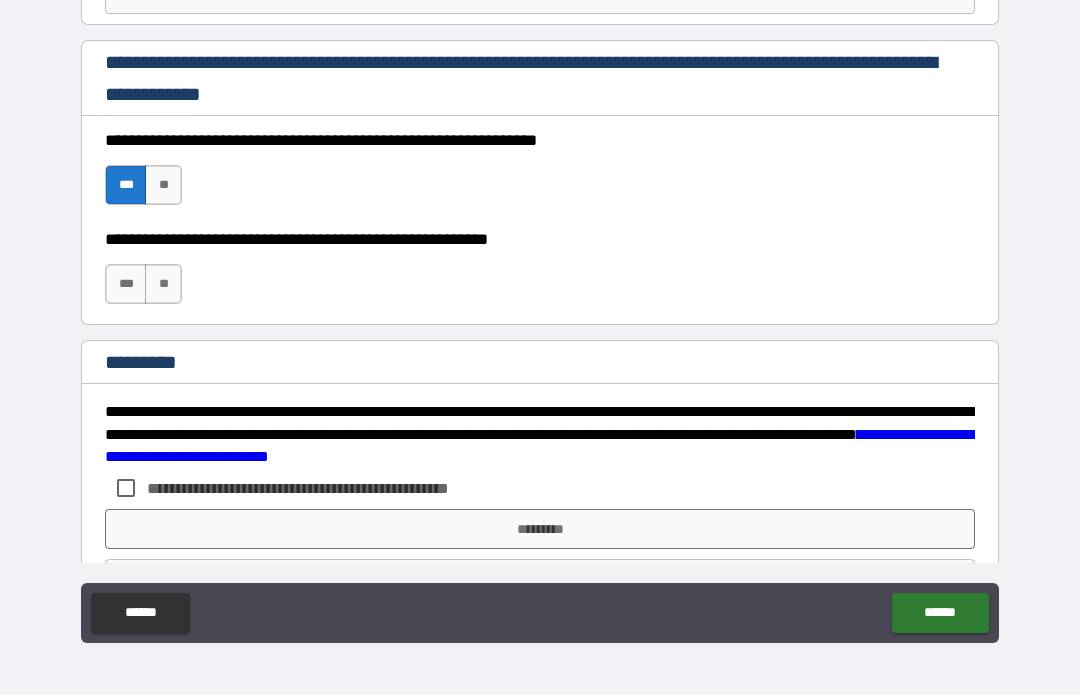 click on "***" at bounding box center (126, 285) 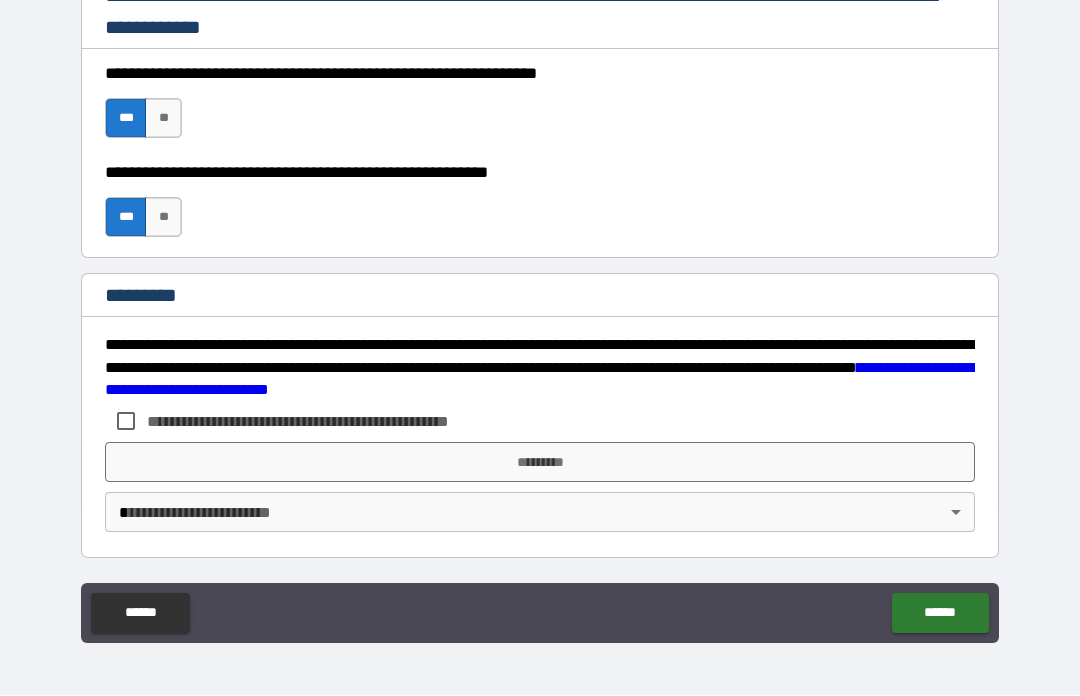 scroll, scrollTop: 3003, scrollLeft: 0, axis: vertical 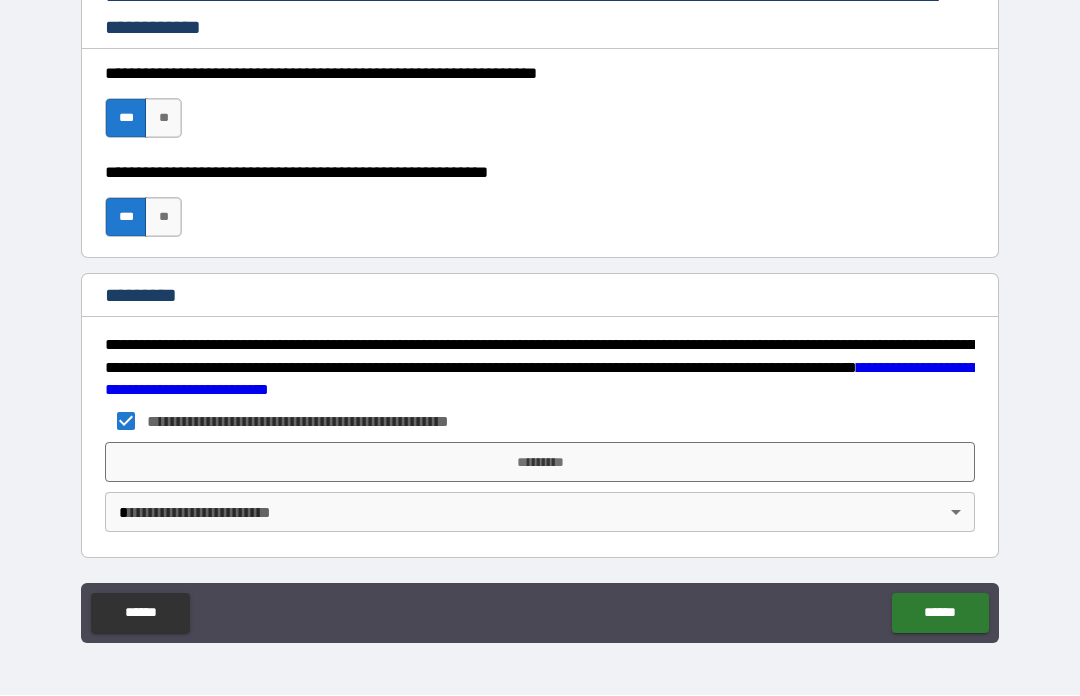 click on "*********" at bounding box center (540, 463) 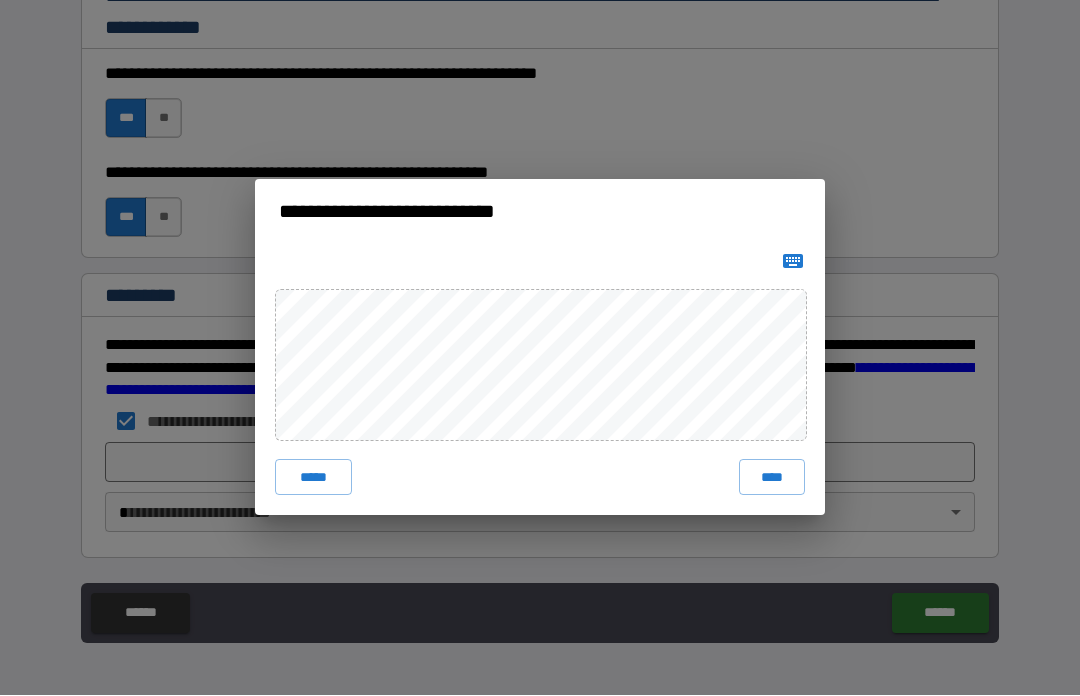 click on "****" at bounding box center (772, 478) 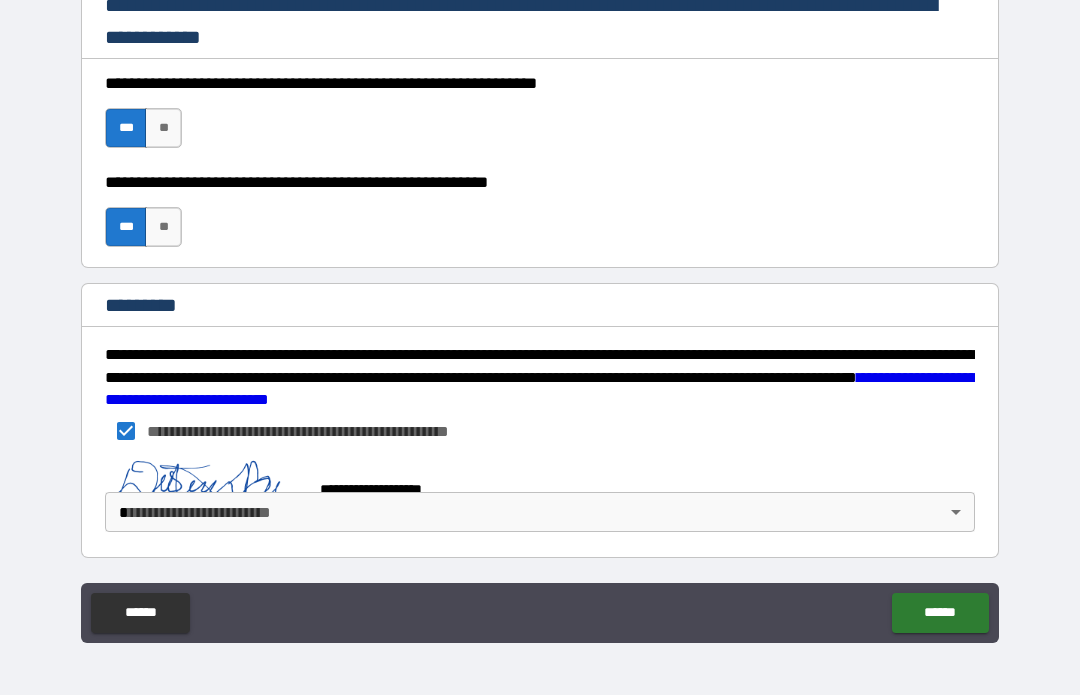 scroll, scrollTop: 2993, scrollLeft: 0, axis: vertical 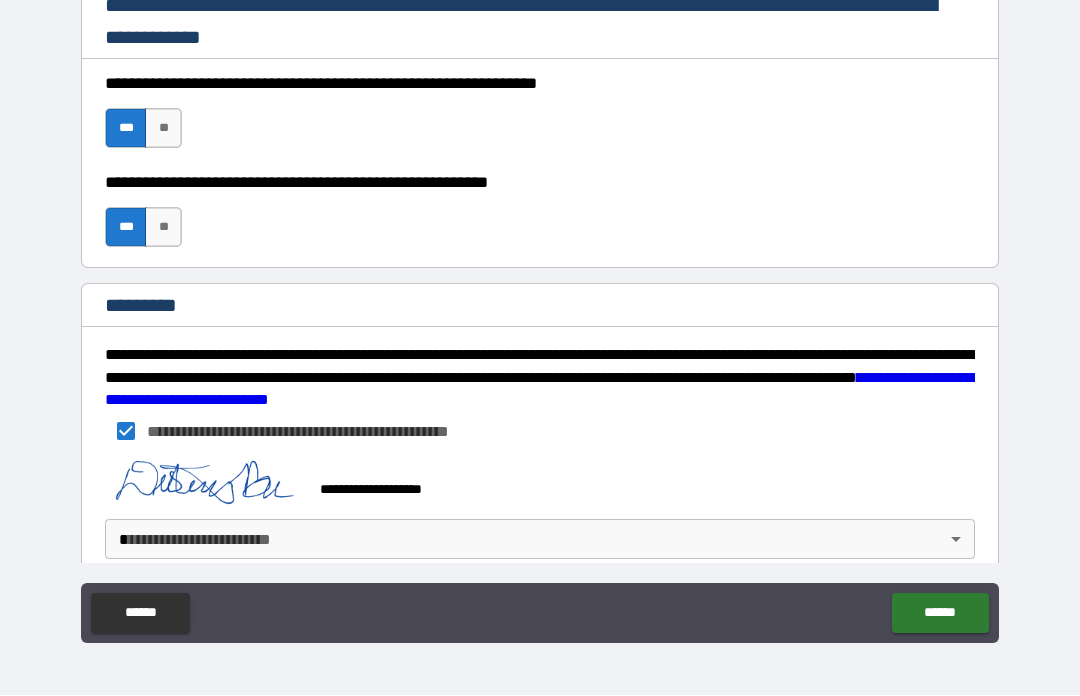 click on "**********" at bounding box center [540, 313] 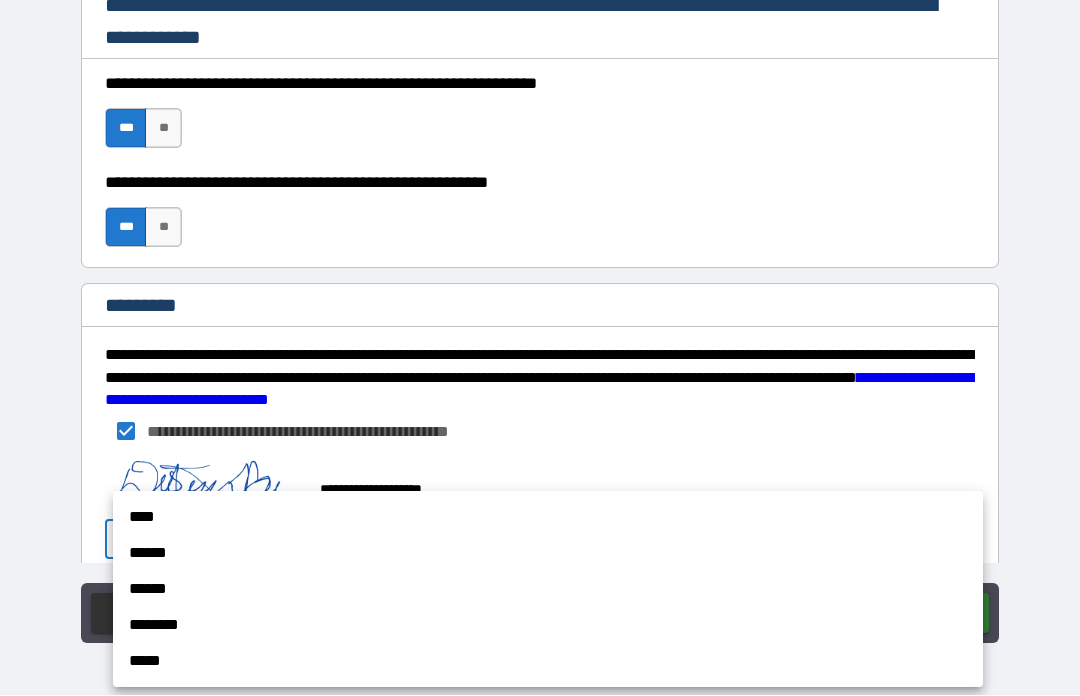 click on "******" at bounding box center (548, 554) 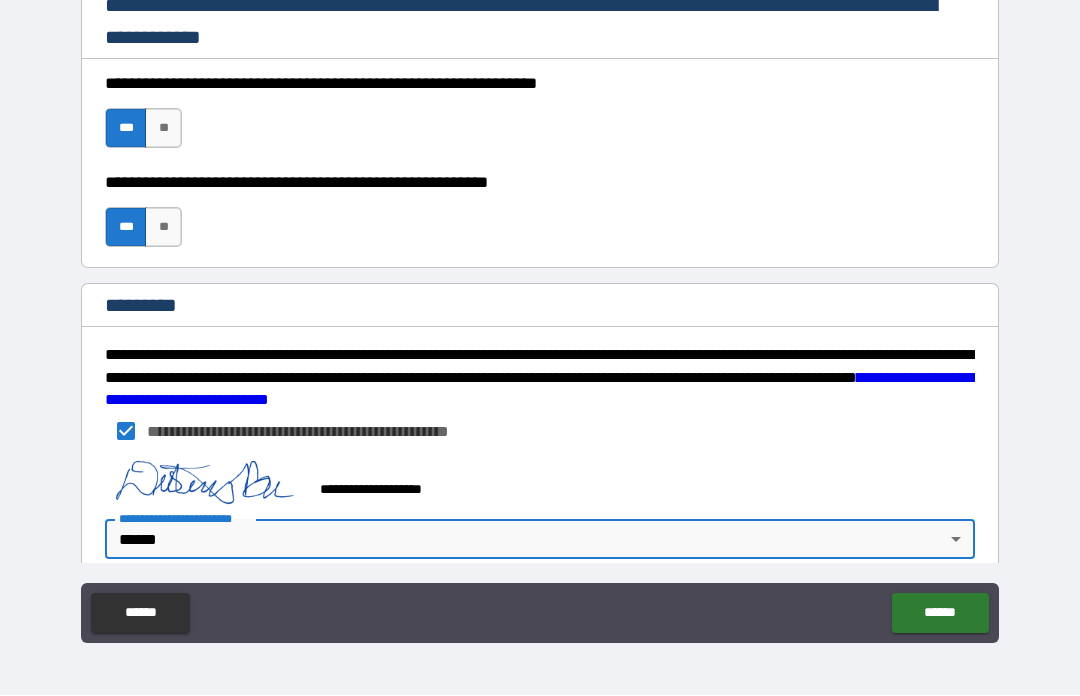type on "*" 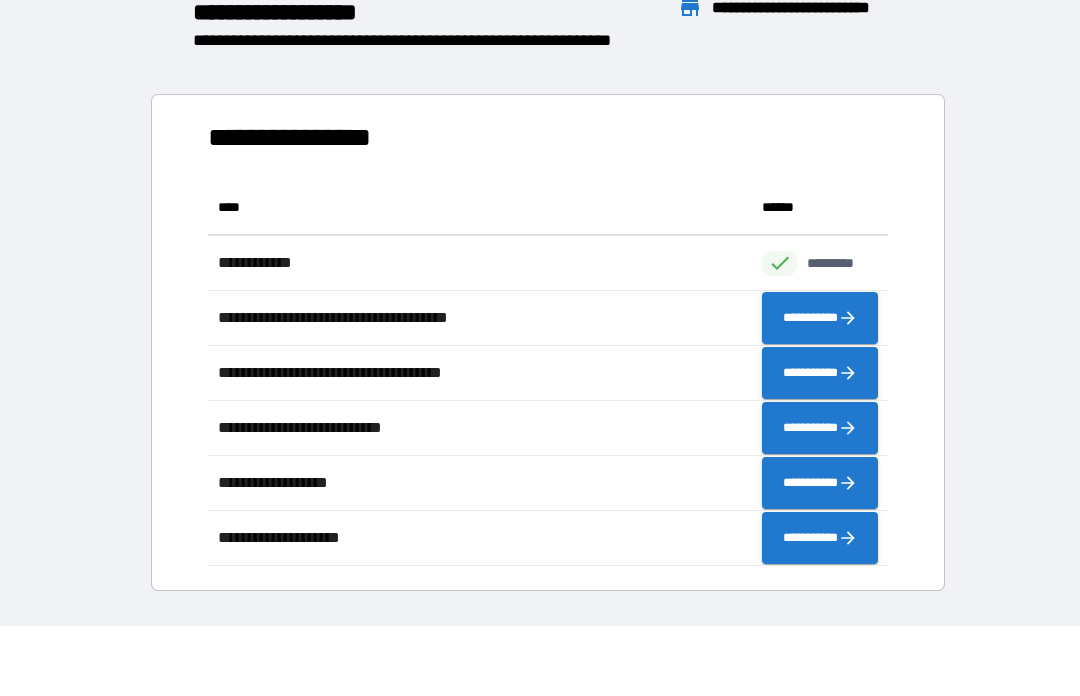 scroll, scrollTop: 1, scrollLeft: 1, axis: both 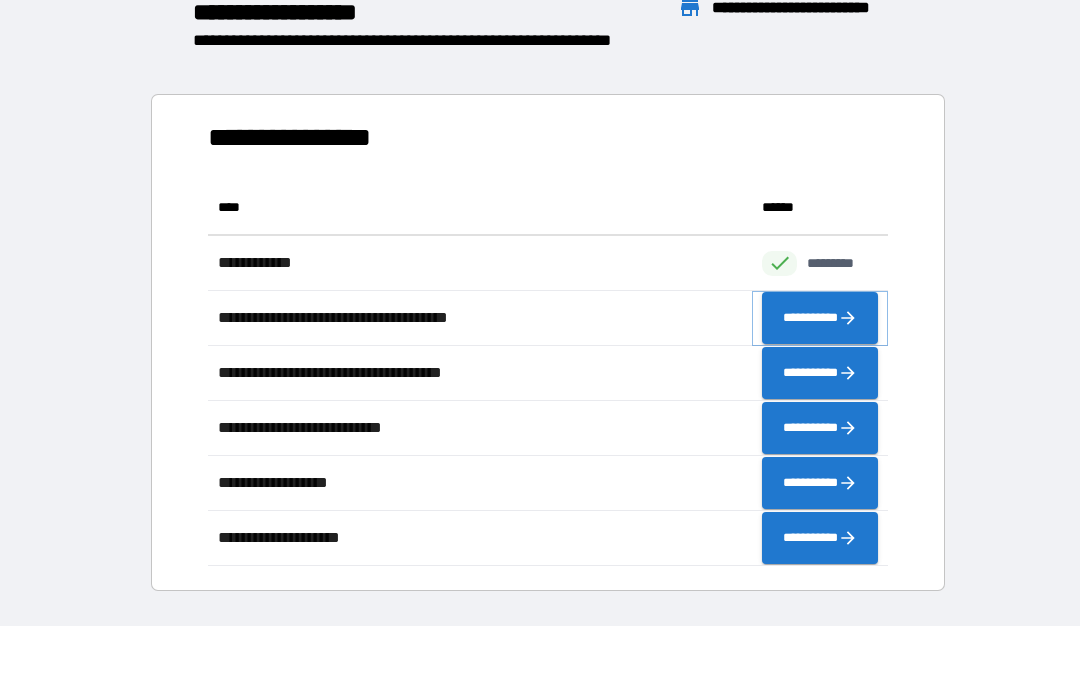 click on "**********" at bounding box center [820, 319] 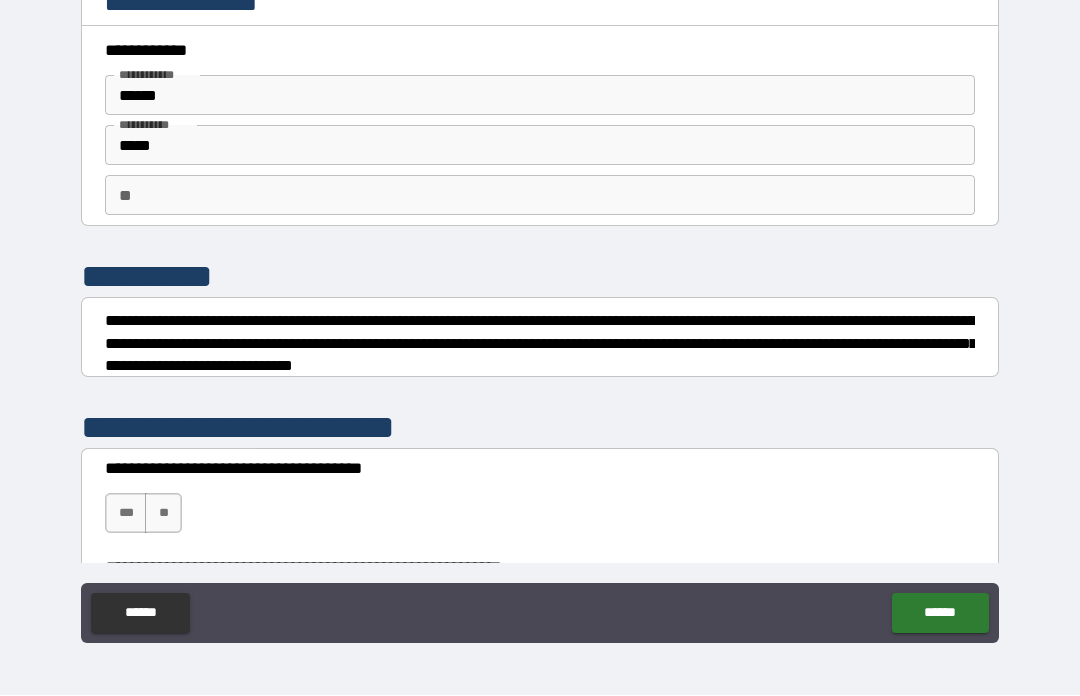 click on "**" at bounding box center (540, 196) 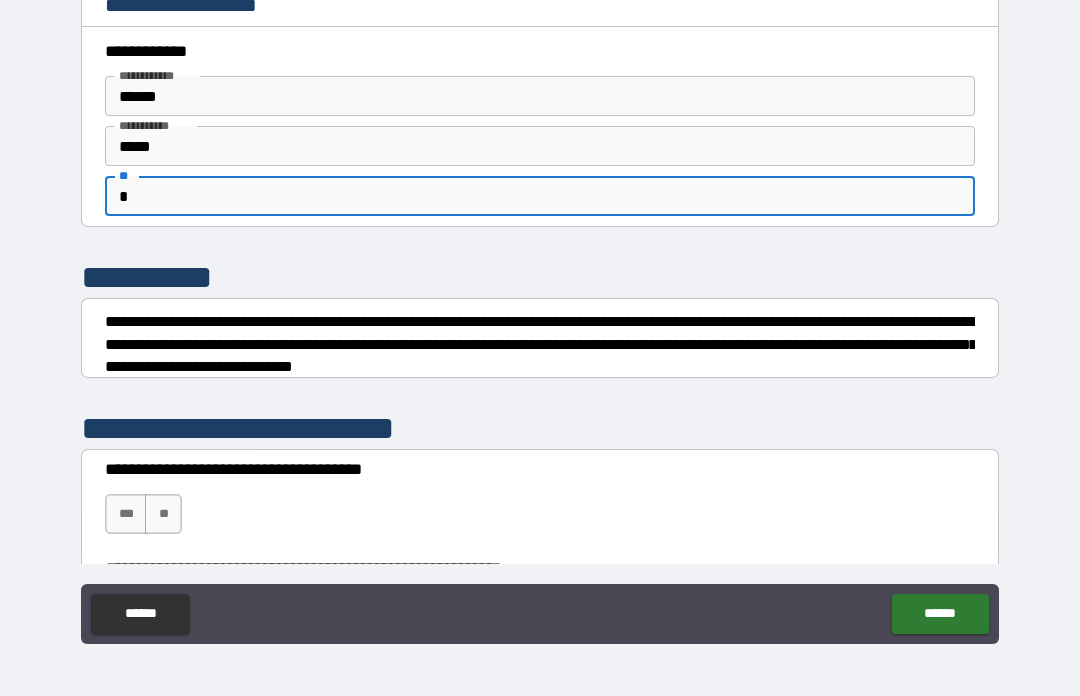 type on "*" 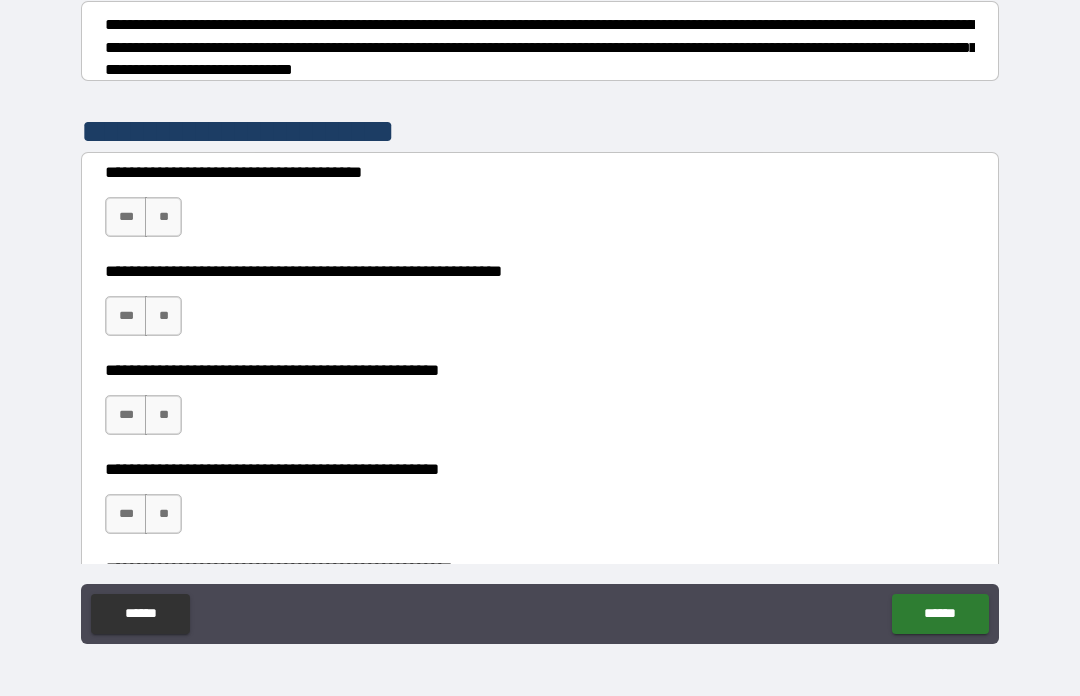 scroll, scrollTop: 299, scrollLeft: 0, axis: vertical 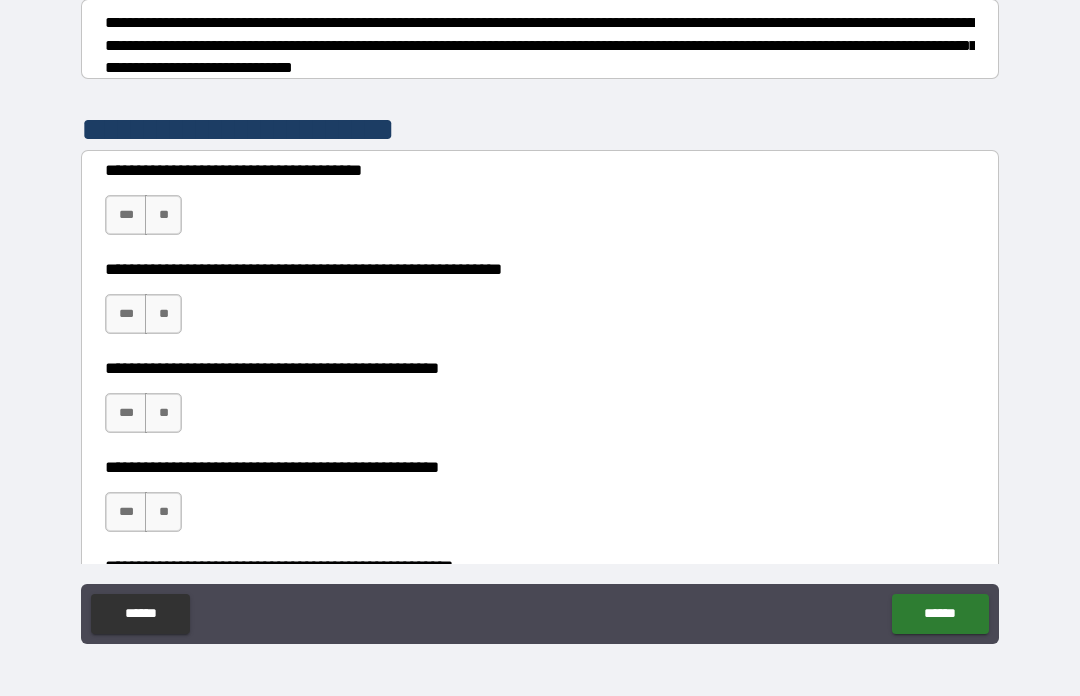 click on "**" at bounding box center [163, 215] 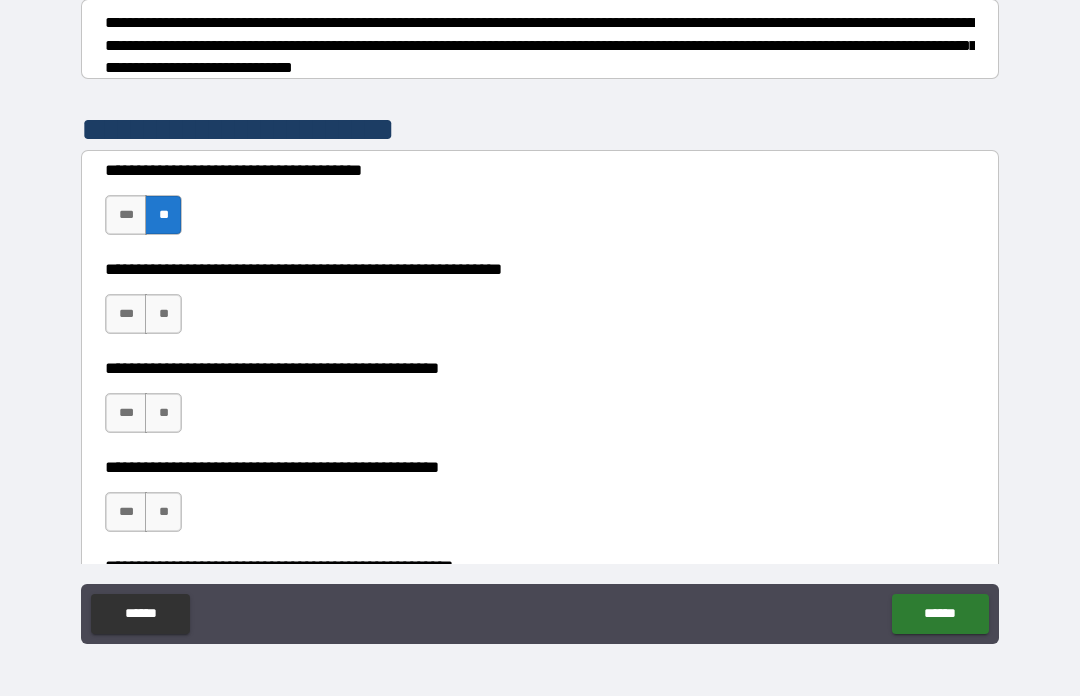click on "**" at bounding box center [163, 314] 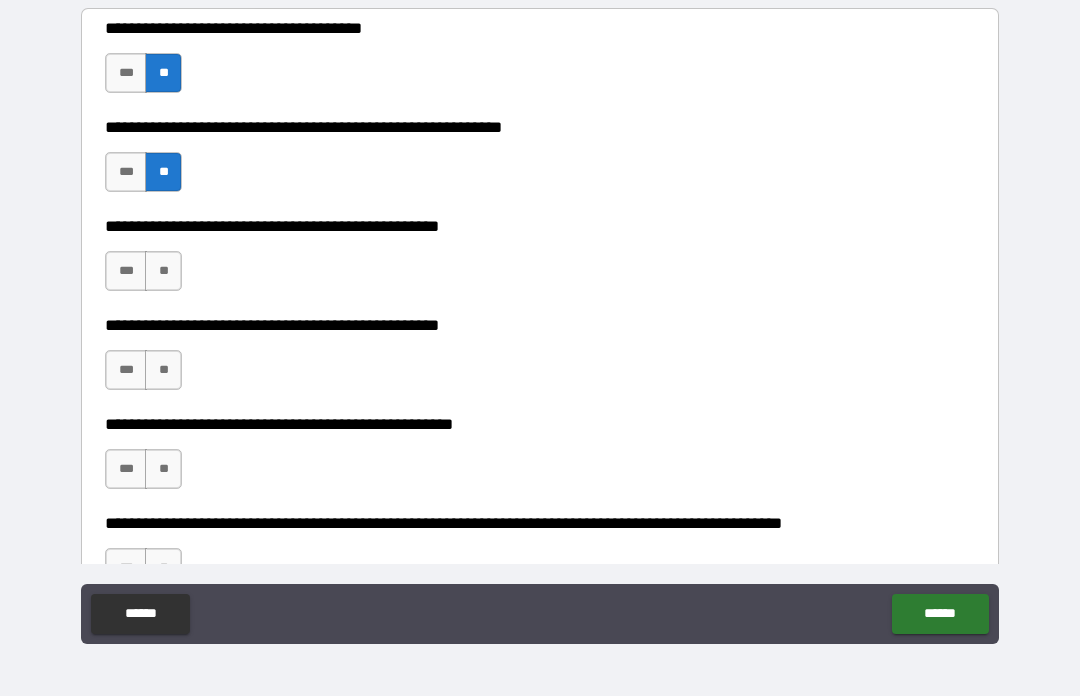 scroll, scrollTop: 444, scrollLeft: 0, axis: vertical 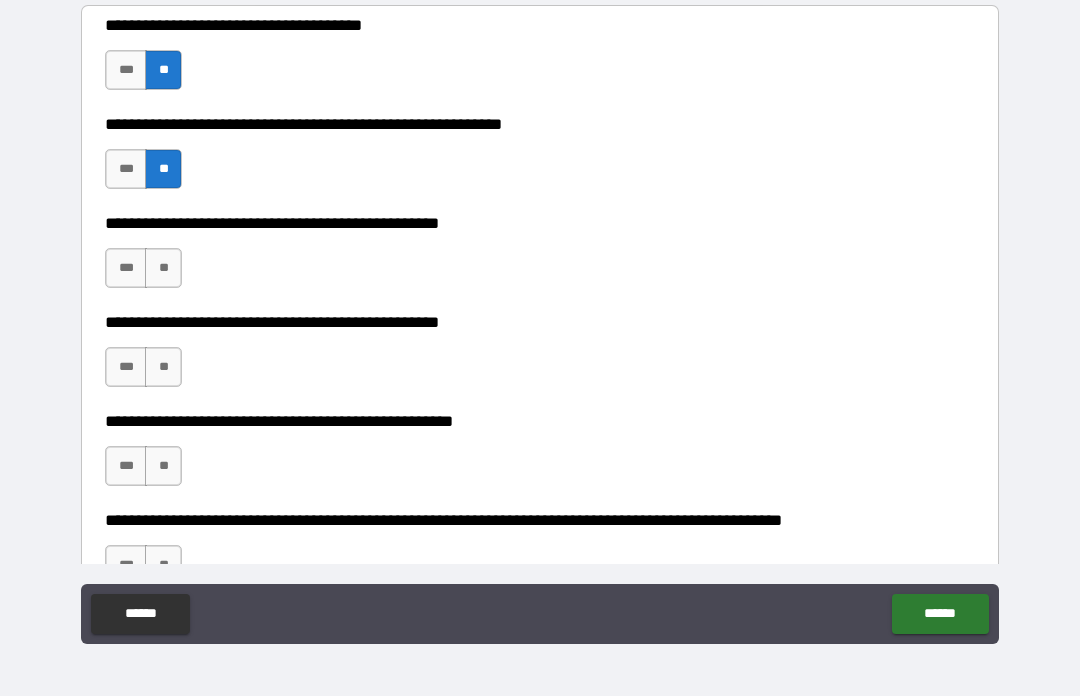 click on "**" at bounding box center [163, 268] 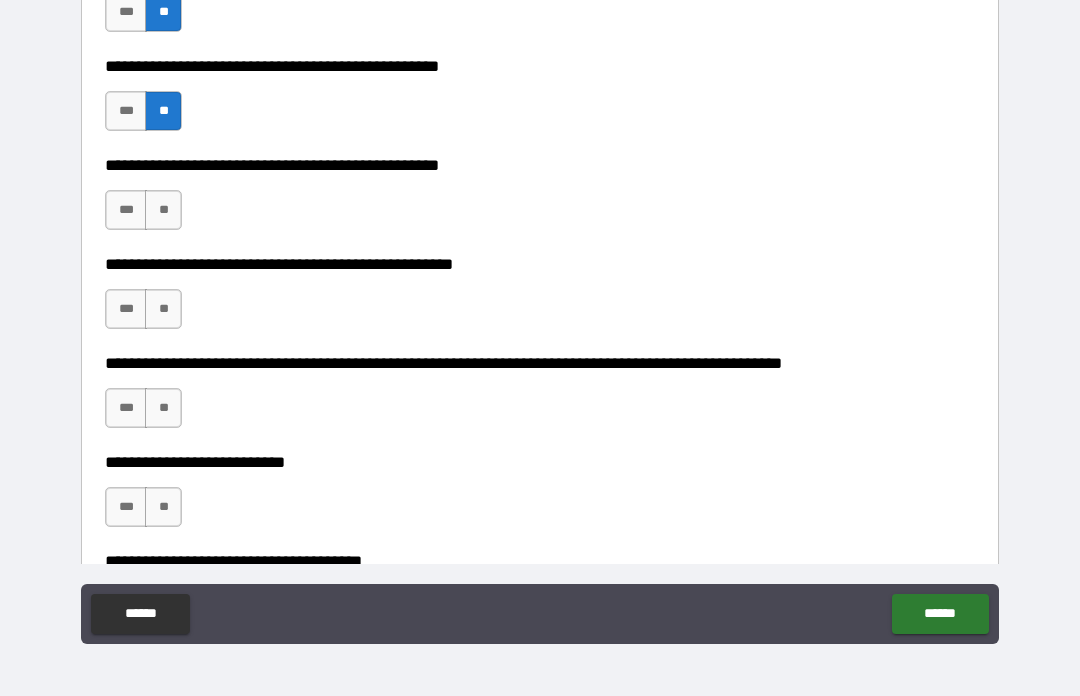 scroll, scrollTop: 602, scrollLeft: 0, axis: vertical 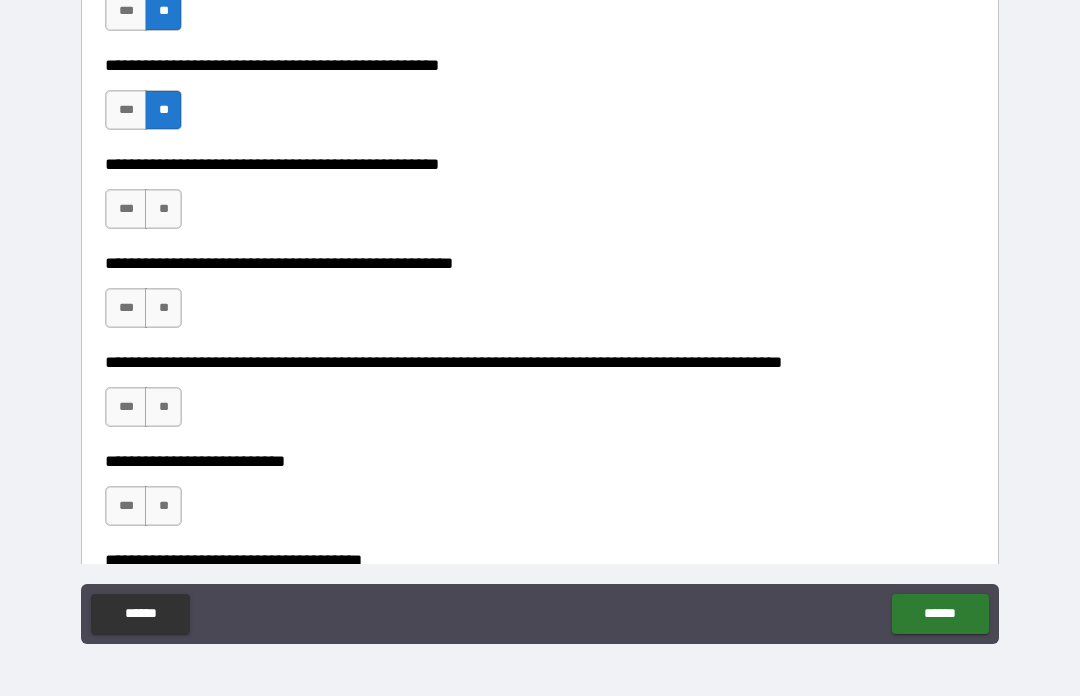 click on "**" at bounding box center [163, 209] 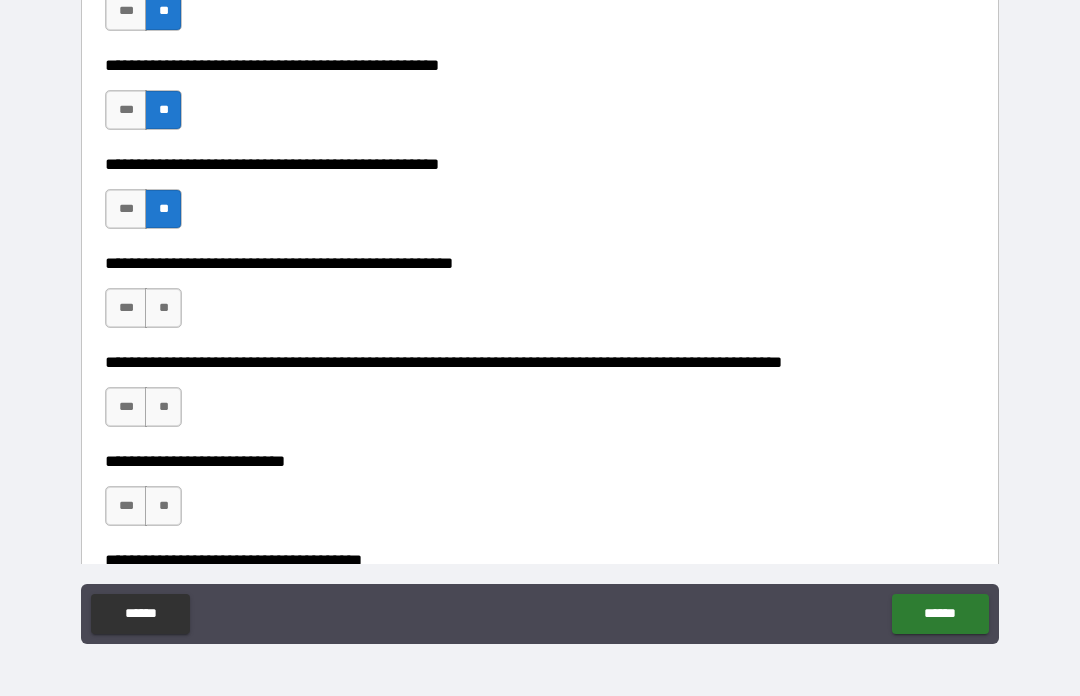 click on "**" at bounding box center [163, 308] 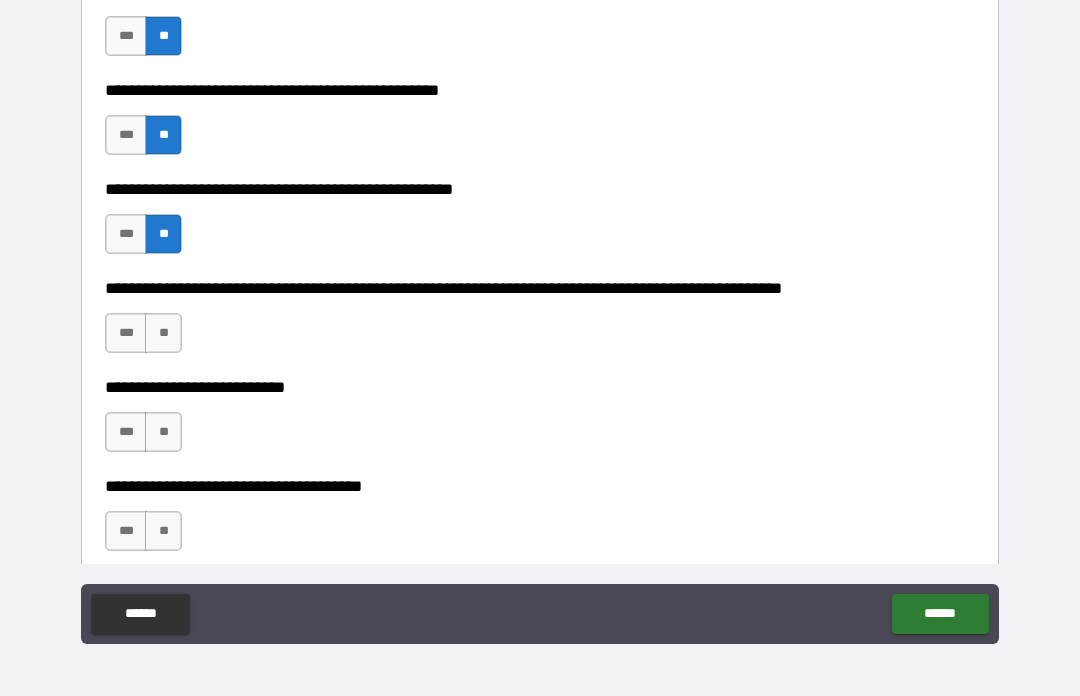 scroll, scrollTop: 737, scrollLeft: 0, axis: vertical 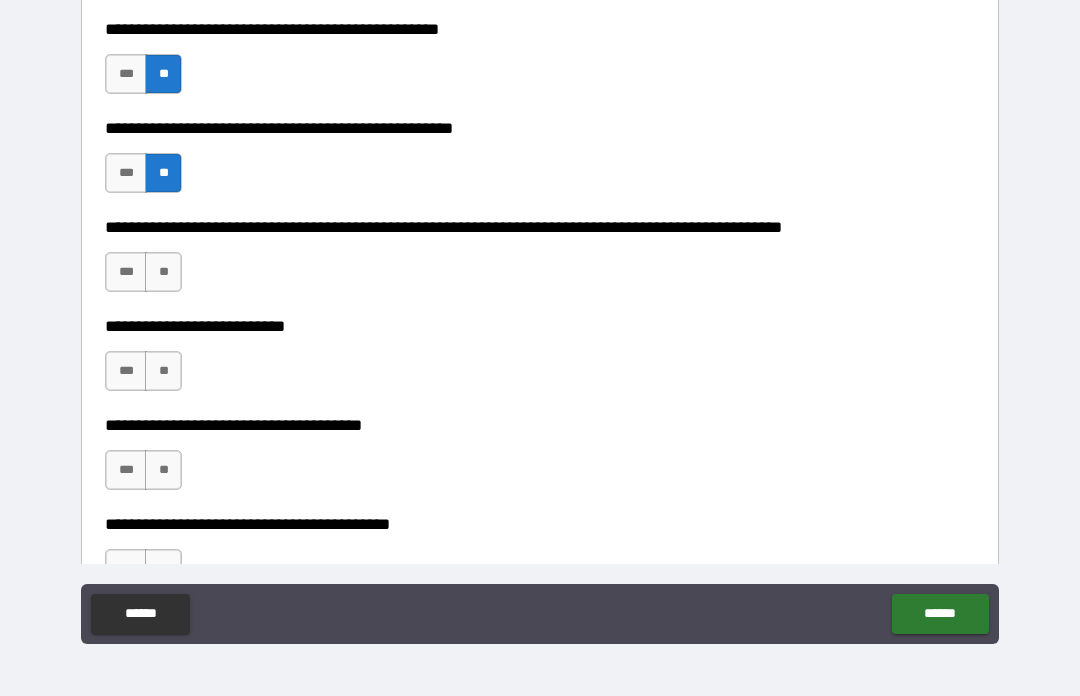 click on "**" at bounding box center (163, 272) 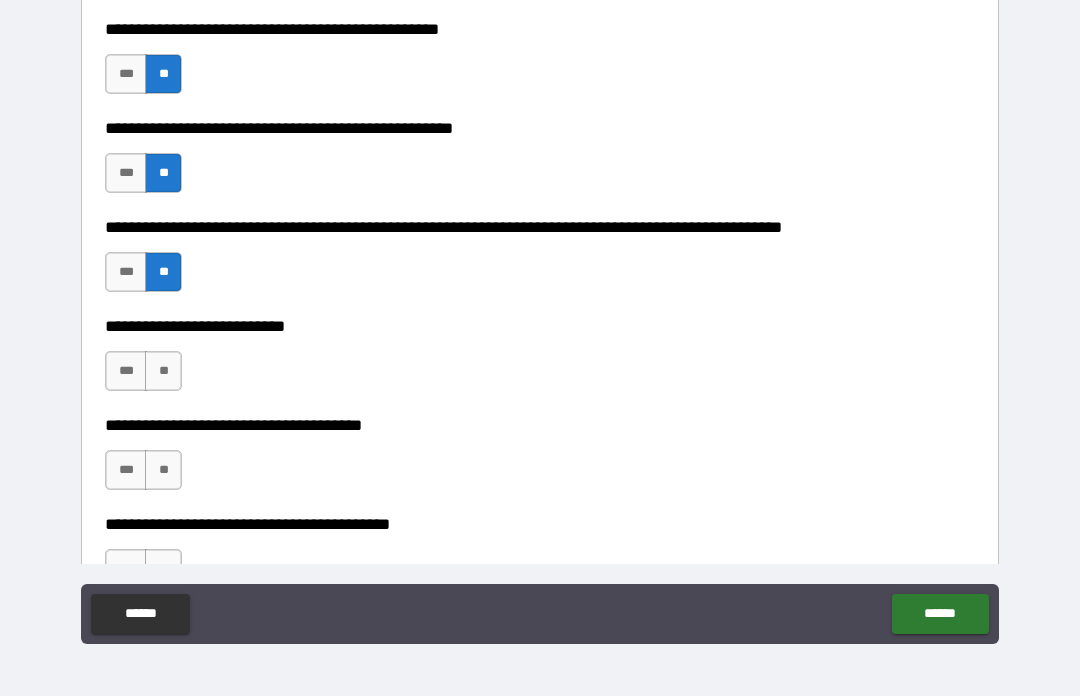 click on "**" at bounding box center [163, 371] 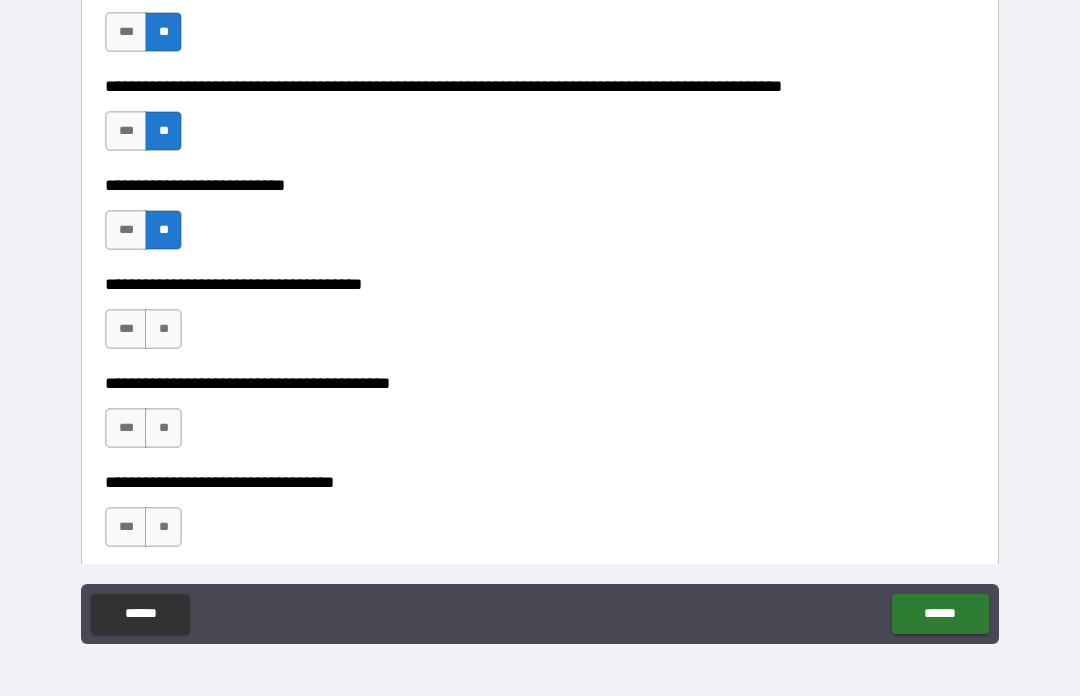 scroll, scrollTop: 915, scrollLeft: 0, axis: vertical 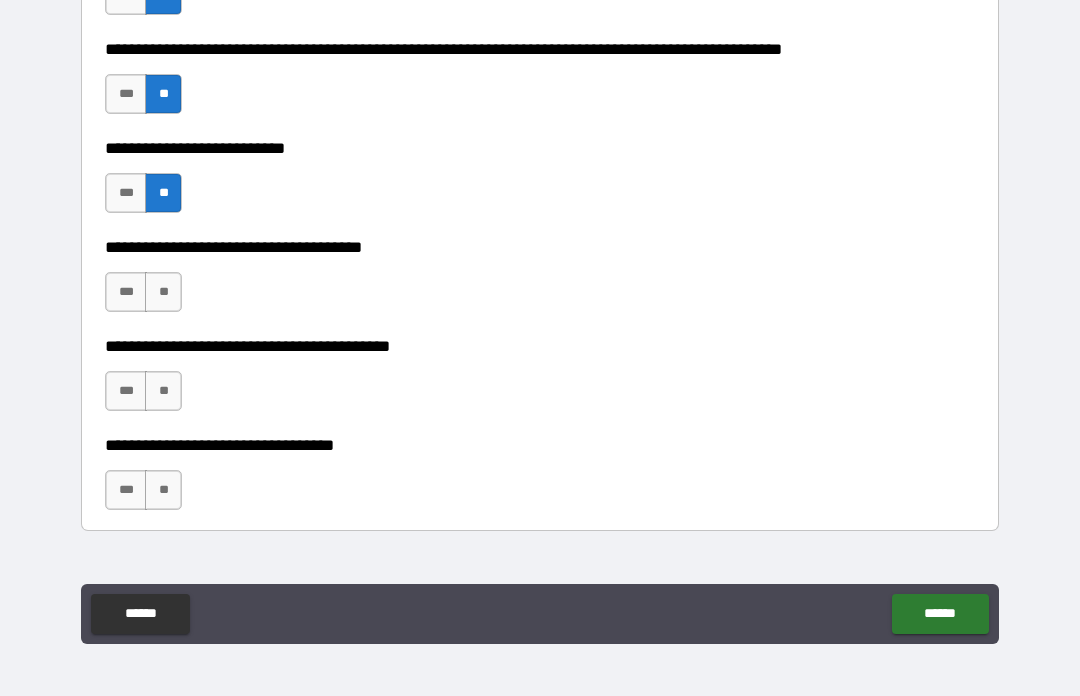 click on "**" at bounding box center (163, 292) 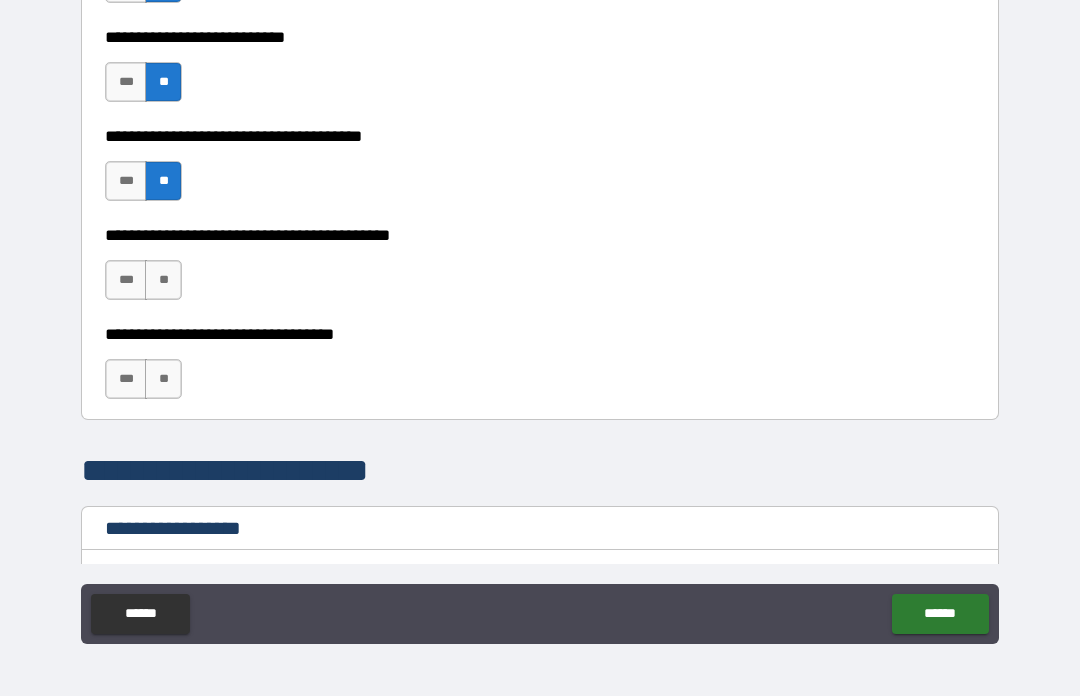 scroll, scrollTop: 1045, scrollLeft: 0, axis: vertical 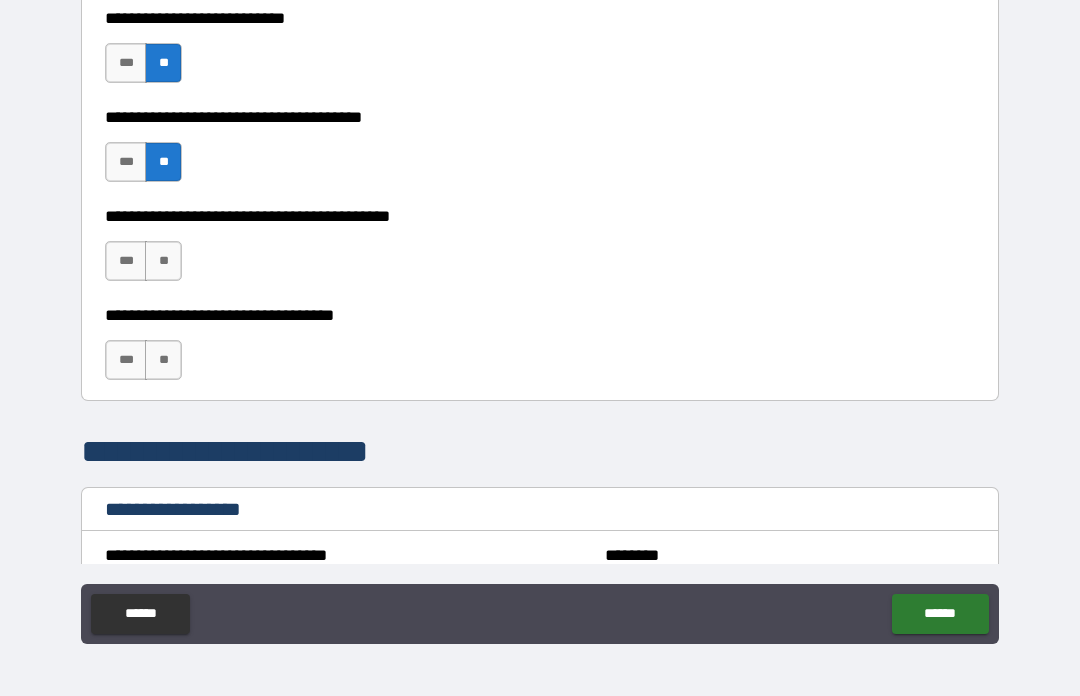 click on "**" at bounding box center (163, 261) 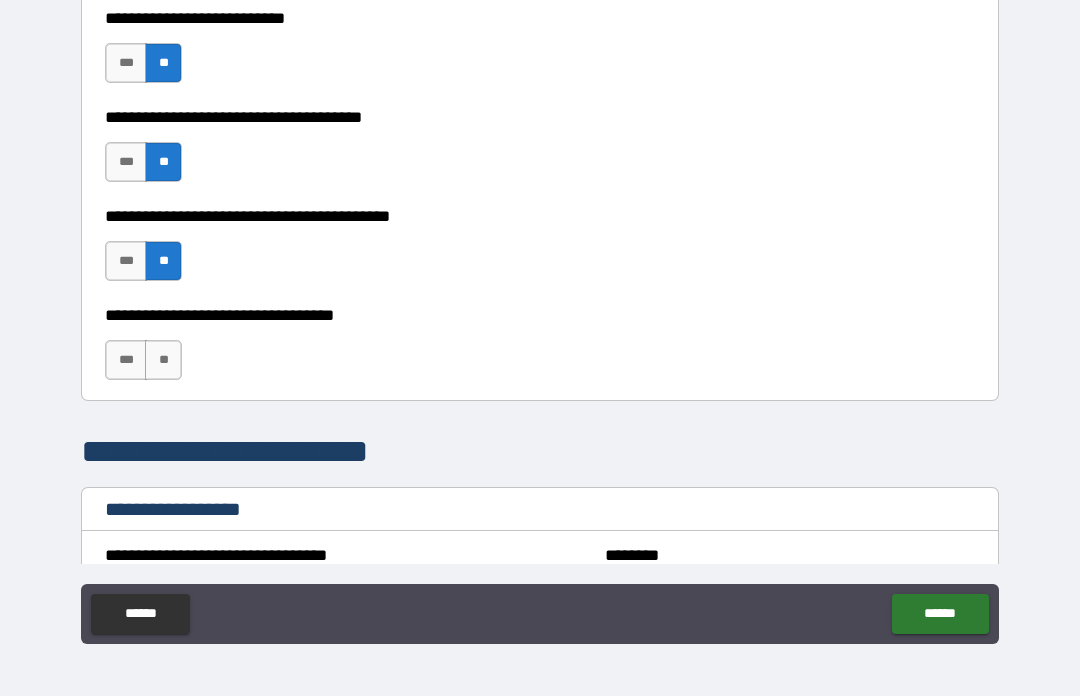 click on "**" at bounding box center (163, 360) 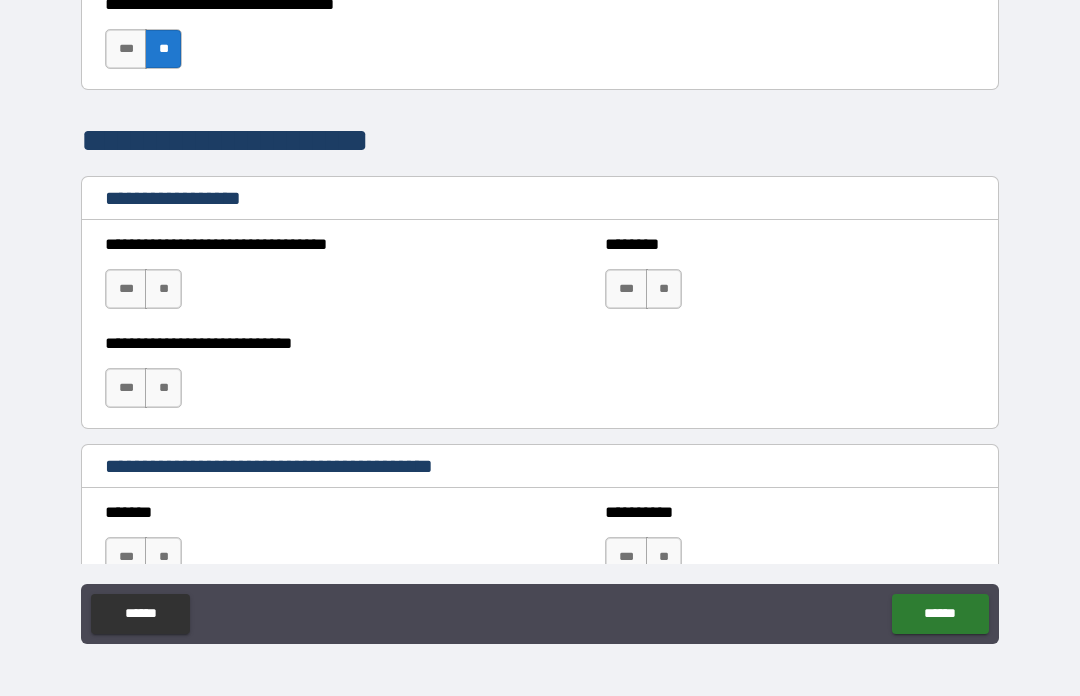 scroll, scrollTop: 1361, scrollLeft: 0, axis: vertical 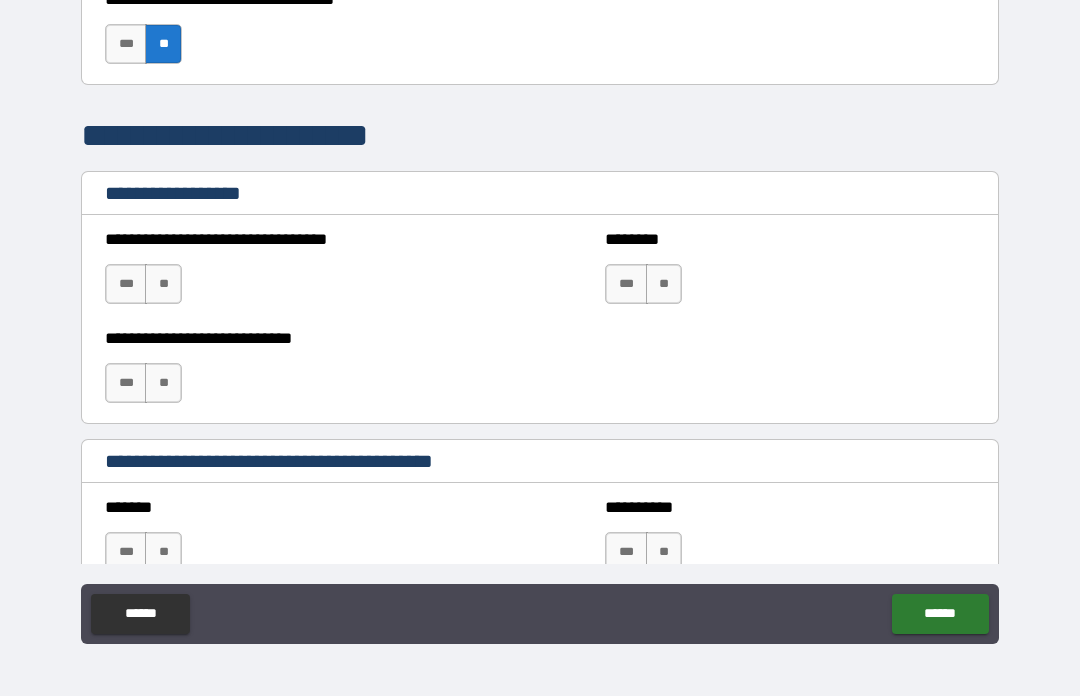 click on "**" at bounding box center (163, 284) 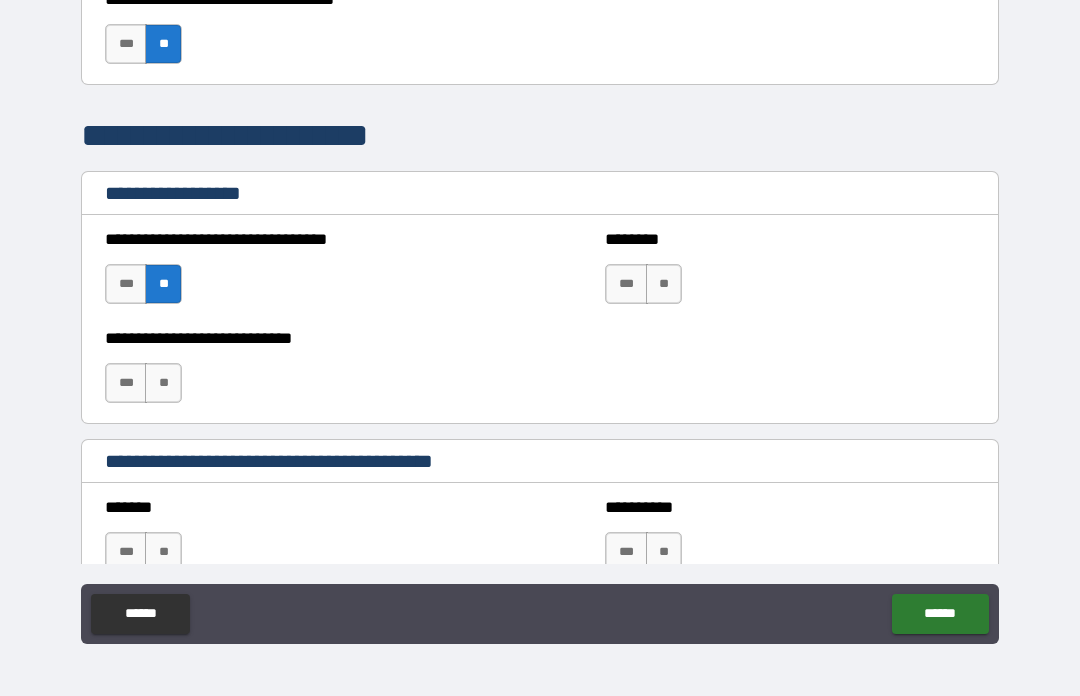 click on "**" at bounding box center (163, 383) 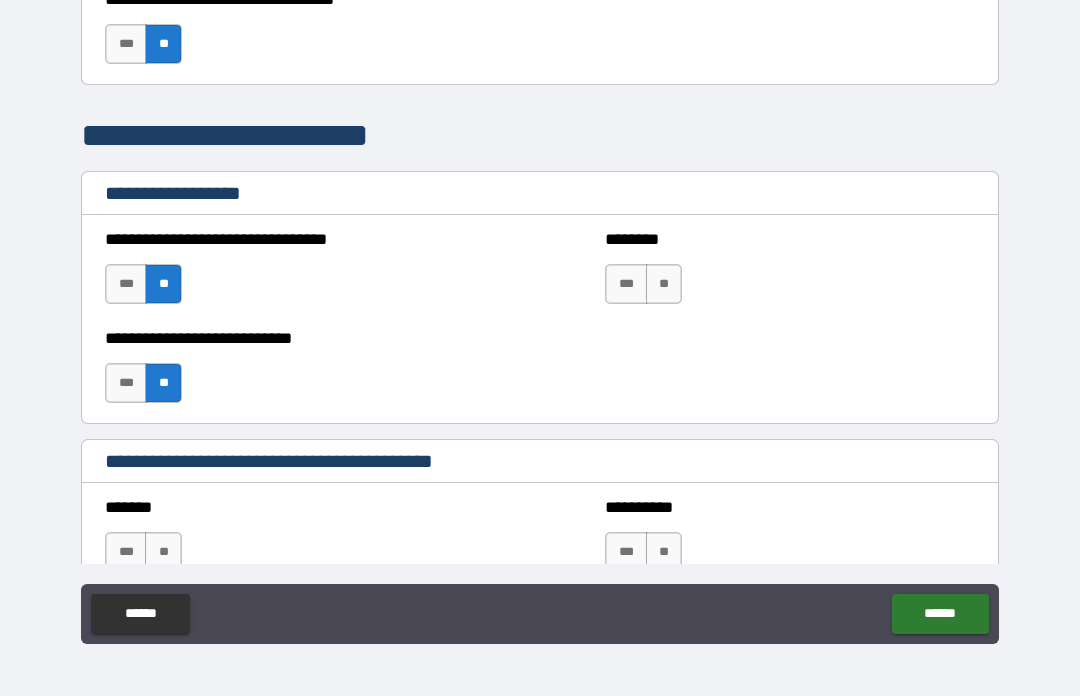 click on "**" at bounding box center (664, 284) 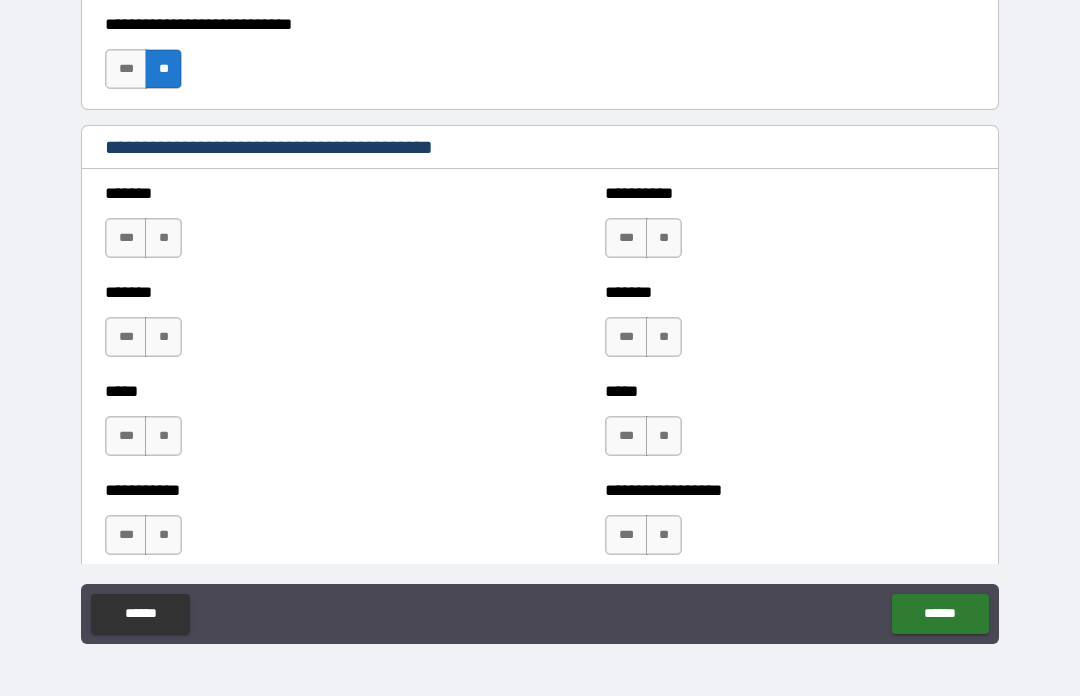 scroll, scrollTop: 1705, scrollLeft: 0, axis: vertical 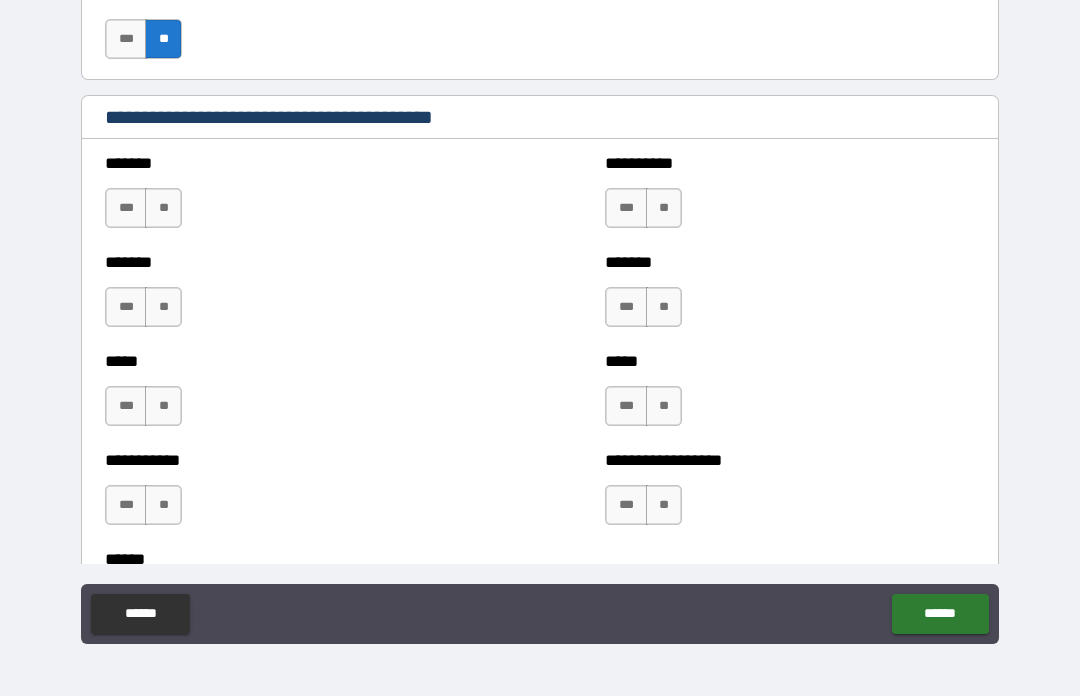 click on "**" at bounding box center (163, 208) 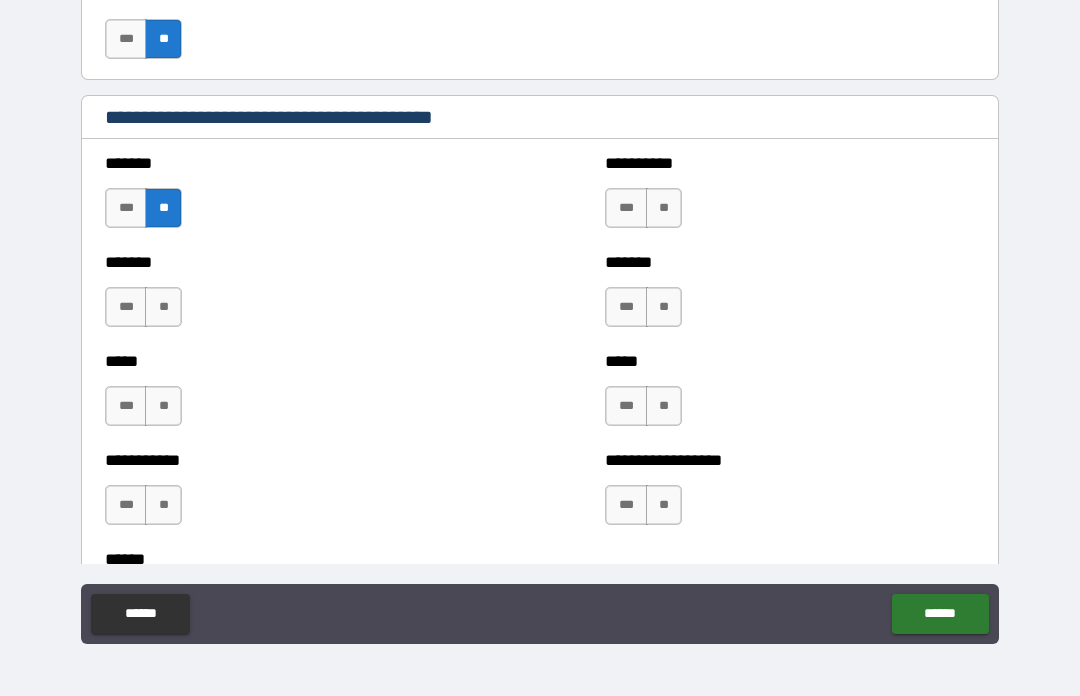 click on "**" at bounding box center [163, 307] 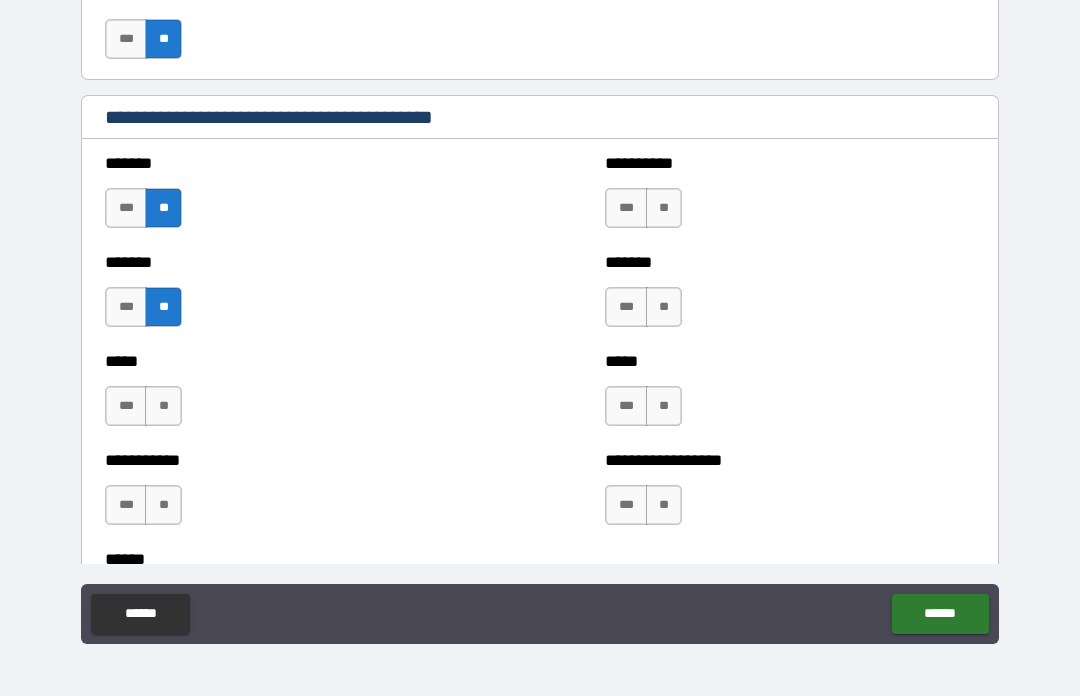 click on "**" at bounding box center (163, 406) 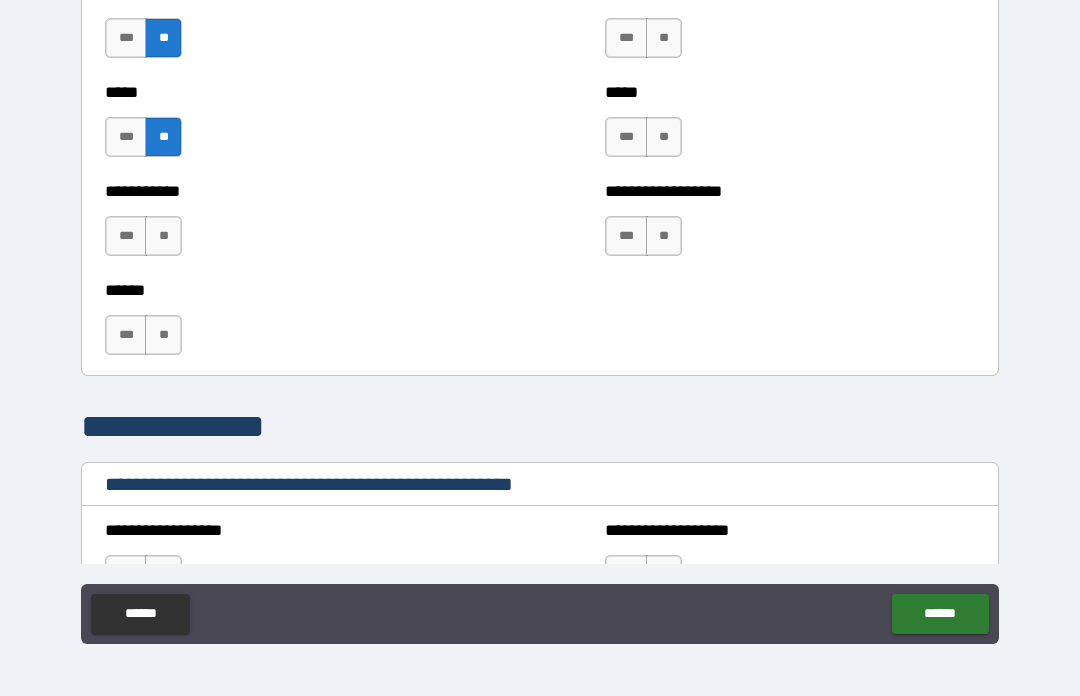 scroll, scrollTop: 1978, scrollLeft: 0, axis: vertical 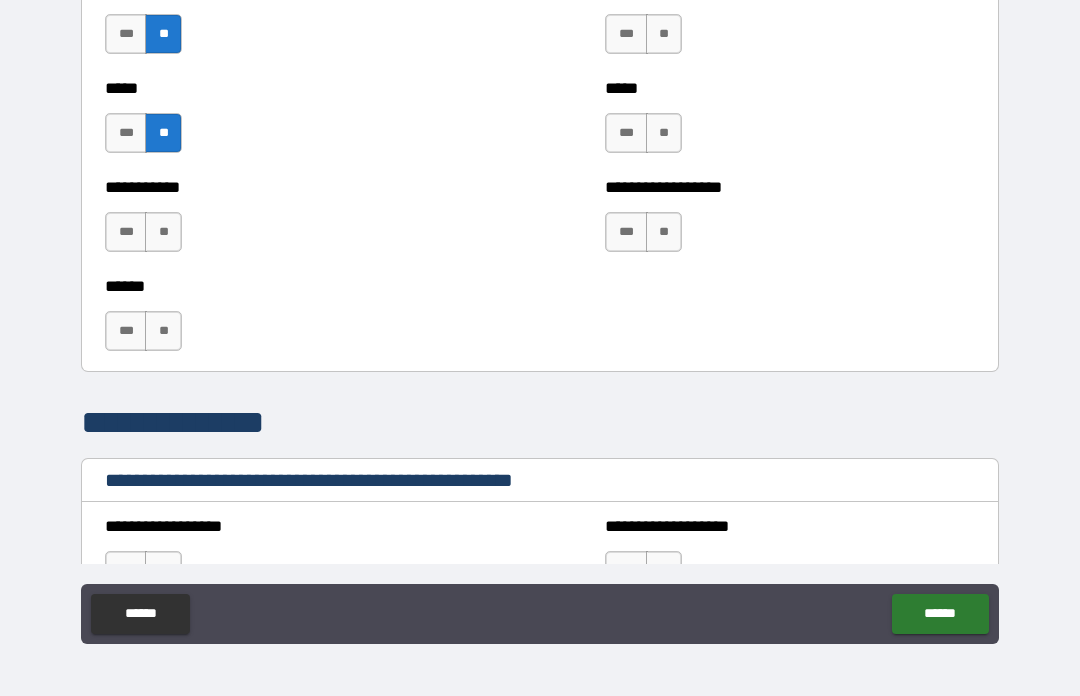 click on "**" at bounding box center [163, 232] 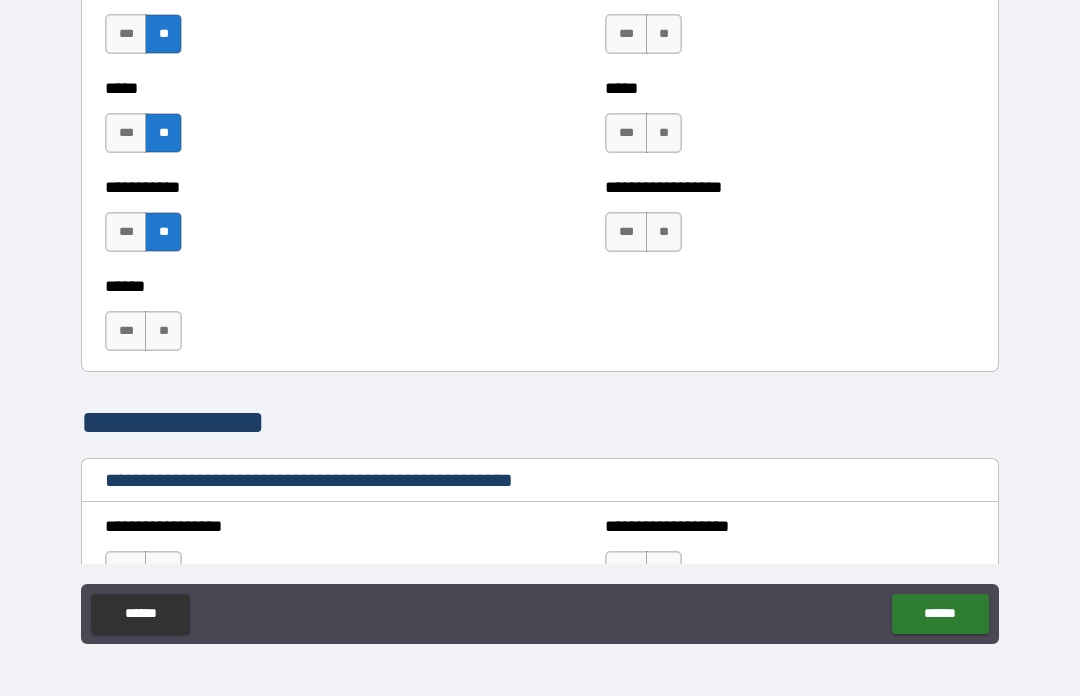 click on "**" at bounding box center (163, 331) 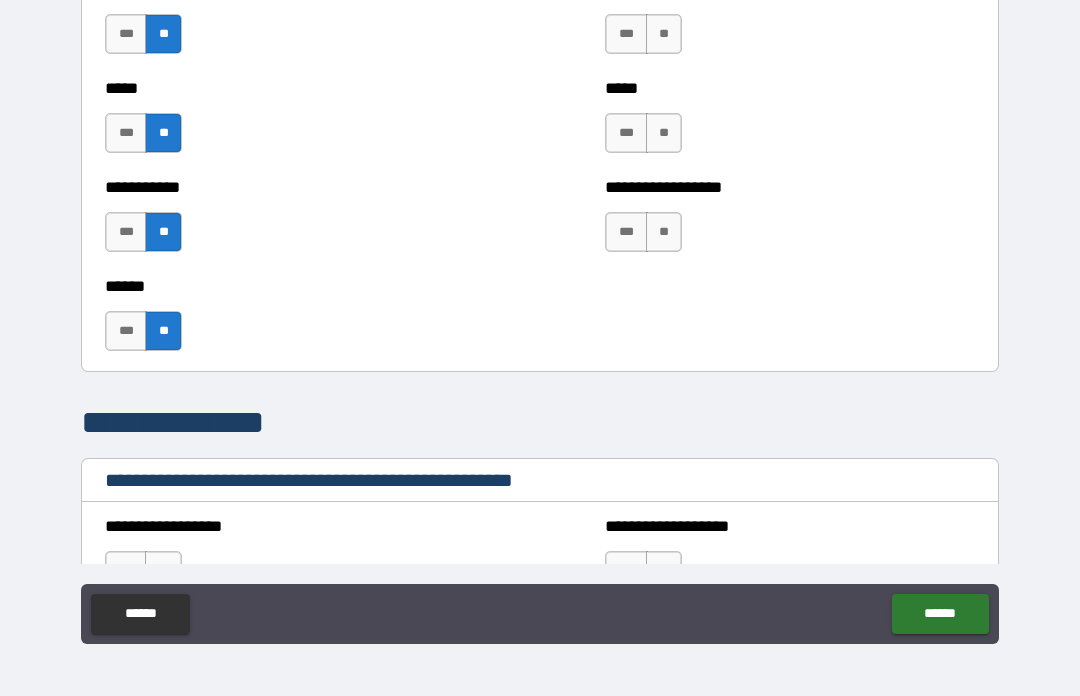 click on "**" at bounding box center (664, 232) 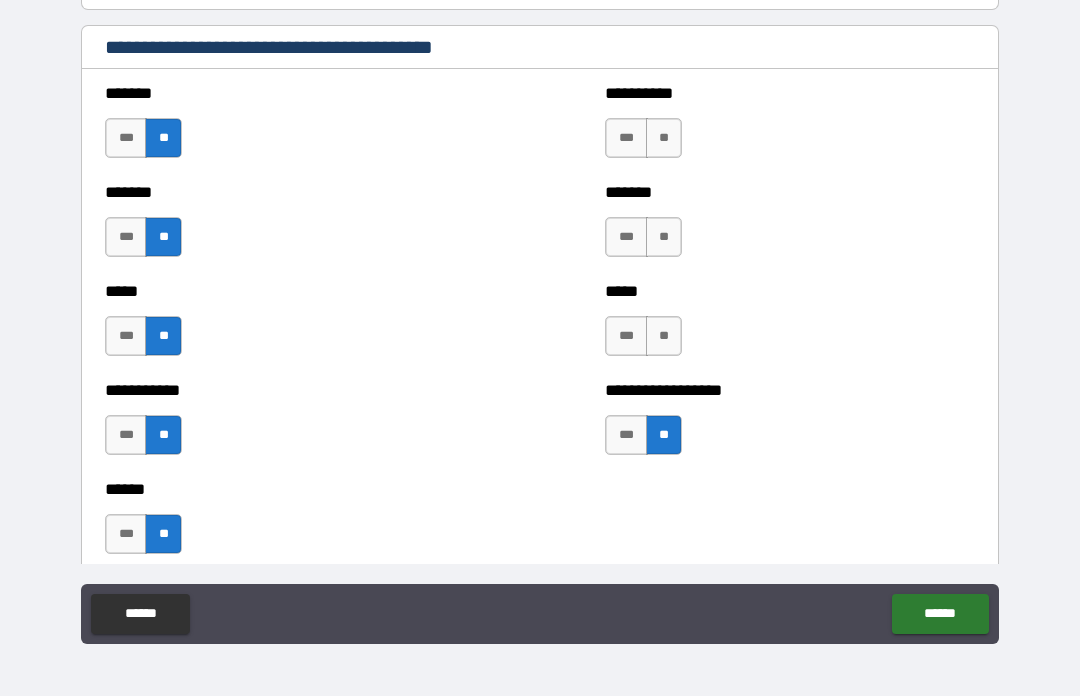 scroll, scrollTop: 1778, scrollLeft: 0, axis: vertical 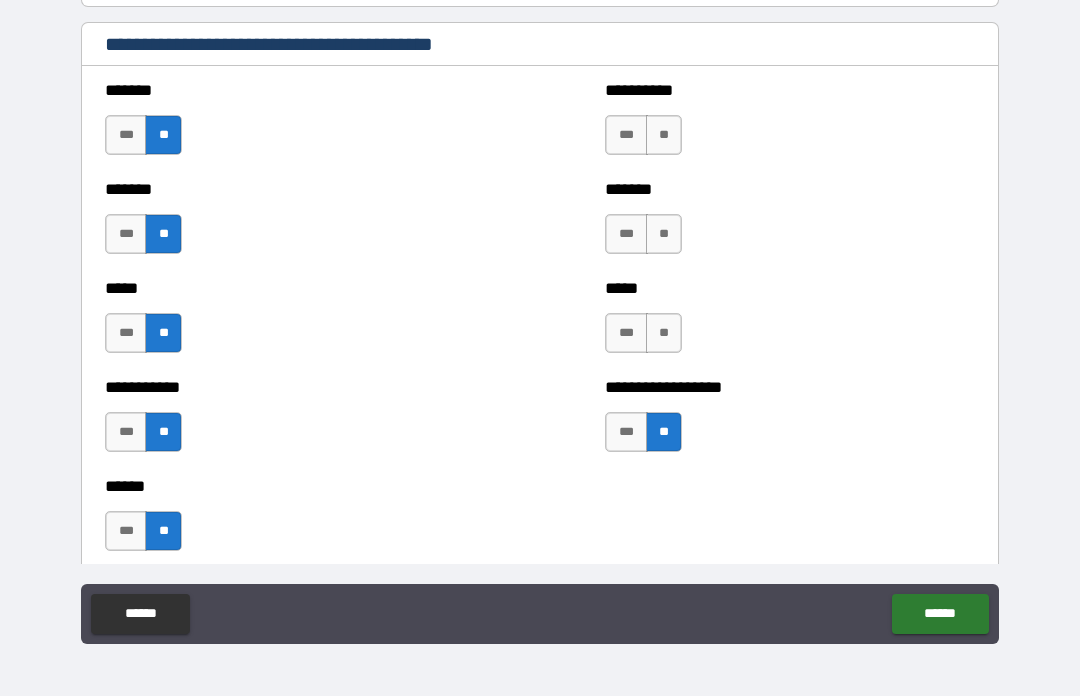 click on "***" at bounding box center [626, 333] 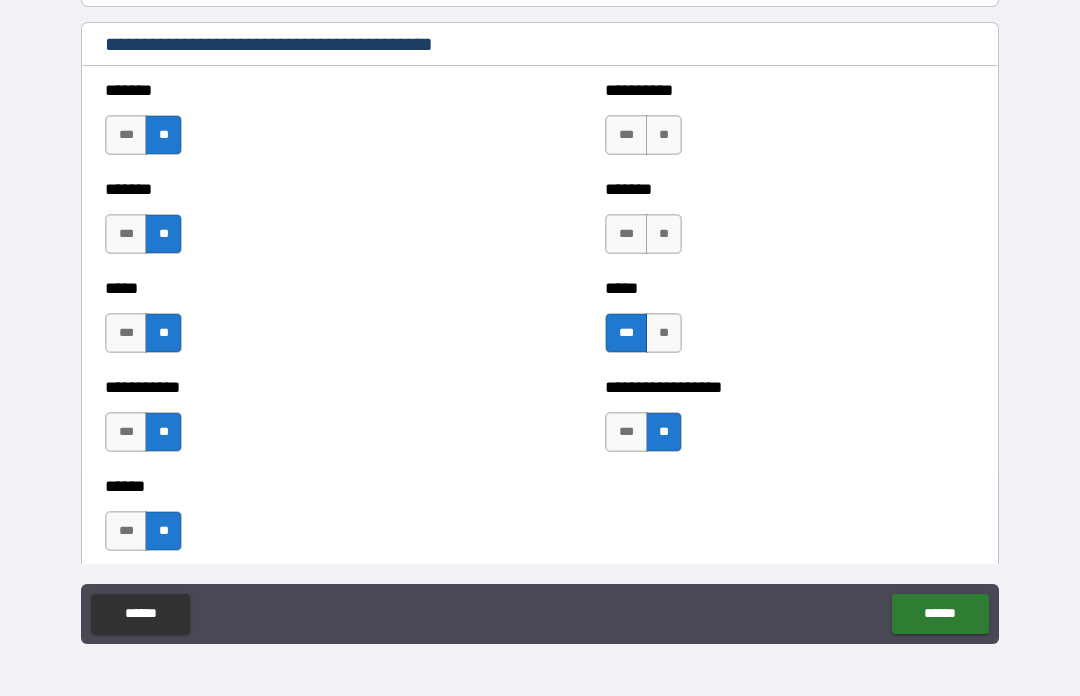 click on "**" at bounding box center [664, 135] 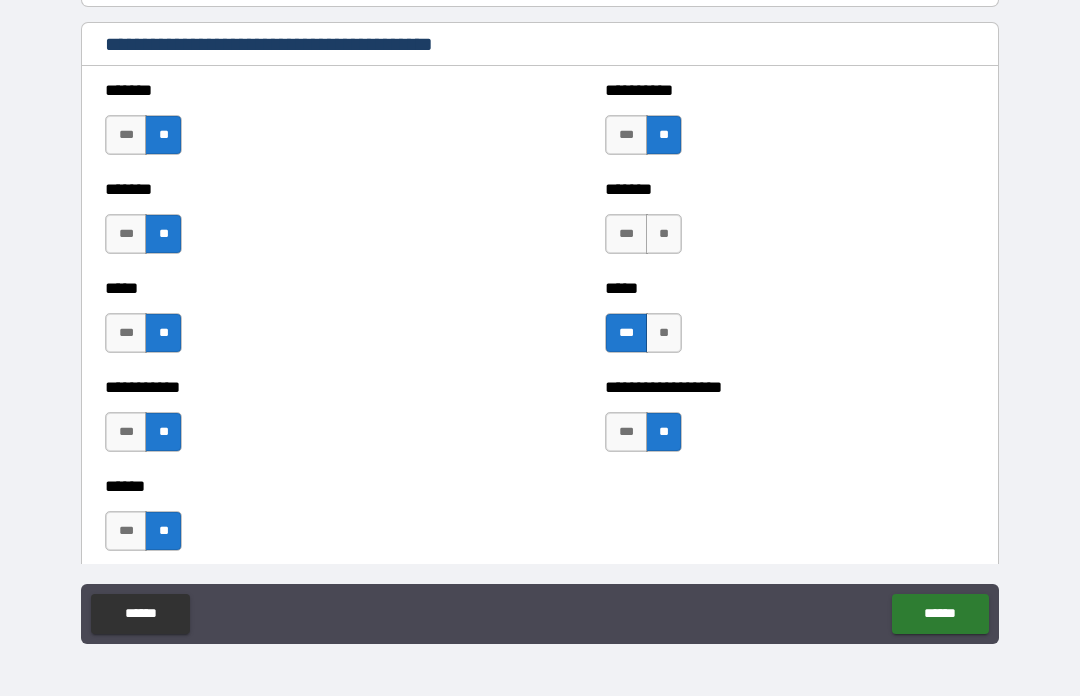 click on "**" at bounding box center [664, 234] 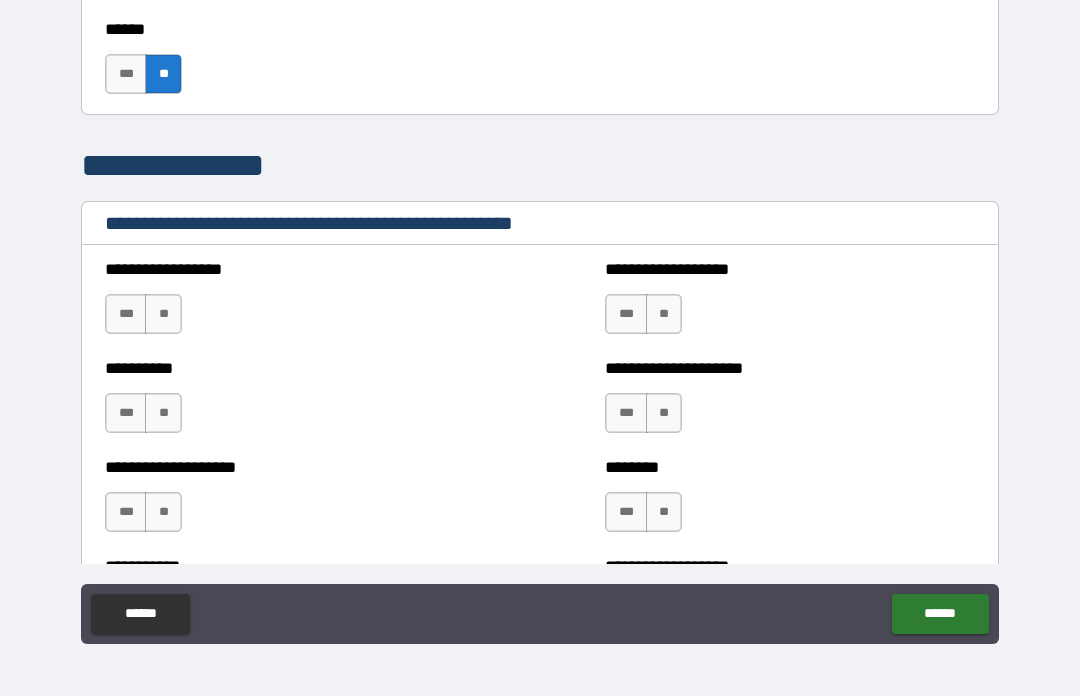 scroll, scrollTop: 2259, scrollLeft: 0, axis: vertical 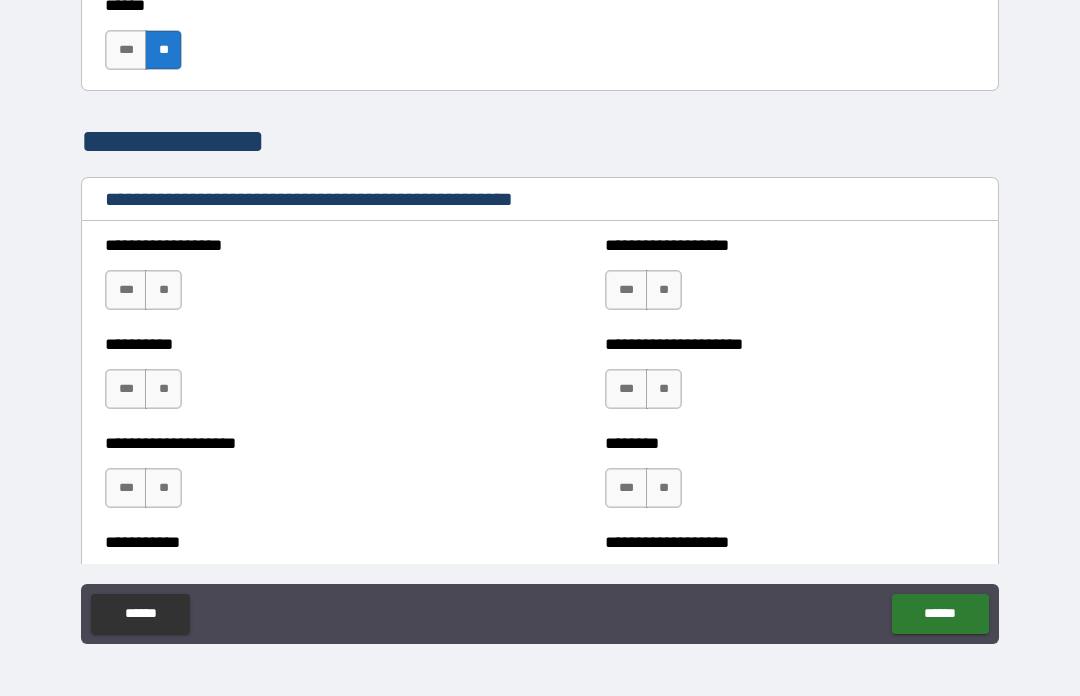 click on "**" at bounding box center (163, 290) 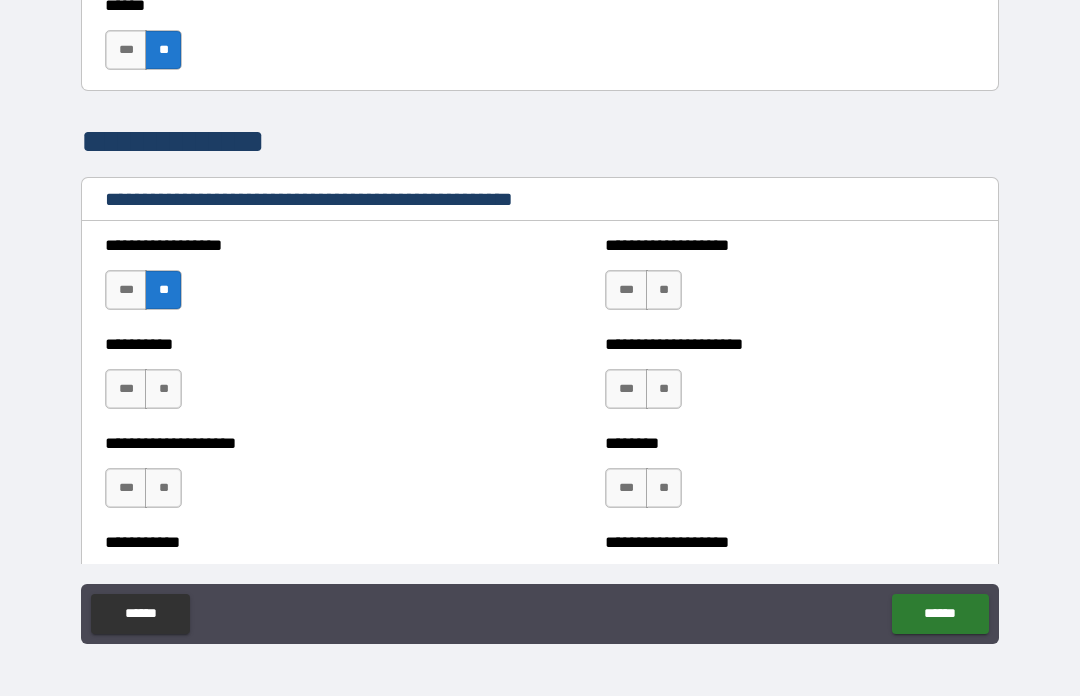 click on "**" at bounding box center (163, 389) 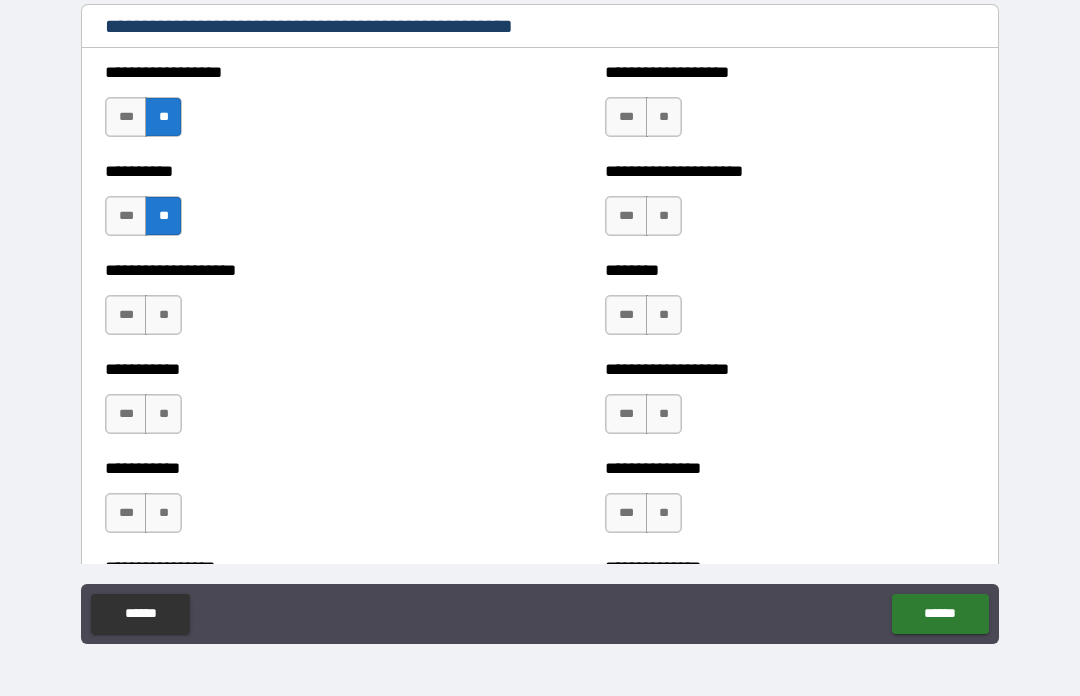 scroll, scrollTop: 2438, scrollLeft: 0, axis: vertical 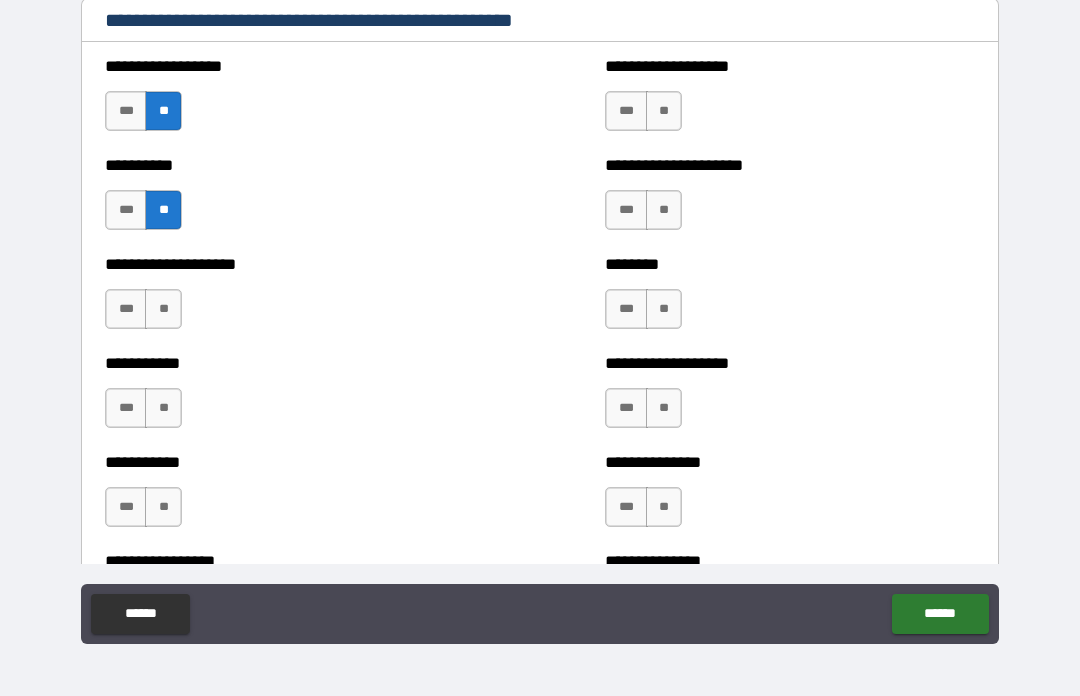click on "**" at bounding box center [163, 309] 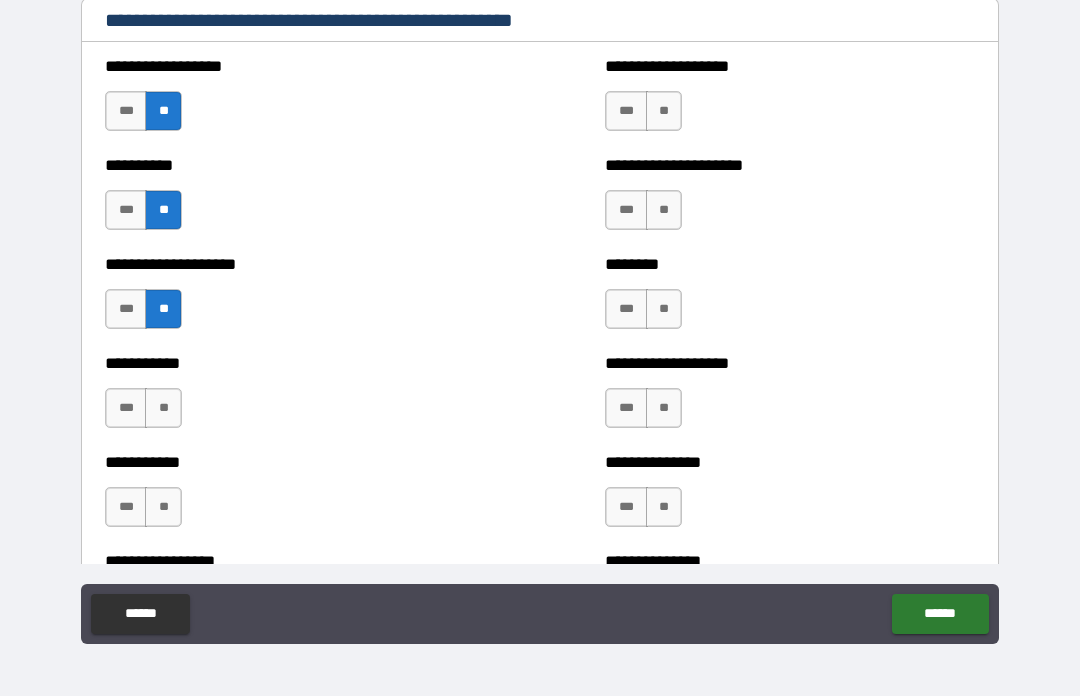 click on "**" at bounding box center [163, 408] 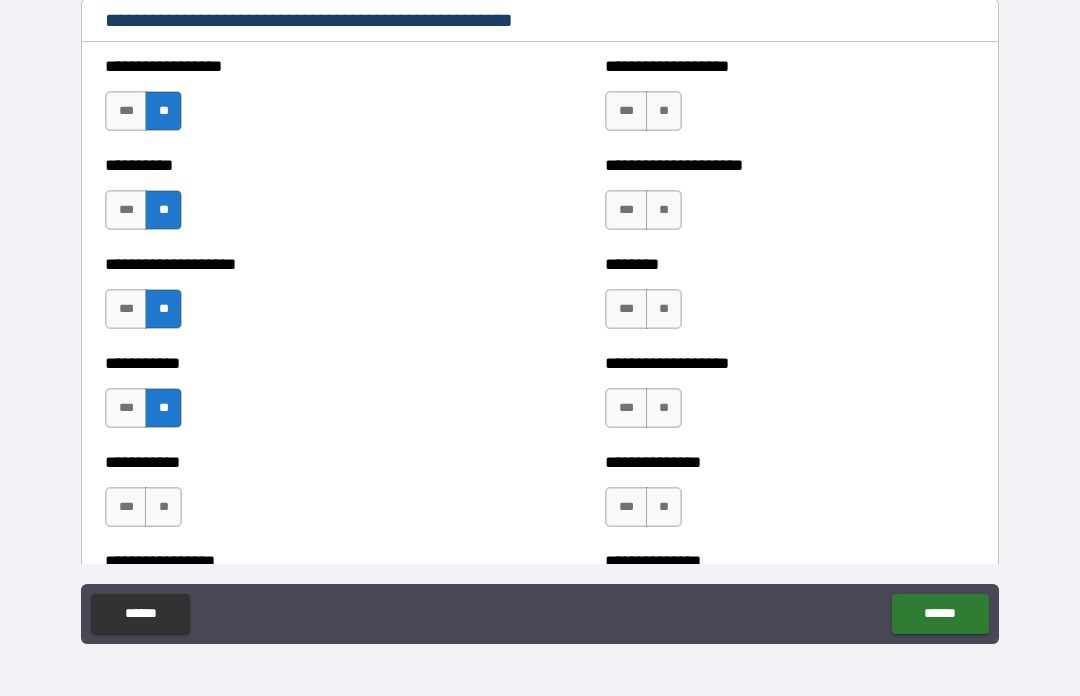 scroll, scrollTop: 2634, scrollLeft: 0, axis: vertical 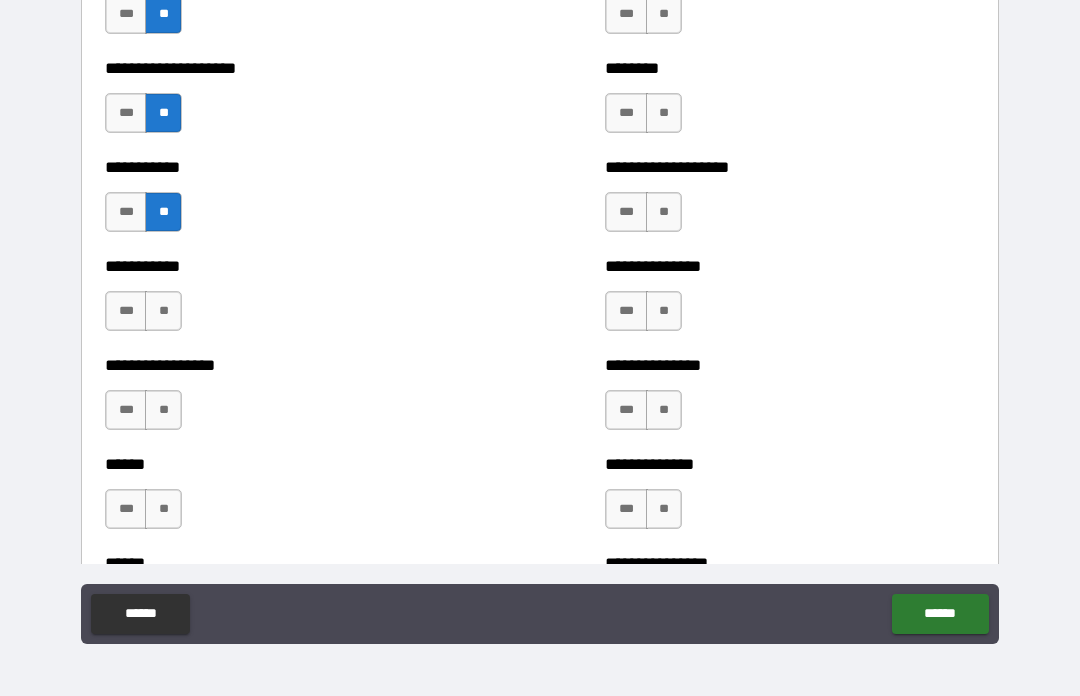 click on "**" at bounding box center (163, 311) 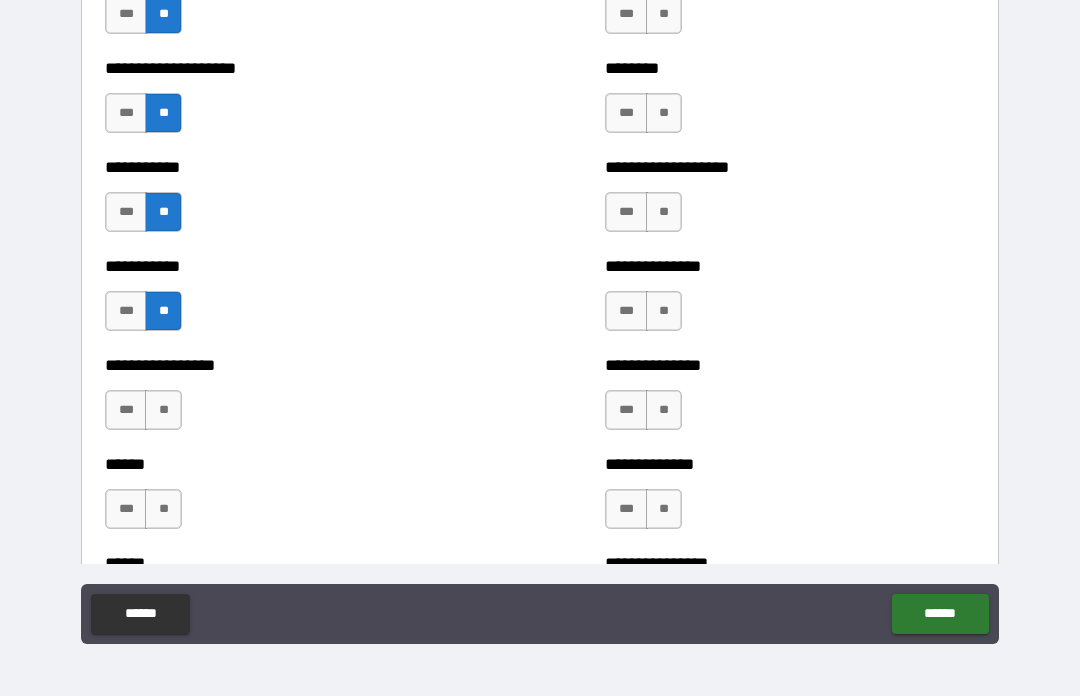 click on "**" at bounding box center [163, 410] 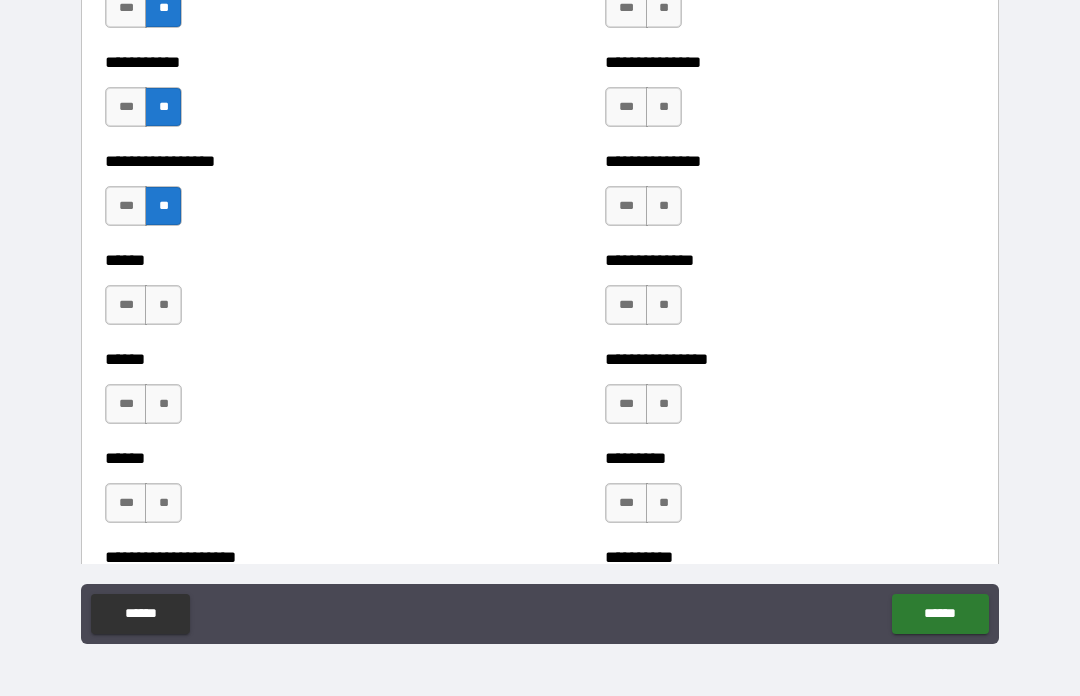 scroll, scrollTop: 2894, scrollLeft: 0, axis: vertical 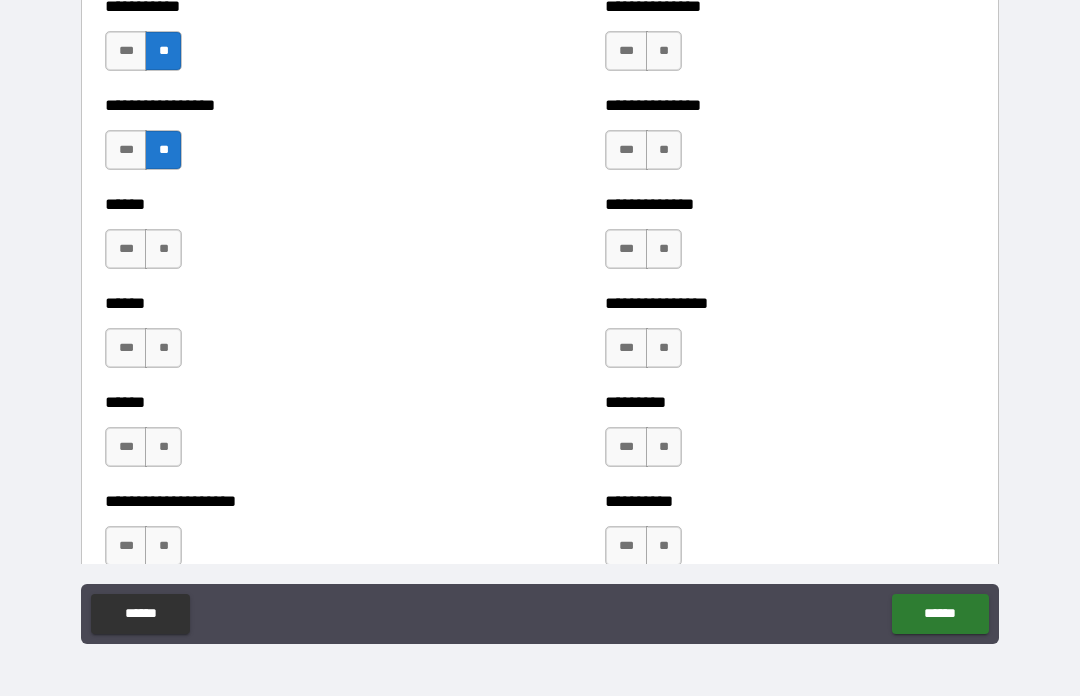 click on "**" at bounding box center [163, 348] 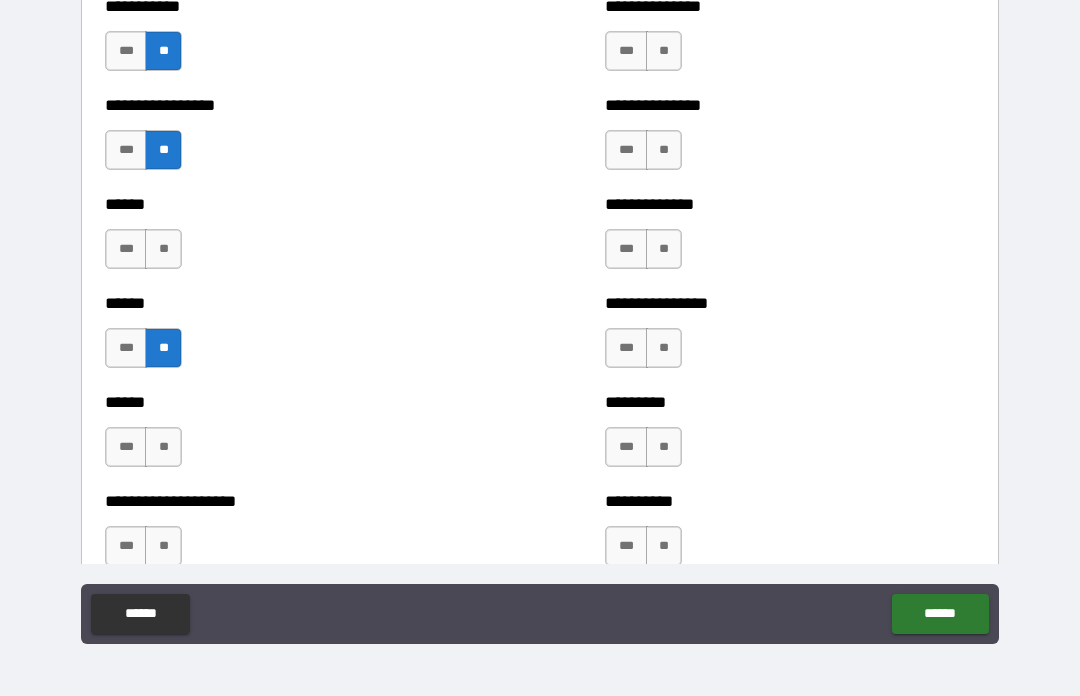 click on "**" at bounding box center (163, 249) 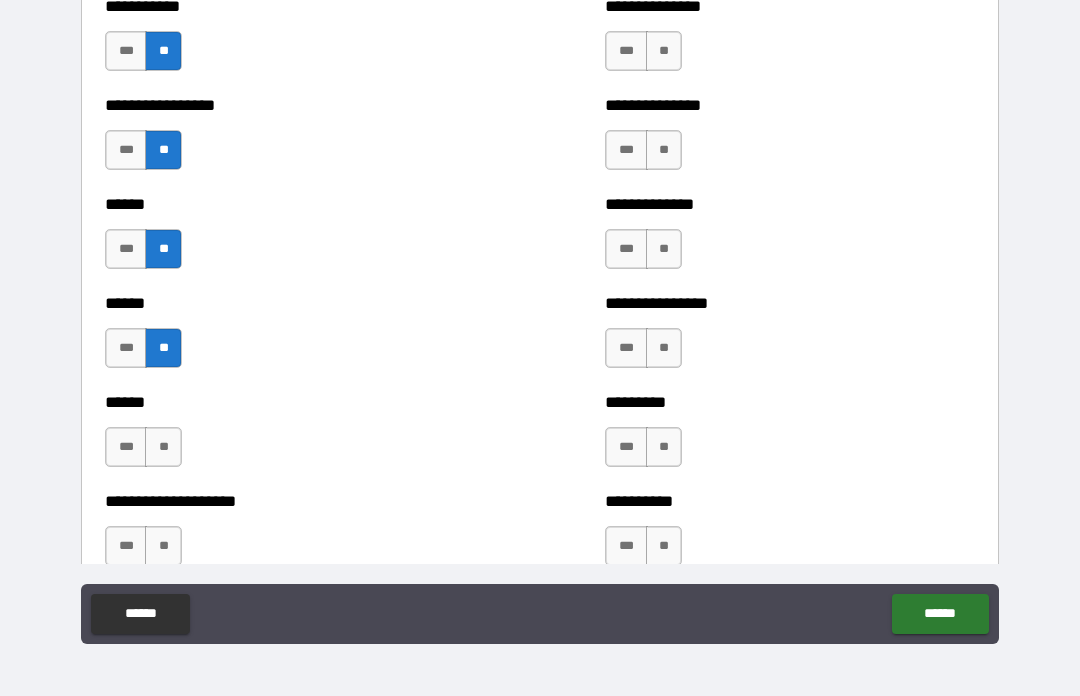 click on "**" at bounding box center [163, 447] 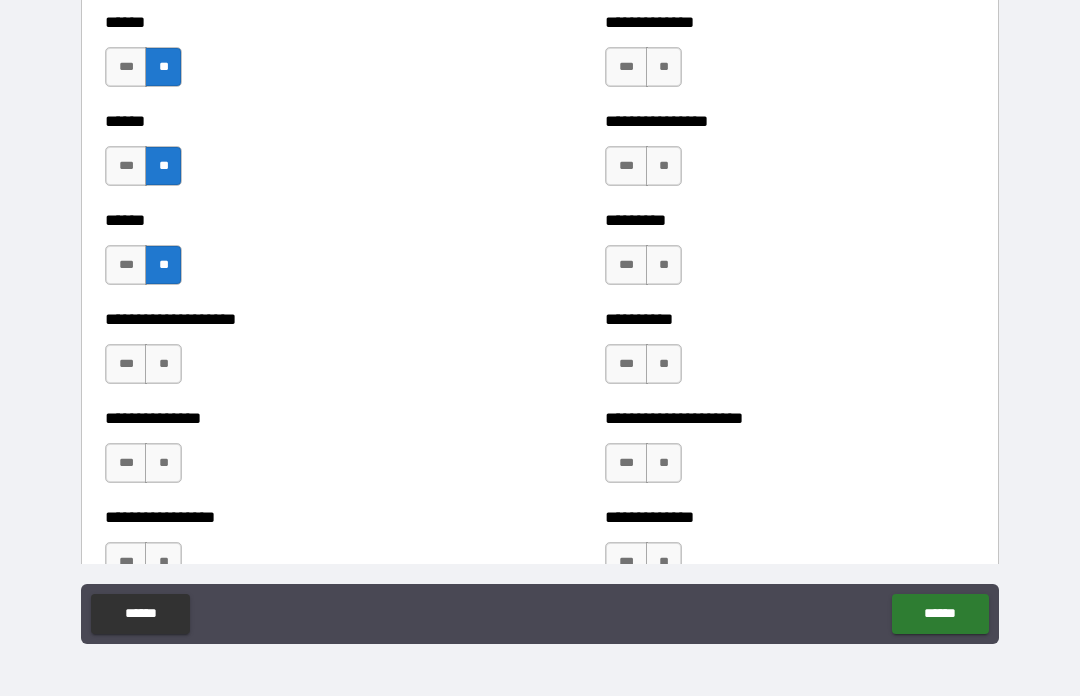 scroll, scrollTop: 3125, scrollLeft: 0, axis: vertical 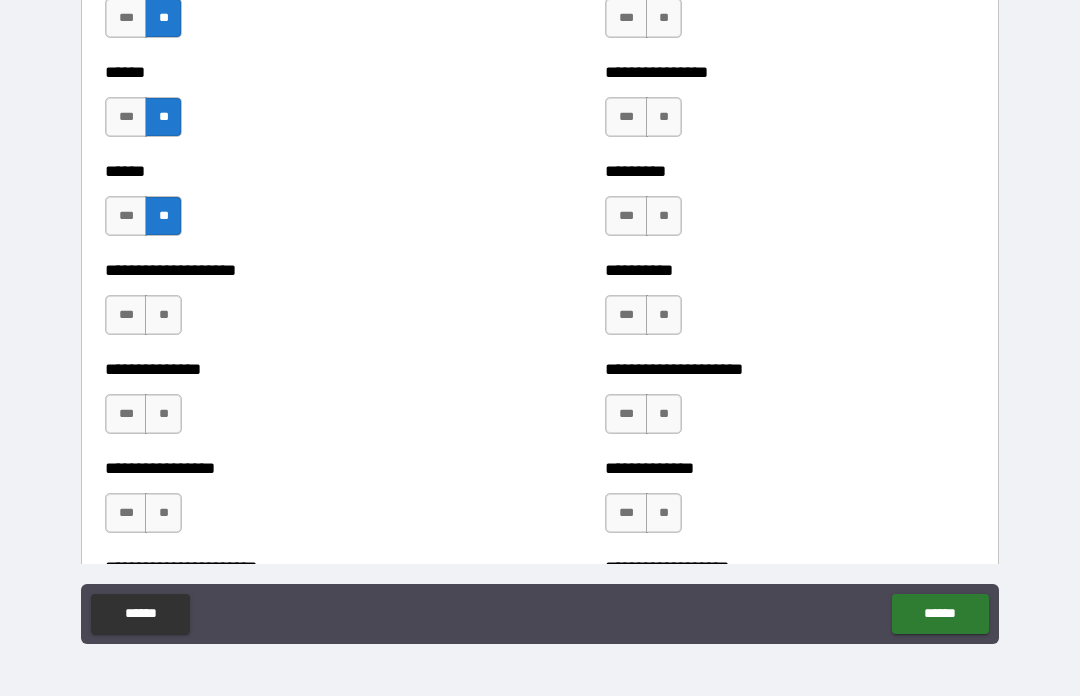 click on "**" at bounding box center (163, 414) 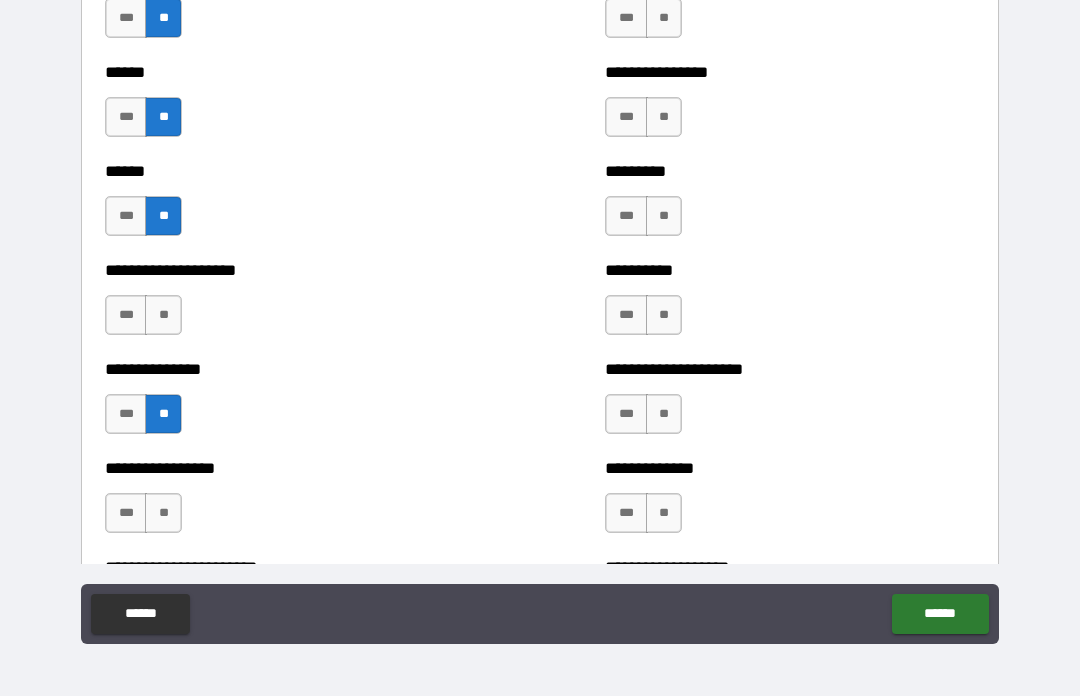 click on "**" at bounding box center [163, 315] 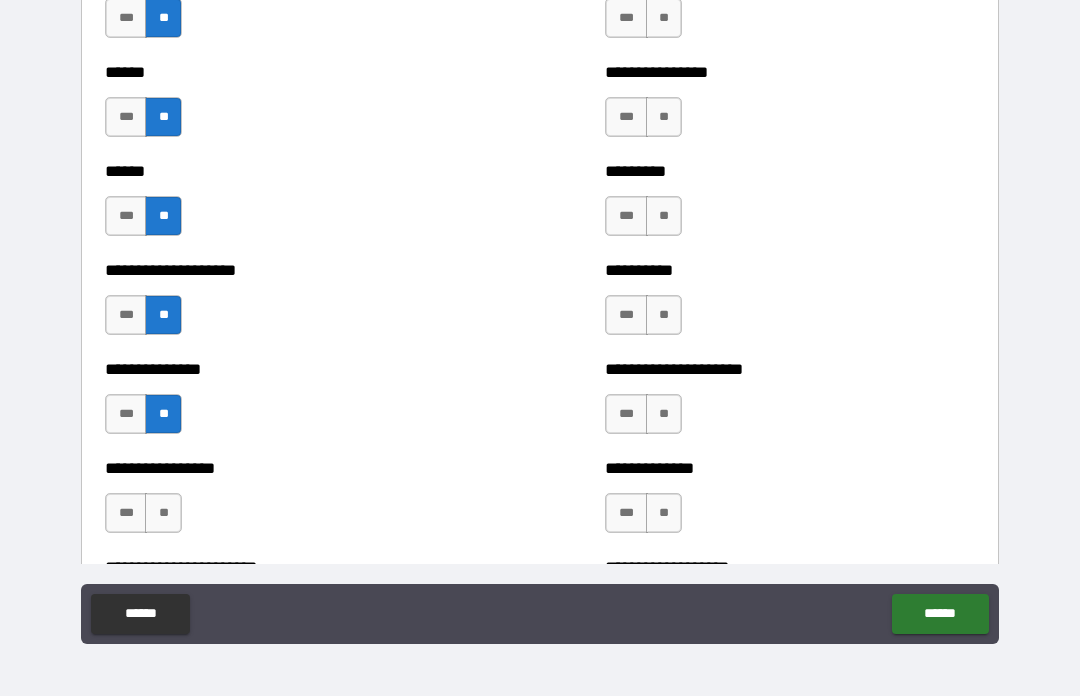 click on "**" at bounding box center [163, 513] 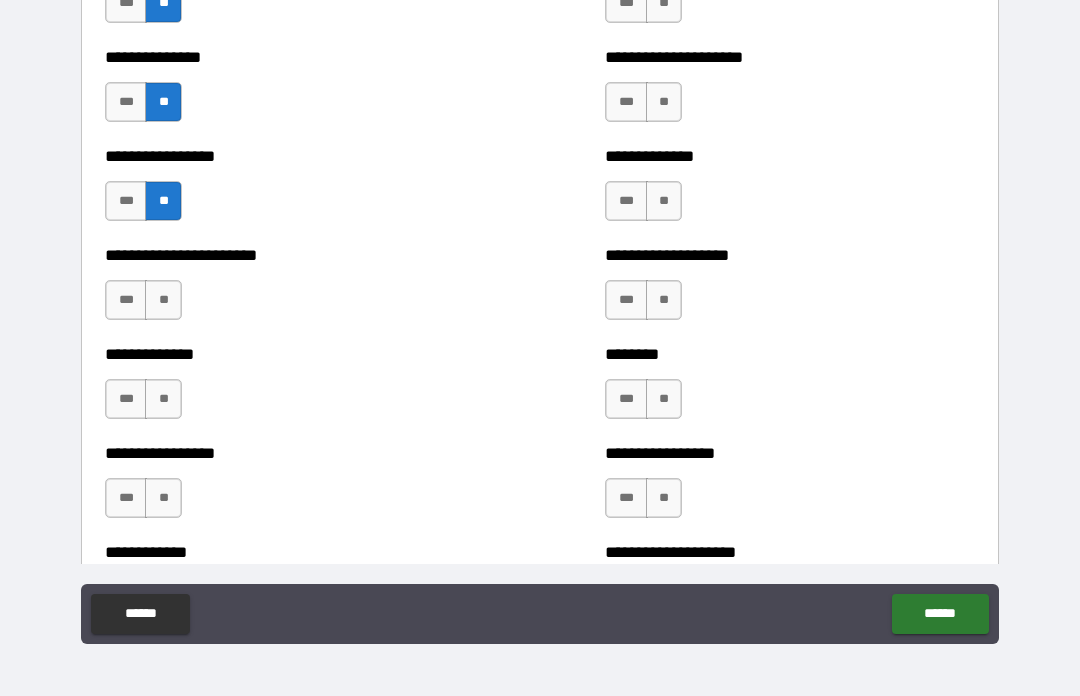 scroll, scrollTop: 3448, scrollLeft: 0, axis: vertical 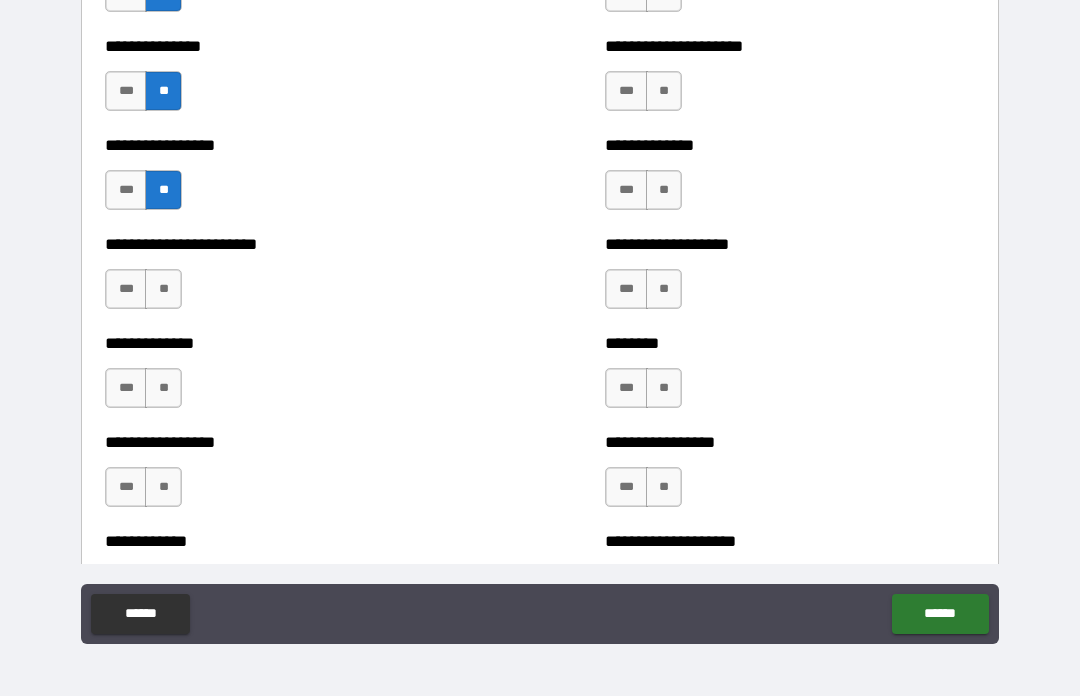 click on "**" at bounding box center (163, 289) 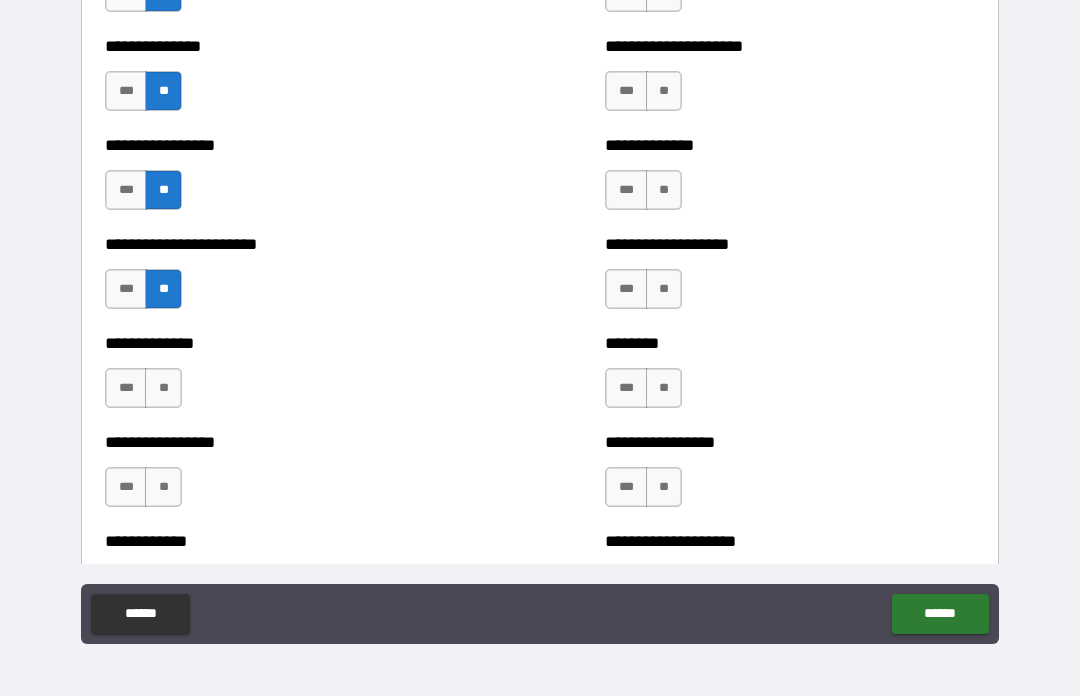 click on "**" at bounding box center (163, 388) 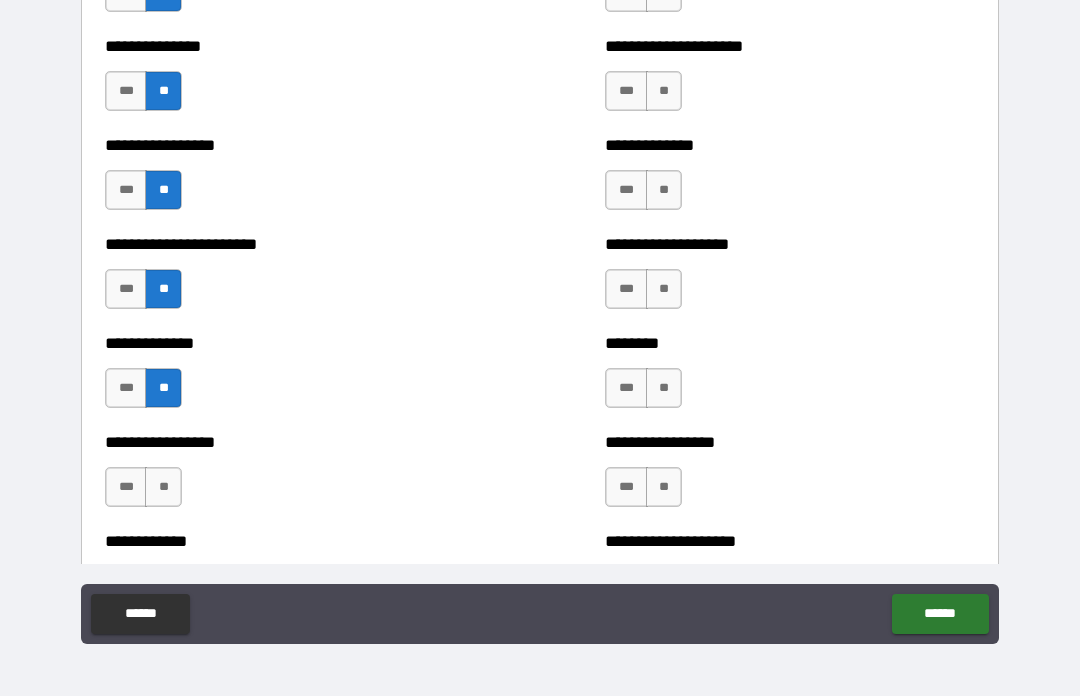 click on "**" at bounding box center [163, 487] 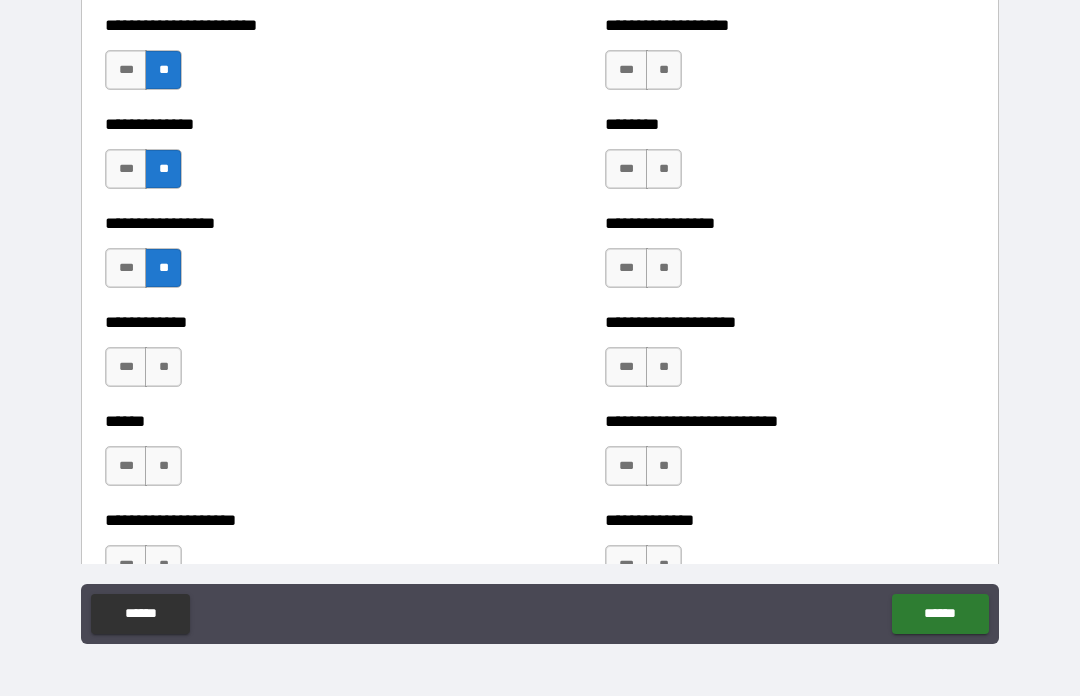 scroll, scrollTop: 3669, scrollLeft: 0, axis: vertical 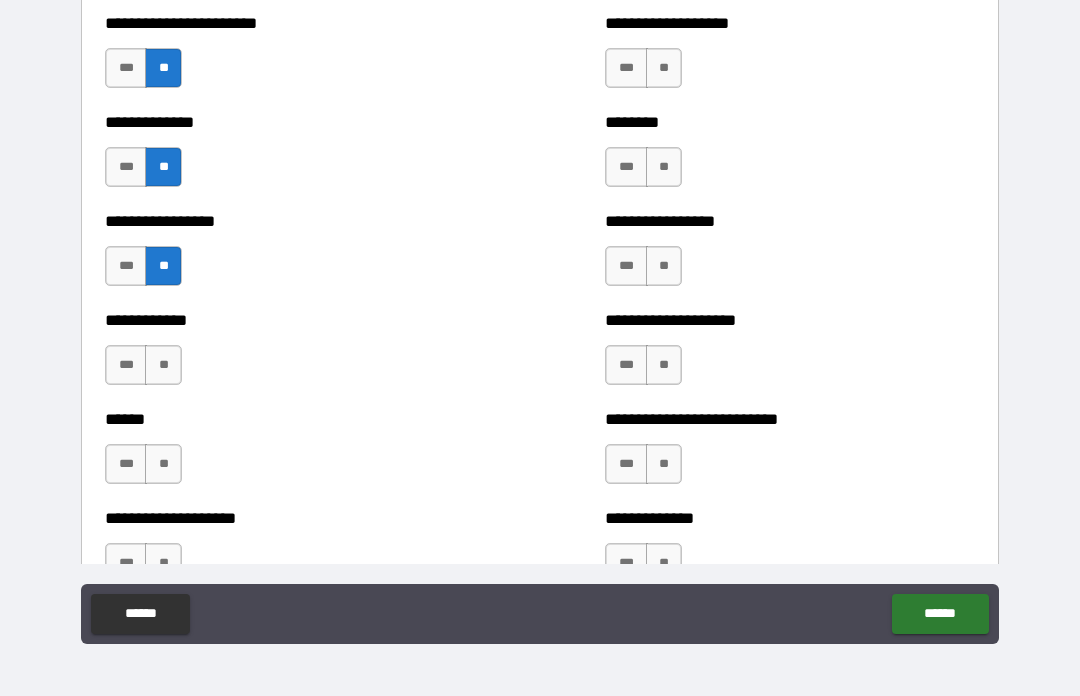click on "**" at bounding box center [163, 365] 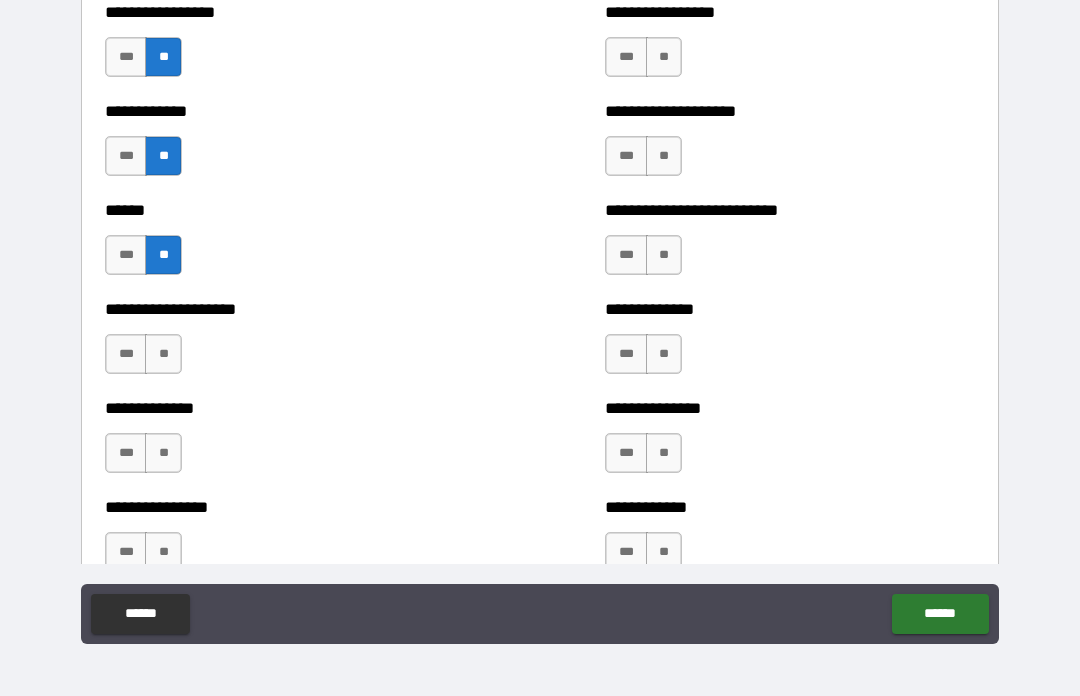 scroll, scrollTop: 3966, scrollLeft: 0, axis: vertical 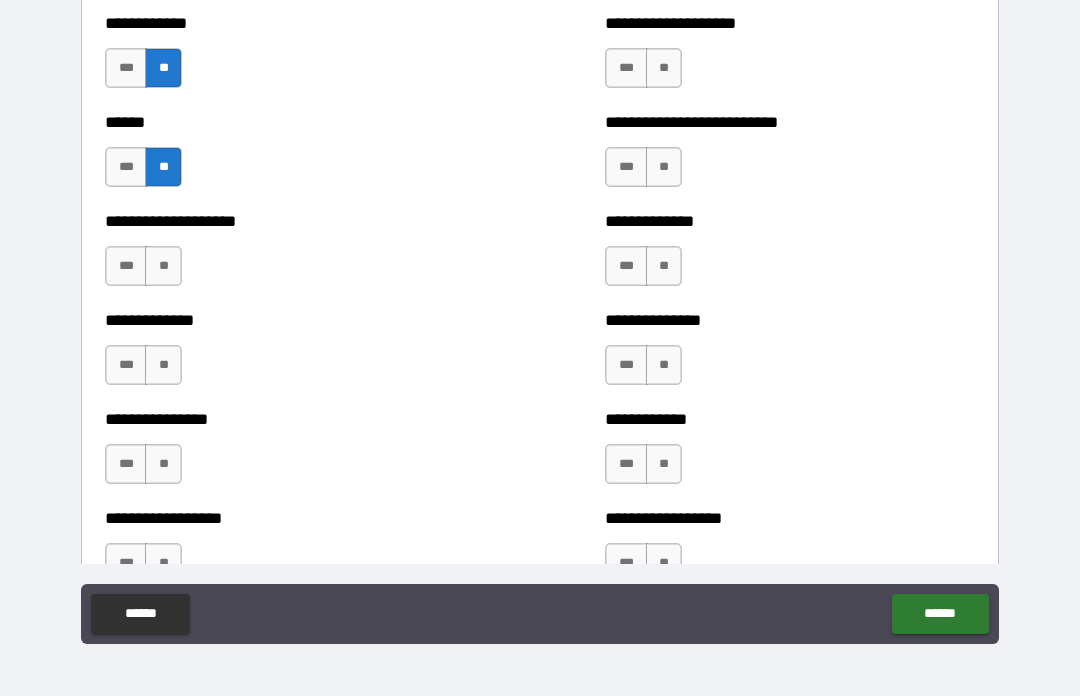 click on "**" at bounding box center (163, 365) 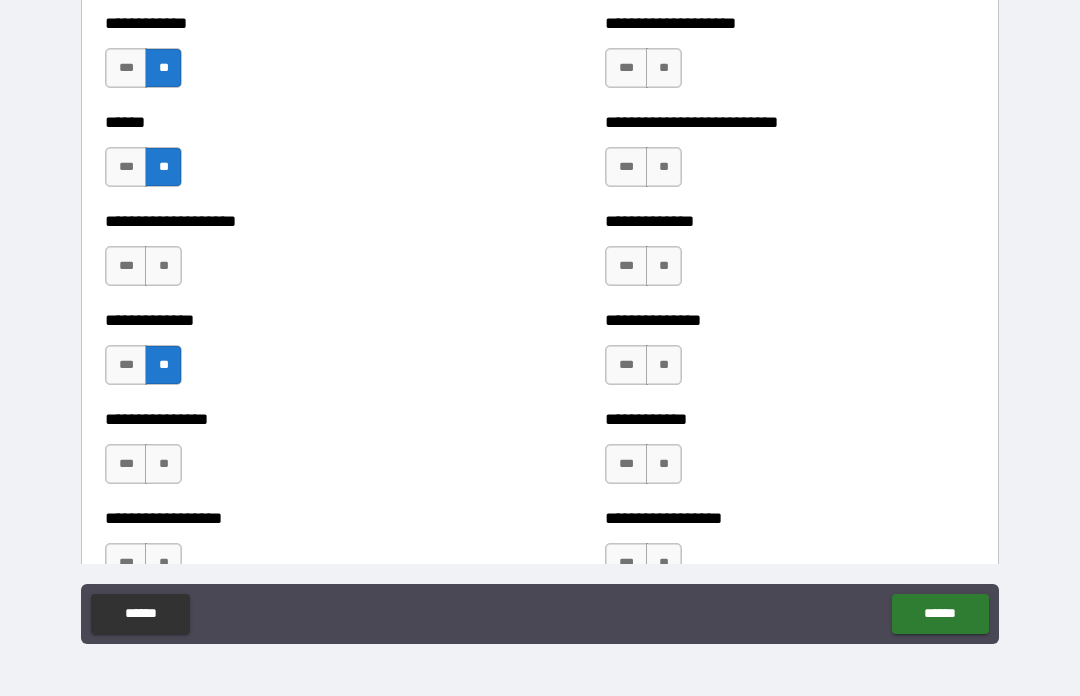 click on "**" at bounding box center [163, 266] 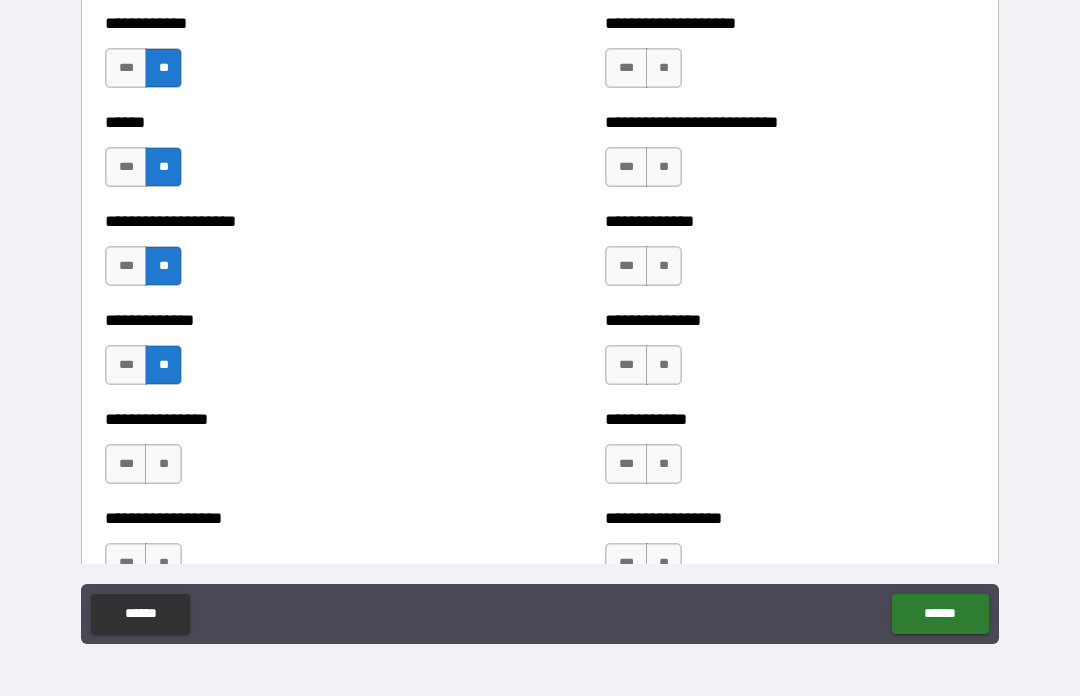 click on "**" at bounding box center [163, 464] 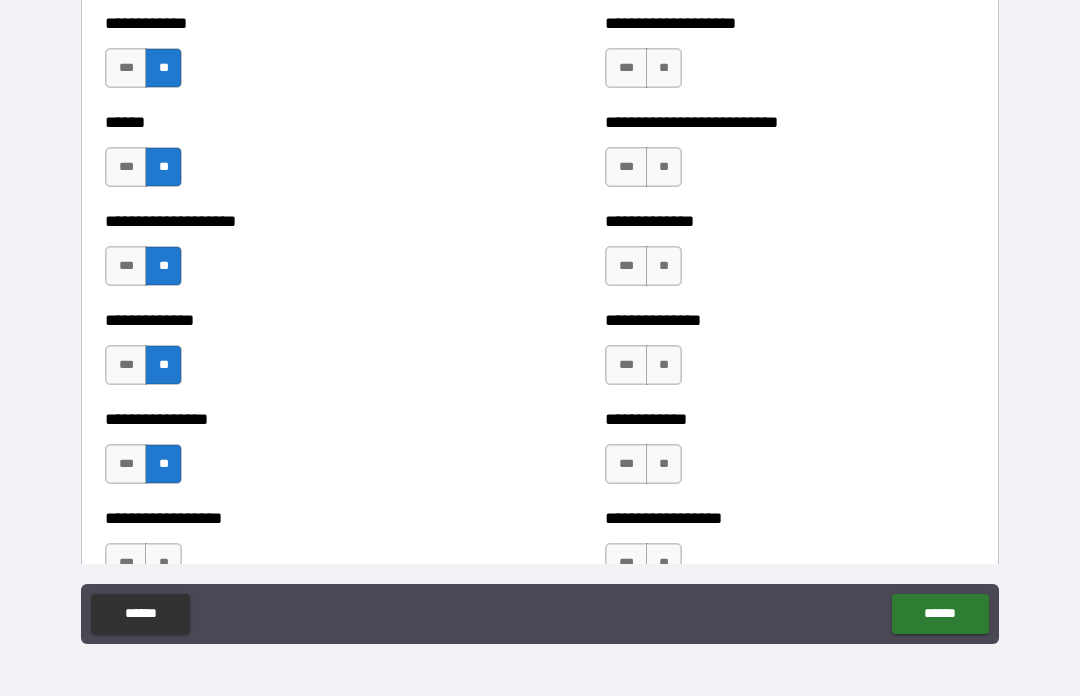 scroll, scrollTop: 4258, scrollLeft: 0, axis: vertical 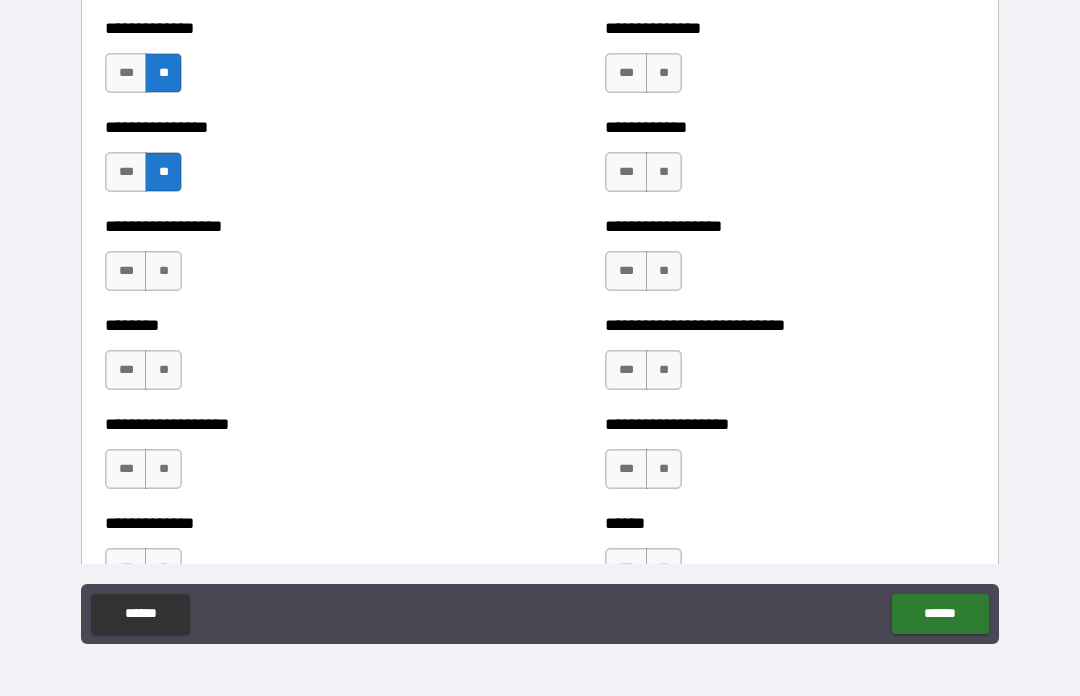 click on "**" at bounding box center (163, 370) 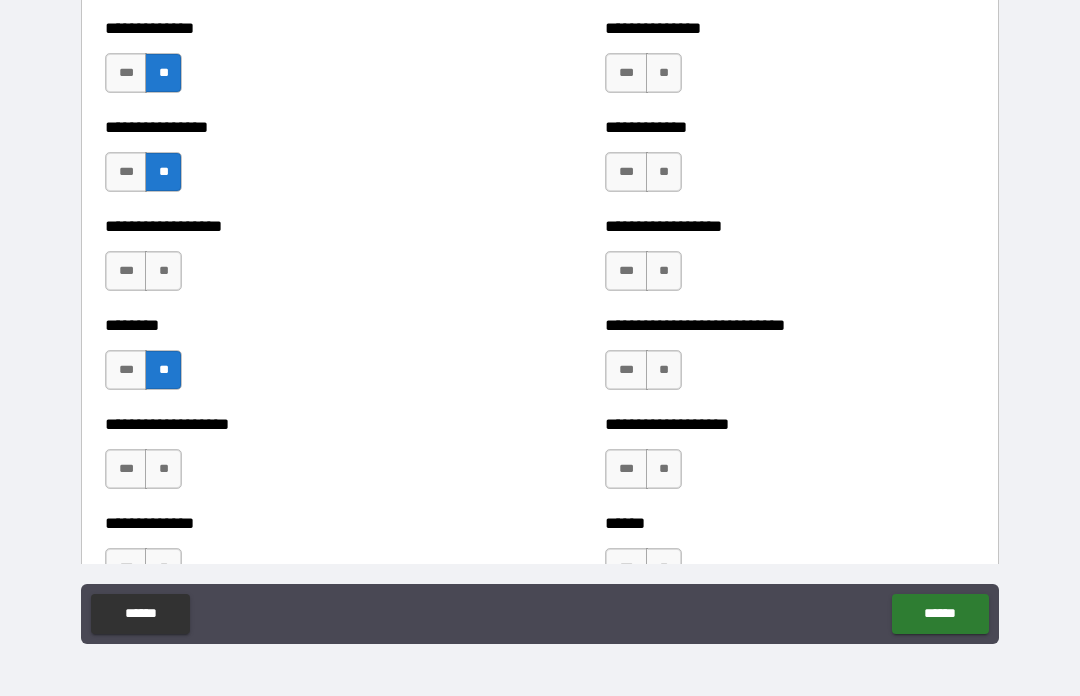 click on "**" at bounding box center (163, 271) 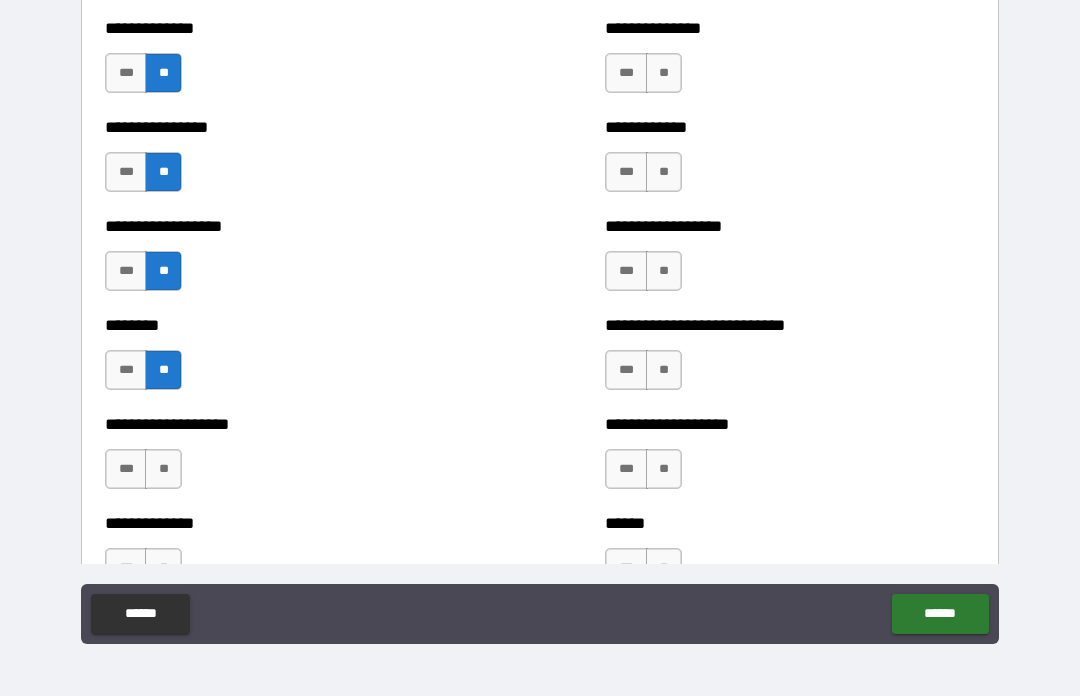 click on "**" at bounding box center [163, 469] 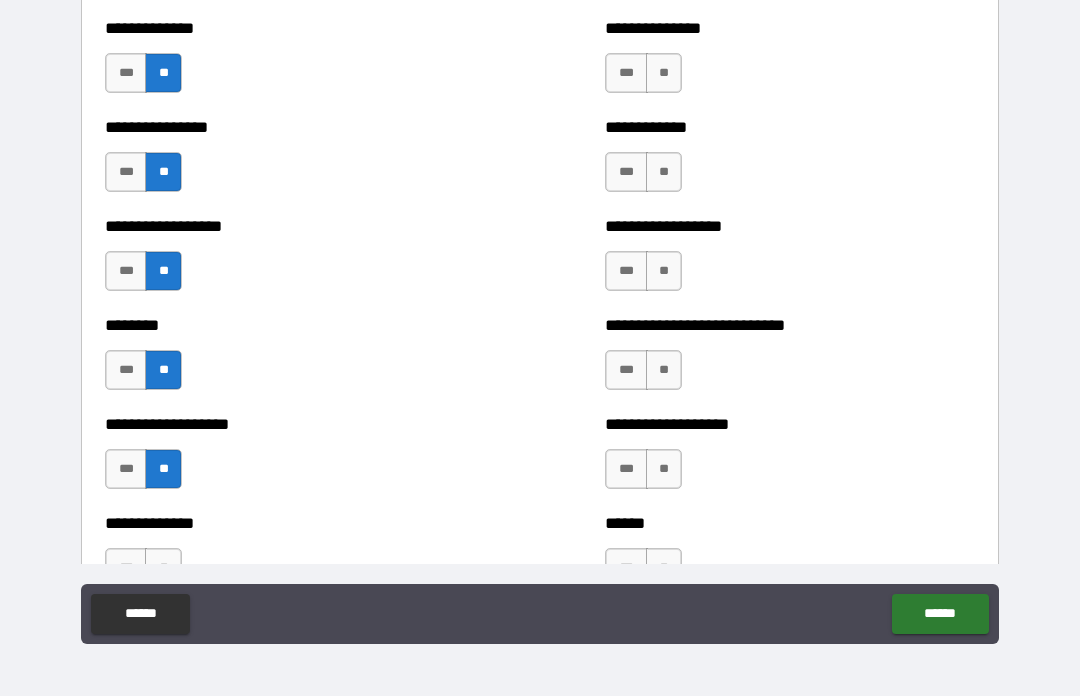 click on "**" at bounding box center [664, 370] 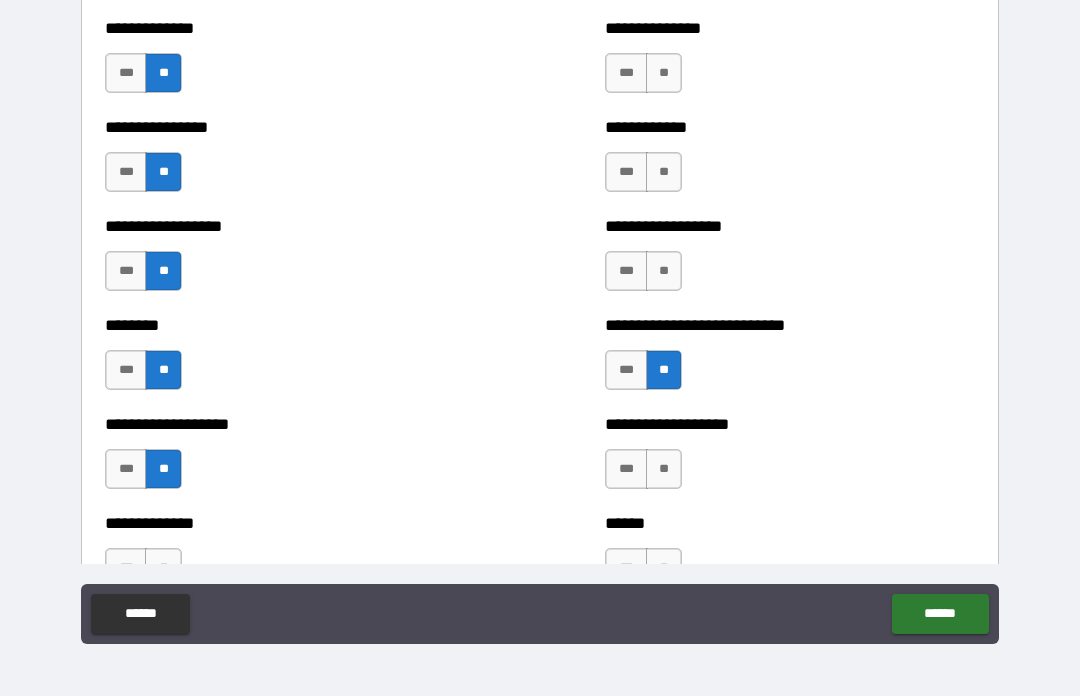 click on "**" at bounding box center [664, 271] 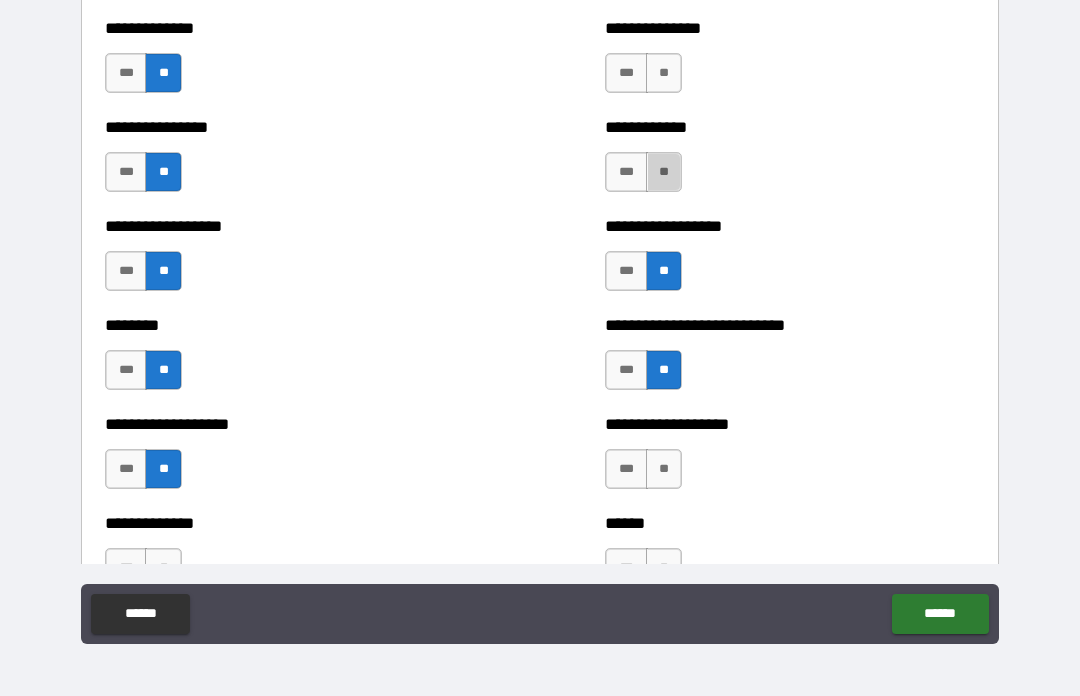 click on "**" at bounding box center (664, 172) 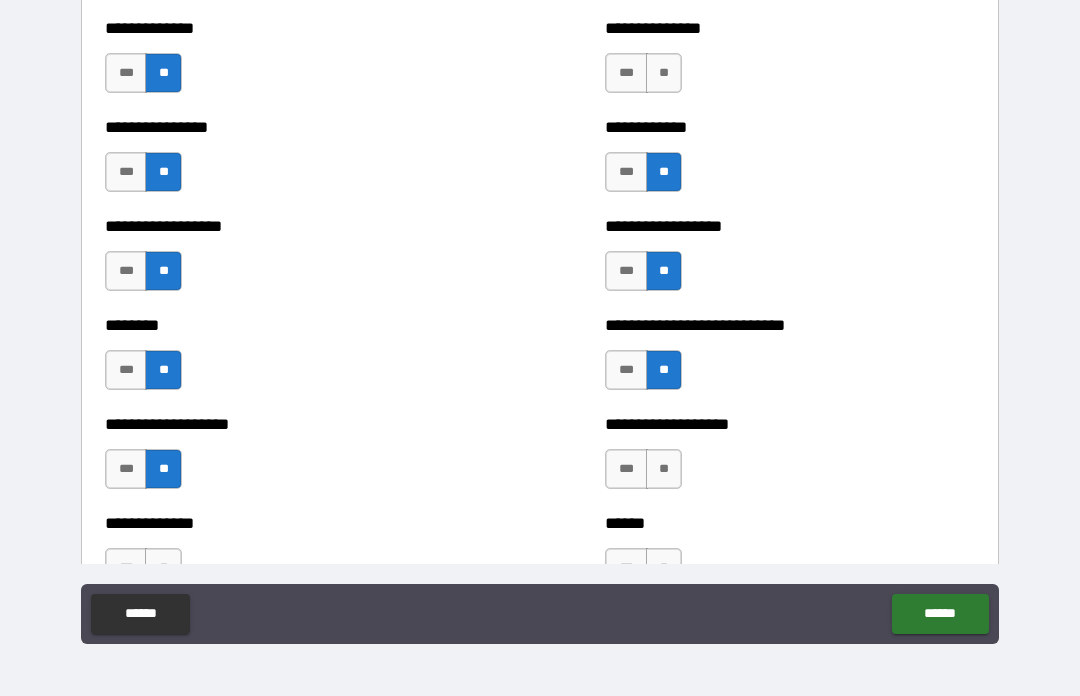 click on "**" at bounding box center [664, 73] 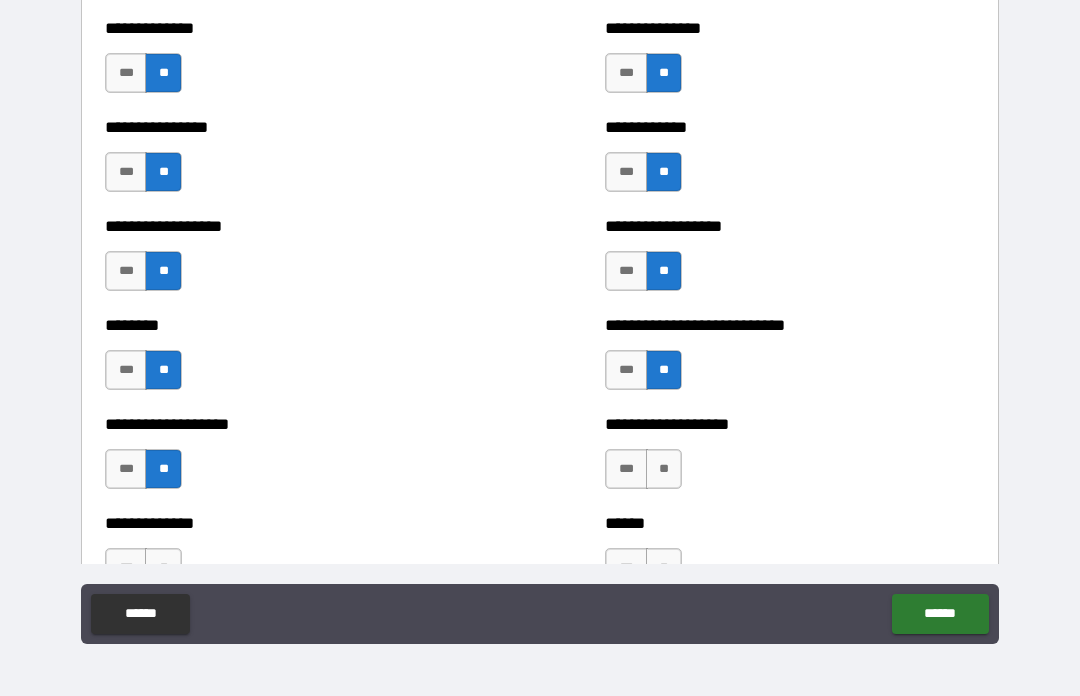 click on "**" at bounding box center [664, 469] 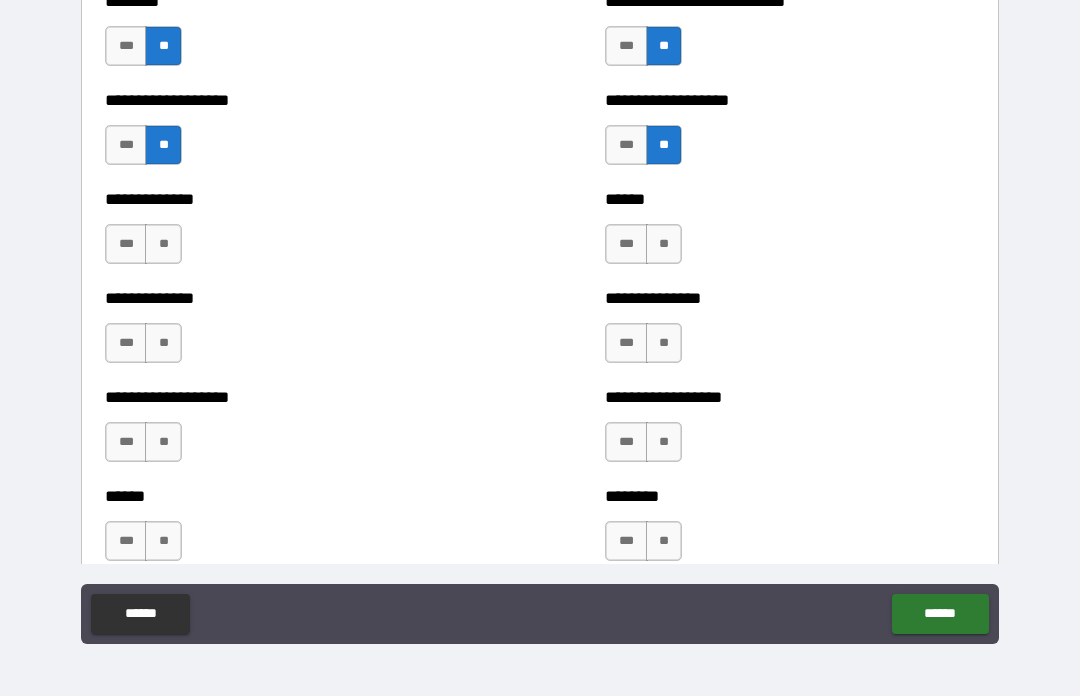scroll, scrollTop: 4593, scrollLeft: 0, axis: vertical 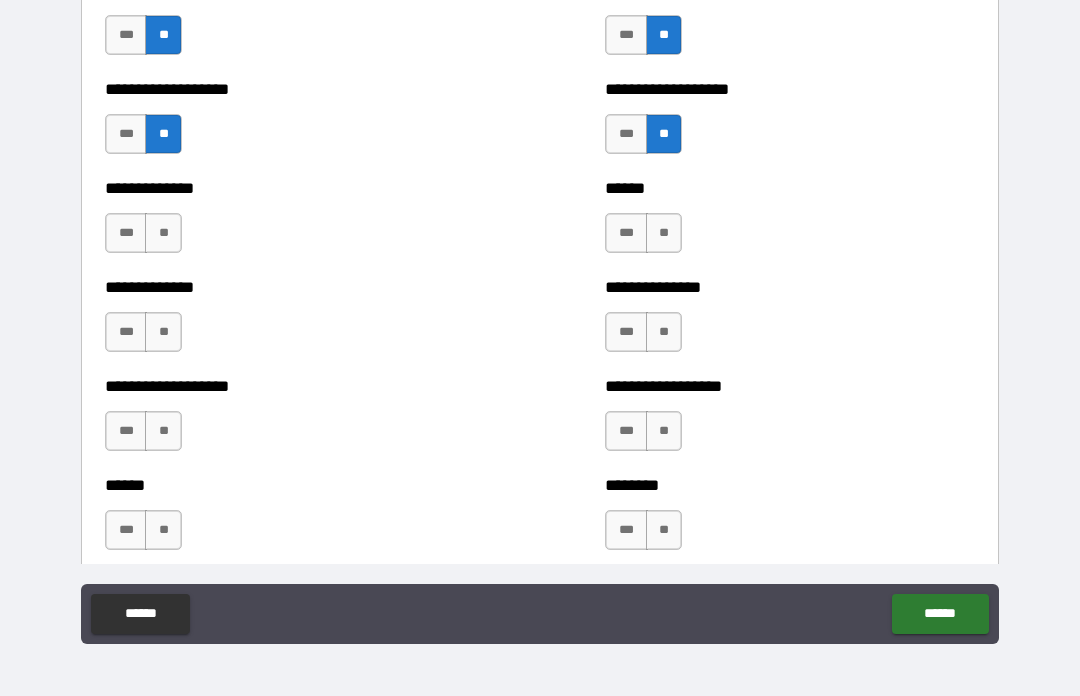 click on "**" at bounding box center [664, 233] 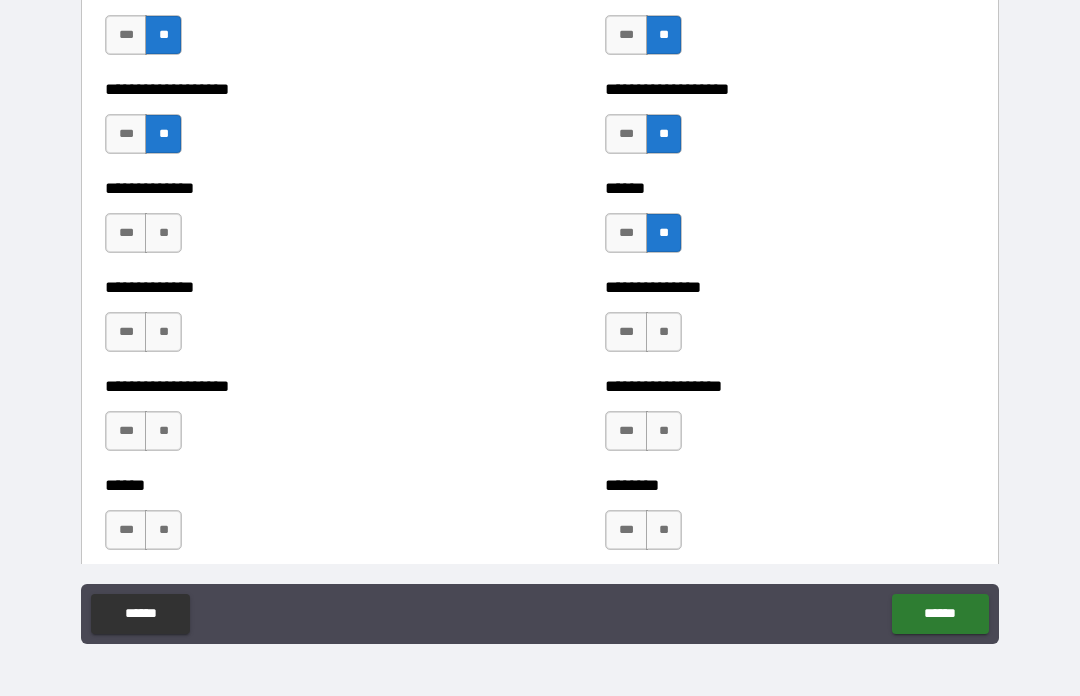 click on "**" at bounding box center (664, 332) 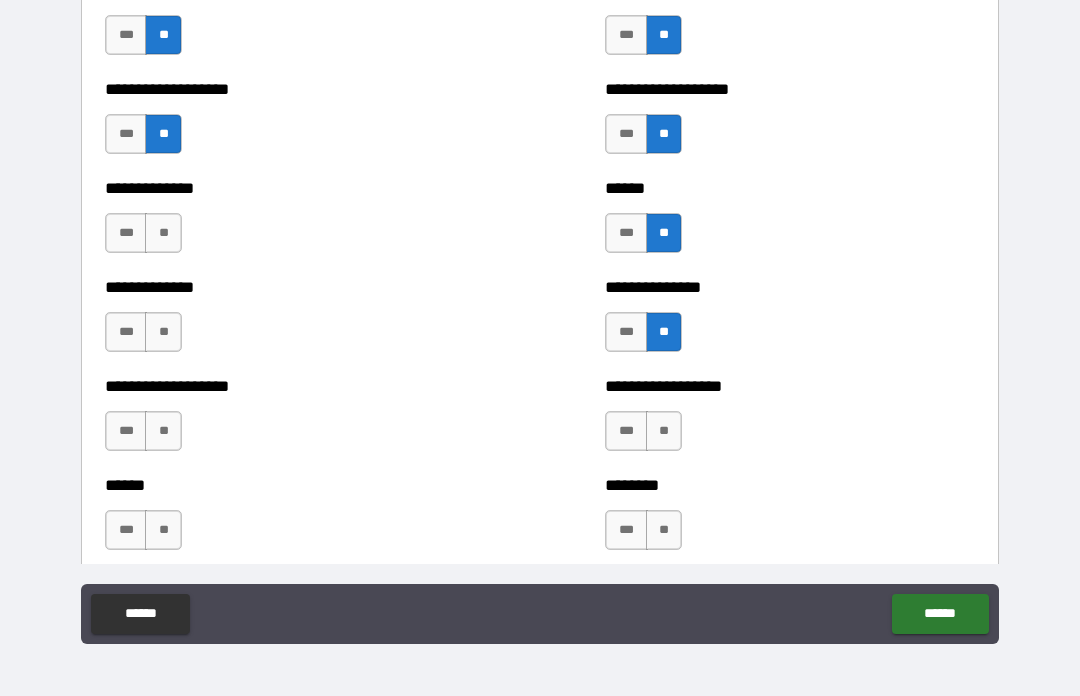 click on "**" at bounding box center (664, 431) 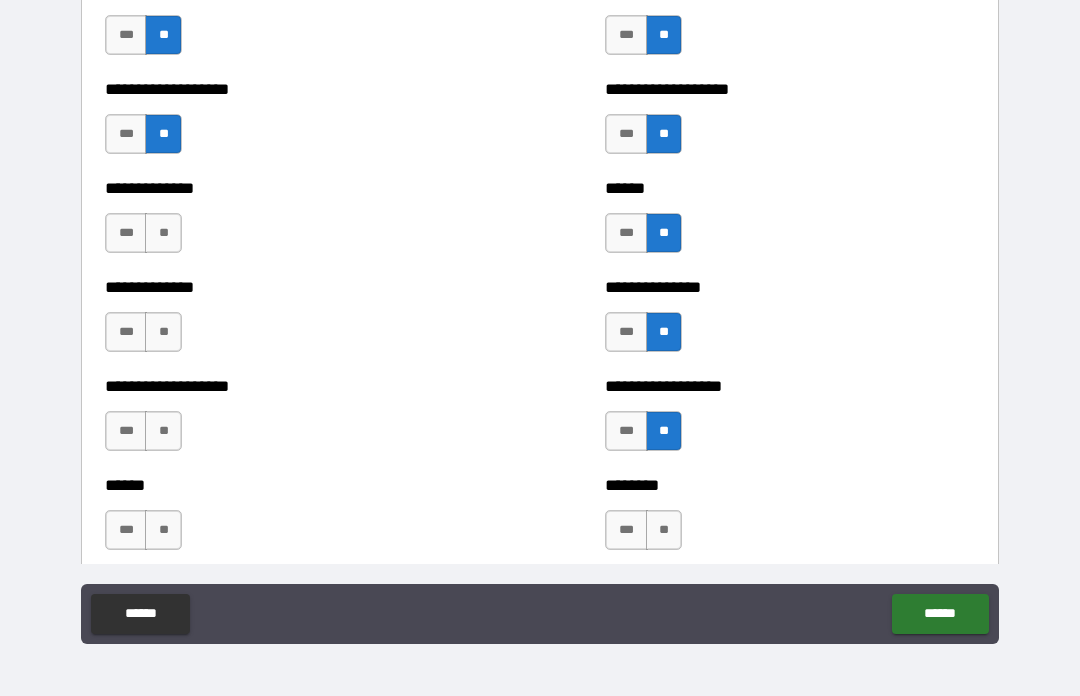 click on "**" at bounding box center (664, 530) 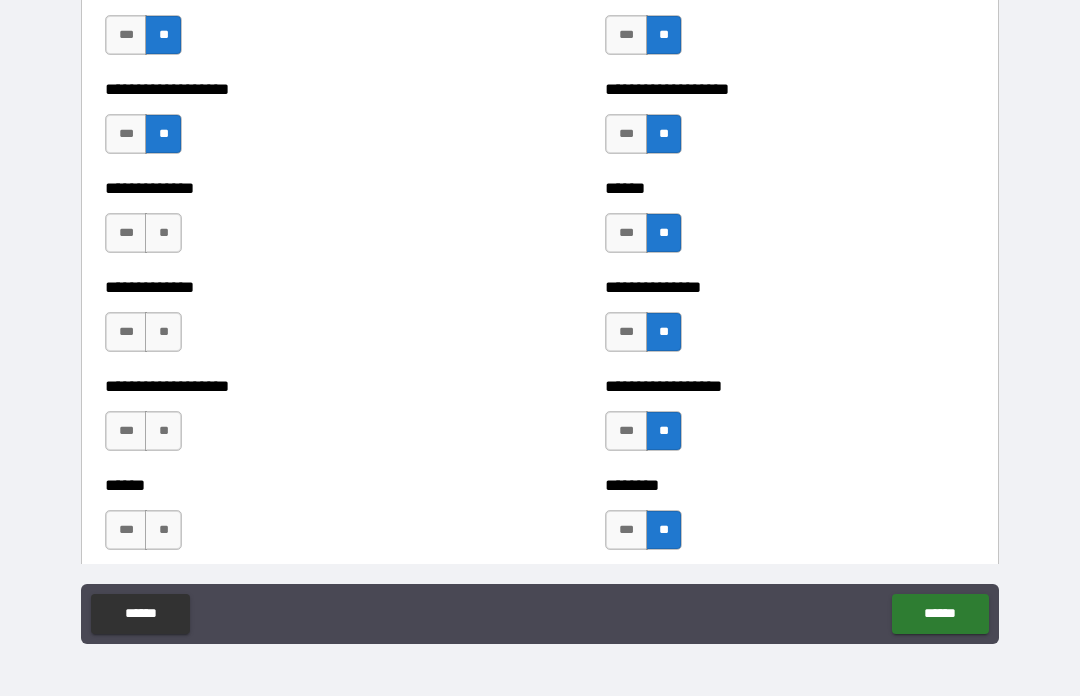 click on "**" at bounding box center (163, 530) 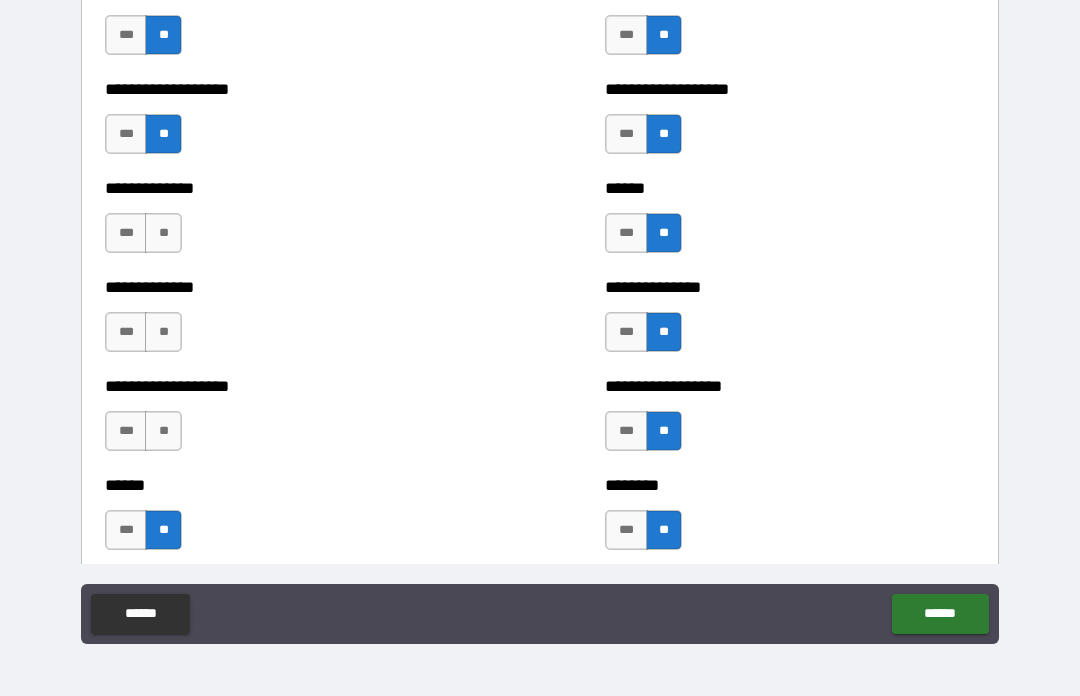 click on "**" at bounding box center [163, 431] 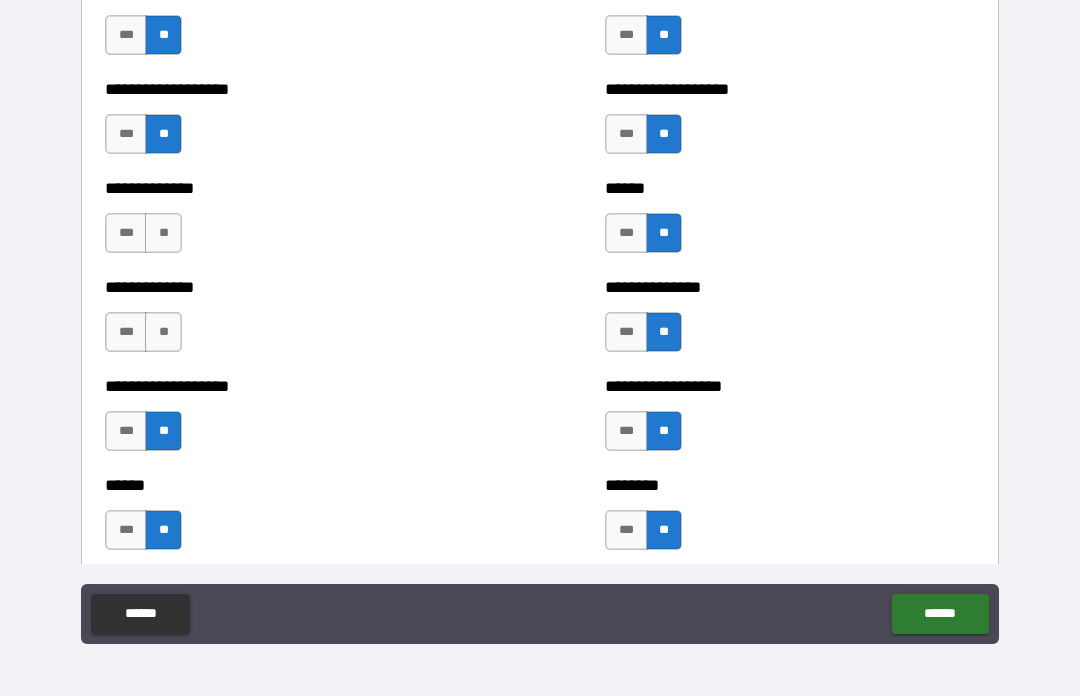 click on "**" at bounding box center (163, 332) 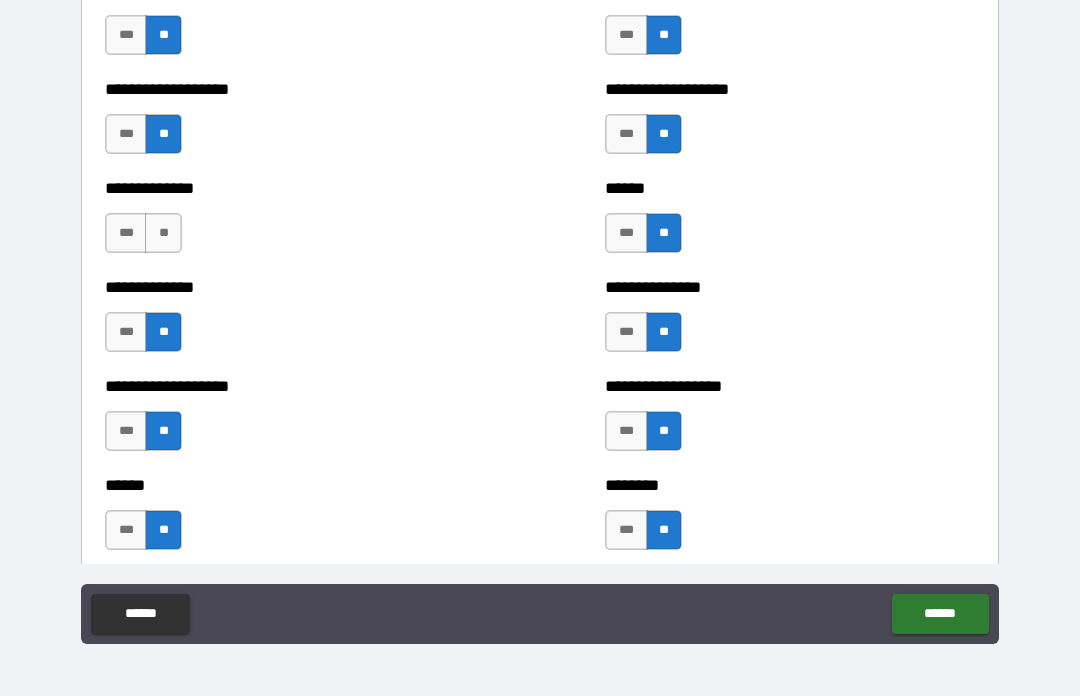 click on "**" at bounding box center (163, 233) 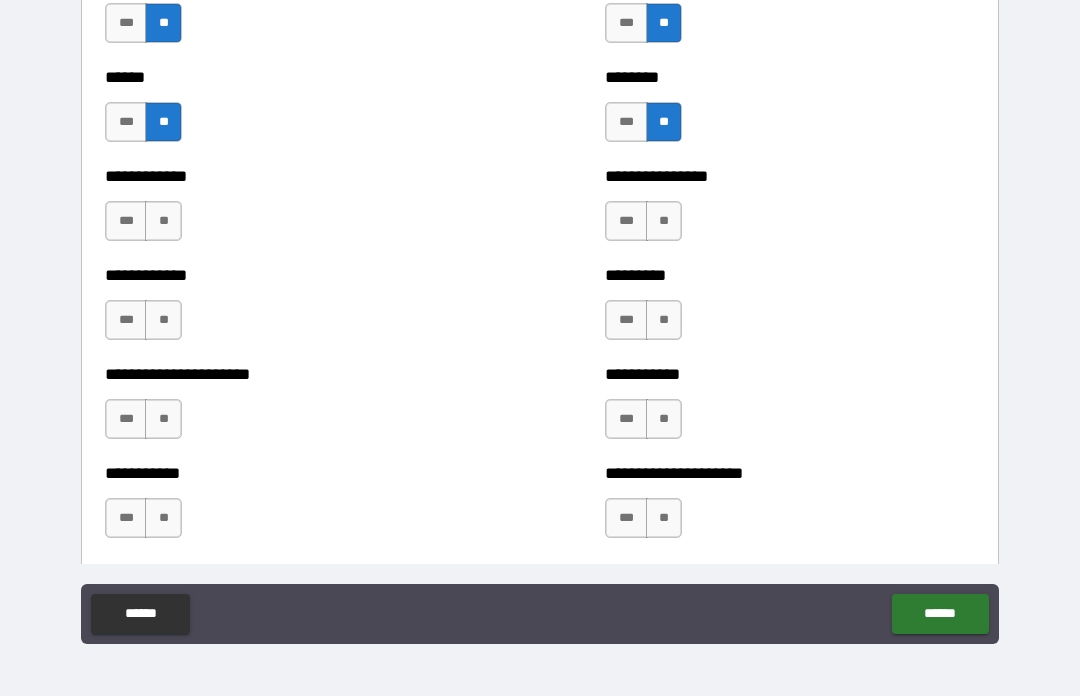 scroll, scrollTop: 5009, scrollLeft: 0, axis: vertical 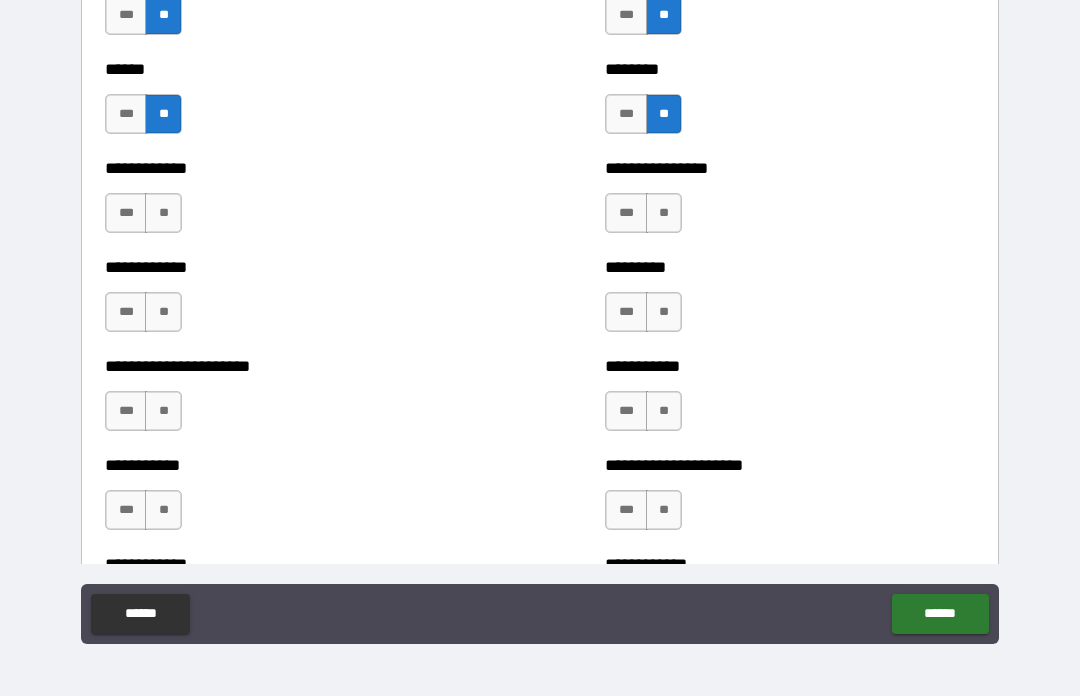click on "**" at bounding box center [163, 213] 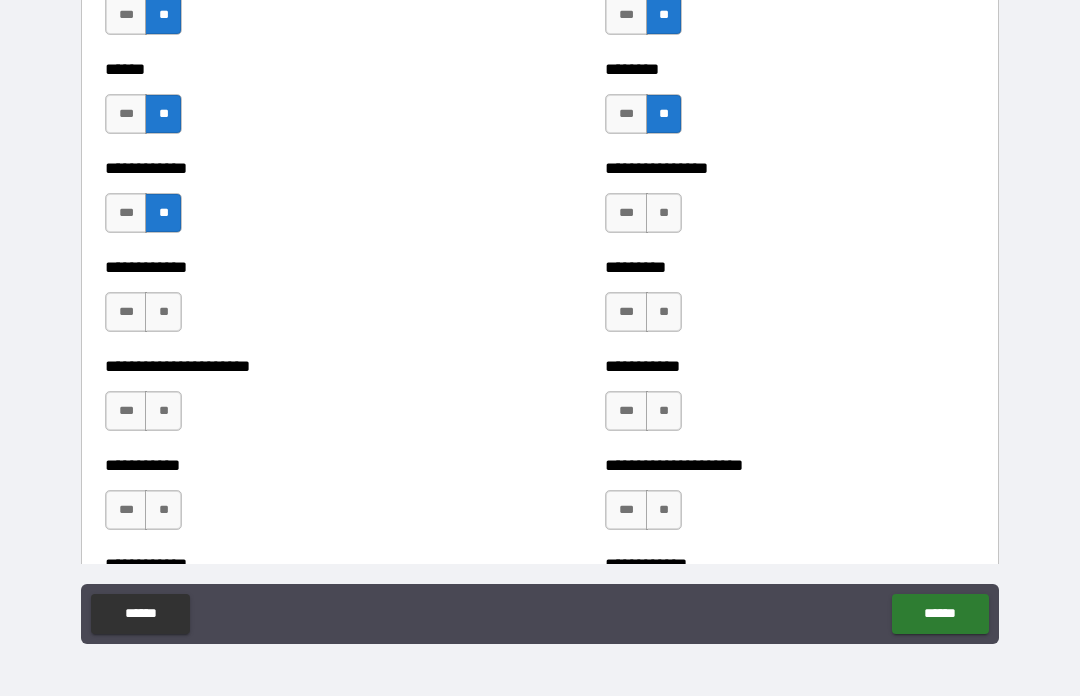click on "**" at bounding box center [163, 312] 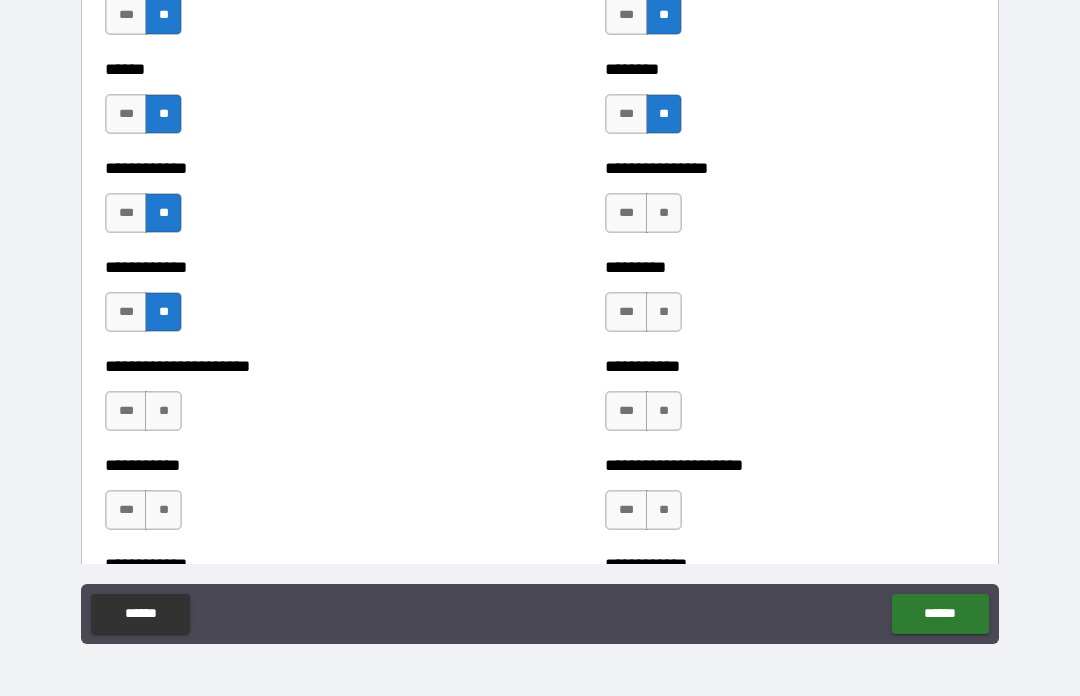 click on "**" at bounding box center [664, 213] 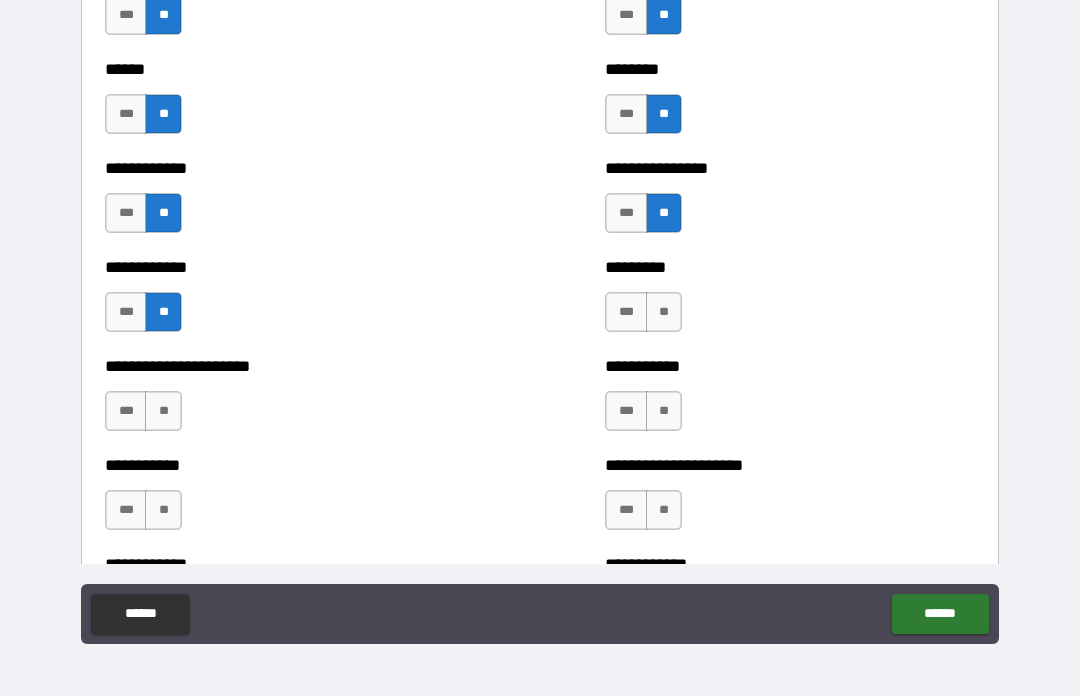 click on "**" at bounding box center [664, 312] 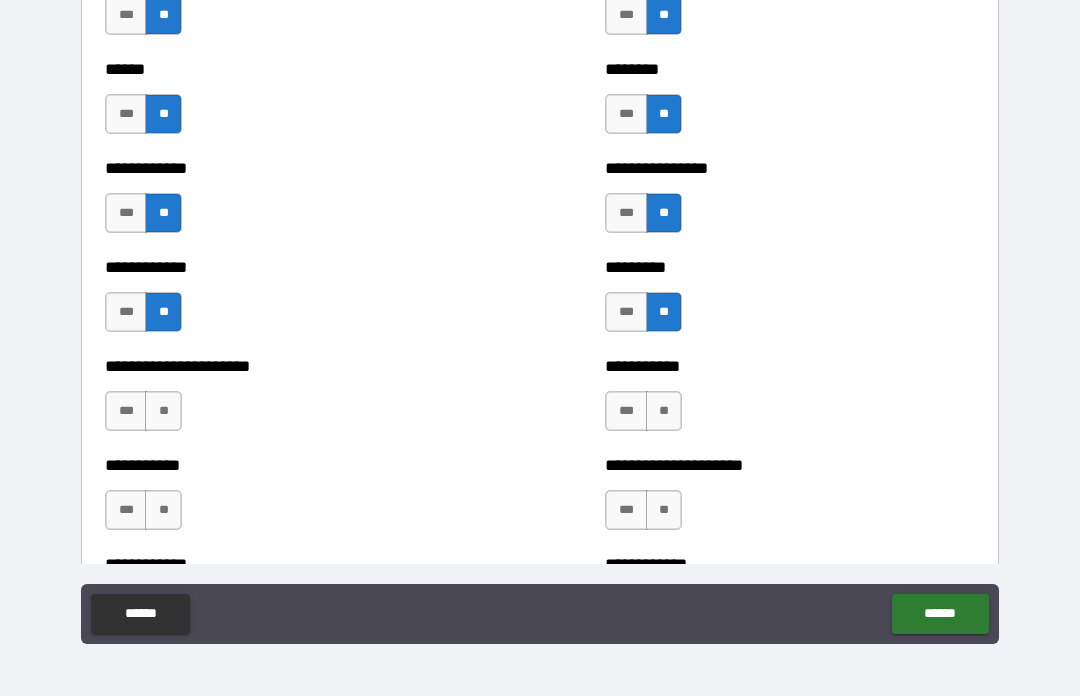 click on "**" at bounding box center (664, 411) 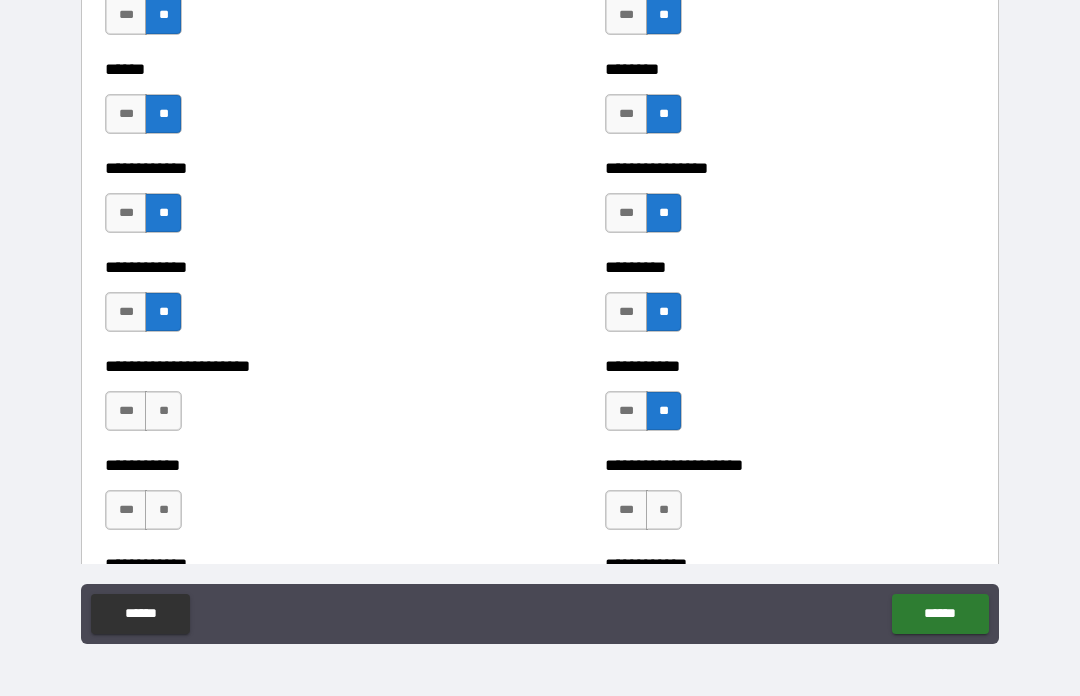 click on "**" at bounding box center [664, 510] 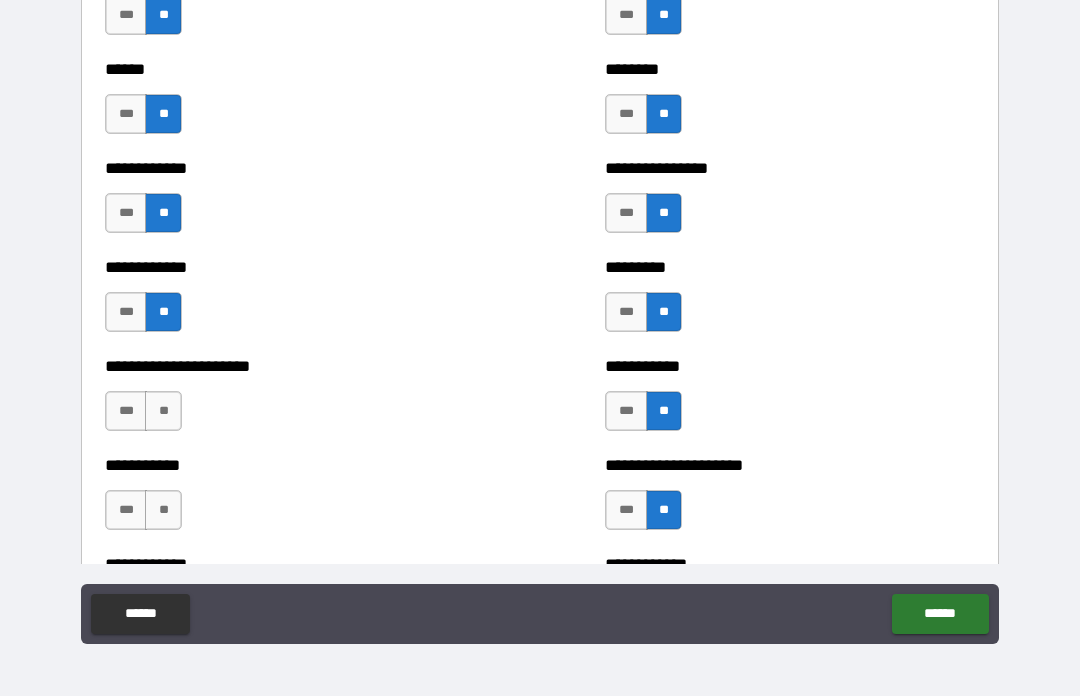 click on "**" at bounding box center [163, 510] 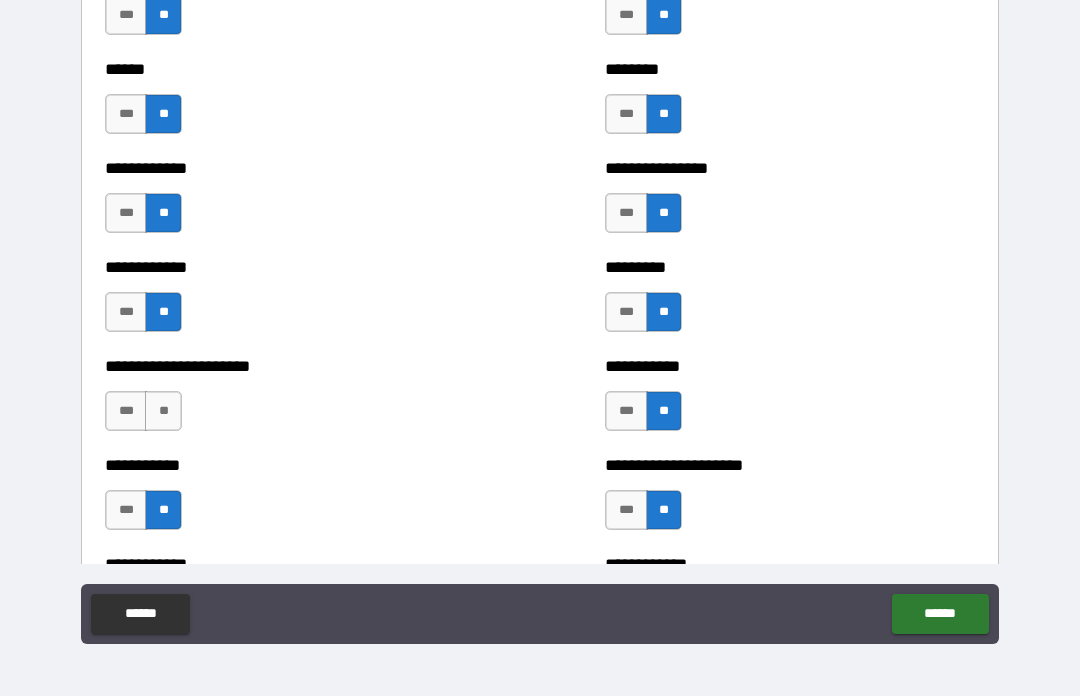 click on "**" at bounding box center [163, 411] 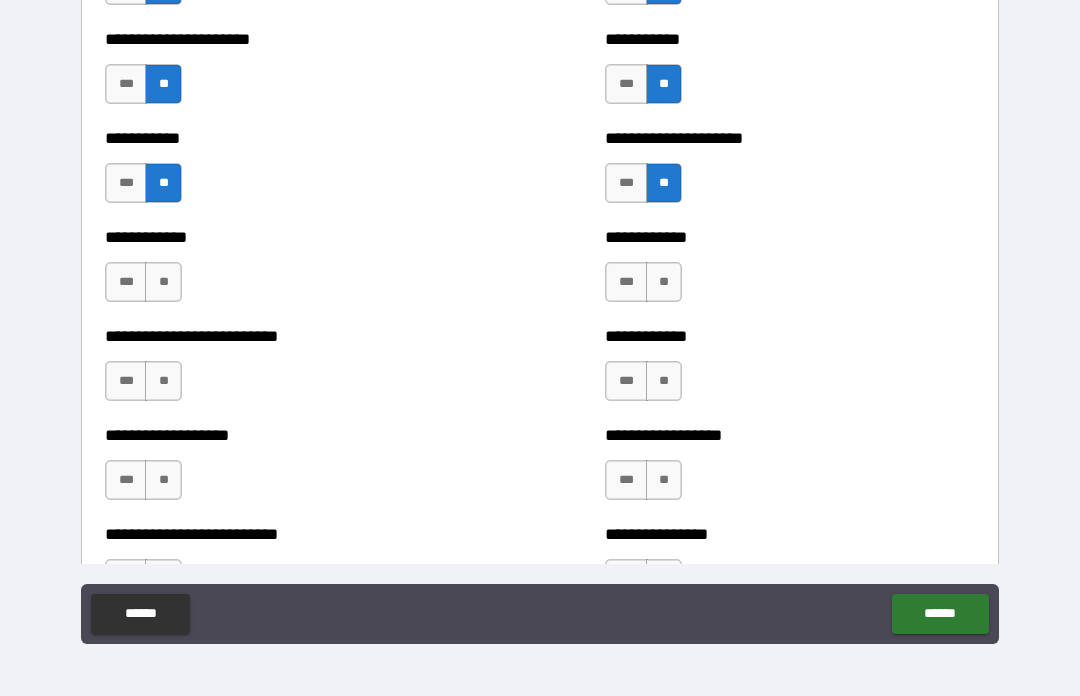 scroll, scrollTop: 5355, scrollLeft: 0, axis: vertical 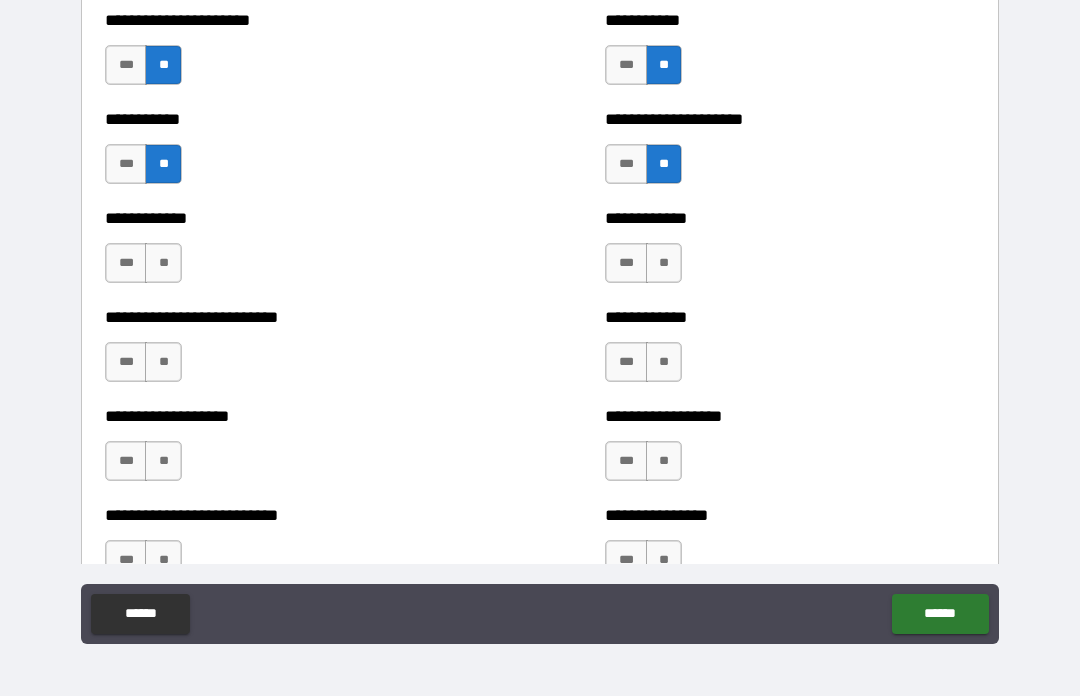 click on "**" at bounding box center [163, 263] 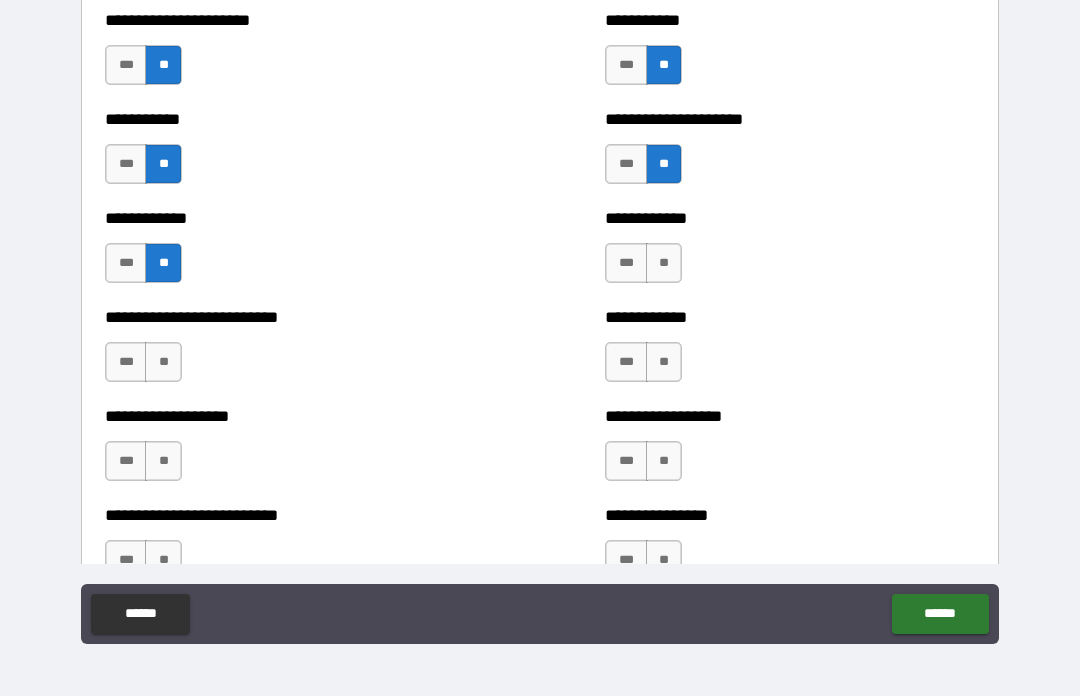 click on "**" at bounding box center (163, 362) 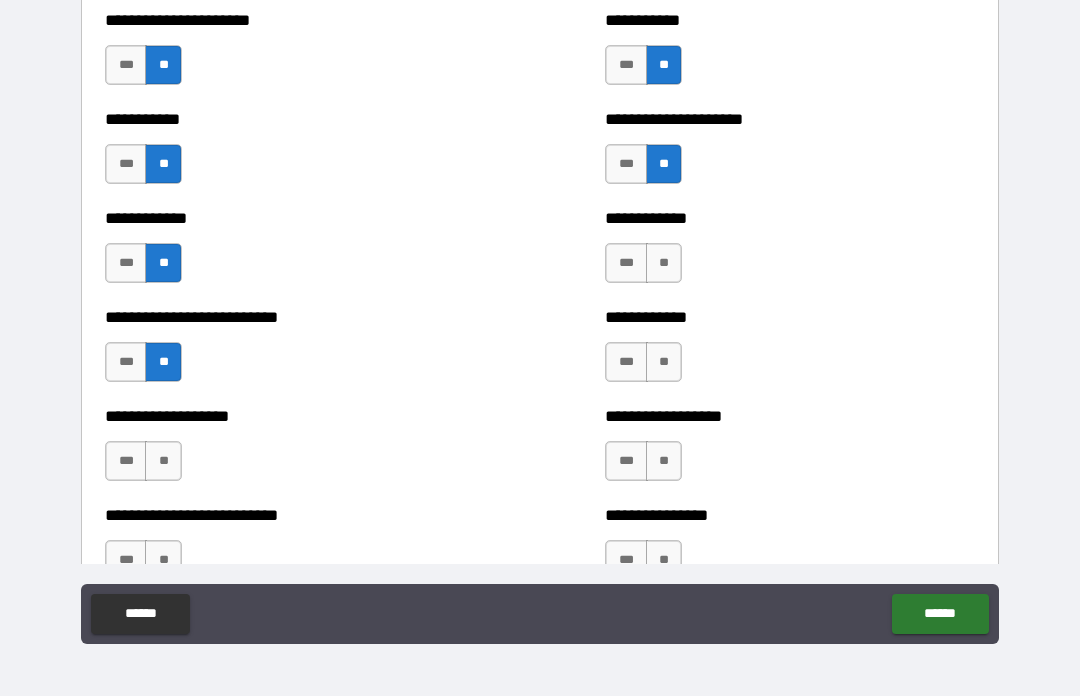 click on "**" at bounding box center (664, 263) 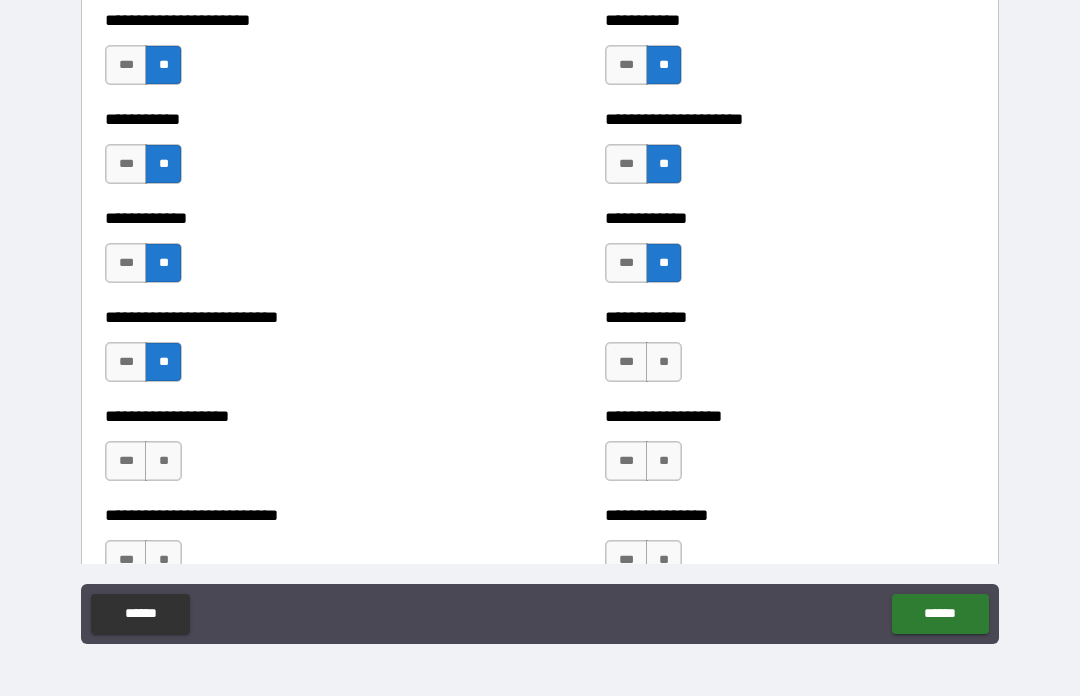 click on "**" at bounding box center (664, 362) 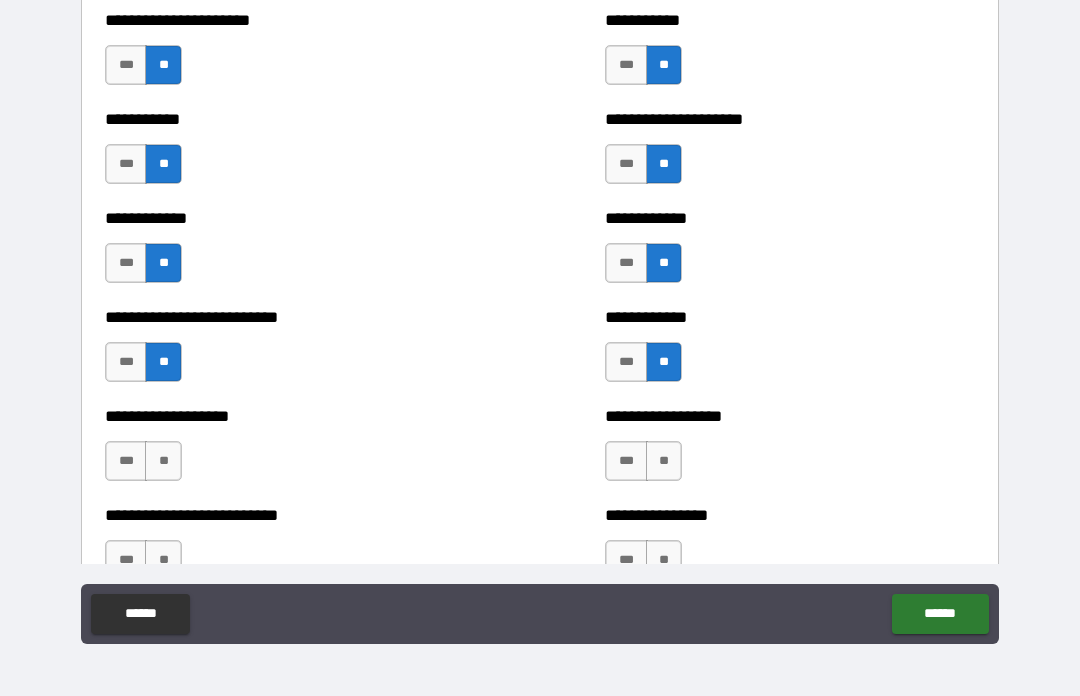 click on "**" at bounding box center (664, 461) 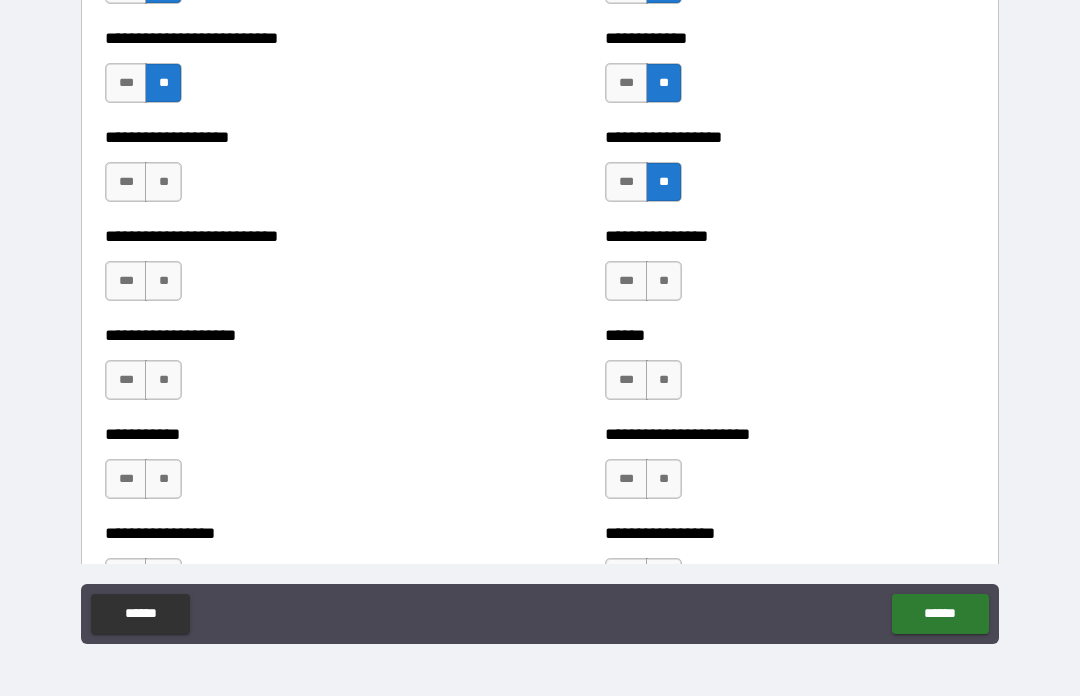 scroll, scrollTop: 5696, scrollLeft: 0, axis: vertical 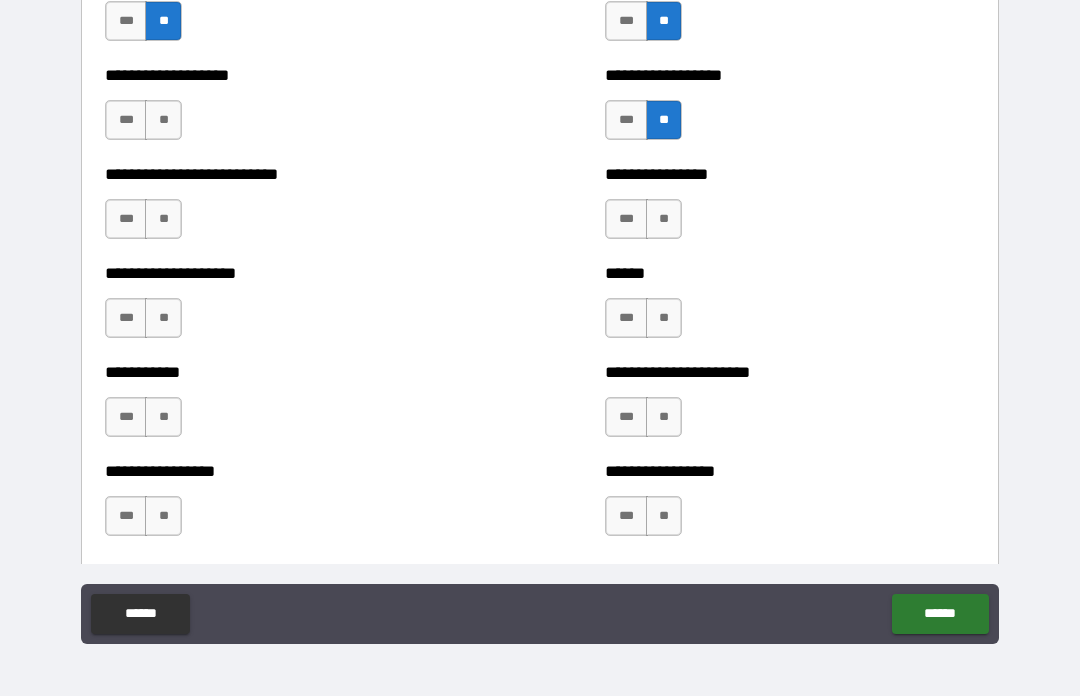 click on "**" at bounding box center (664, 219) 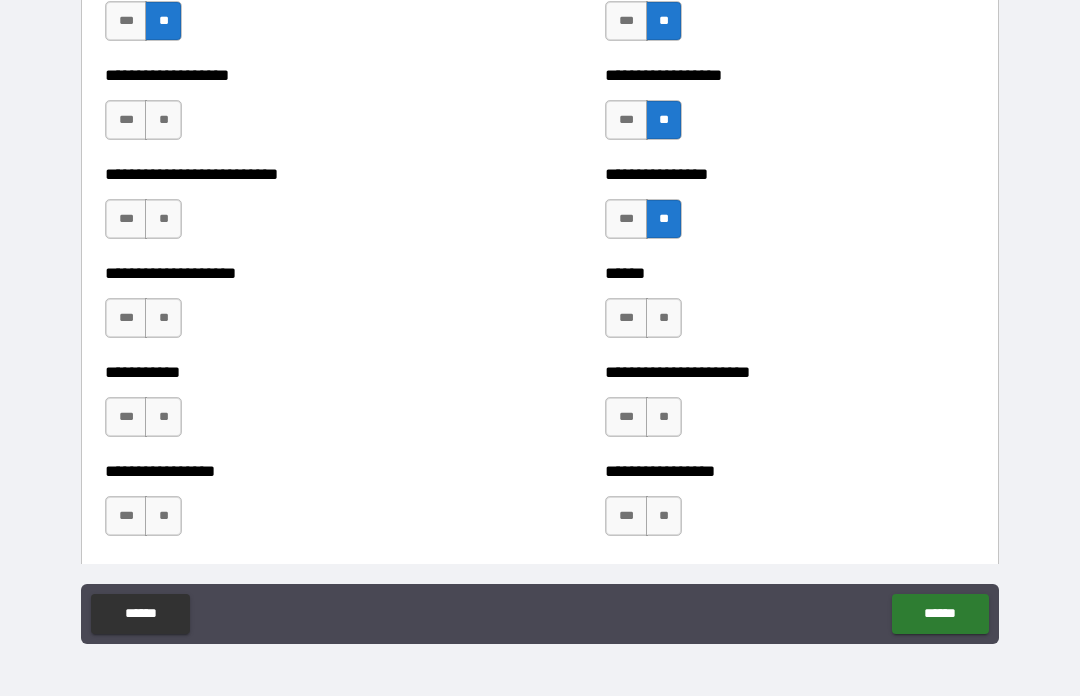 click on "**" at bounding box center [664, 318] 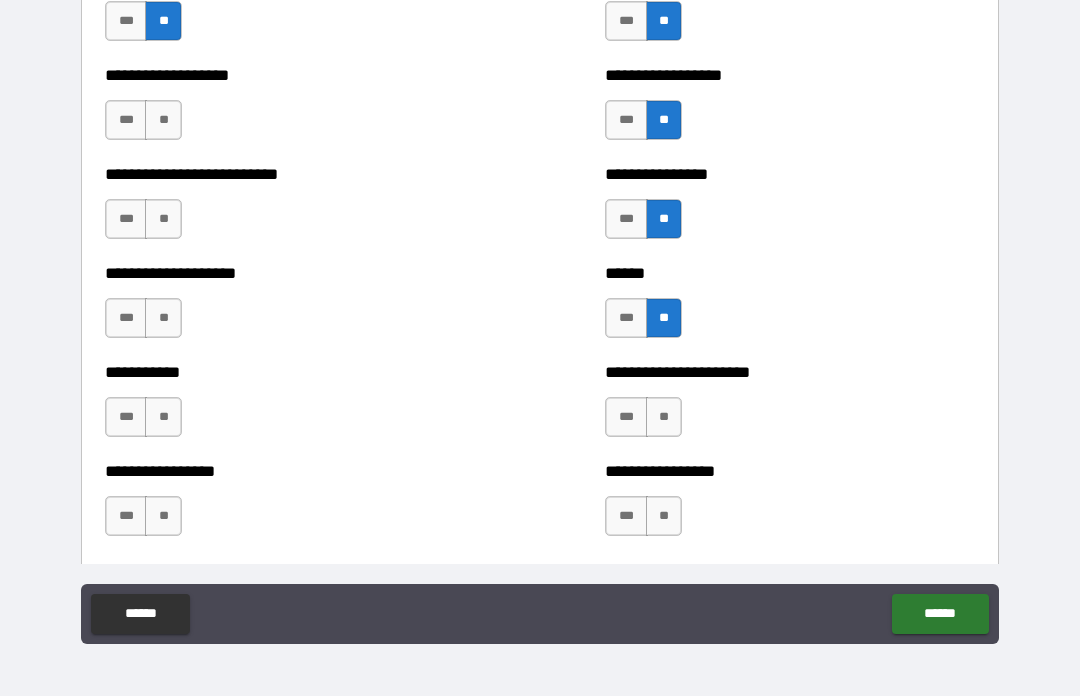 click on "**" at bounding box center (664, 417) 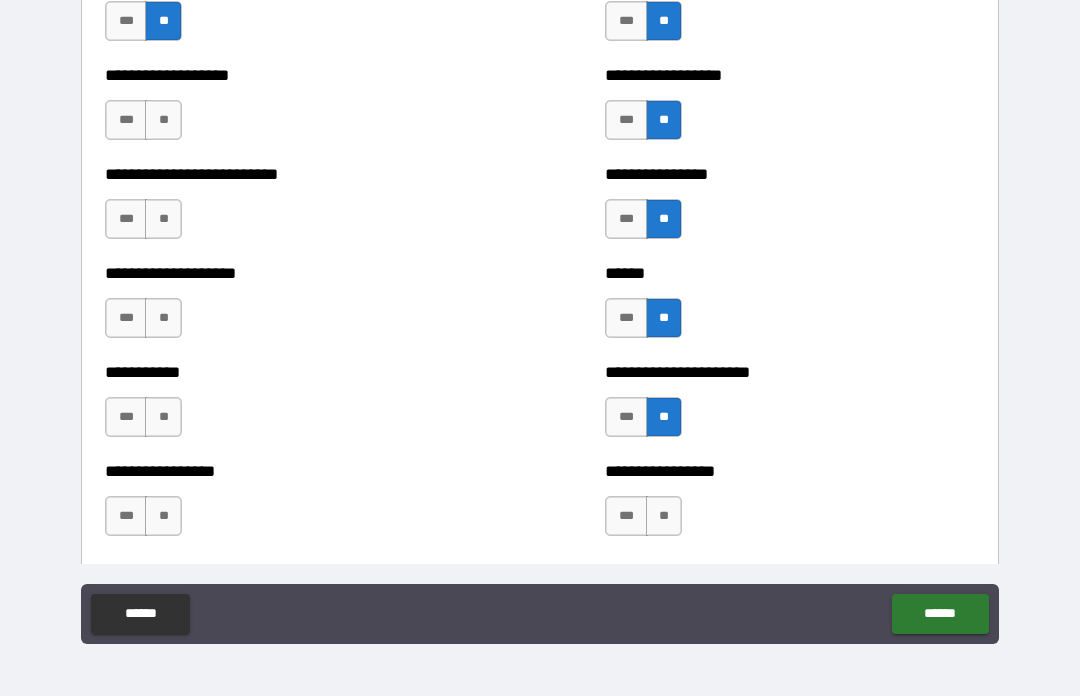 click on "**" at bounding box center (664, 516) 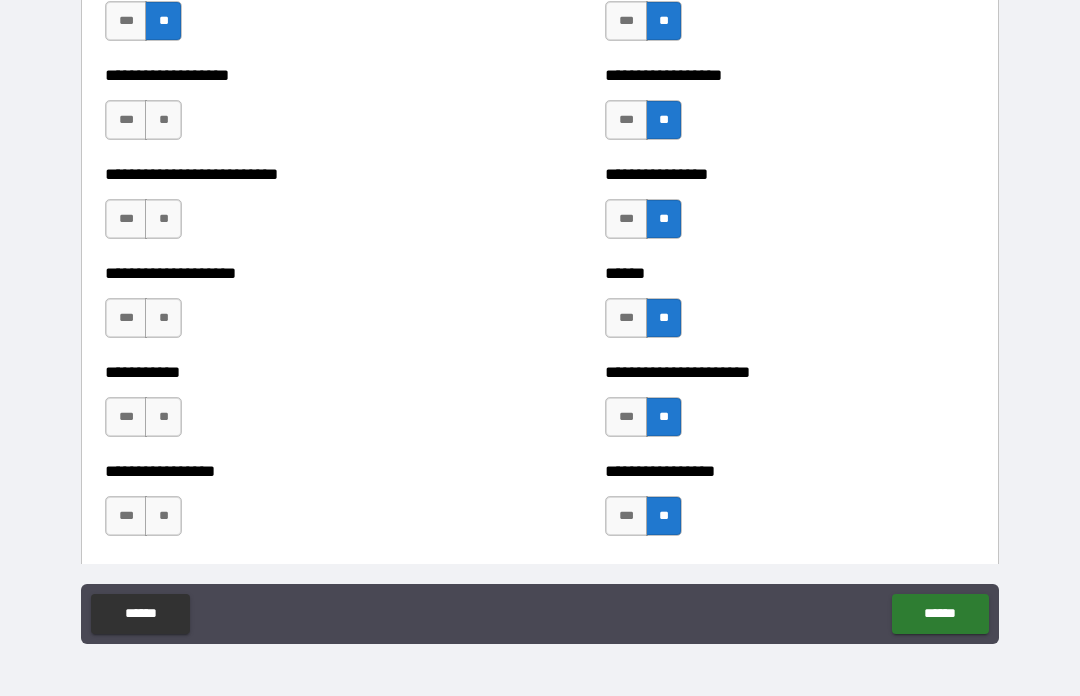 click on "**" at bounding box center (163, 516) 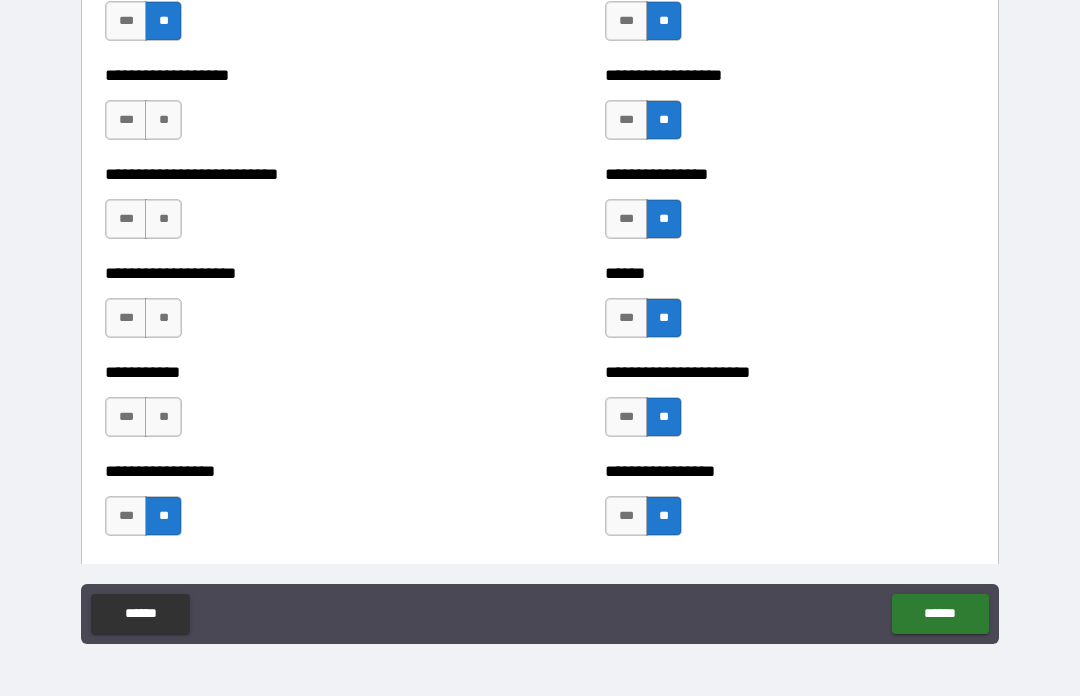 click on "**" at bounding box center (163, 417) 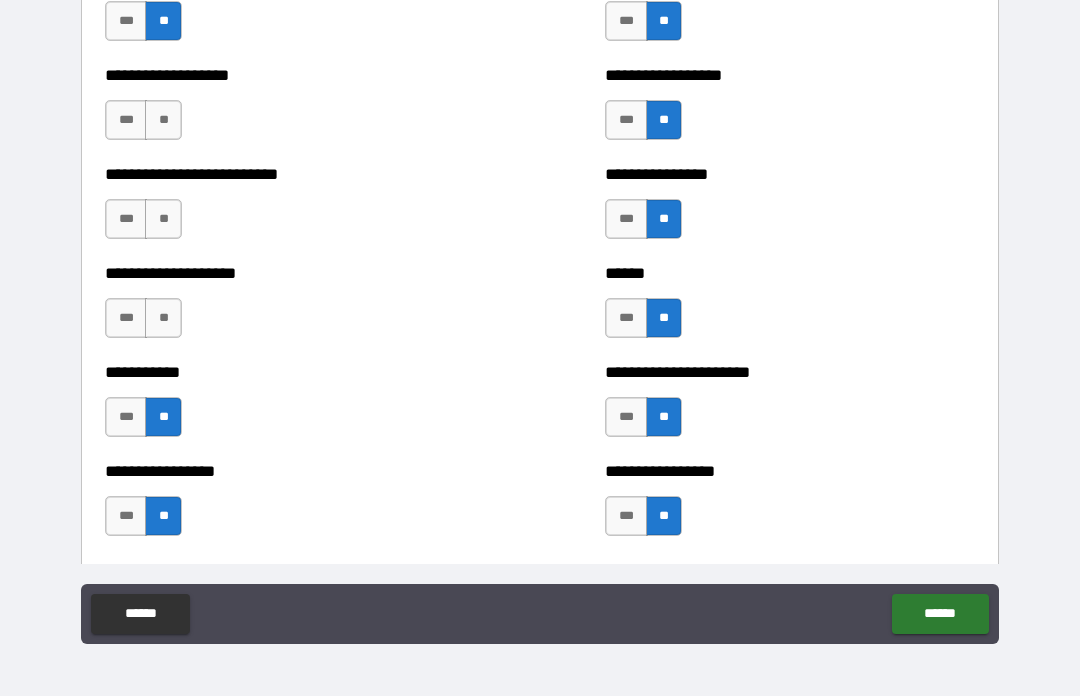 click on "**" at bounding box center (163, 318) 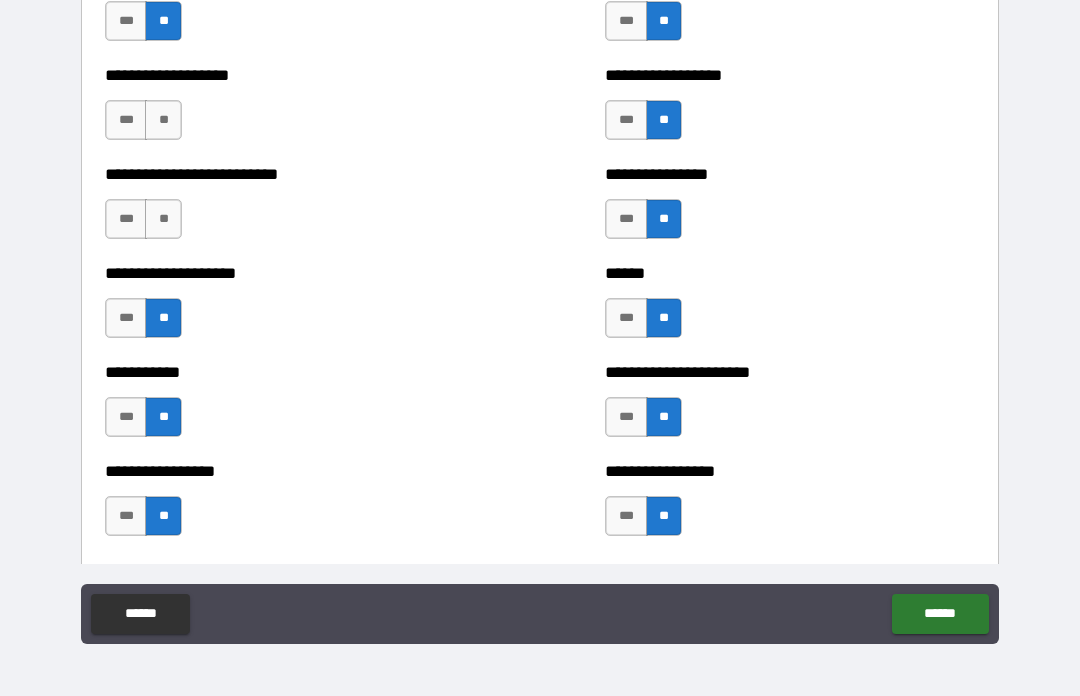 click on "**" at bounding box center (163, 219) 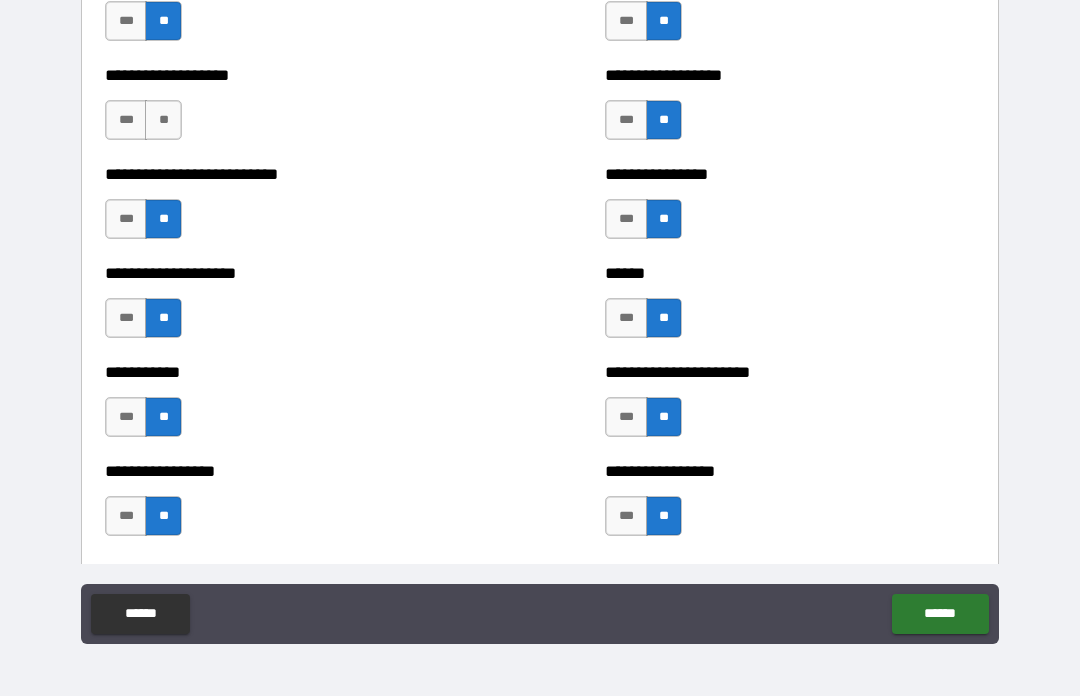 click on "**" at bounding box center (163, 120) 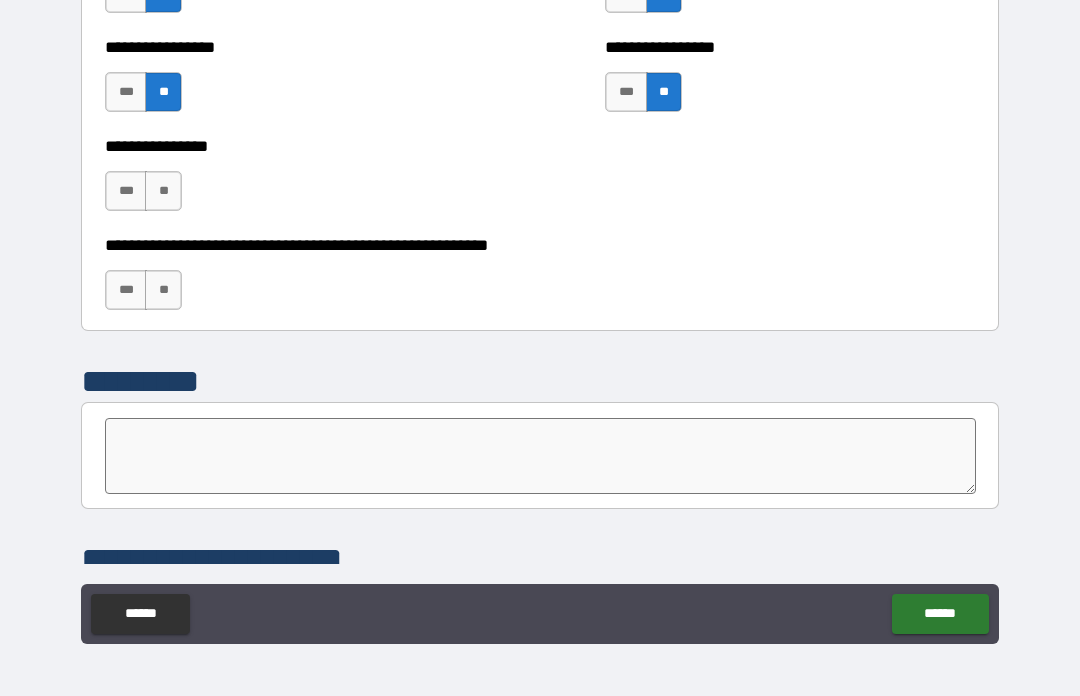 scroll, scrollTop: 6127, scrollLeft: 0, axis: vertical 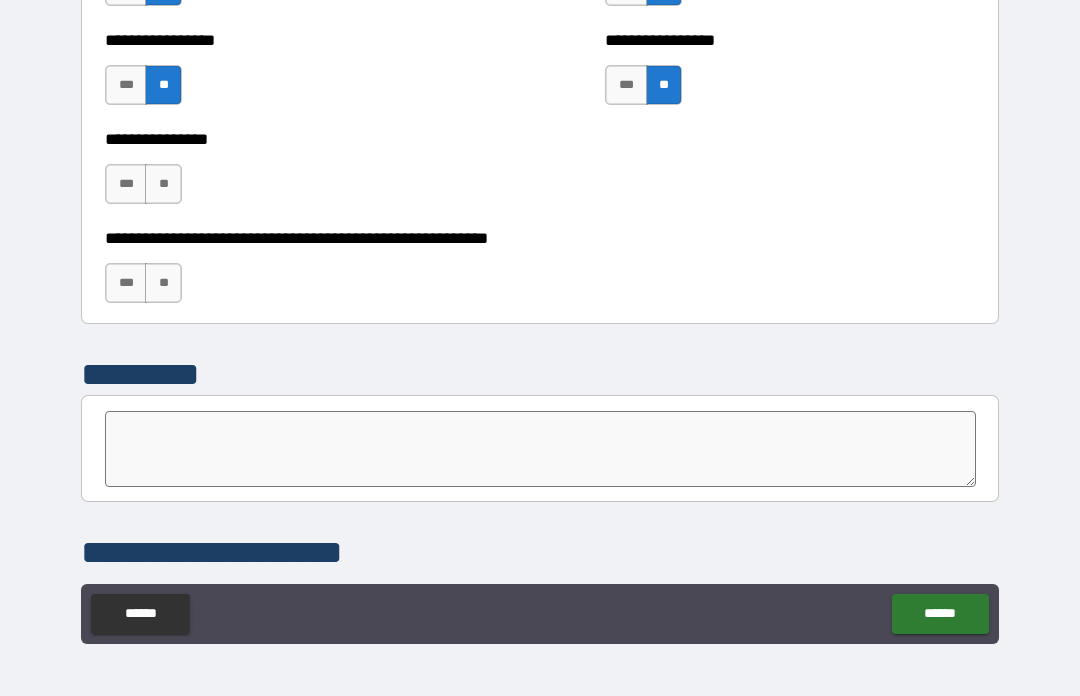 click on "**" at bounding box center [163, 184] 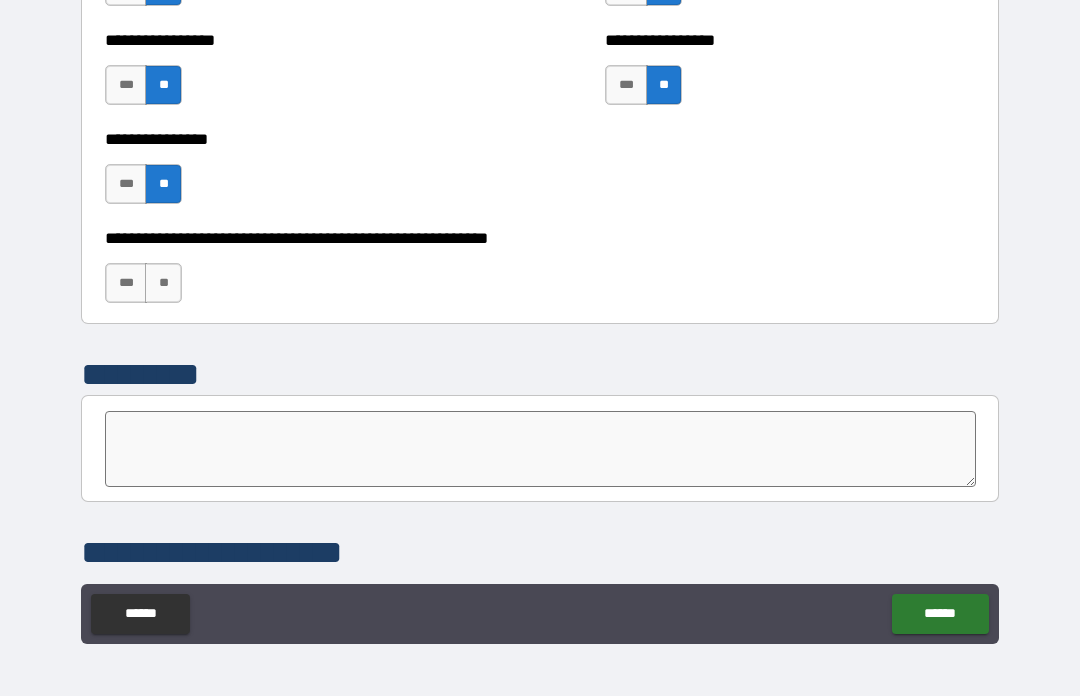 click on "**" at bounding box center (163, 283) 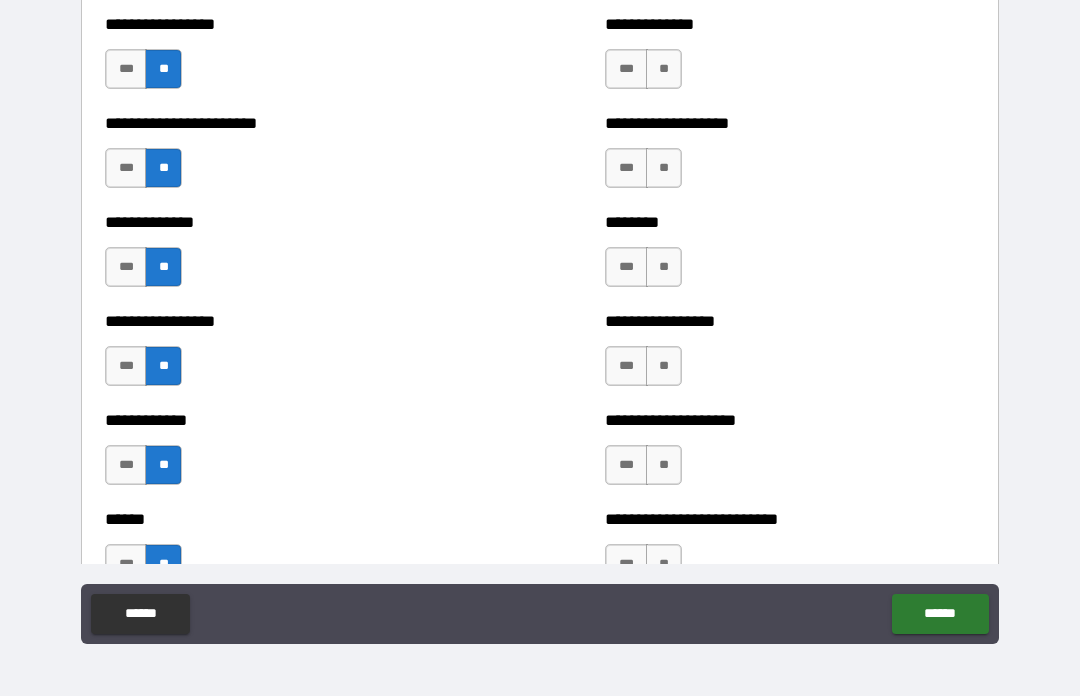 scroll, scrollTop: 3554, scrollLeft: 0, axis: vertical 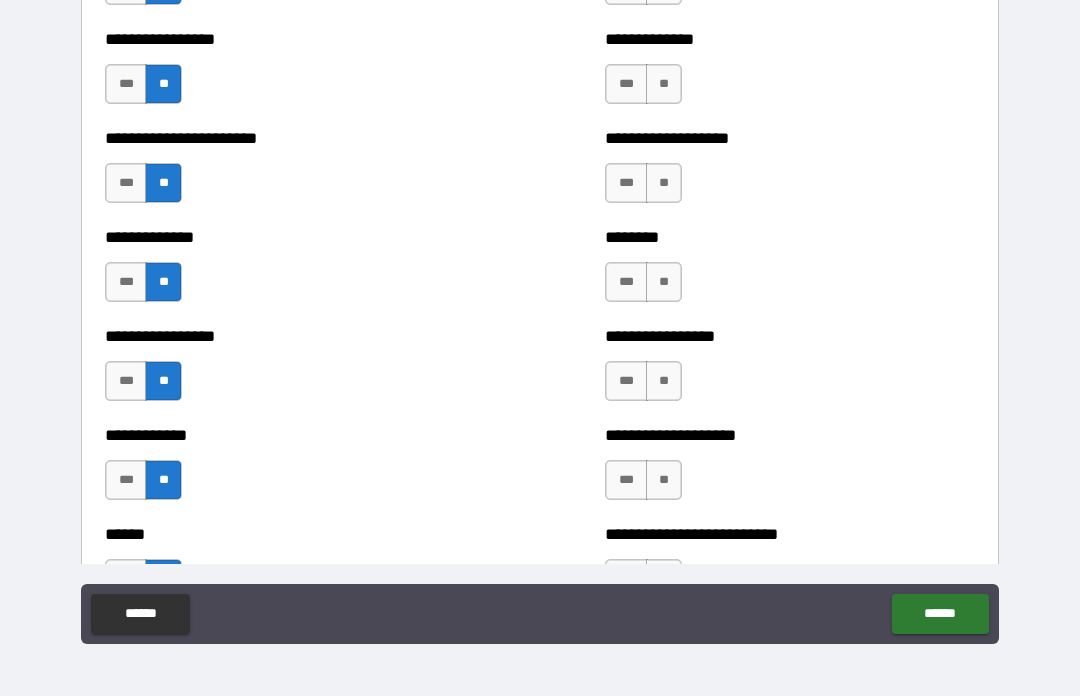 click on "**" at bounding box center [664, 183] 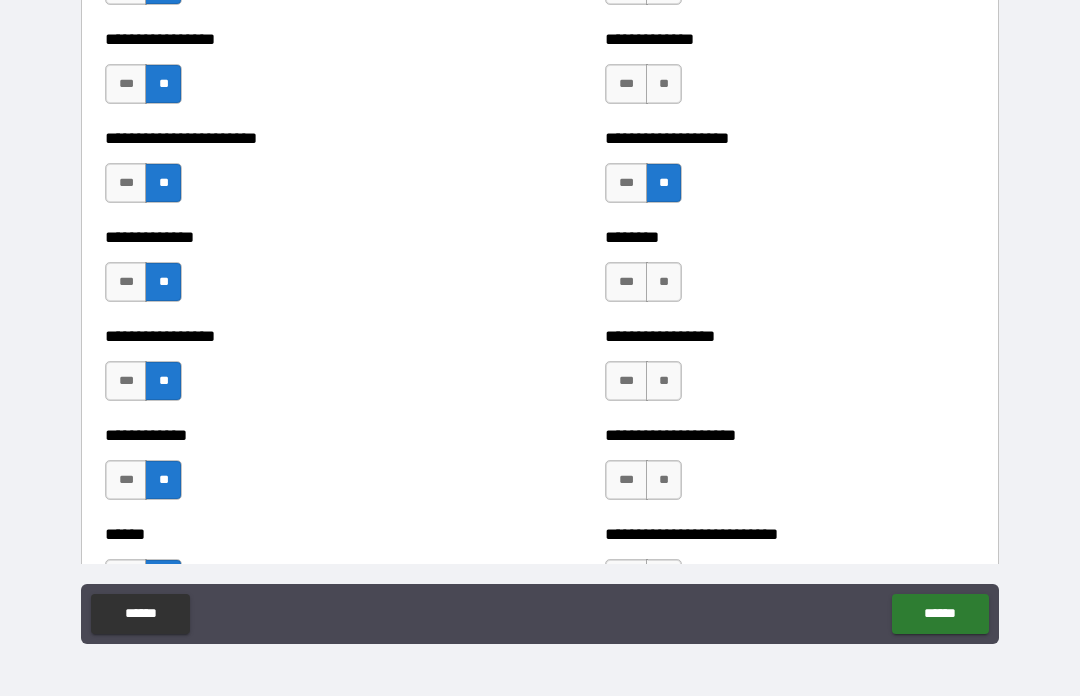 click on "**" at bounding box center [664, 84] 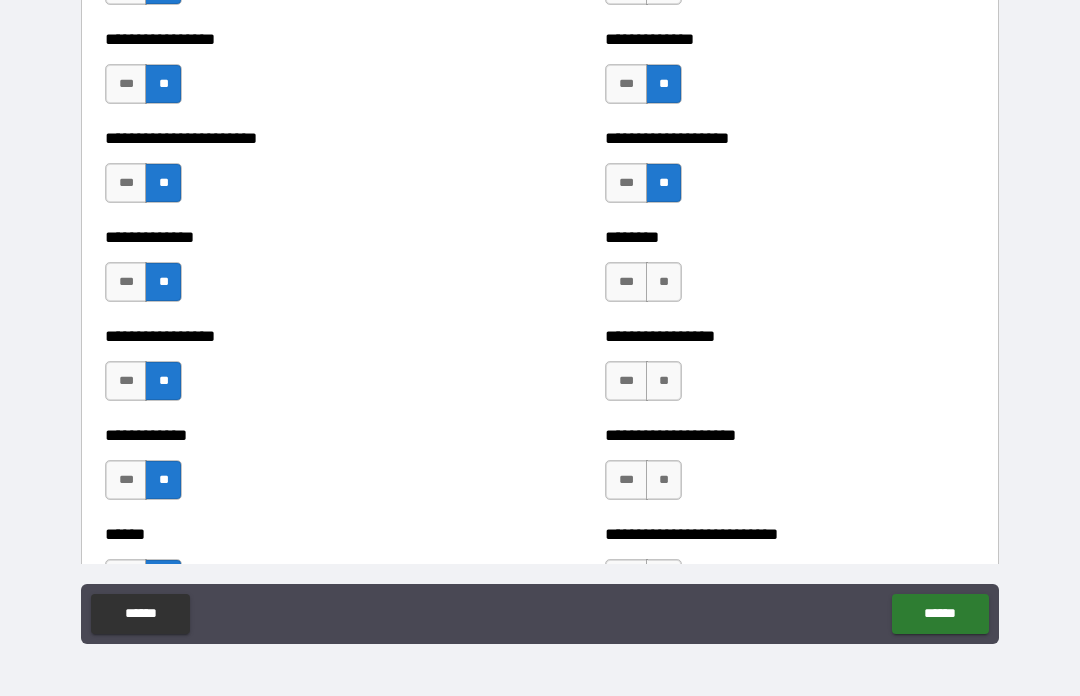 click on "**" at bounding box center (664, 282) 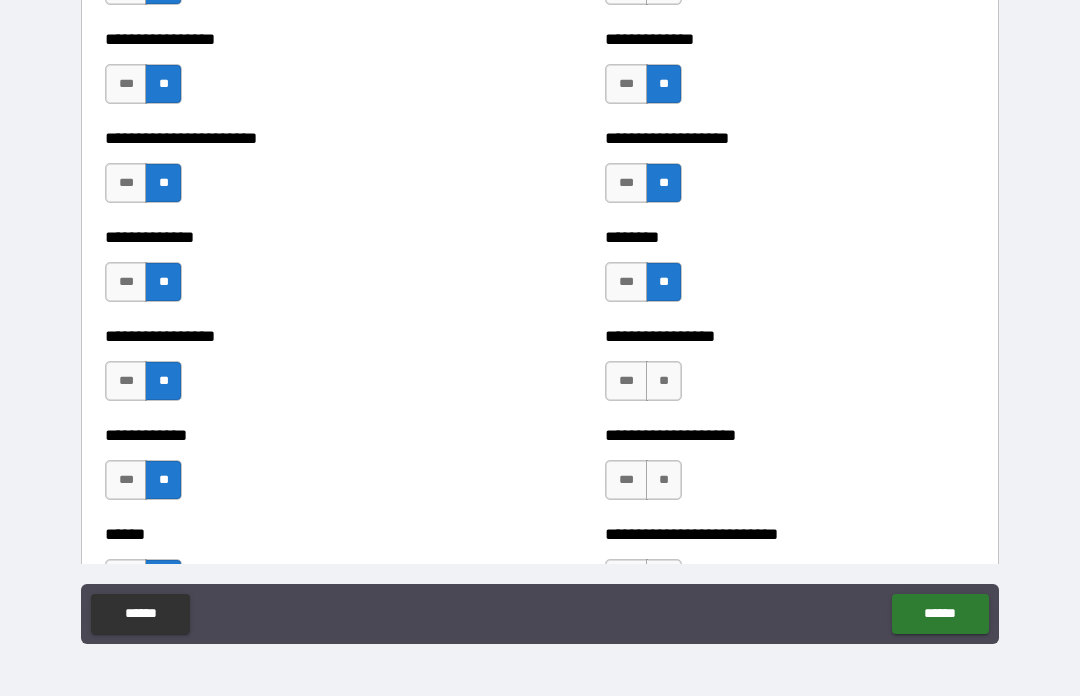 click on "**" at bounding box center [664, 381] 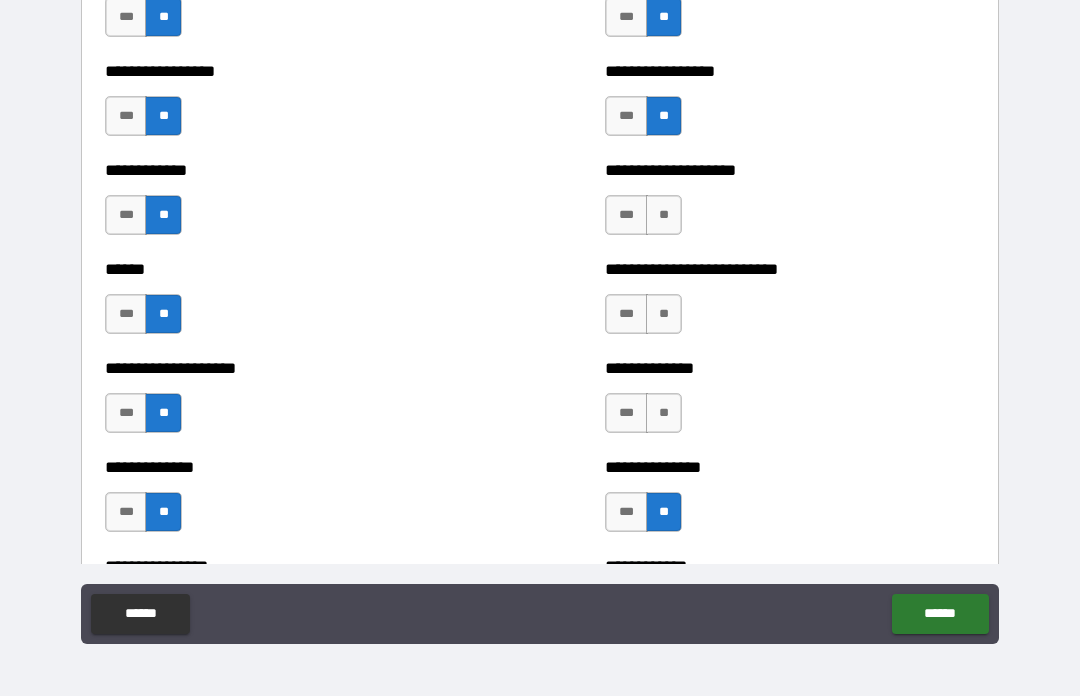 scroll, scrollTop: 3876, scrollLeft: 0, axis: vertical 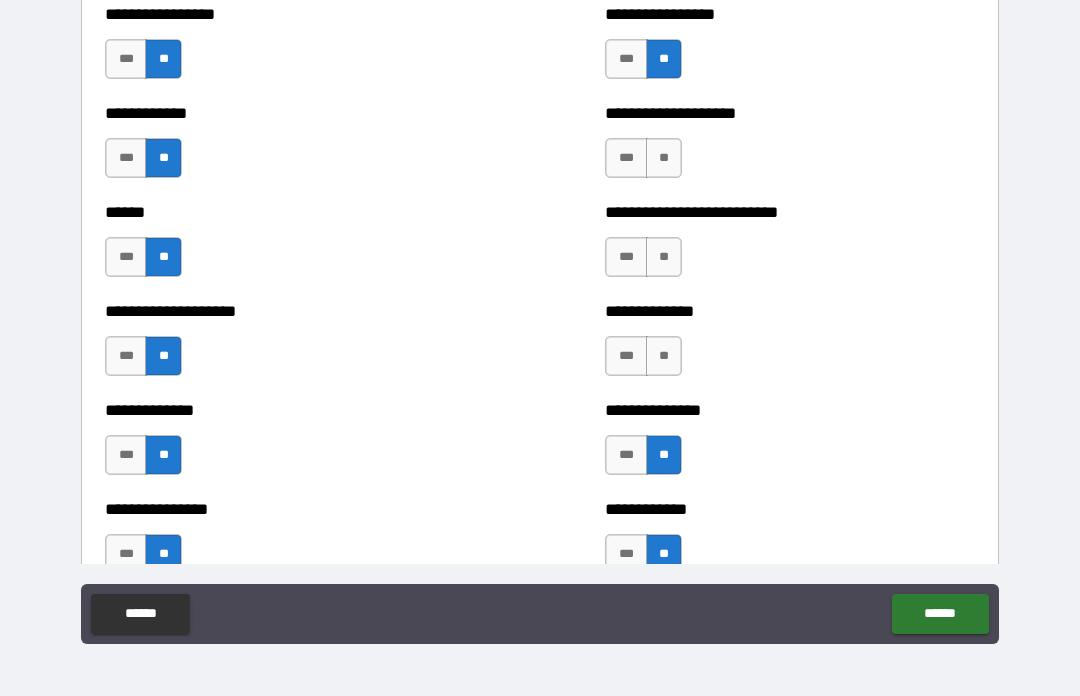 click on "**" at bounding box center (664, 158) 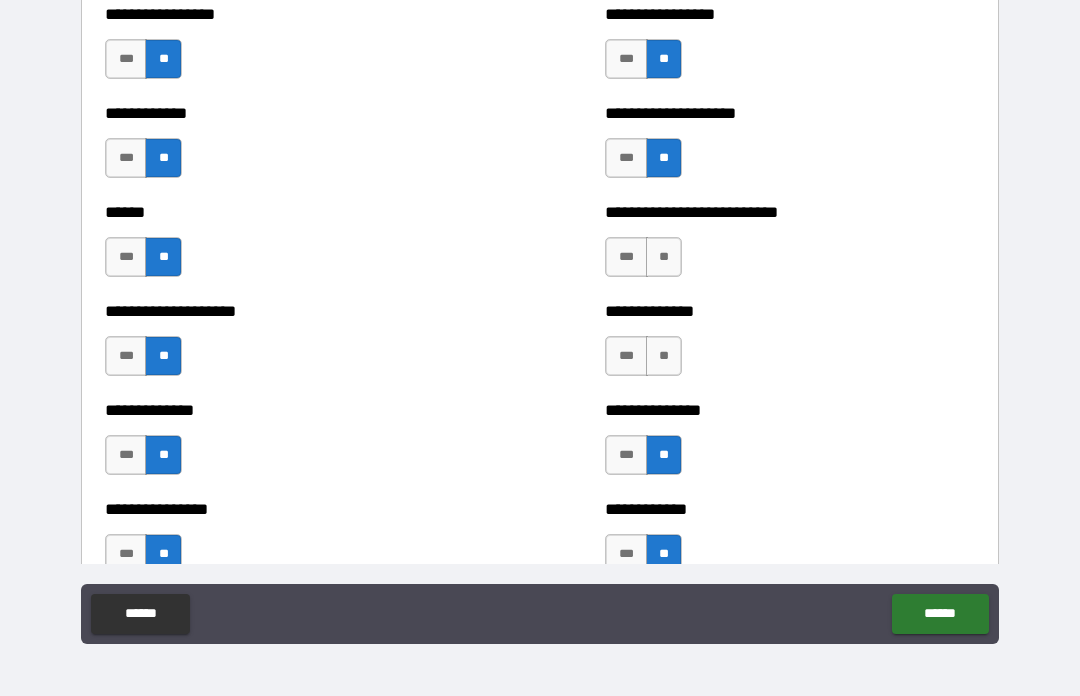 click on "**" at bounding box center (664, 257) 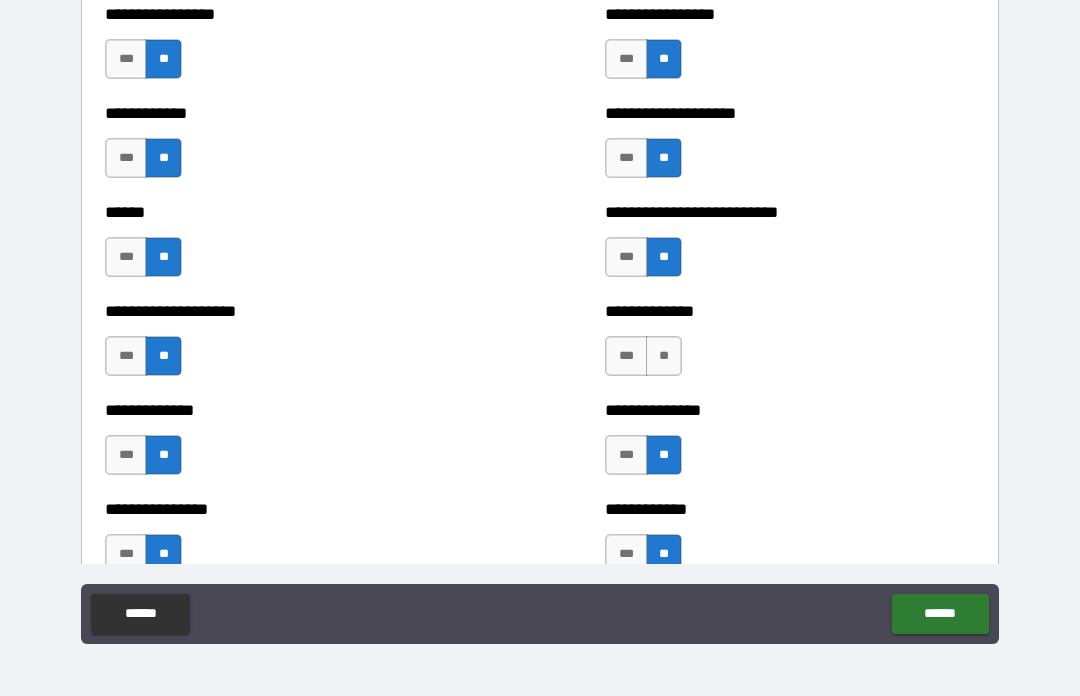 click on "**" at bounding box center [664, 356] 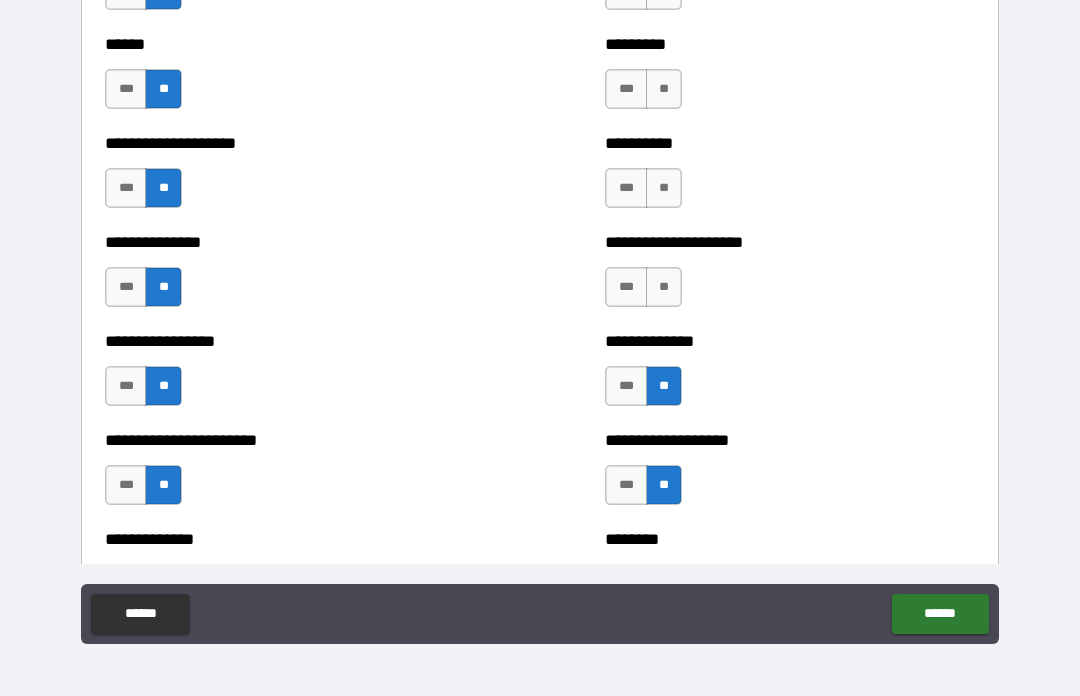 scroll, scrollTop: 3215, scrollLeft: 0, axis: vertical 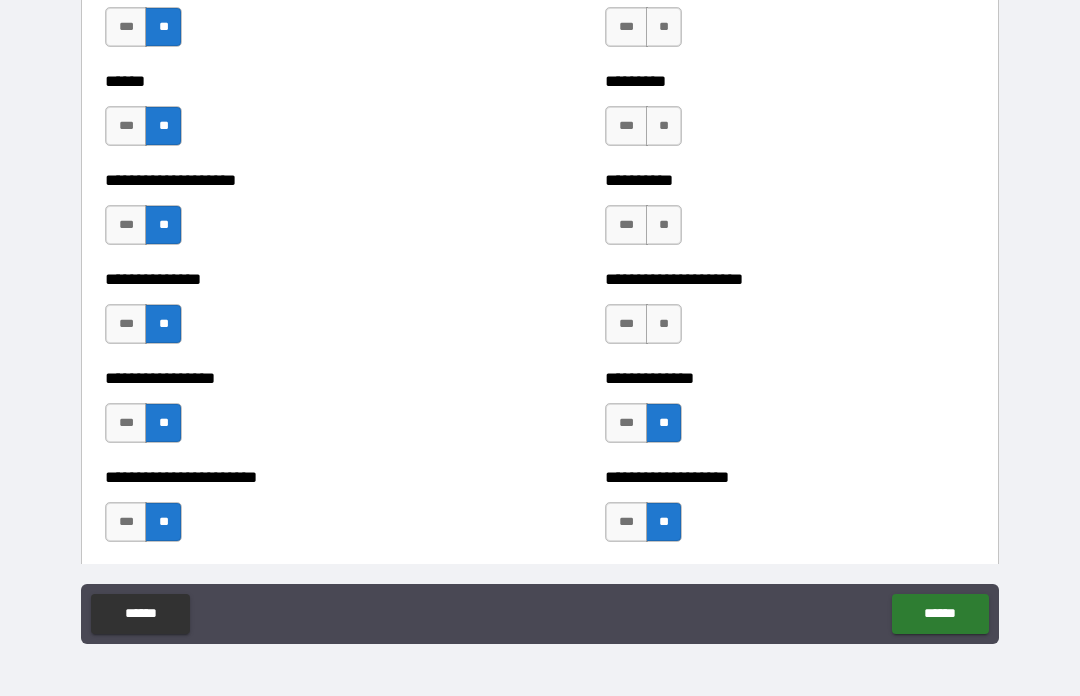 click on "**" at bounding box center (664, 324) 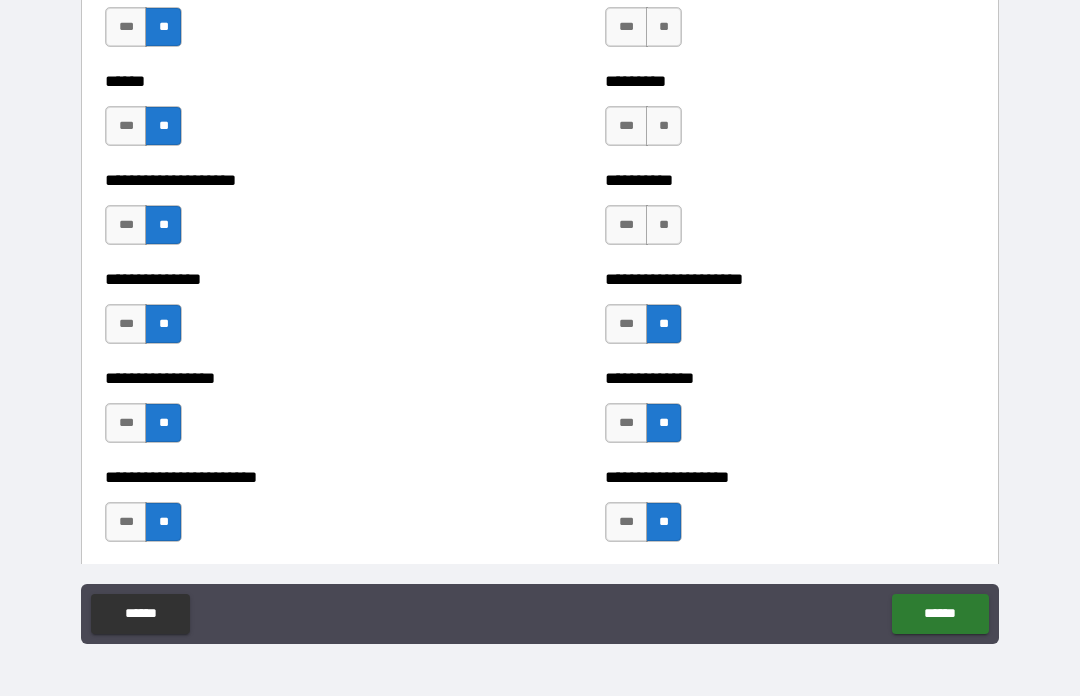 click on "**" at bounding box center (664, 225) 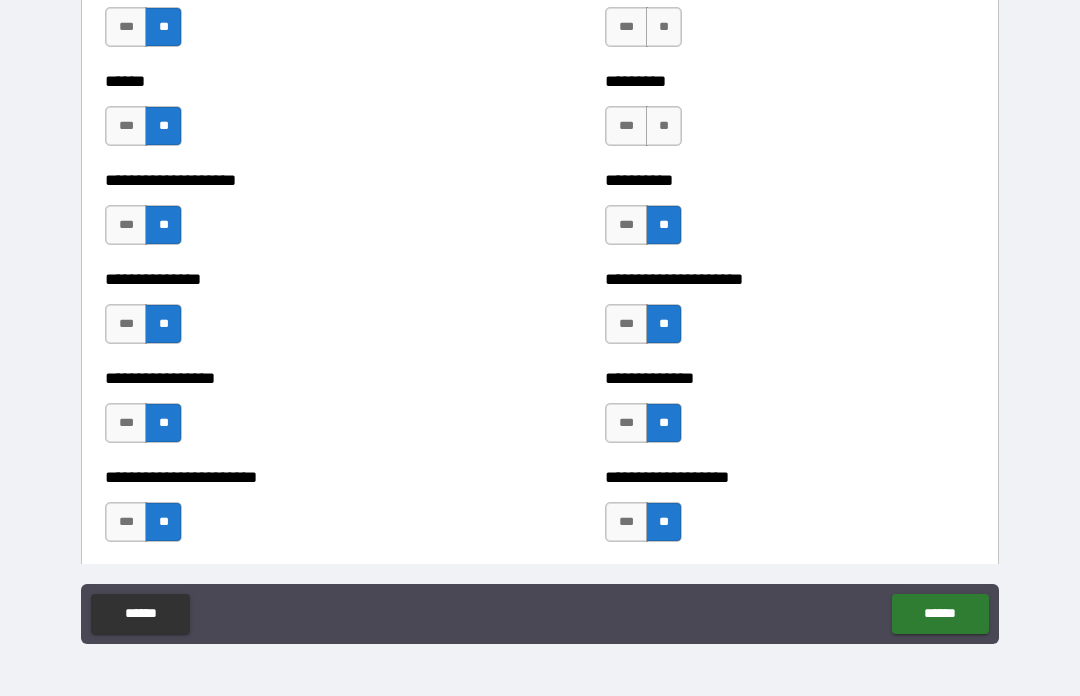 click on "**" at bounding box center [664, 126] 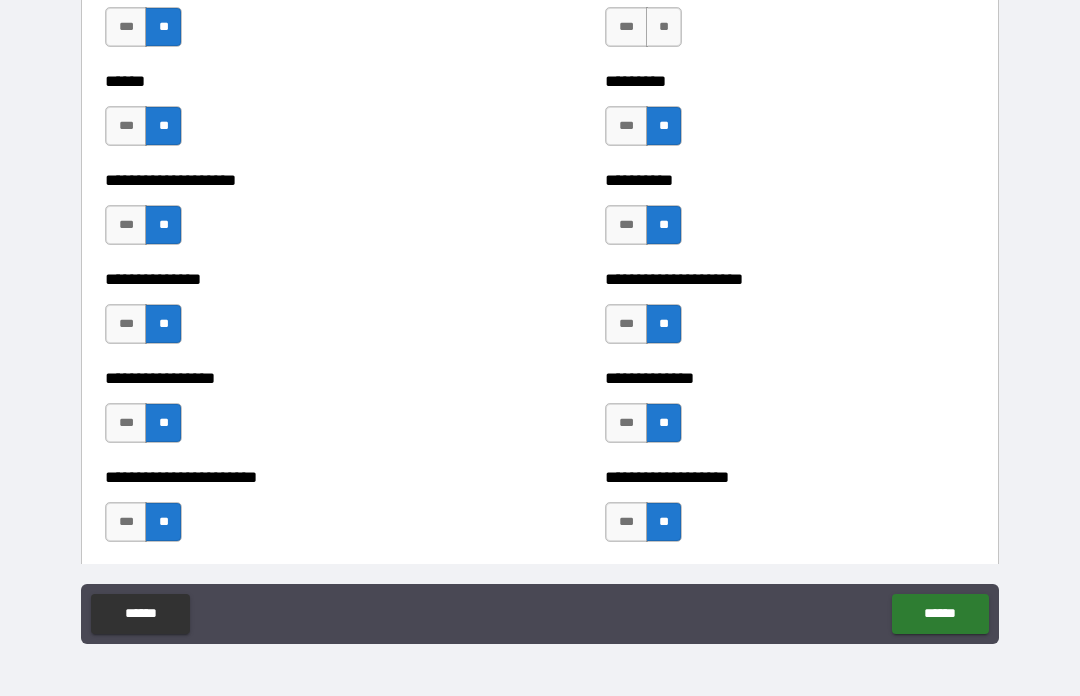 click on "**" at bounding box center [664, 27] 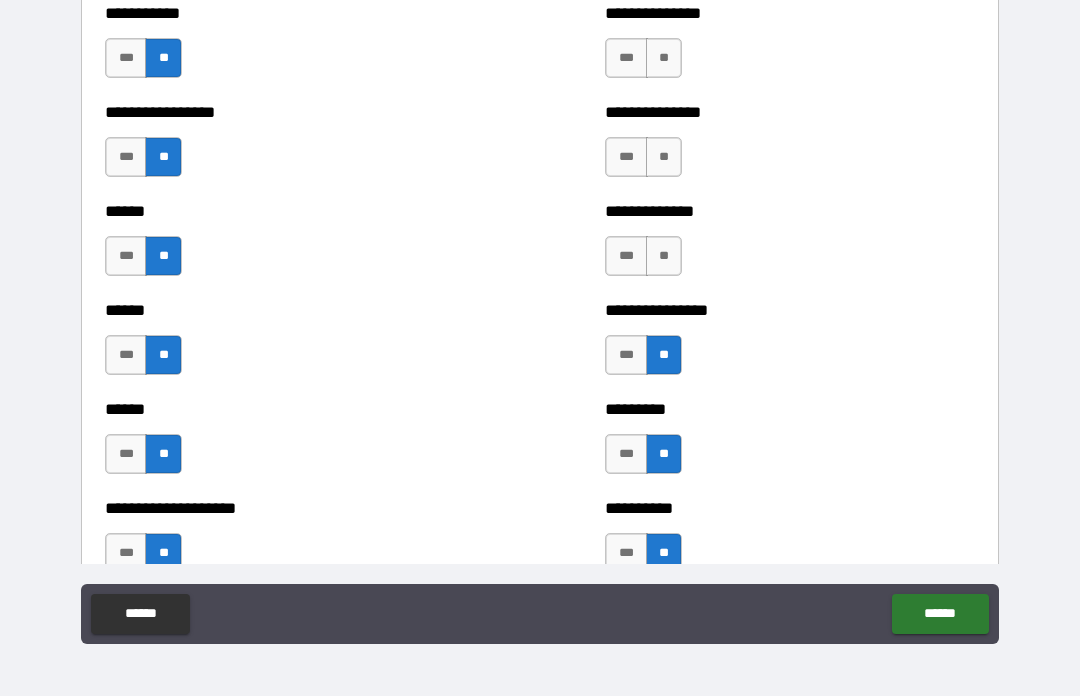 scroll, scrollTop: 2880, scrollLeft: 0, axis: vertical 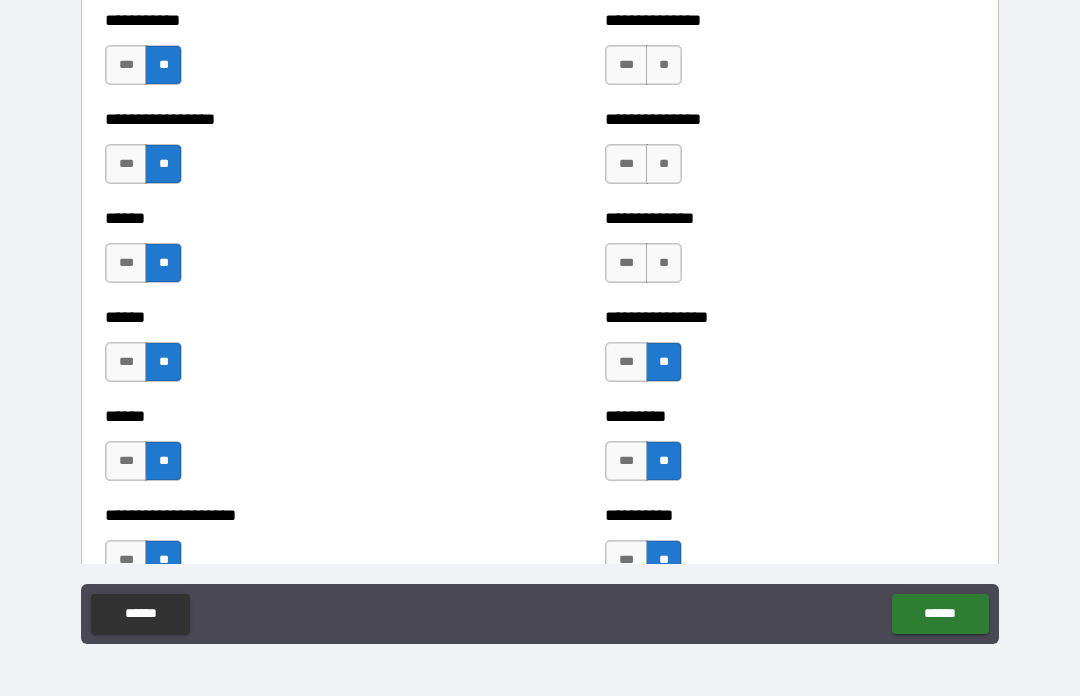 click on "**" at bounding box center [664, 263] 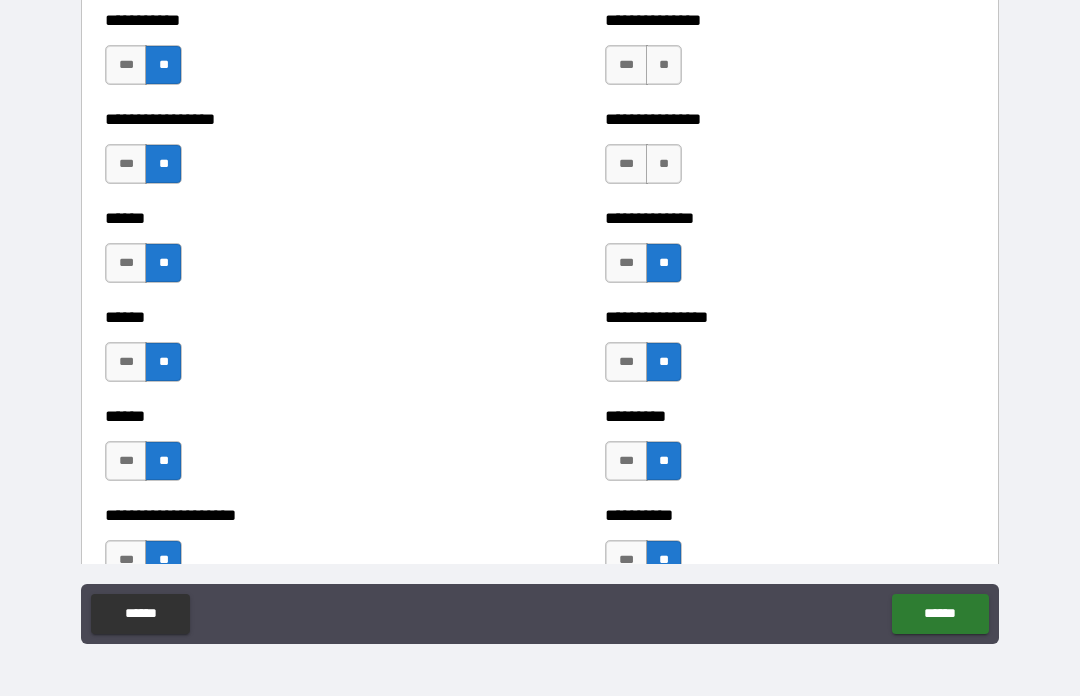 click on "**" at bounding box center [664, 164] 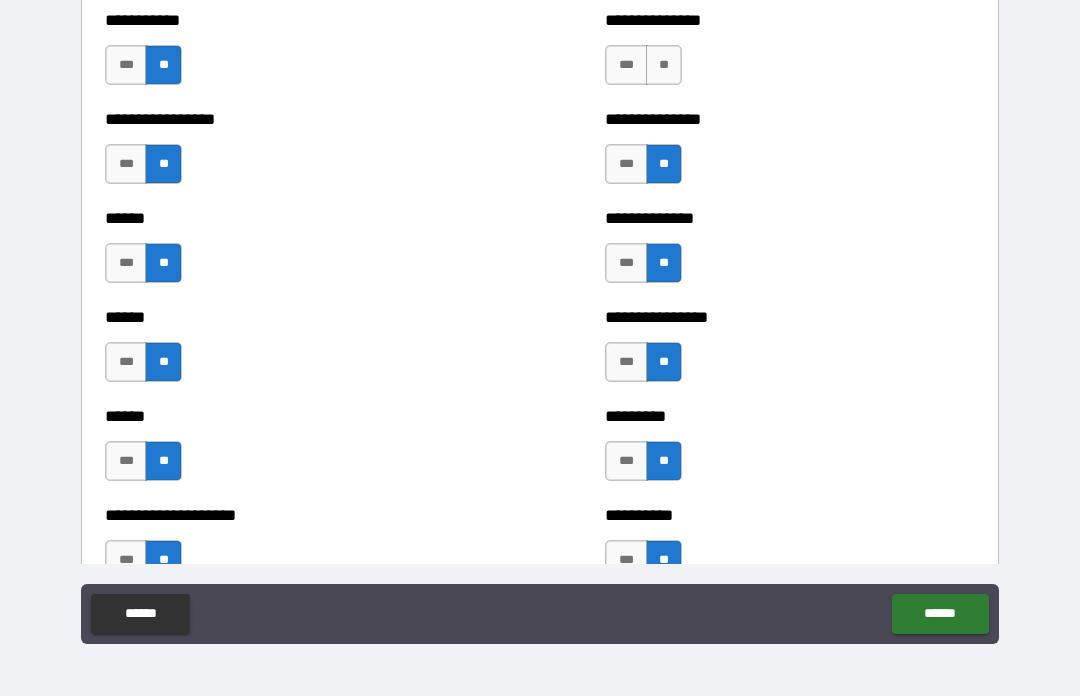 click on "**" at bounding box center [664, 65] 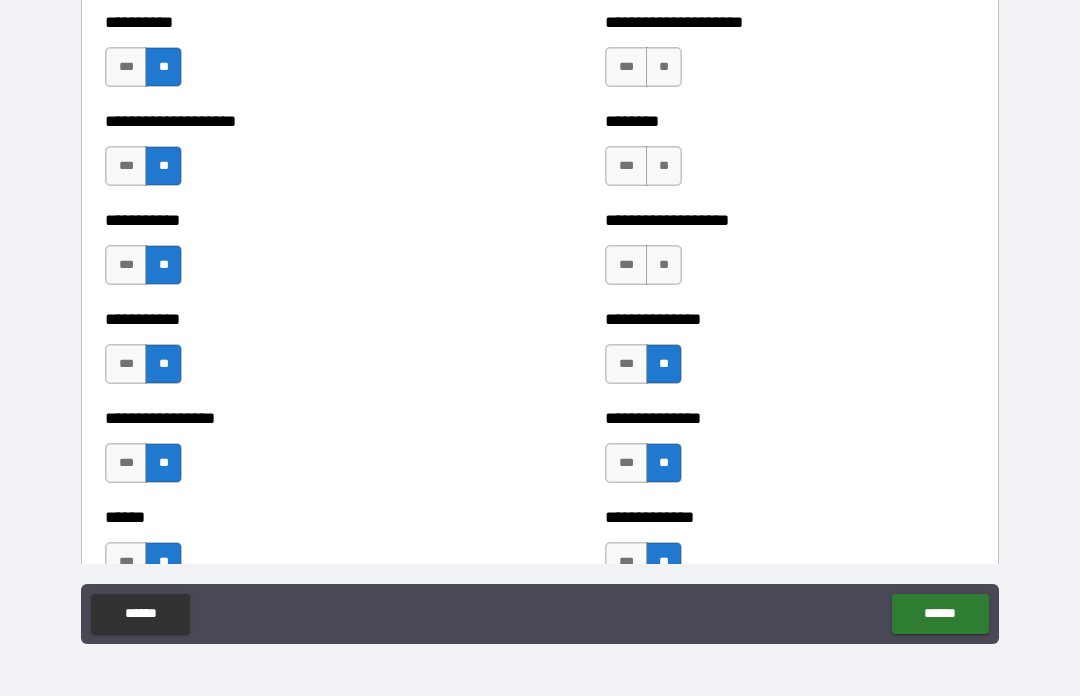 scroll, scrollTop: 2581, scrollLeft: 0, axis: vertical 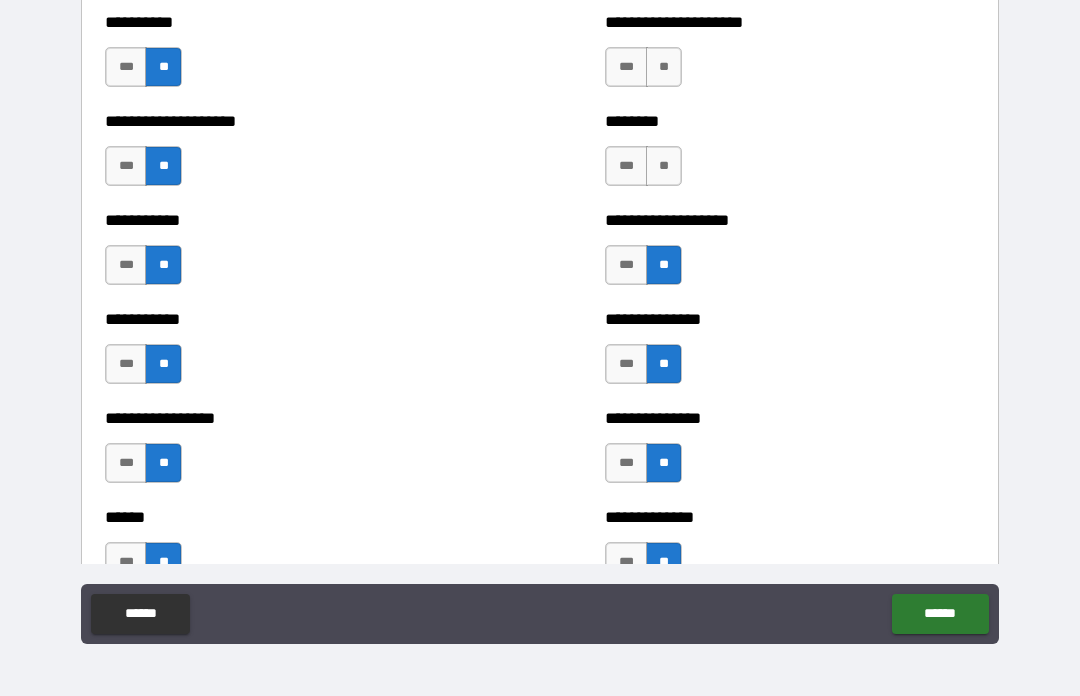 click on "**" at bounding box center (664, 166) 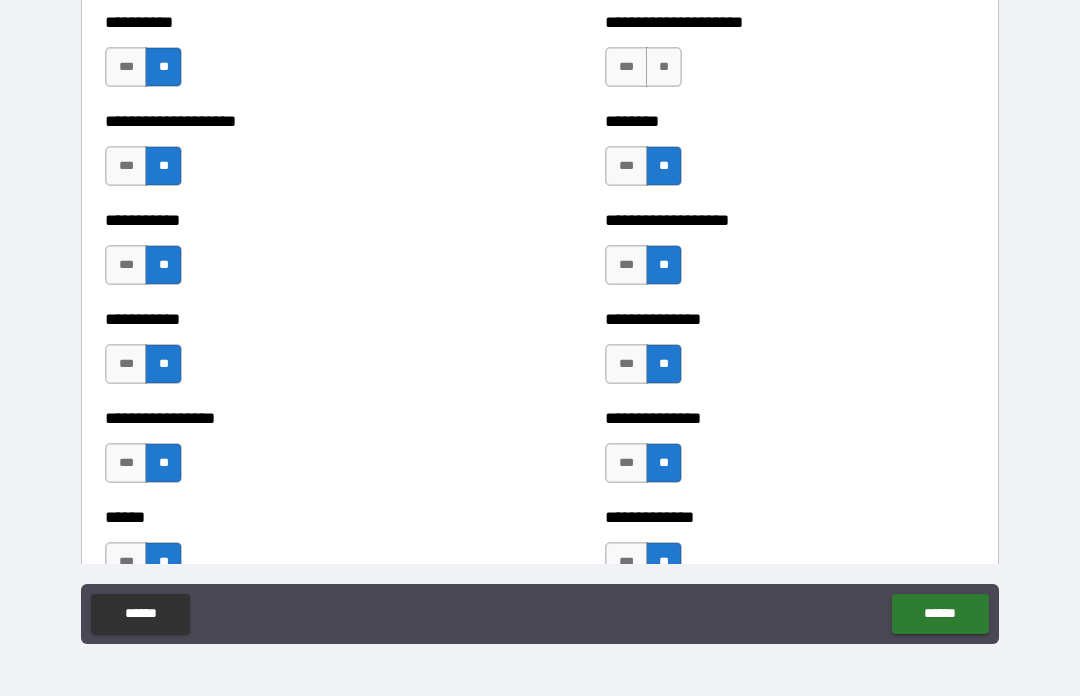 click on "**" at bounding box center [664, 67] 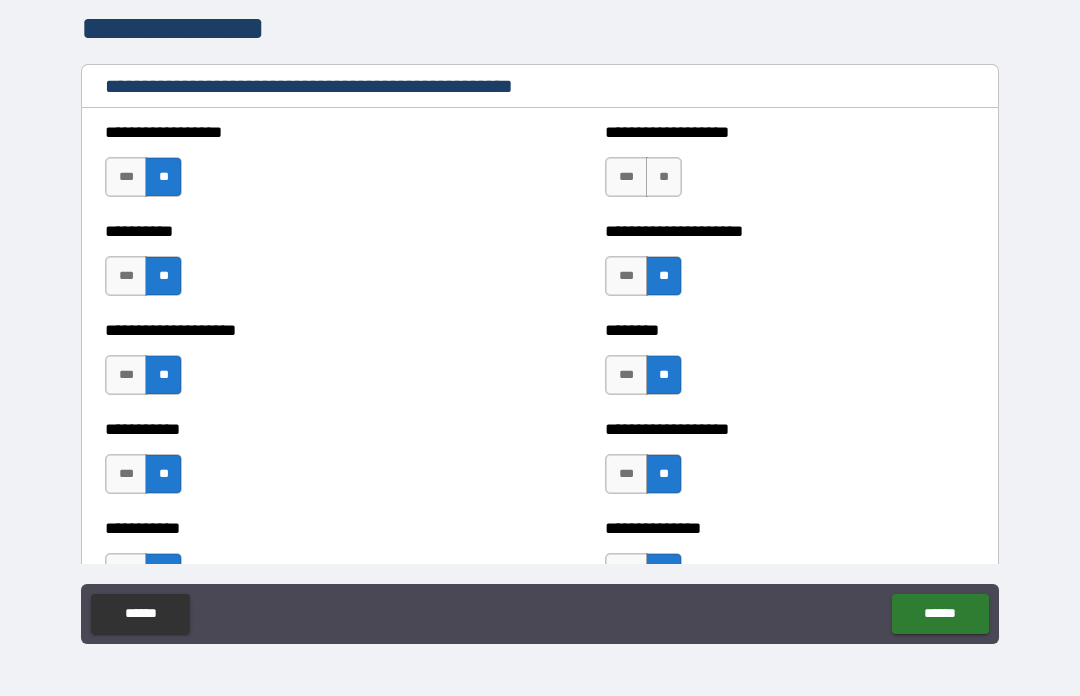 scroll, scrollTop: 2254, scrollLeft: 0, axis: vertical 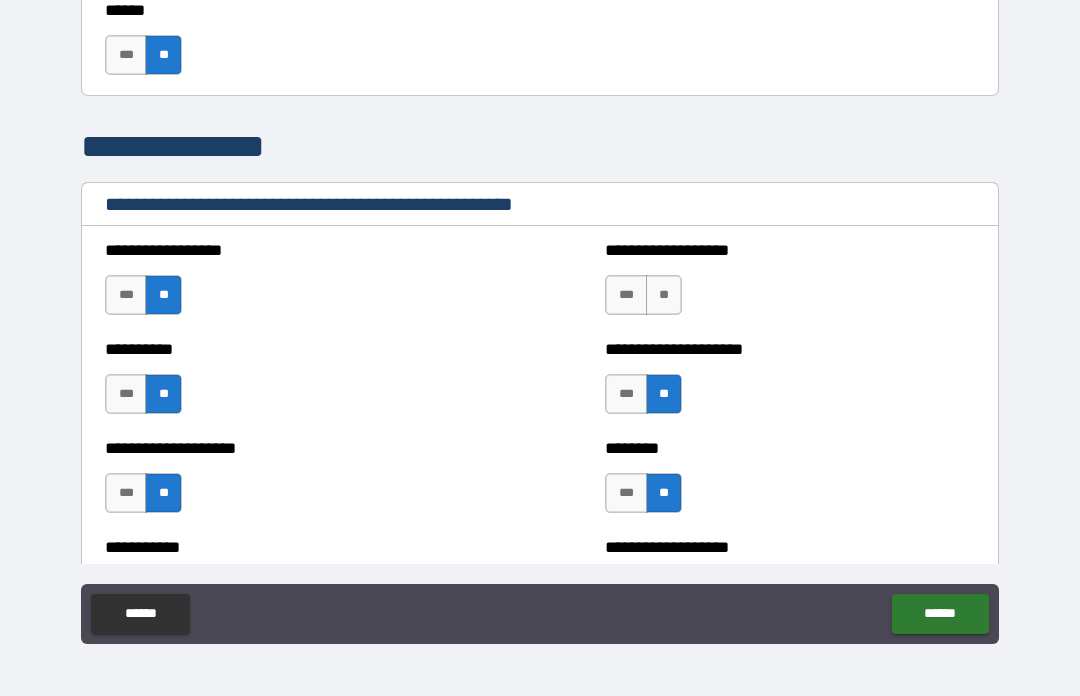 click on "**" at bounding box center (664, 295) 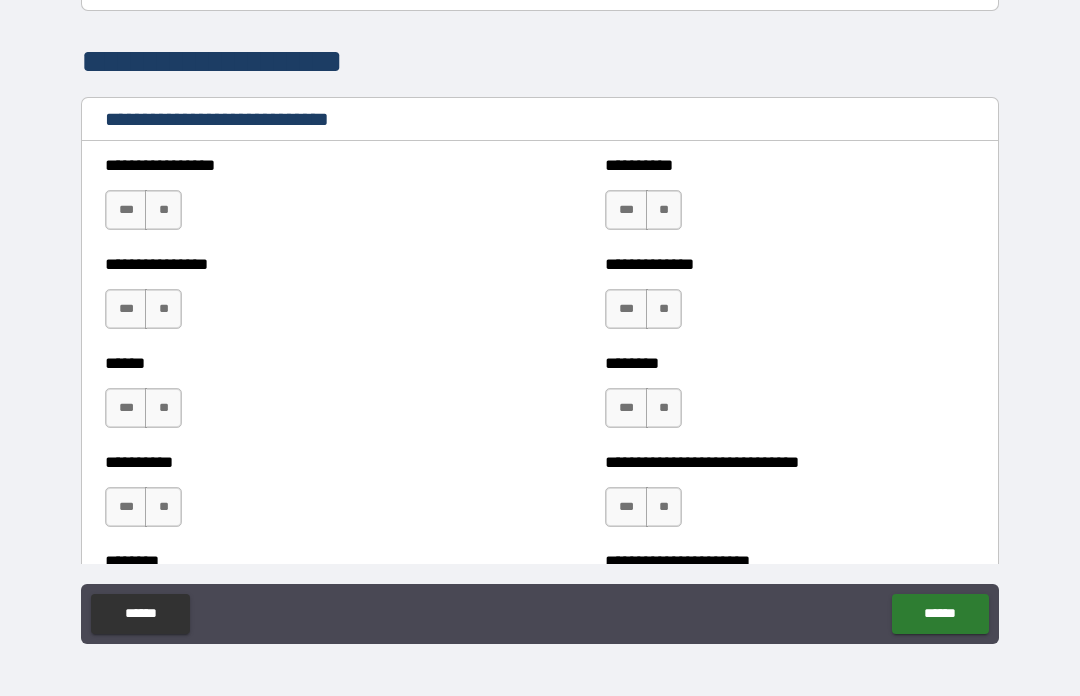 scroll, scrollTop: 6628, scrollLeft: 0, axis: vertical 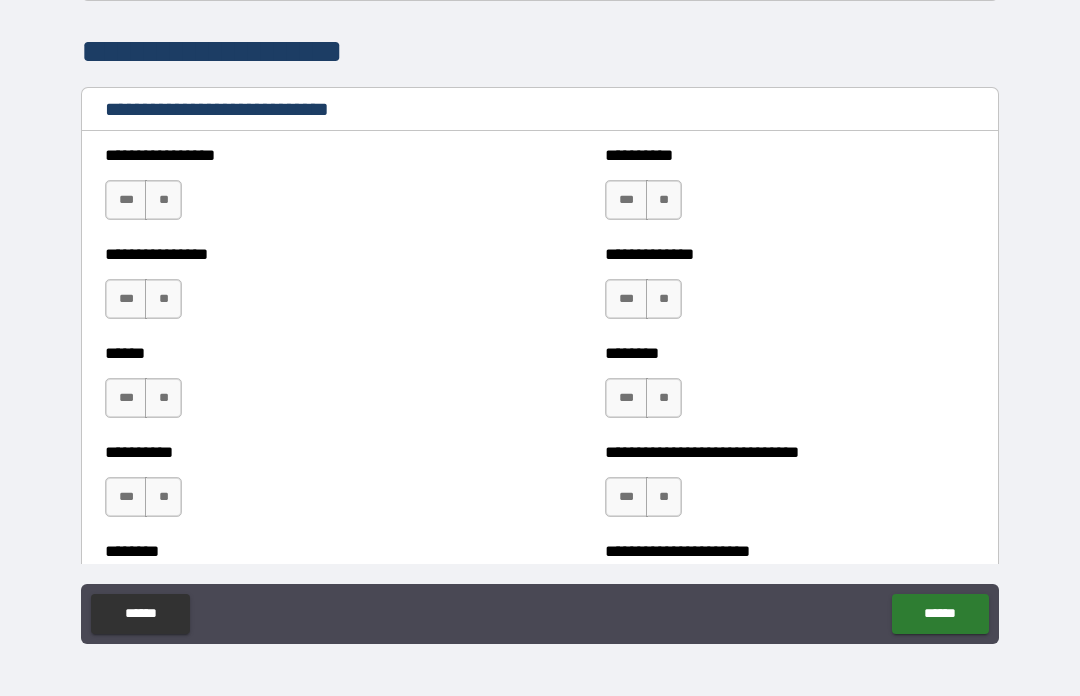click on "**" at bounding box center (163, 299) 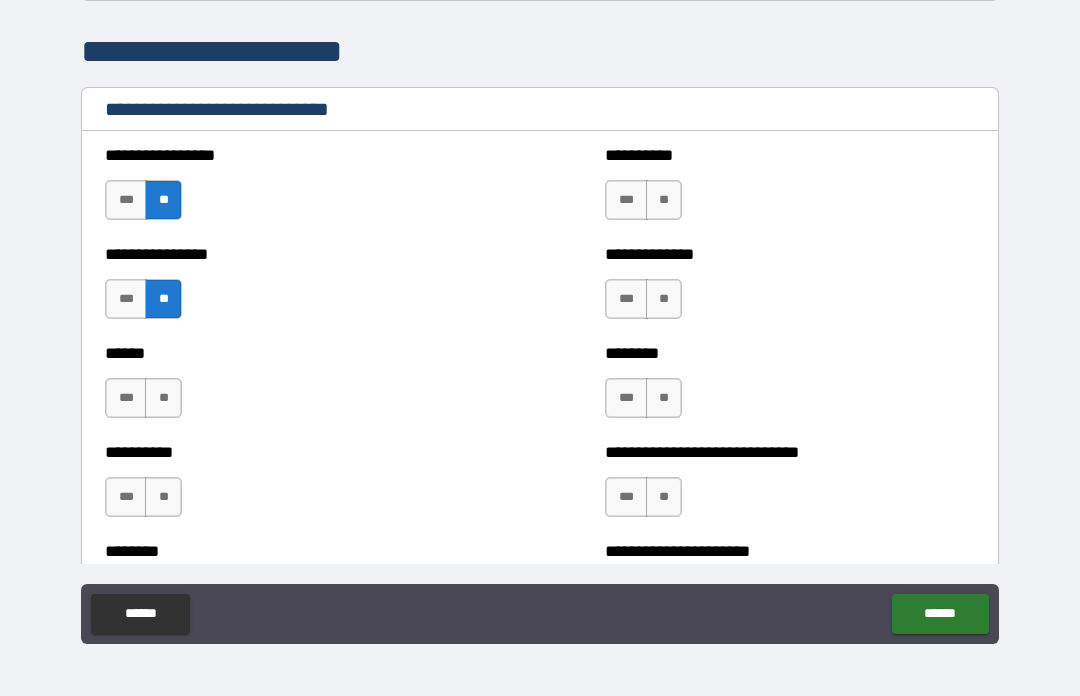 click on "**" at bounding box center [664, 200] 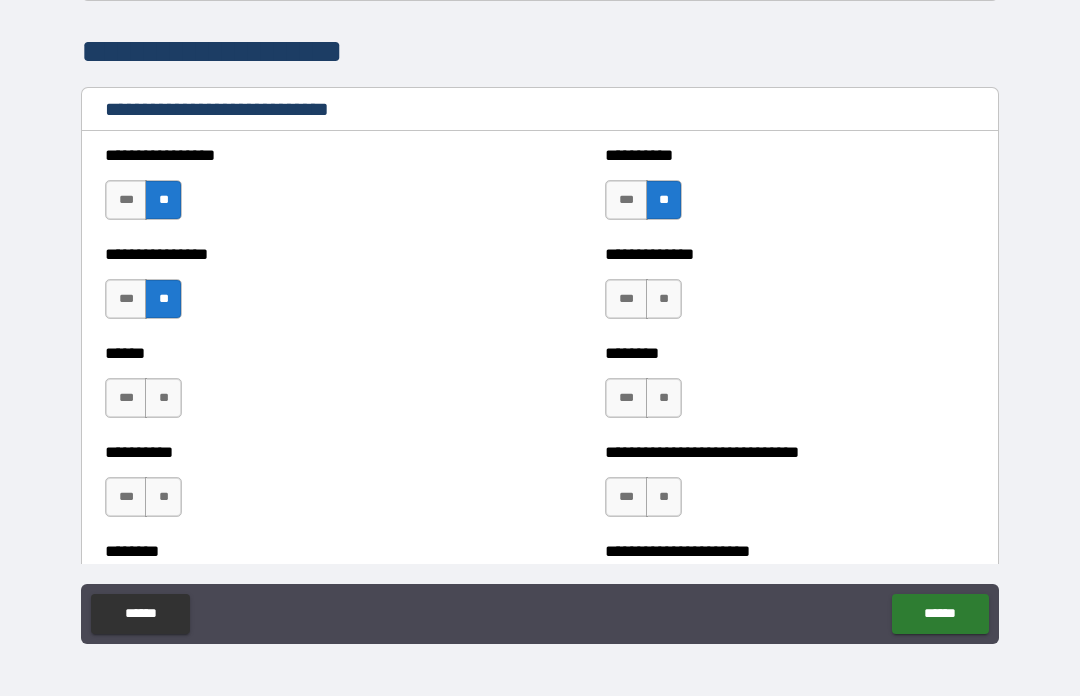 click on "**" at bounding box center [664, 299] 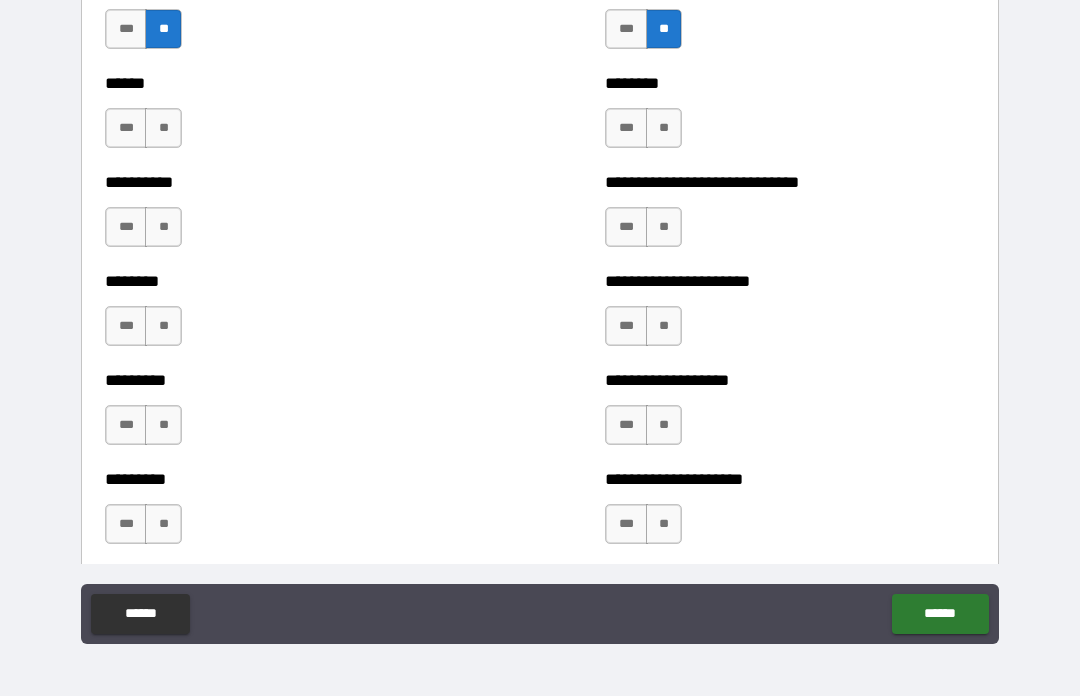 scroll, scrollTop: 6914, scrollLeft: 0, axis: vertical 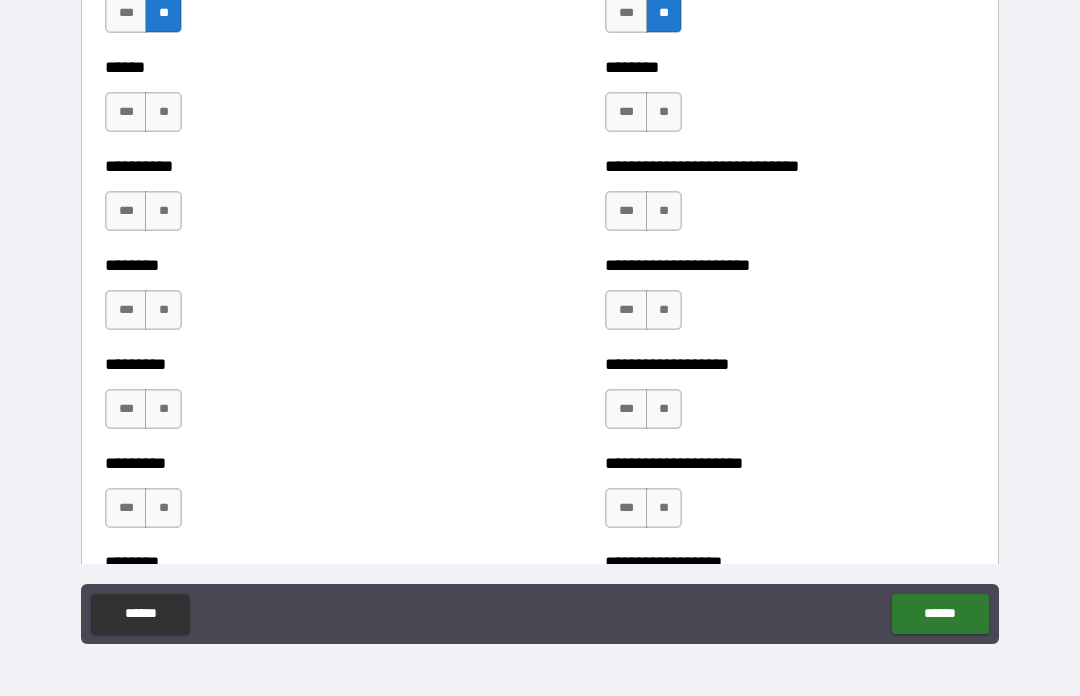 click on "**" at bounding box center (664, 112) 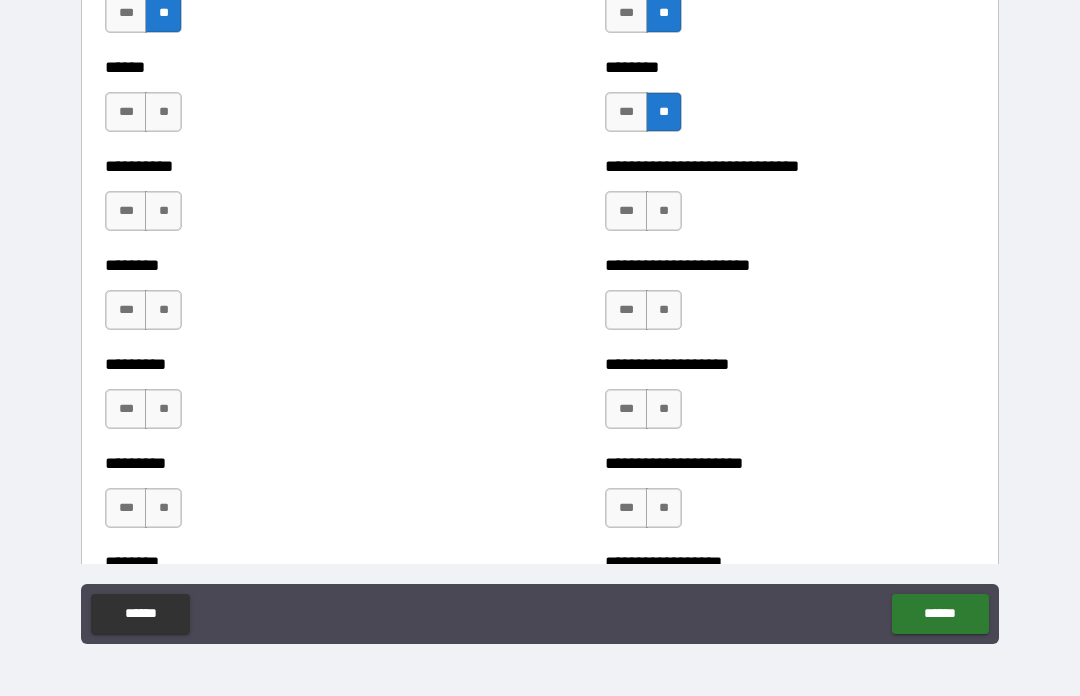 click on "**" at bounding box center [664, 211] 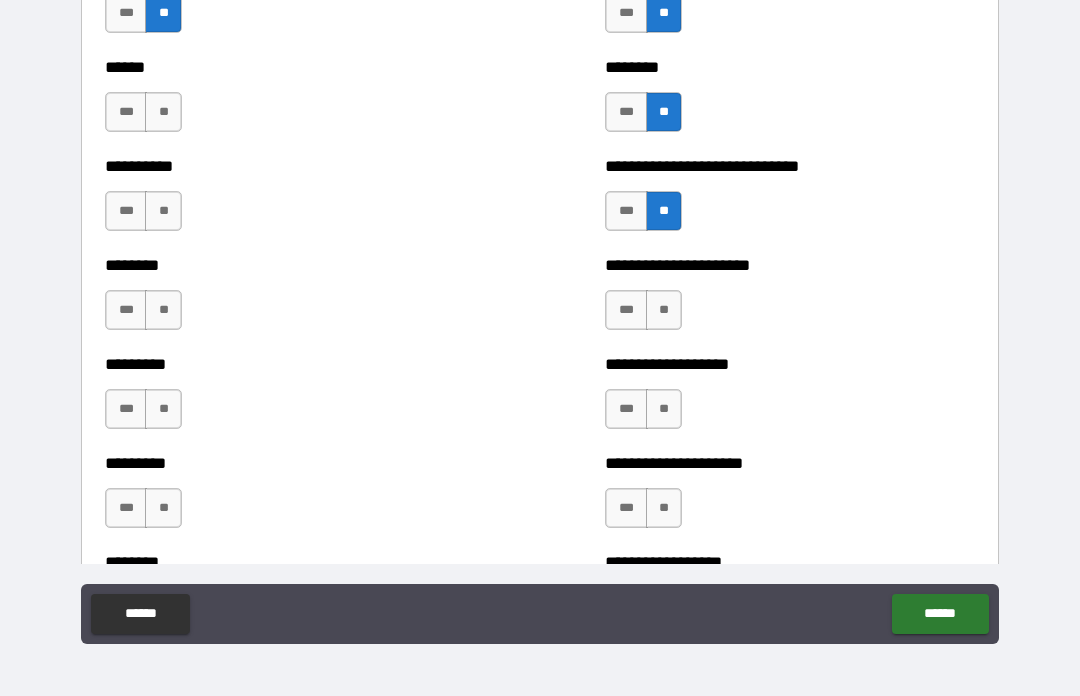 click on "**" at bounding box center [163, 112] 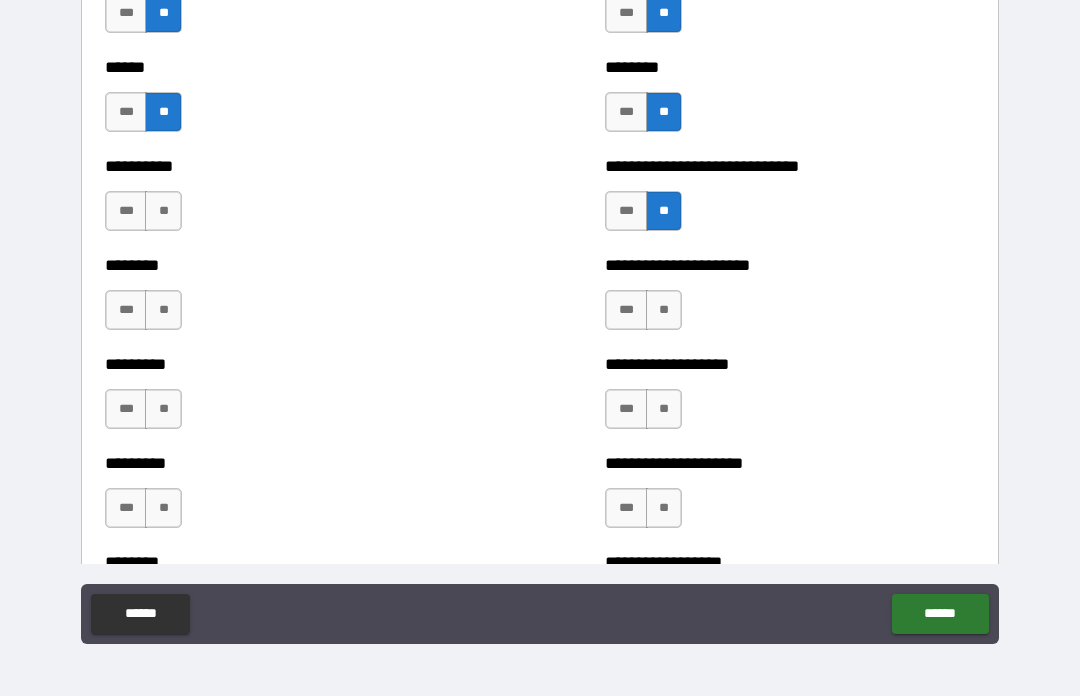 click on "**" at bounding box center (163, 211) 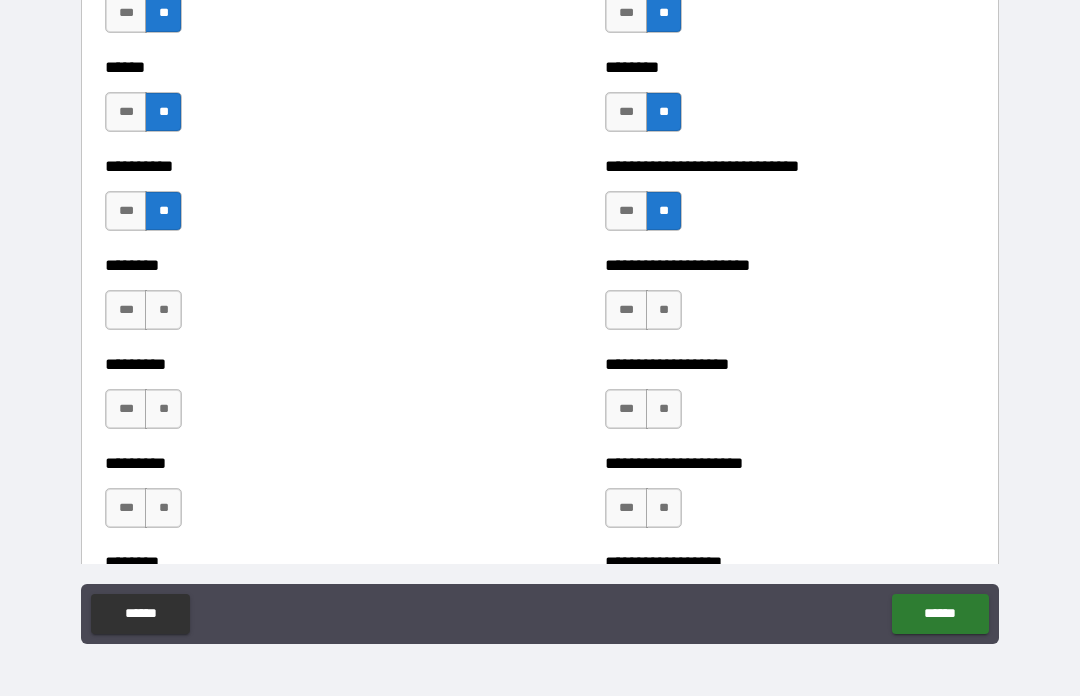 click on "**" at bounding box center [163, 310] 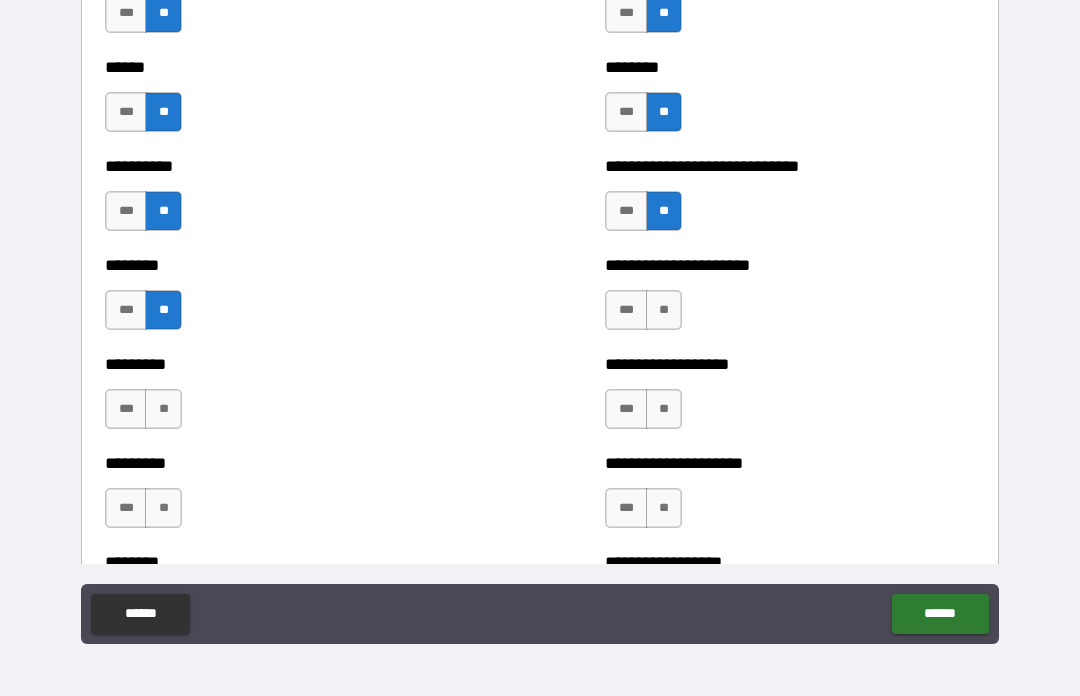 click on "**" at bounding box center (163, 409) 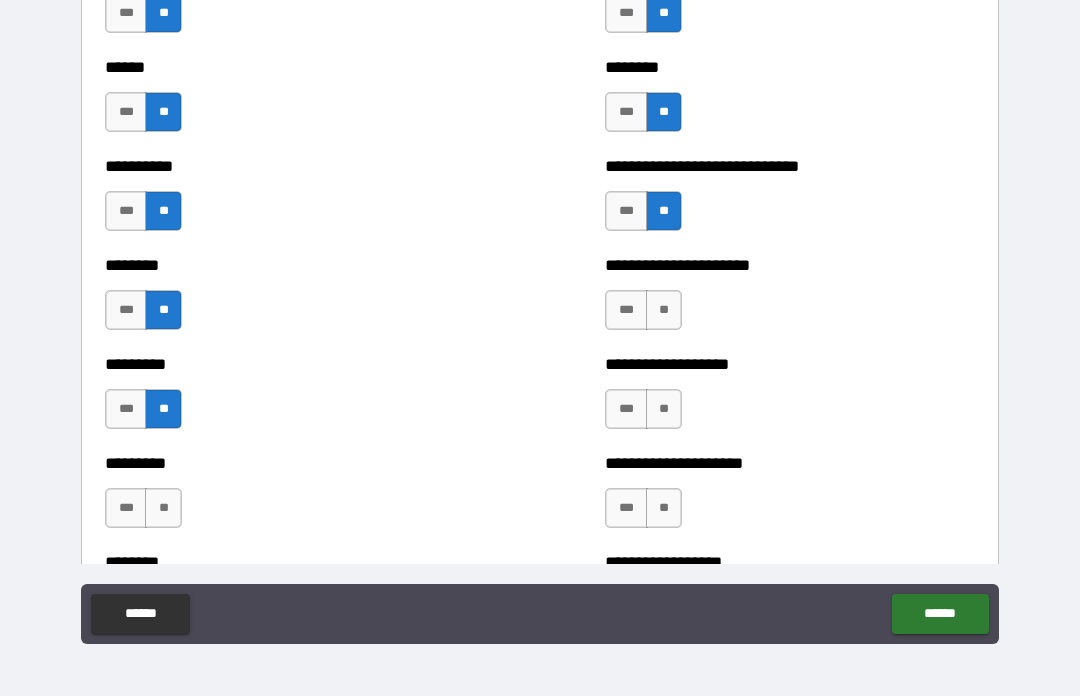 click on "**" at bounding box center [664, 409] 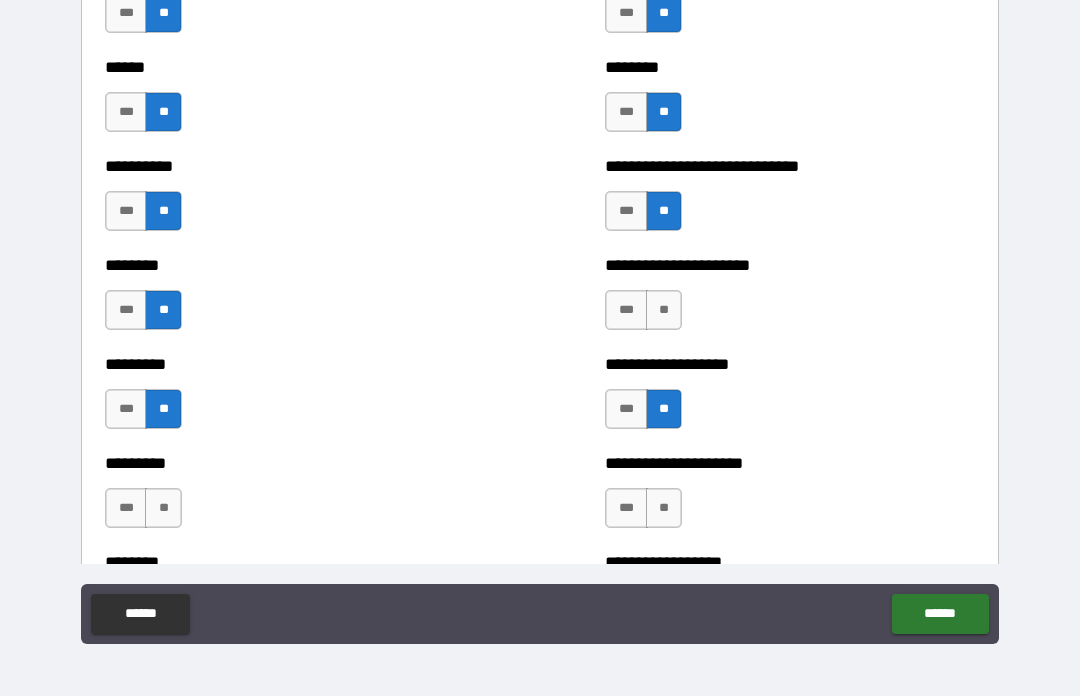 click on "**" at bounding box center (664, 310) 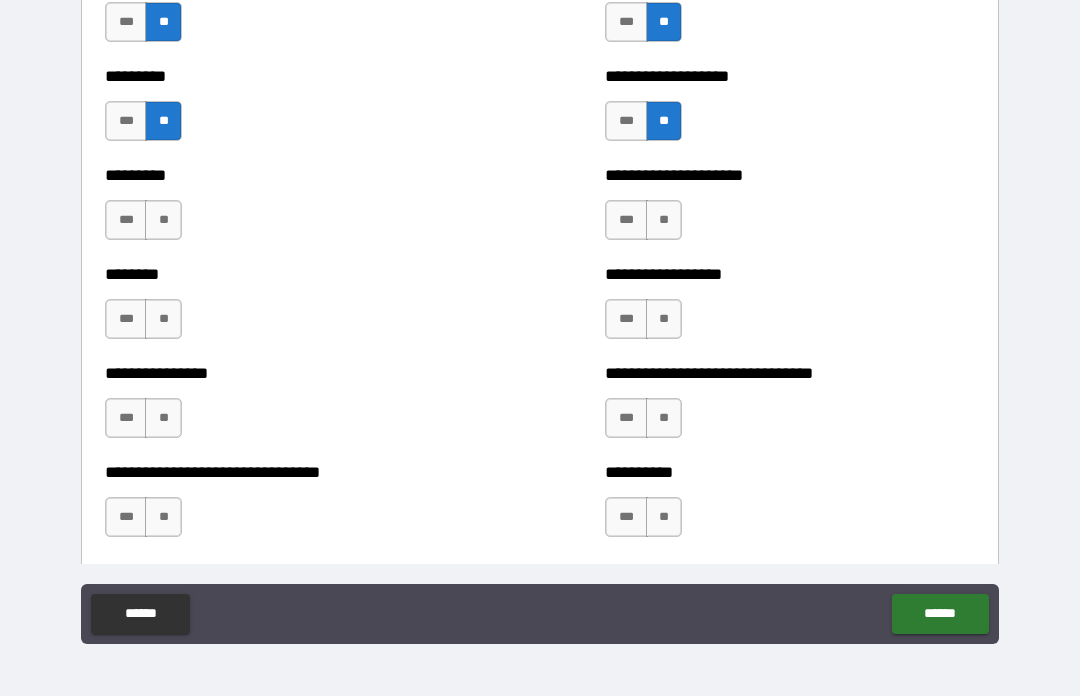 scroll, scrollTop: 7181, scrollLeft: 0, axis: vertical 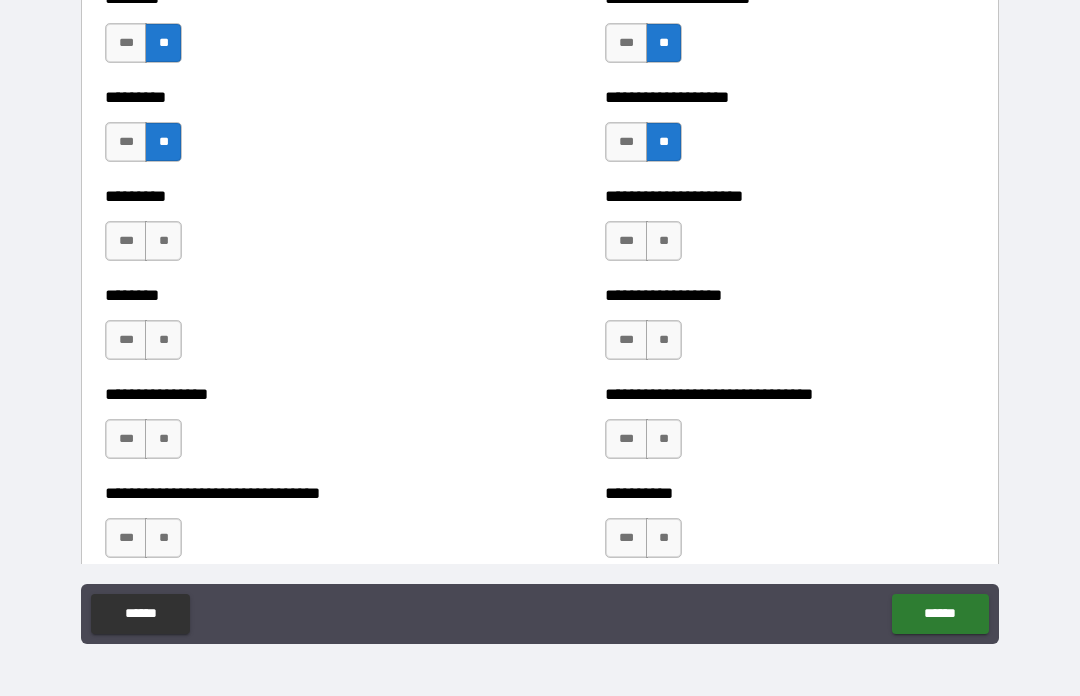 click on "***" at bounding box center [626, 142] 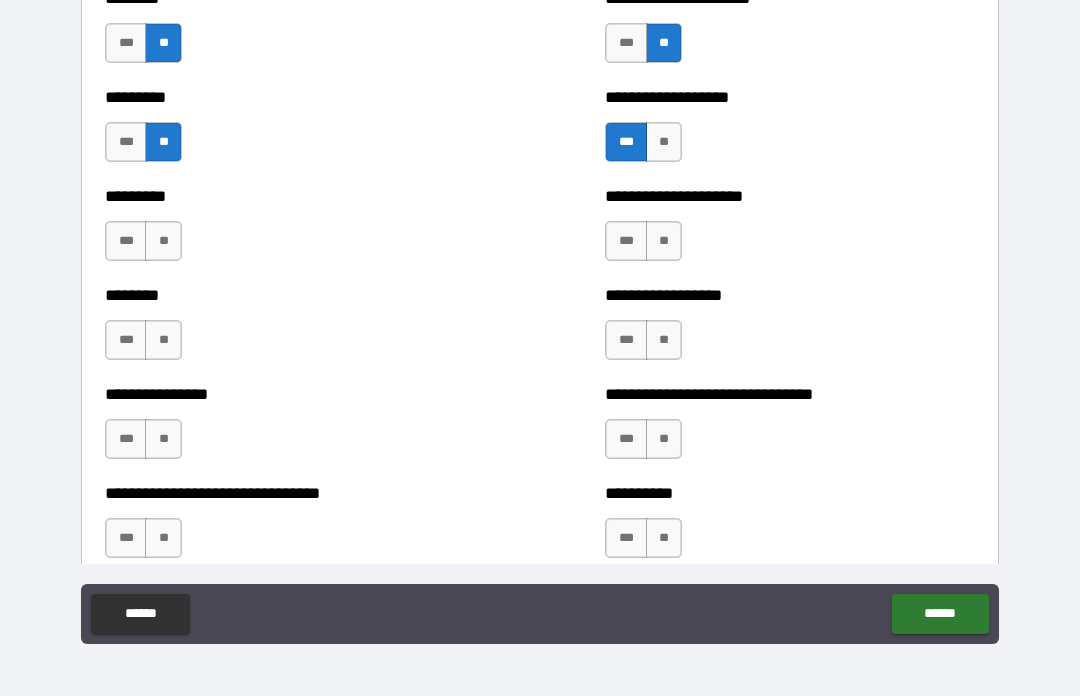 click on "**" at bounding box center [163, 241] 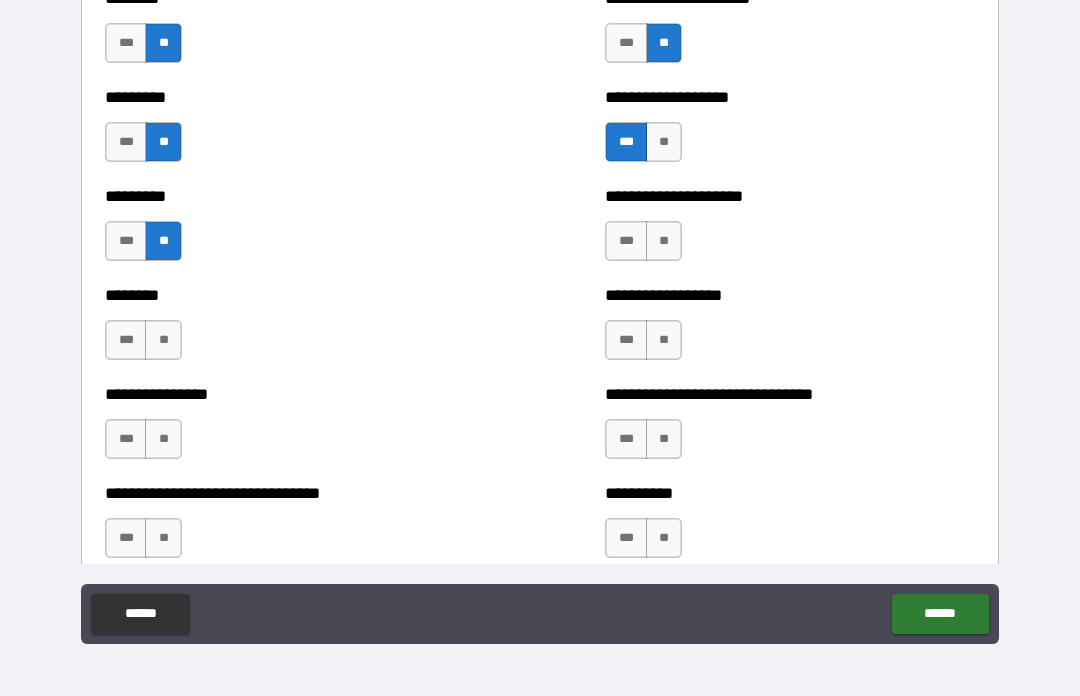 click on "**" at bounding box center [163, 340] 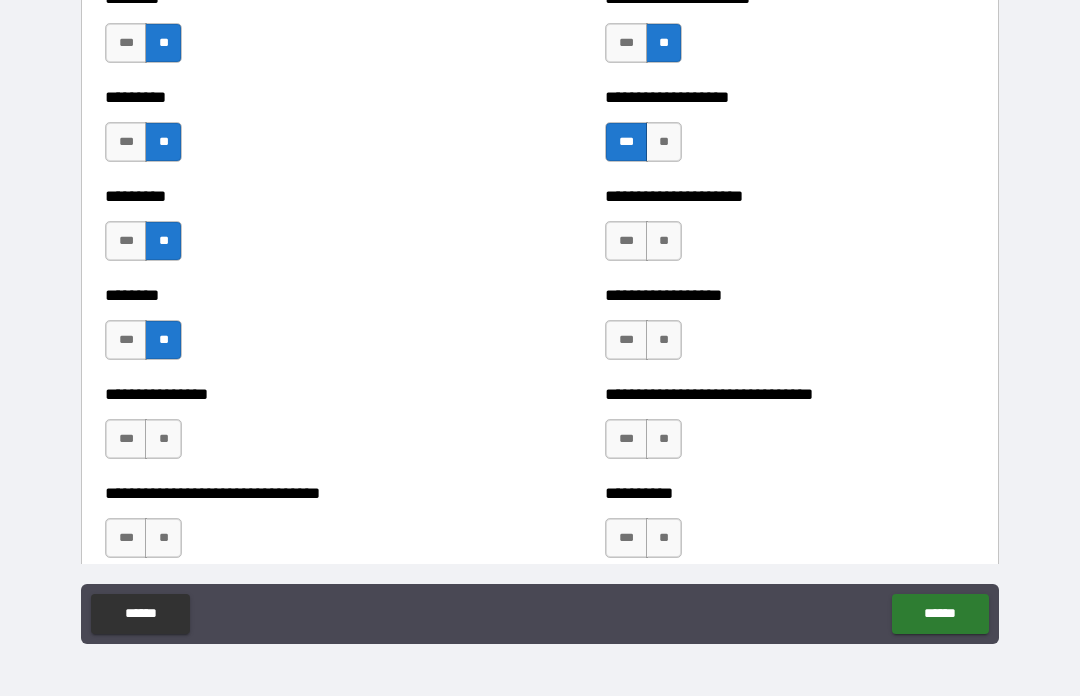 click on "**" at bounding box center [664, 241] 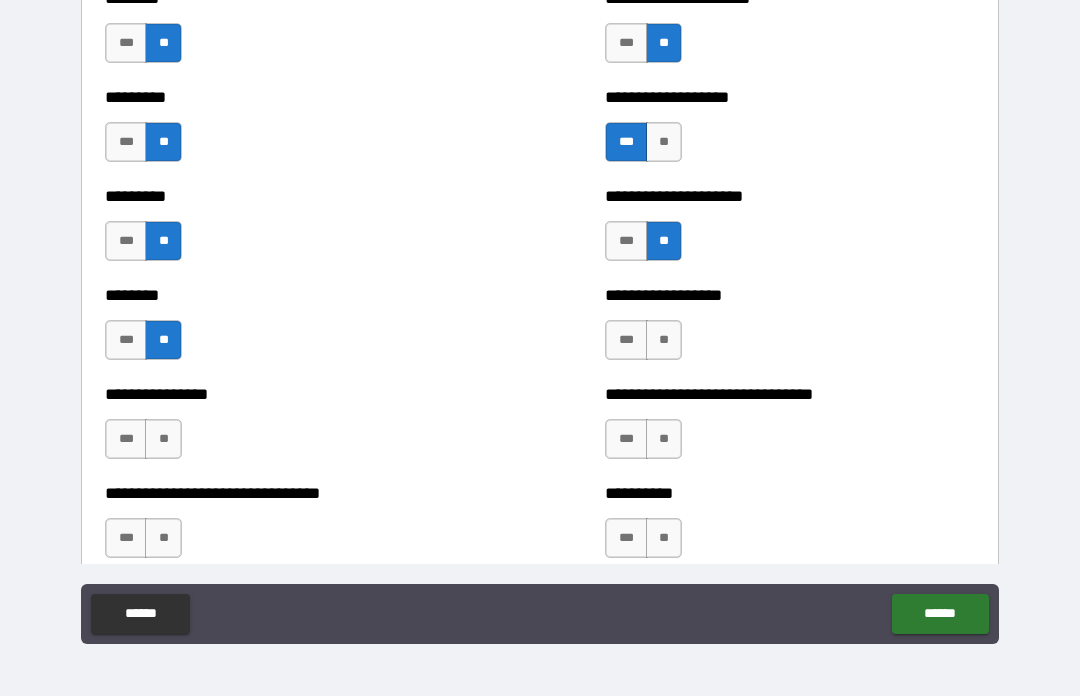 click on "**" at bounding box center [664, 340] 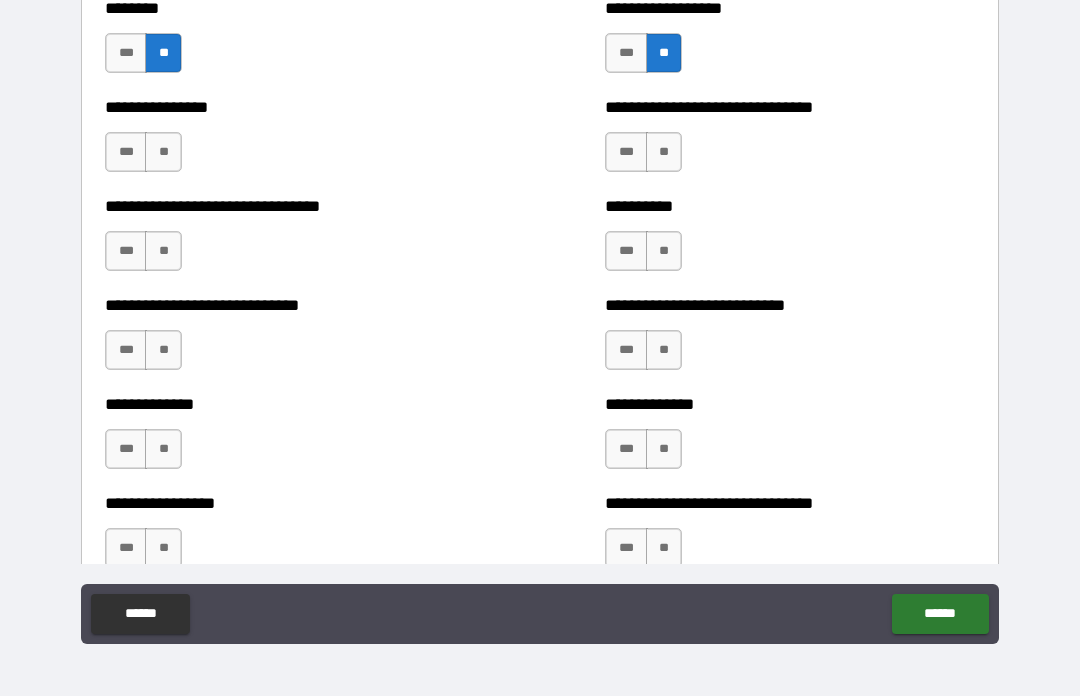 scroll, scrollTop: 7469, scrollLeft: 0, axis: vertical 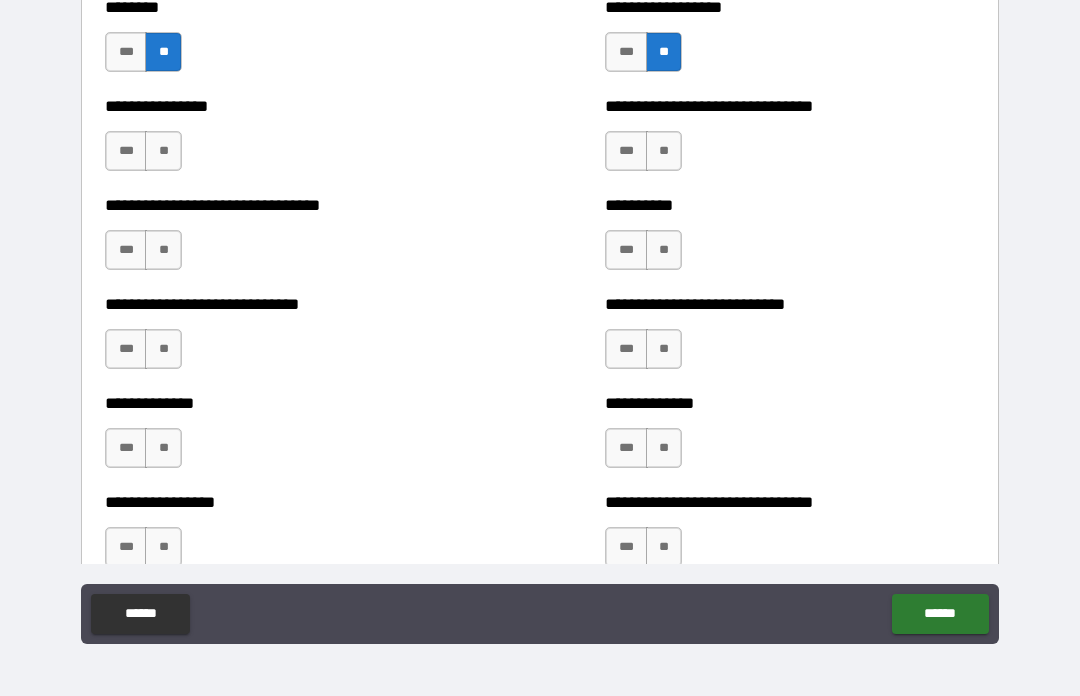 click on "**" at bounding box center [664, 151] 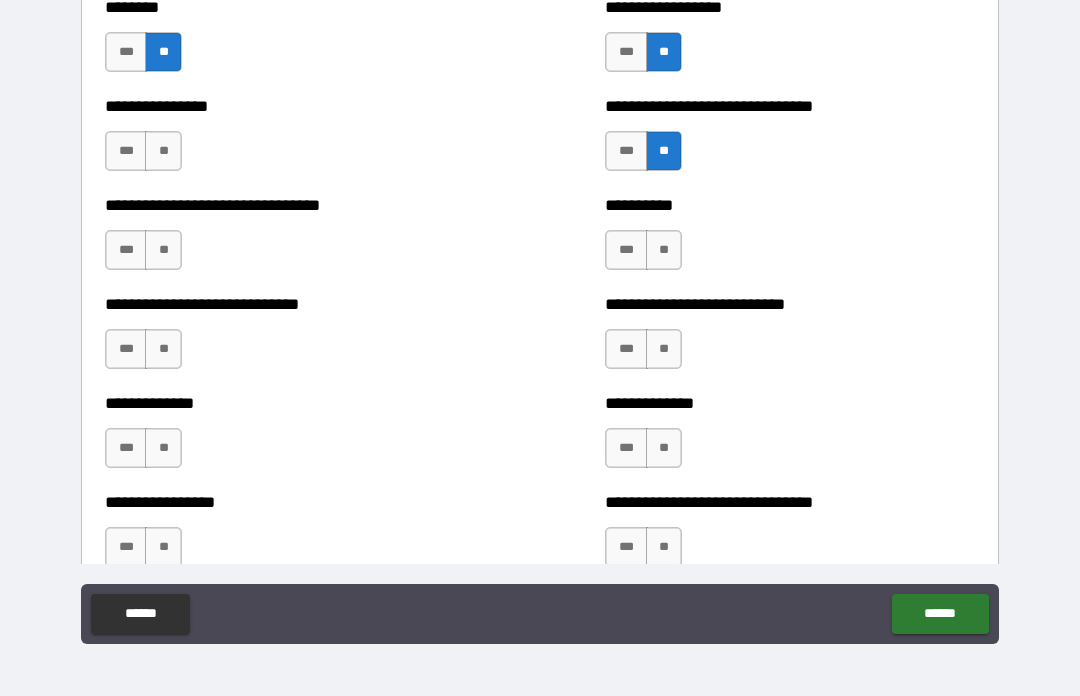 click on "**" at bounding box center [664, 250] 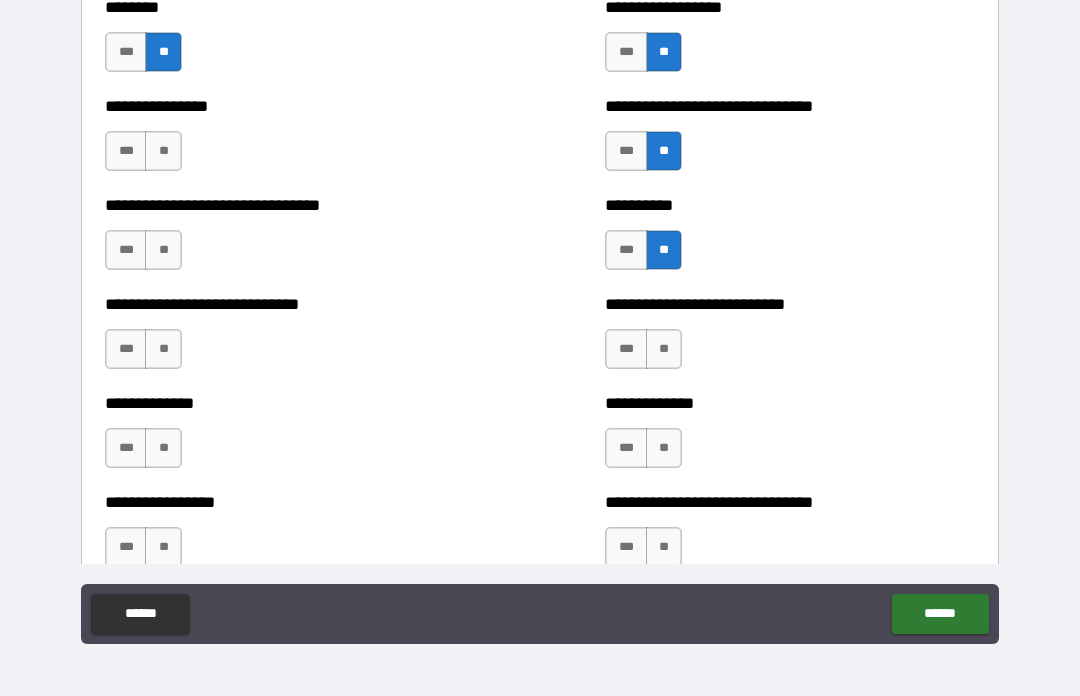 click on "**" at bounding box center [664, 349] 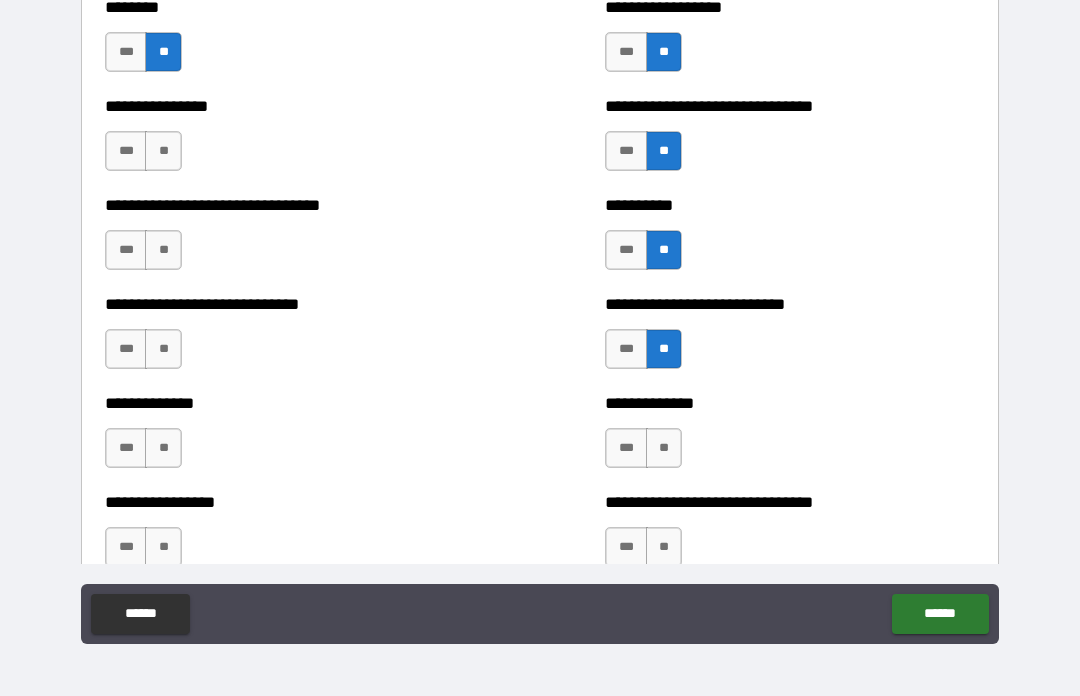 click on "**" at bounding box center [163, 349] 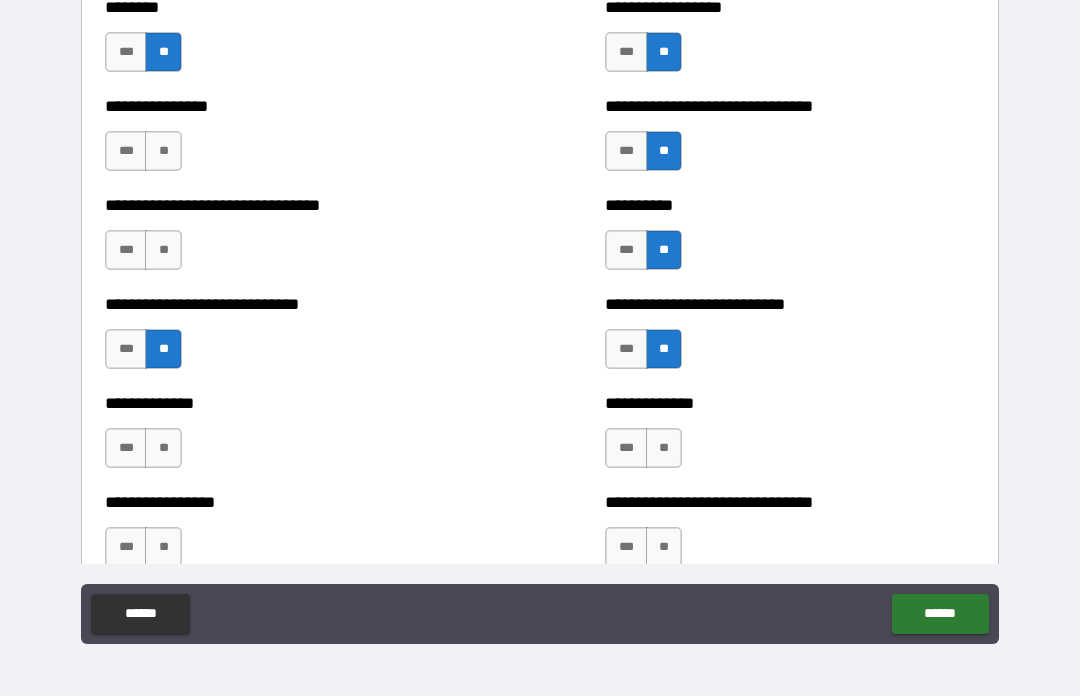click on "**" at bounding box center [163, 250] 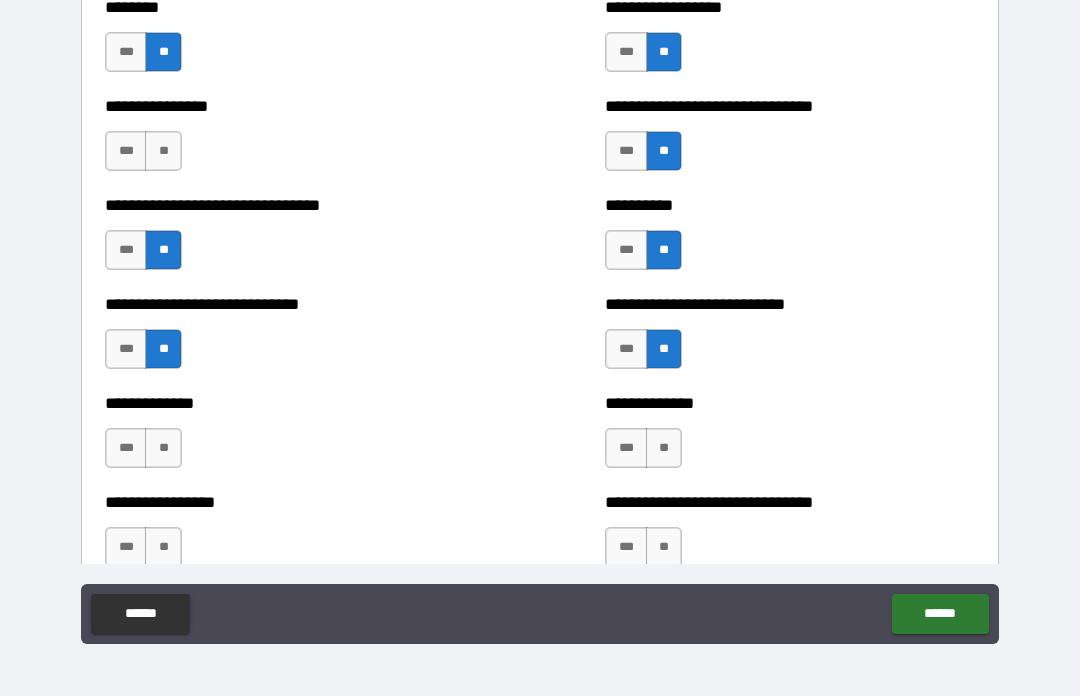 click on "**" at bounding box center [163, 151] 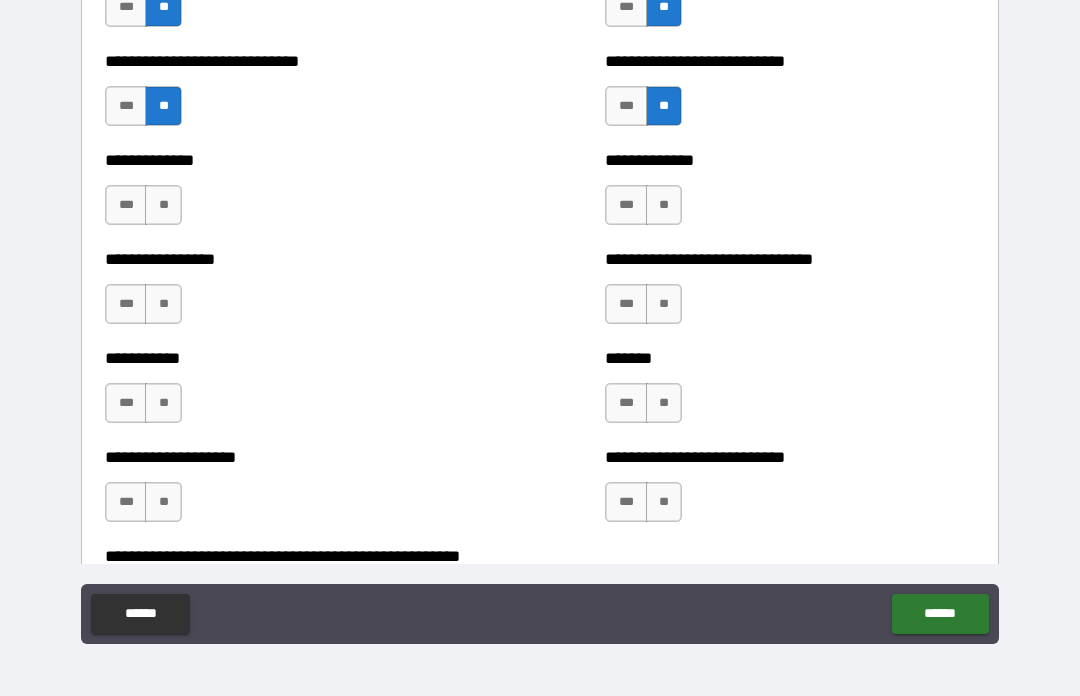 scroll, scrollTop: 7715, scrollLeft: 0, axis: vertical 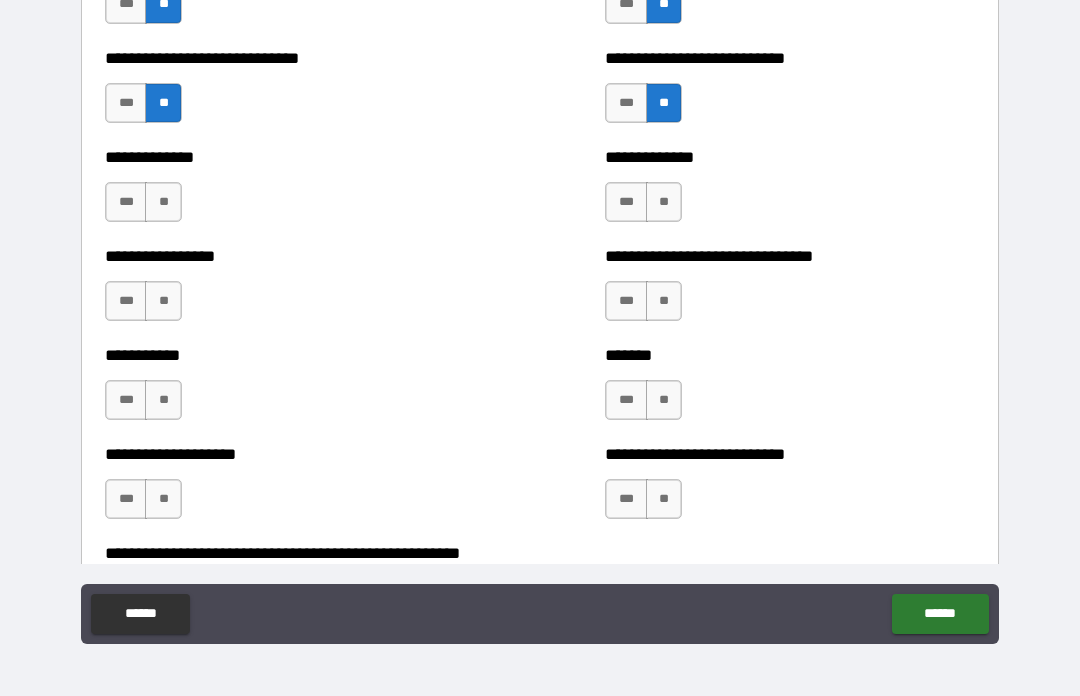 click on "**" at bounding box center [163, 202] 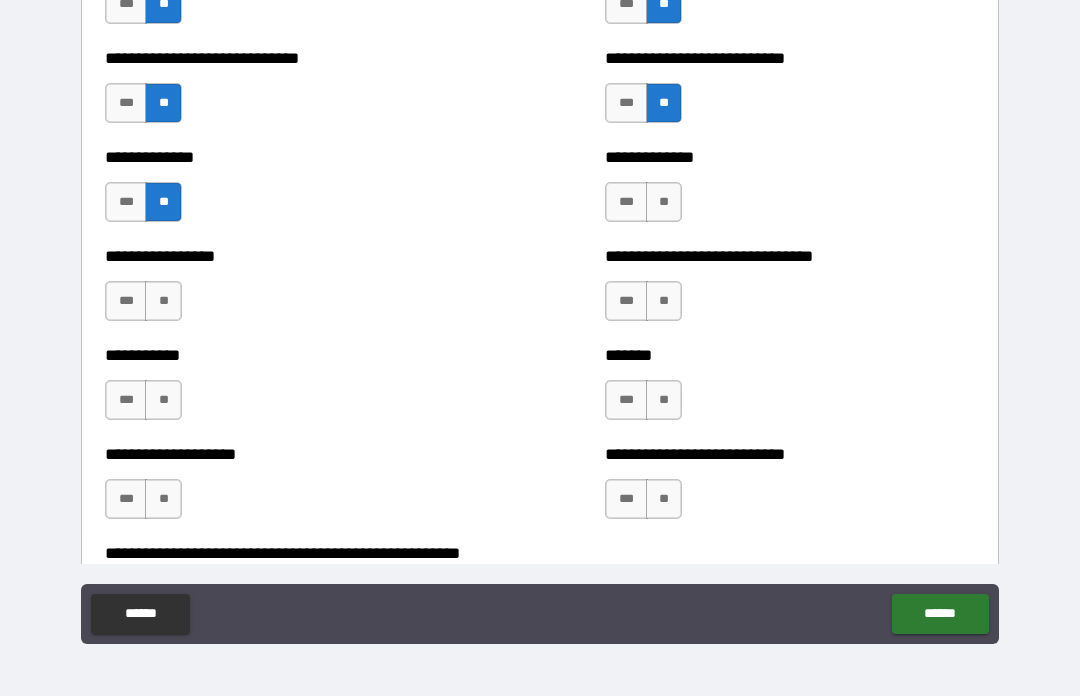 click on "**" at bounding box center [163, 301] 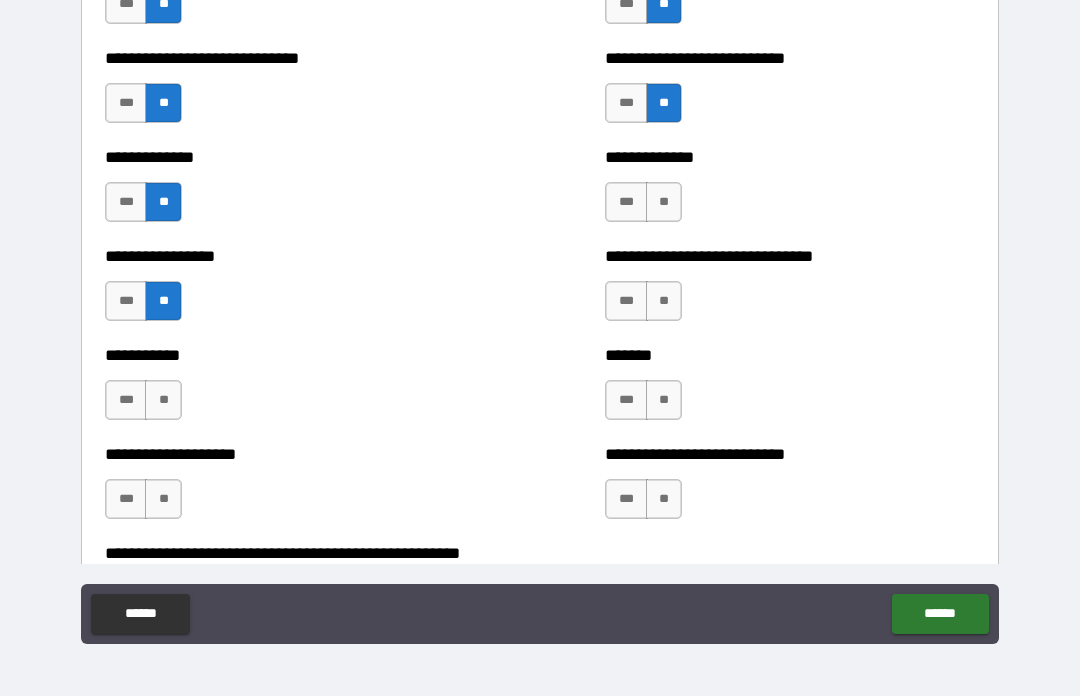 click on "**" at bounding box center (664, 202) 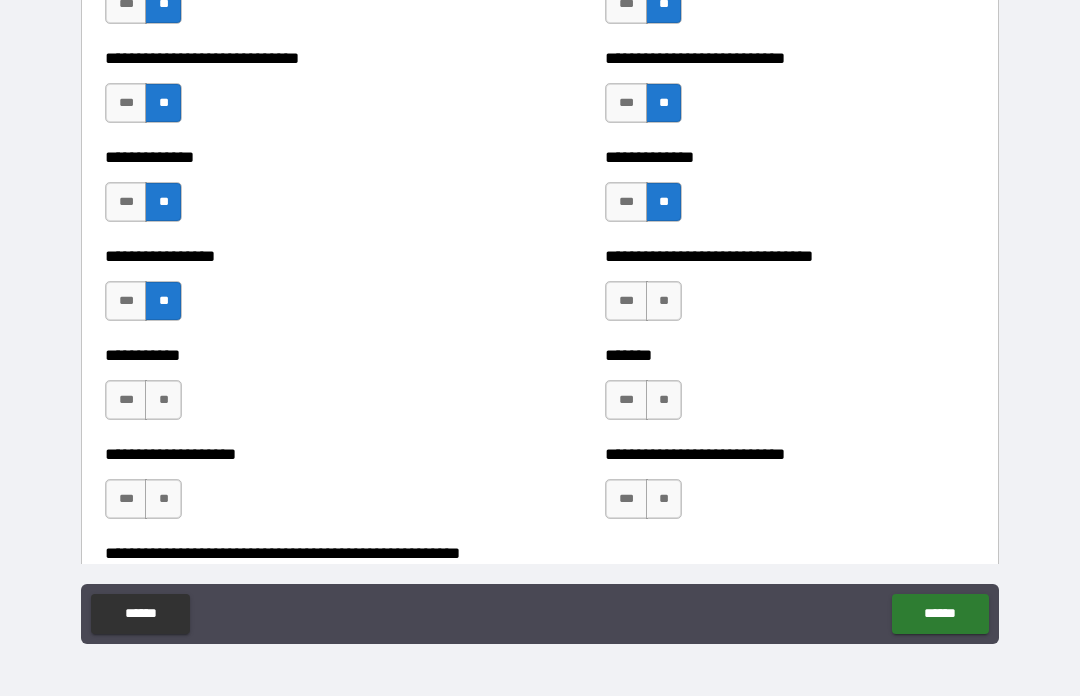 click on "**" at bounding box center (664, 301) 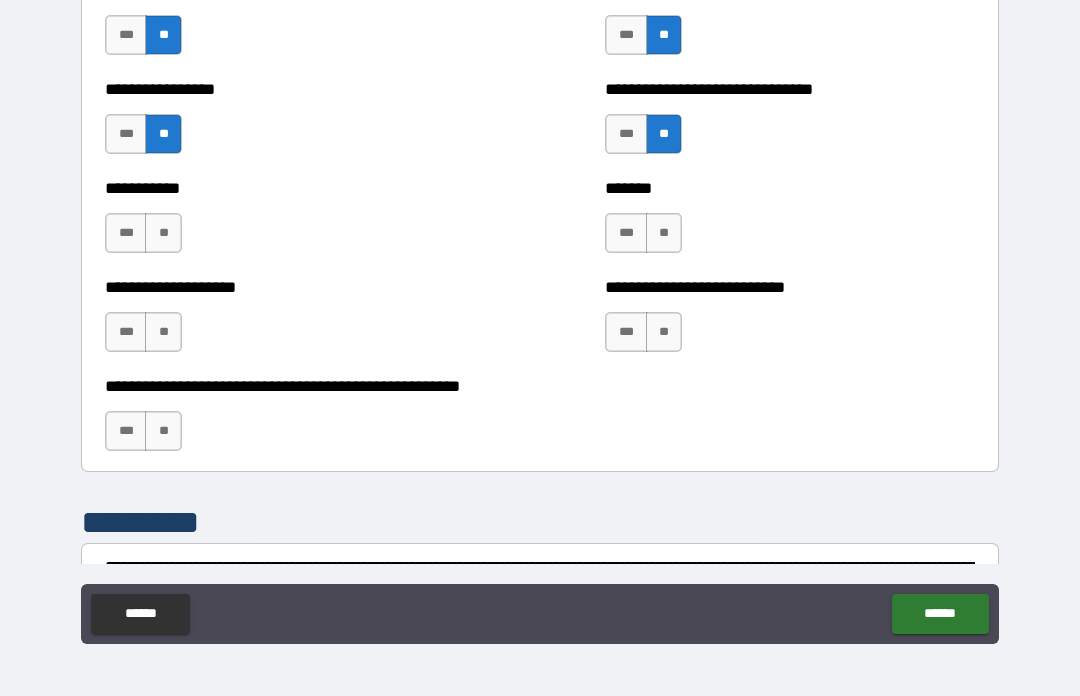 scroll, scrollTop: 7885, scrollLeft: 0, axis: vertical 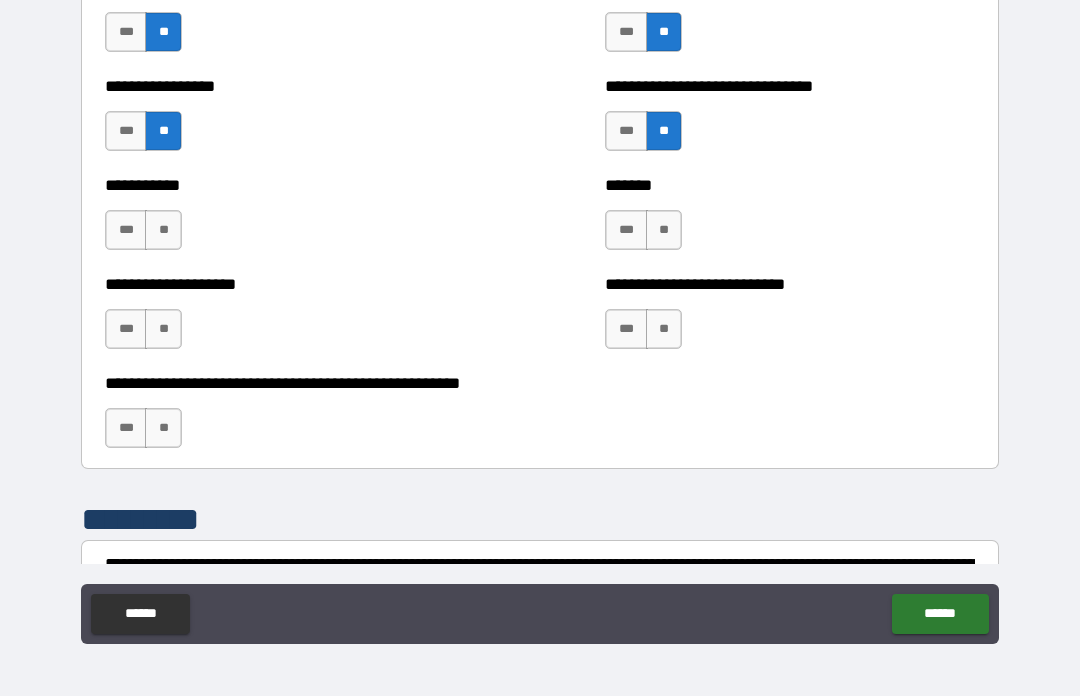 click on "**" at bounding box center (664, 230) 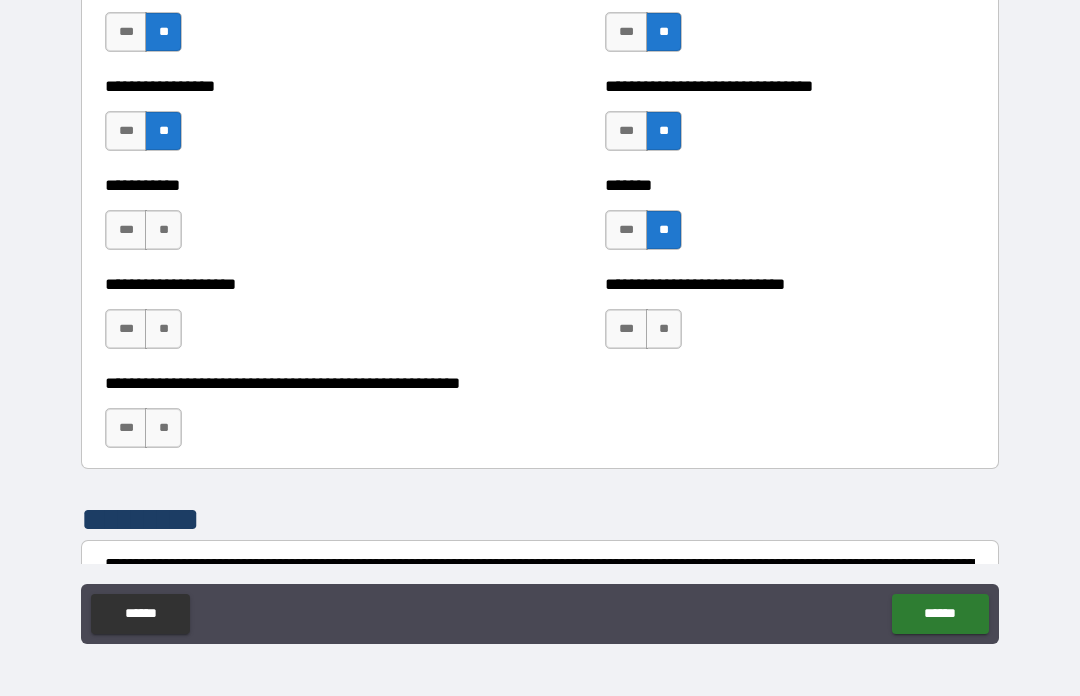 click on "**" at bounding box center (664, 329) 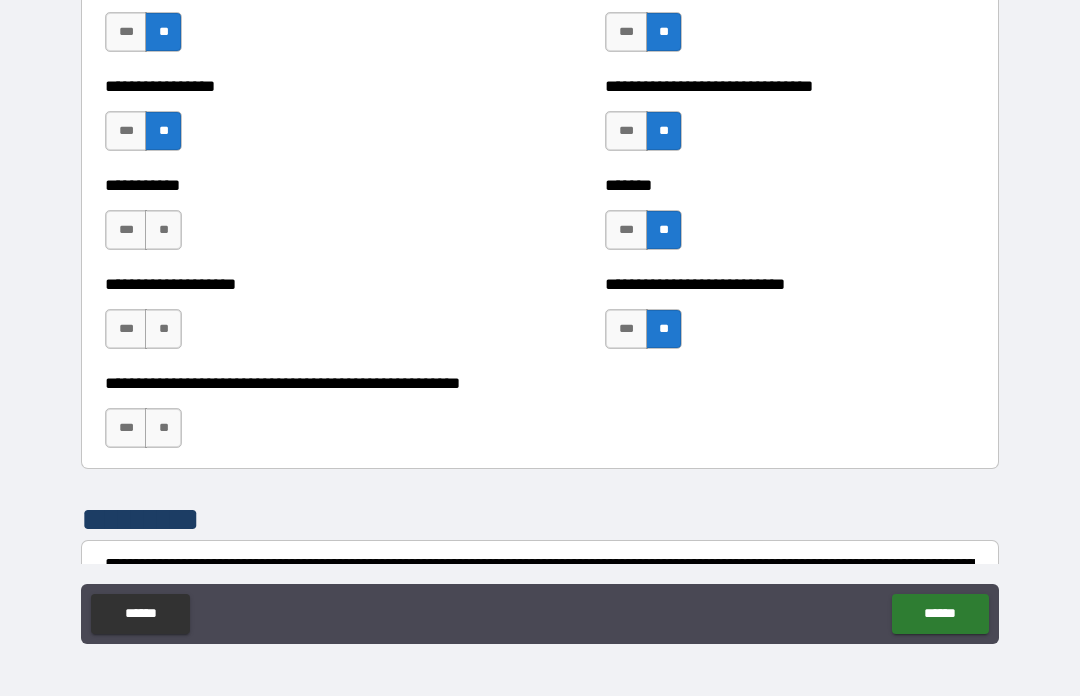 click on "**" at bounding box center (163, 329) 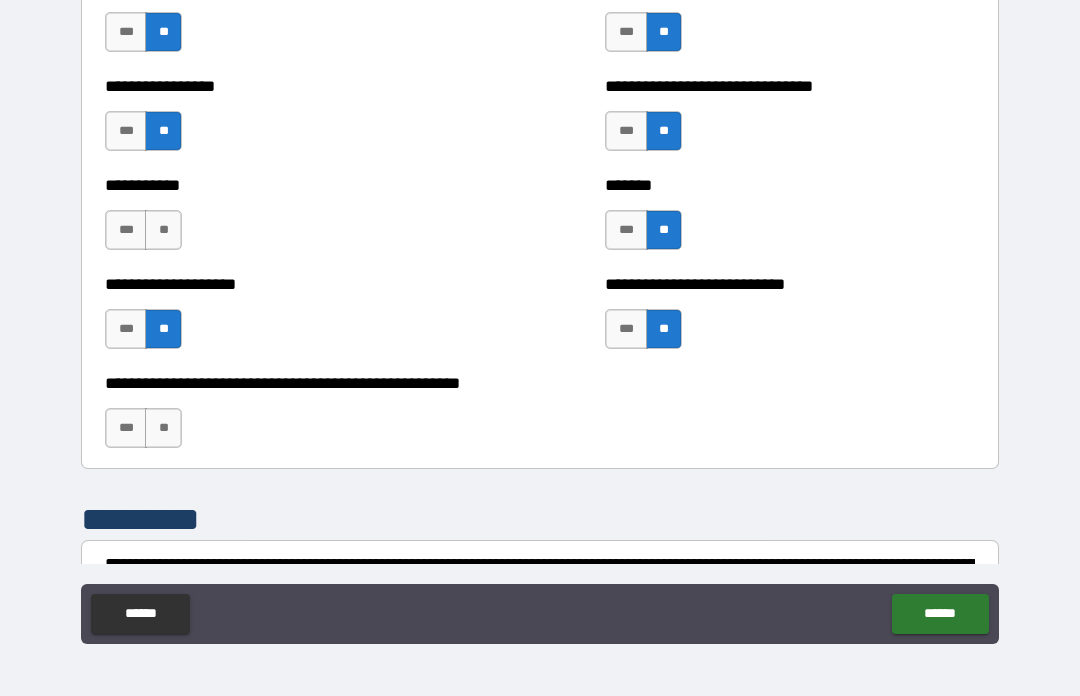 click on "**" at bounding box center [163, 230] 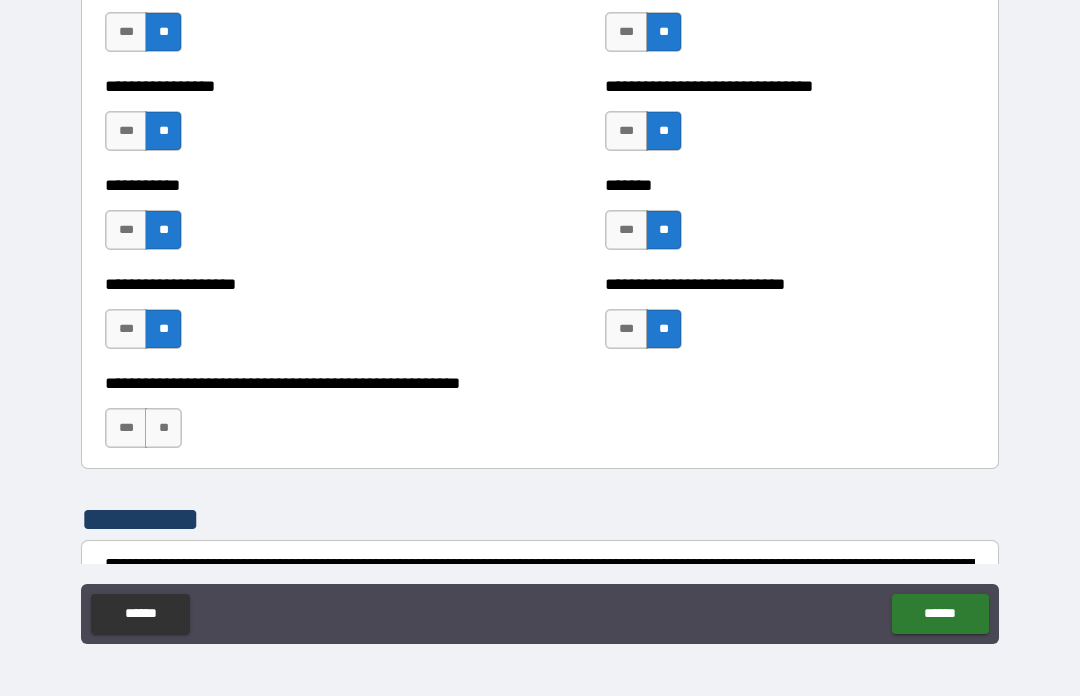 click on "**" at bounding box center (163, 428) 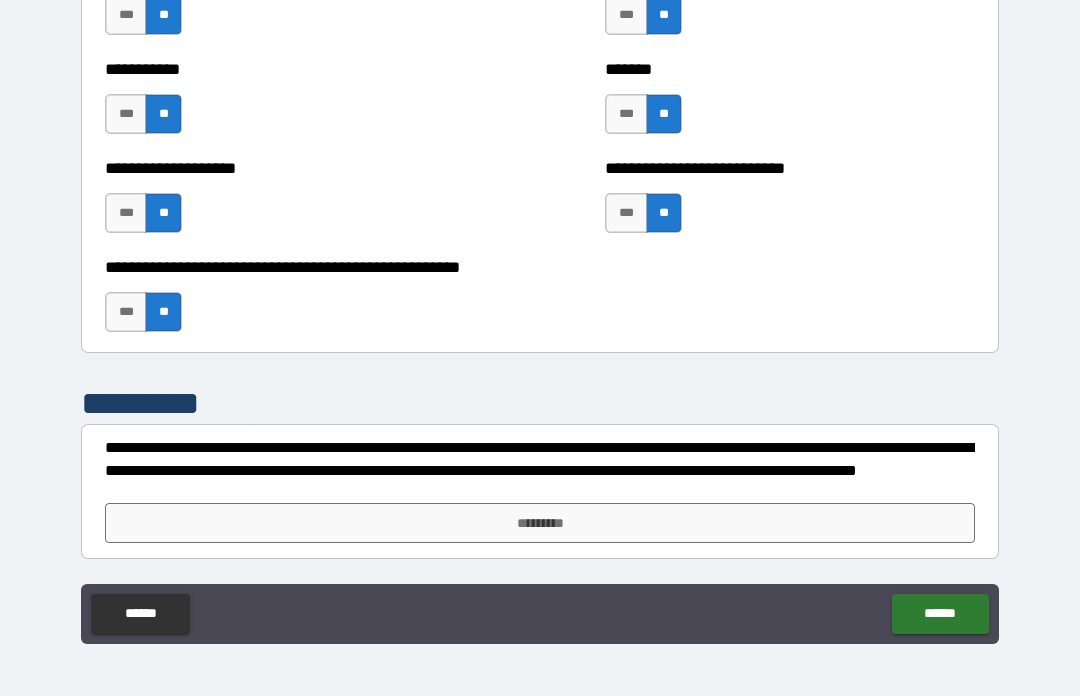scroll, scrollTop: 8001, scrollLeft: 0, axis: vertical 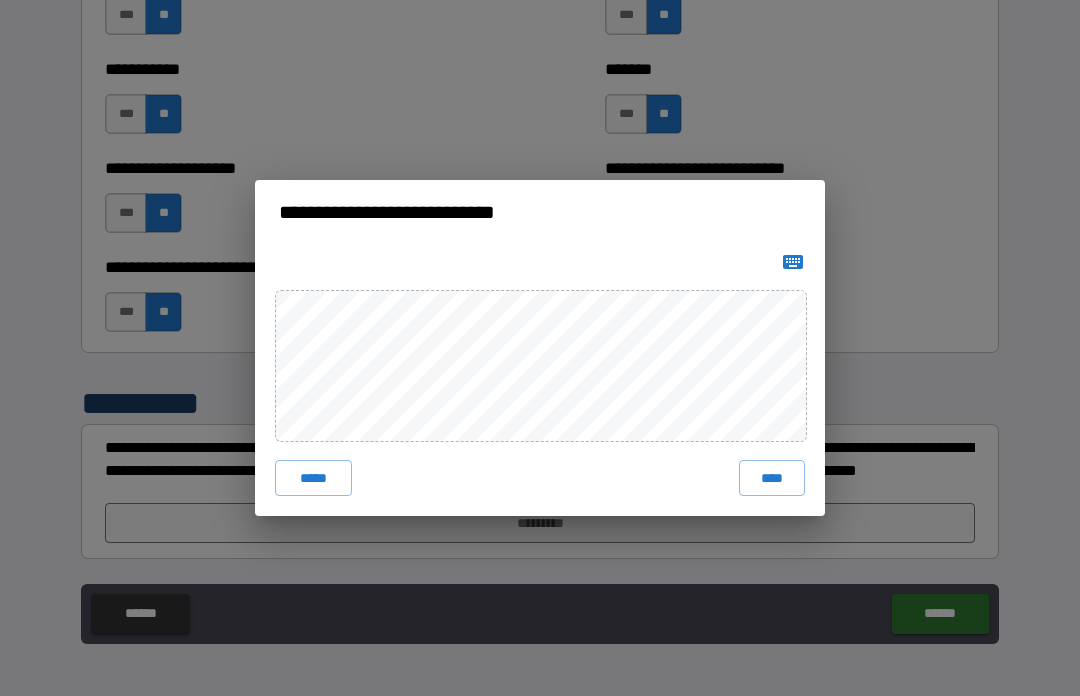 click on "****" at bounding box center [772, 478] 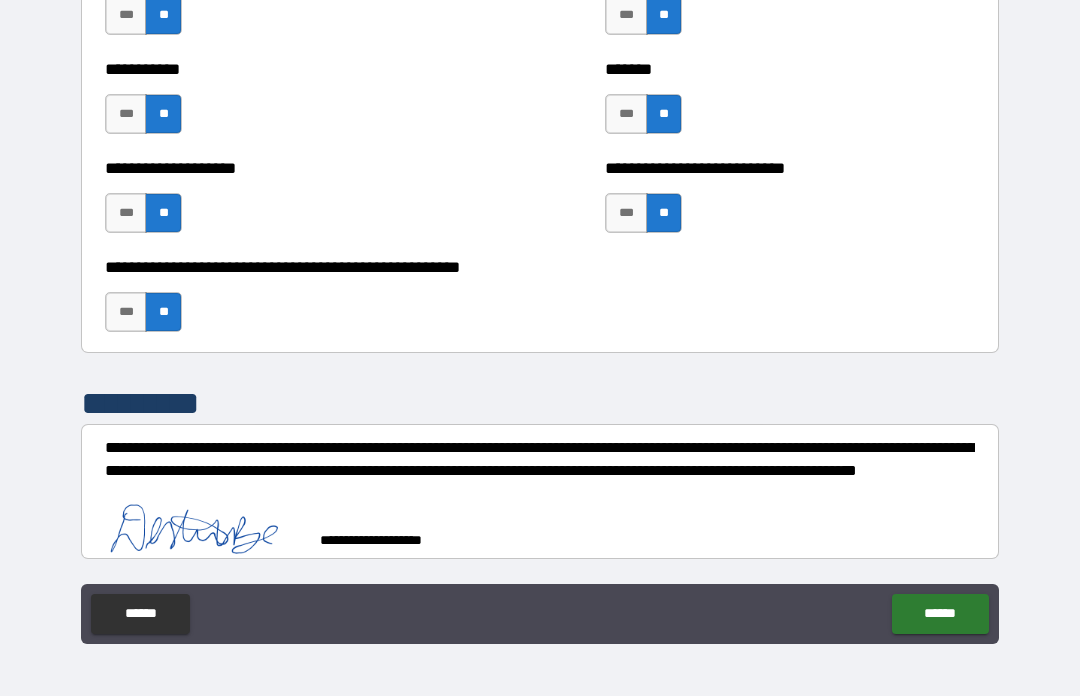 scroll, scrollTop: 7991, scrollLeft: 0, axis: vertical 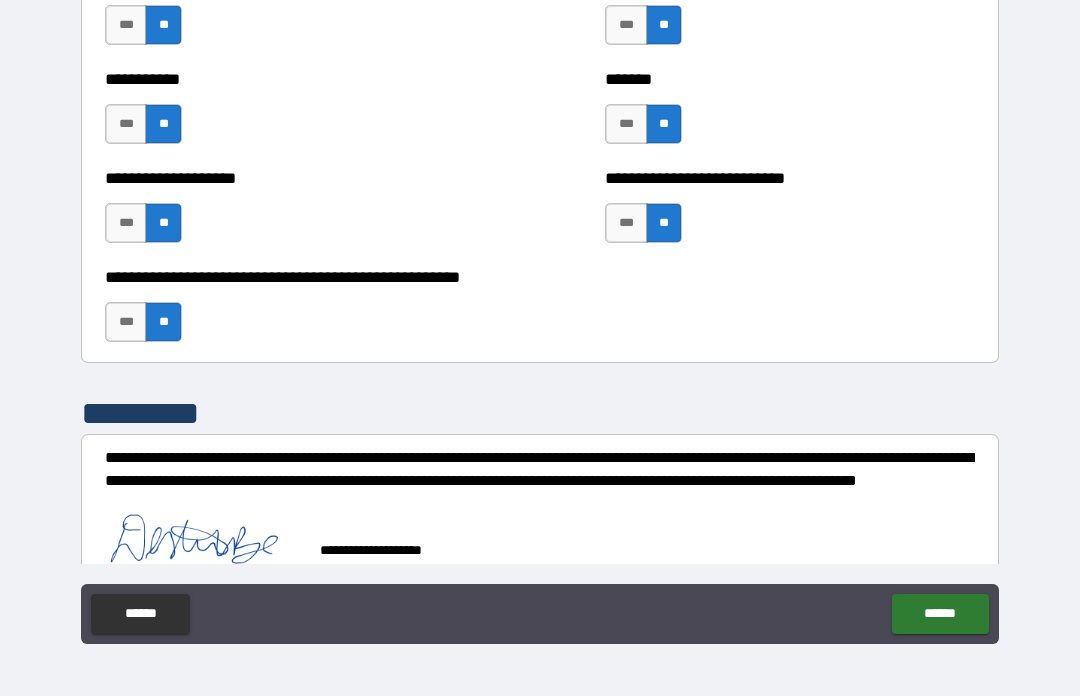 click on "******" at bounding box center (940, 614) 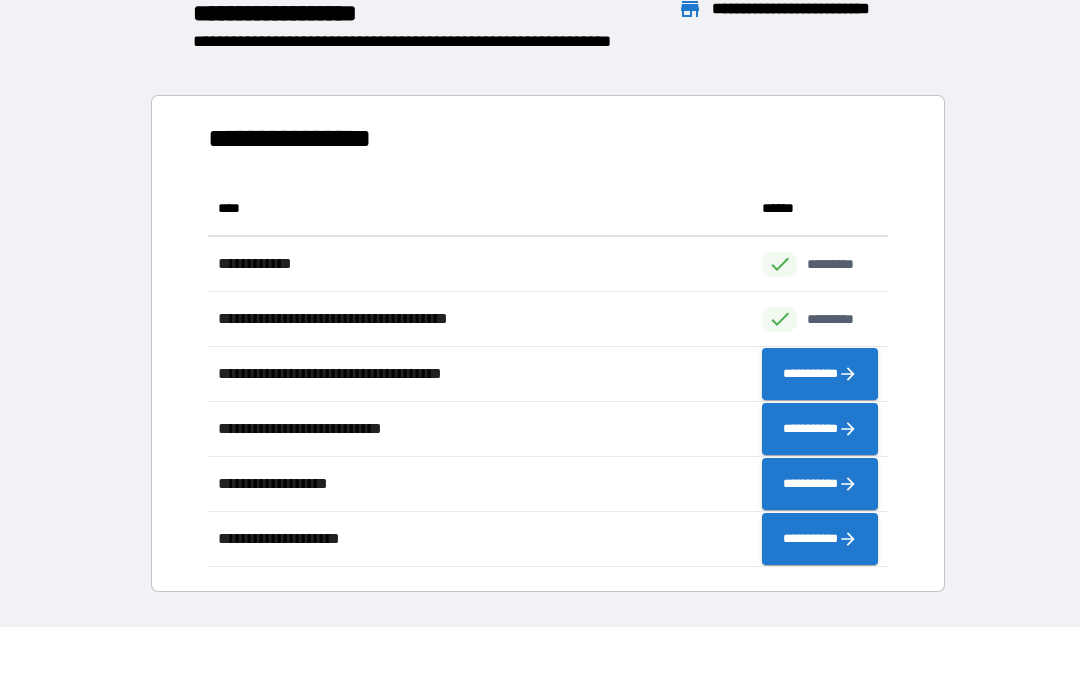 scroll, scrollTop: 1, scrollLeft: 1, axis: both 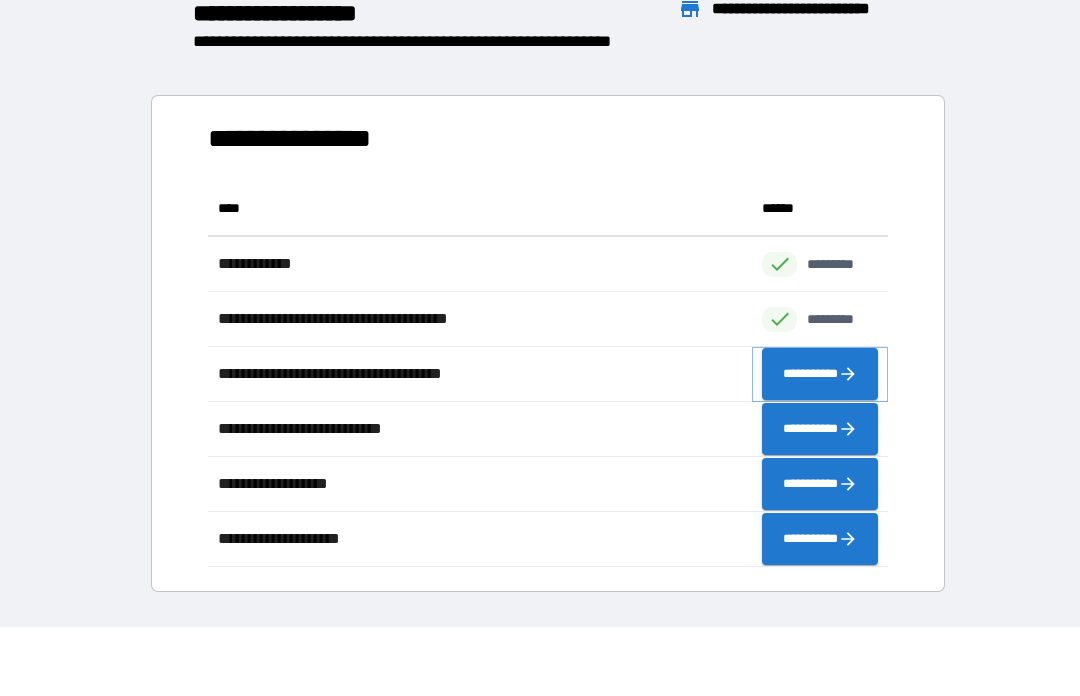 click on "**********" at bounding box center [820, 374] 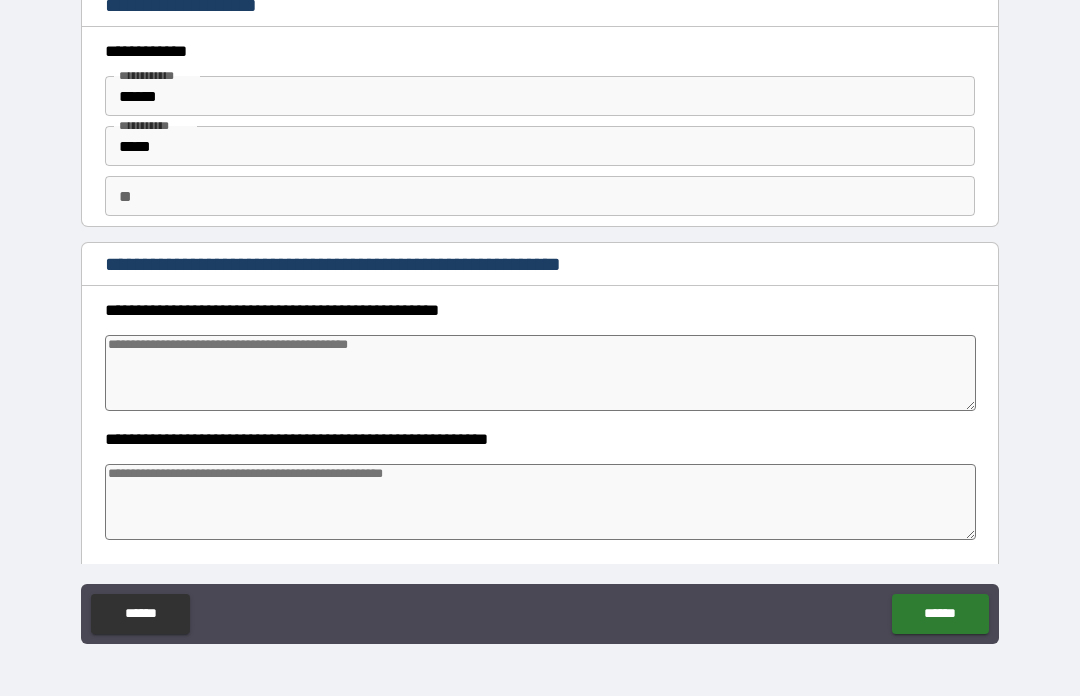 type on "*" 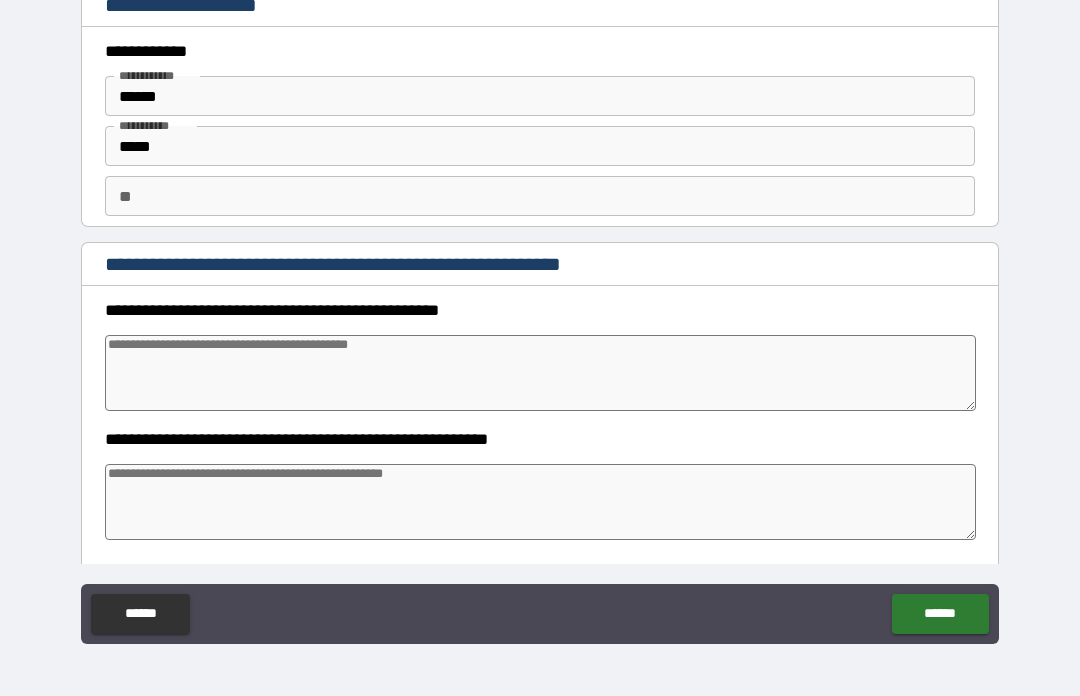 type on "*" 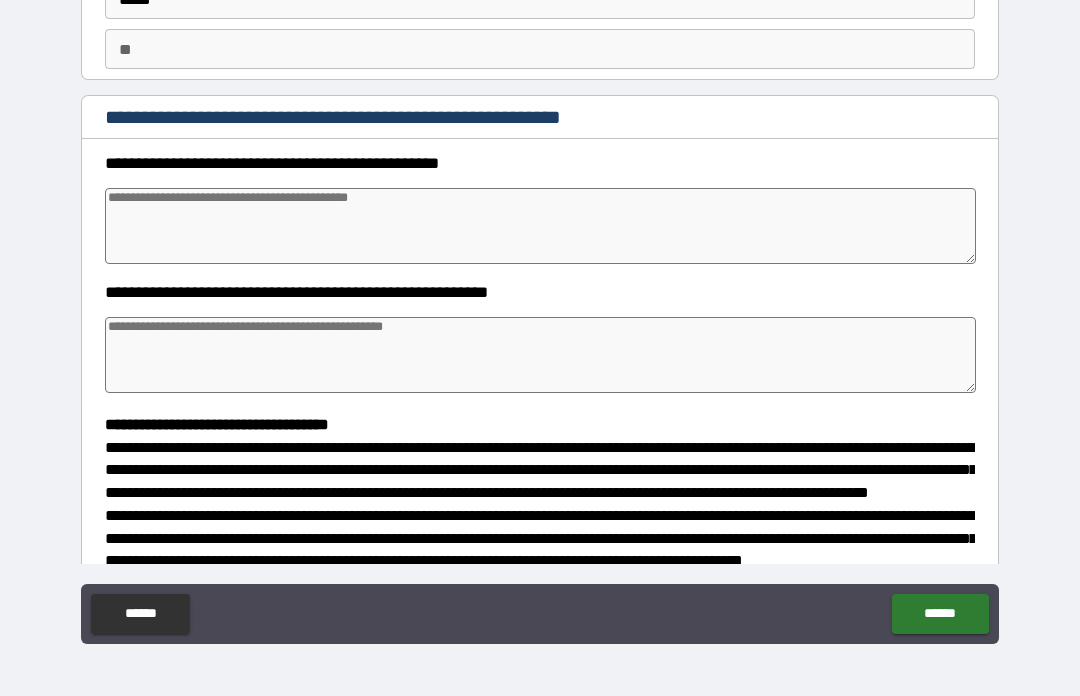 scroll, scrollTop: 148, scrollLeft: 0, axis: vertical 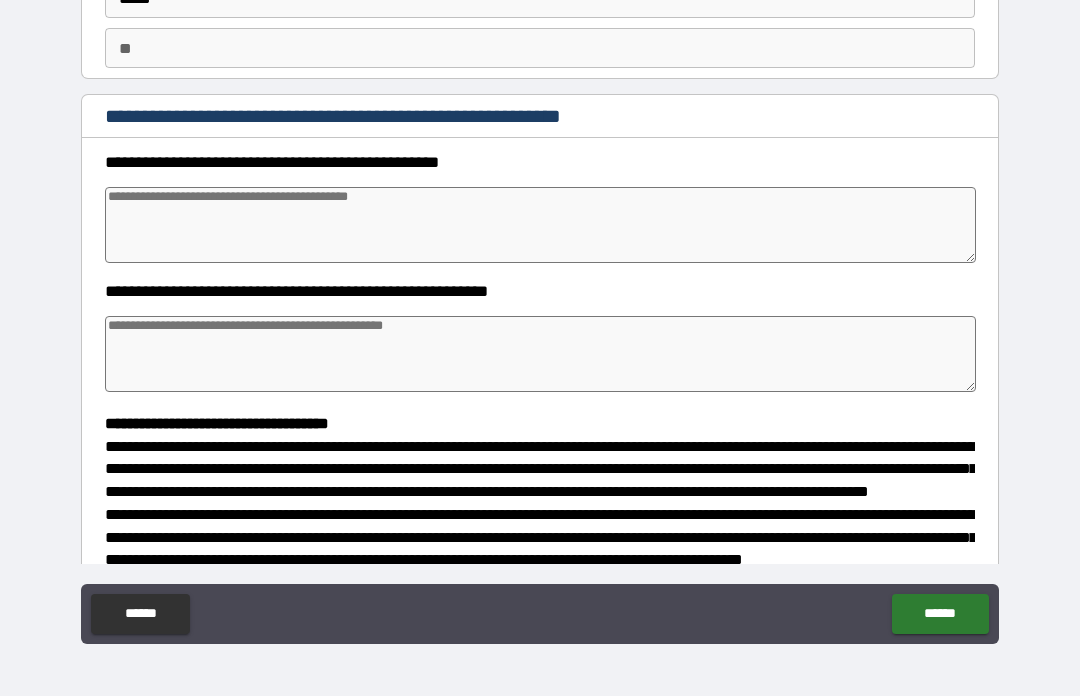 click at bounding box center (540, 225) 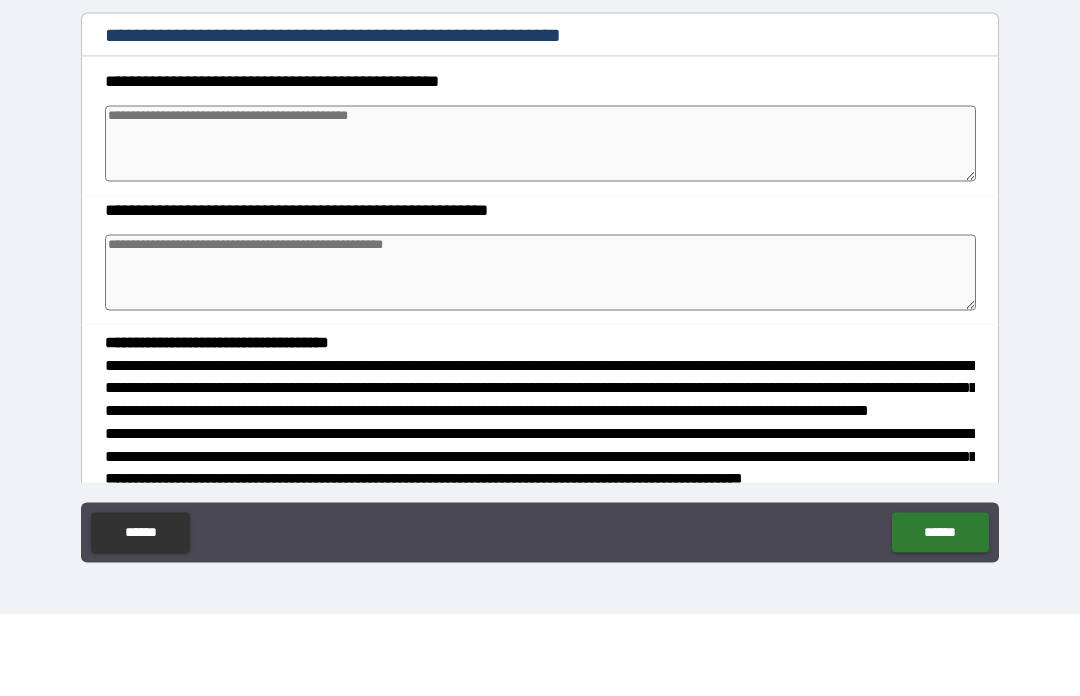 type on "*" 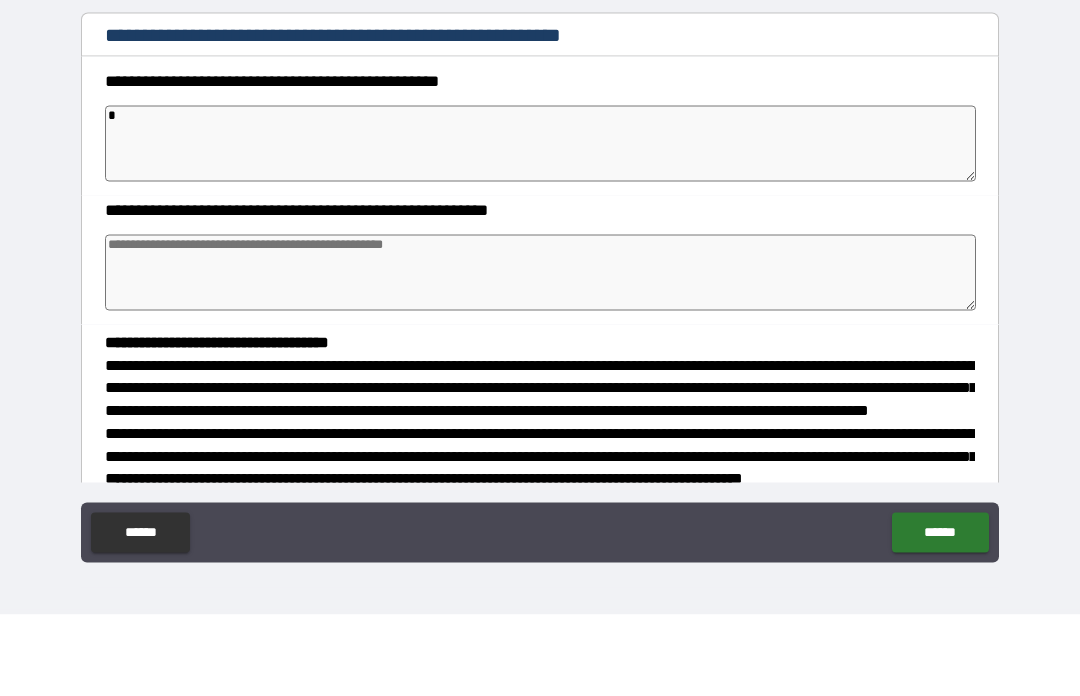 type on "*" 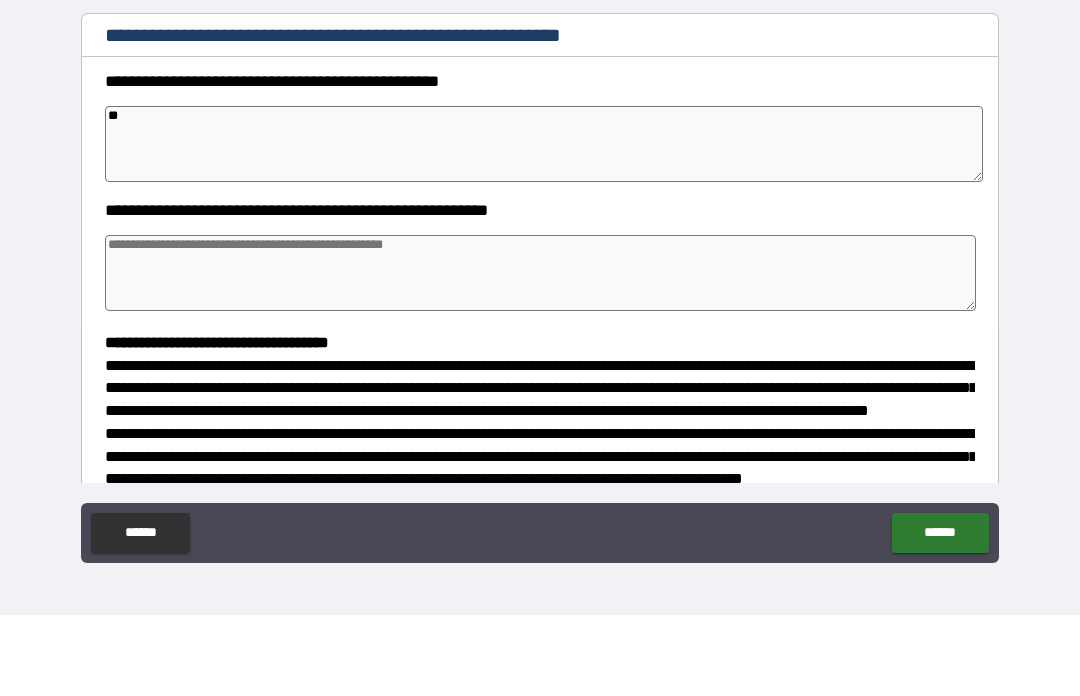 type on "***" 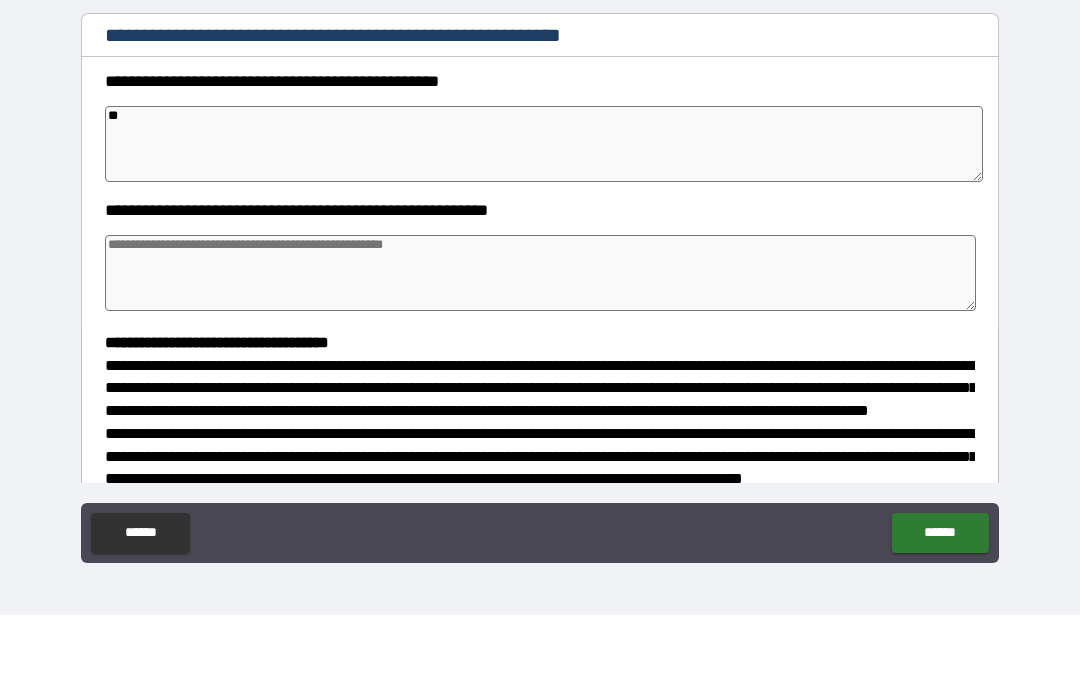 type on "*" 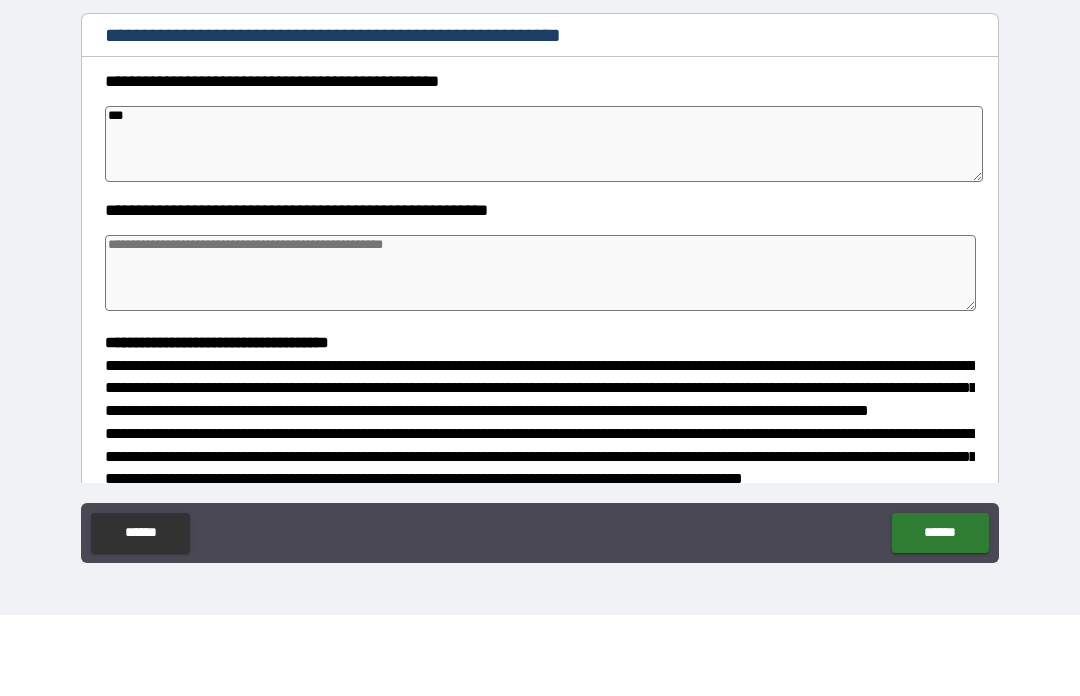 type on "****" 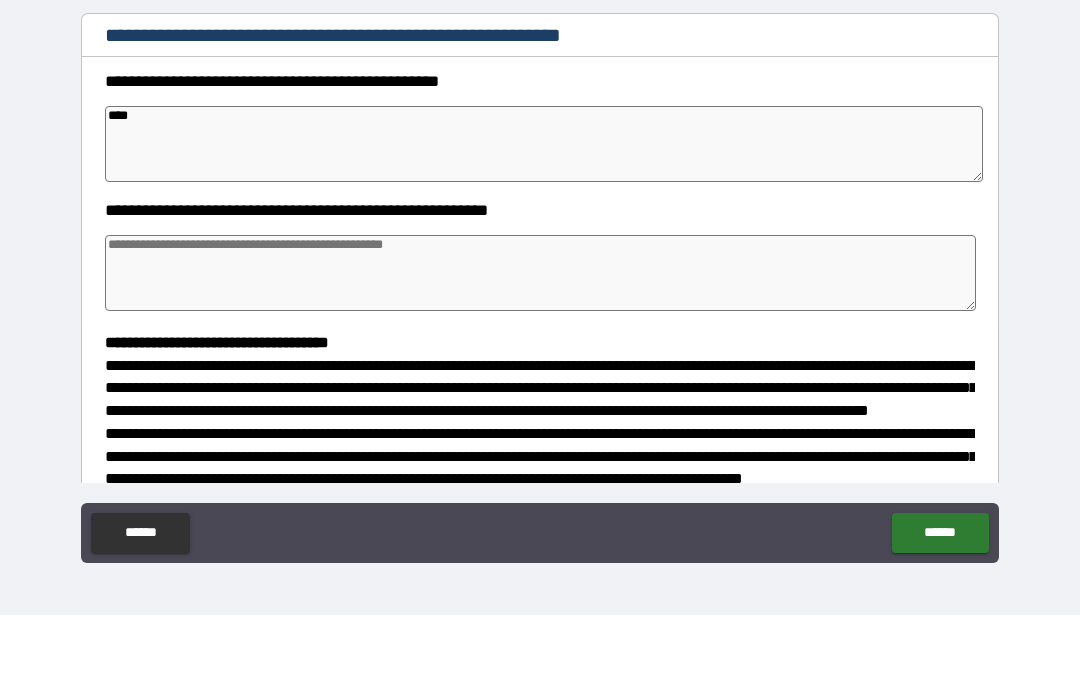 type on "*" 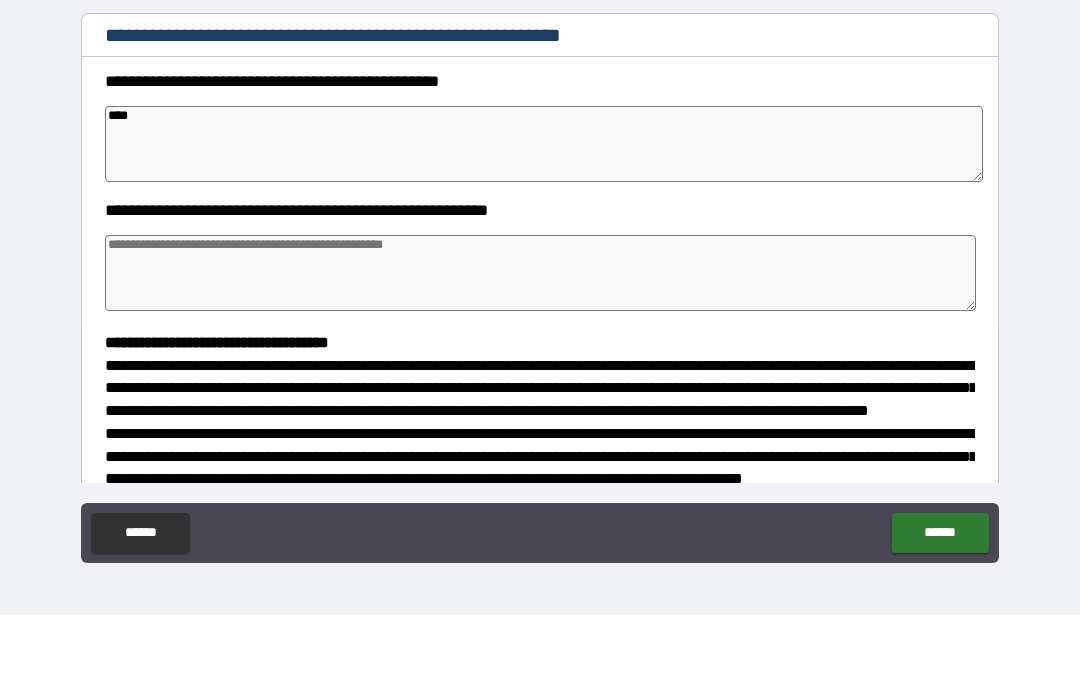 type on "*" 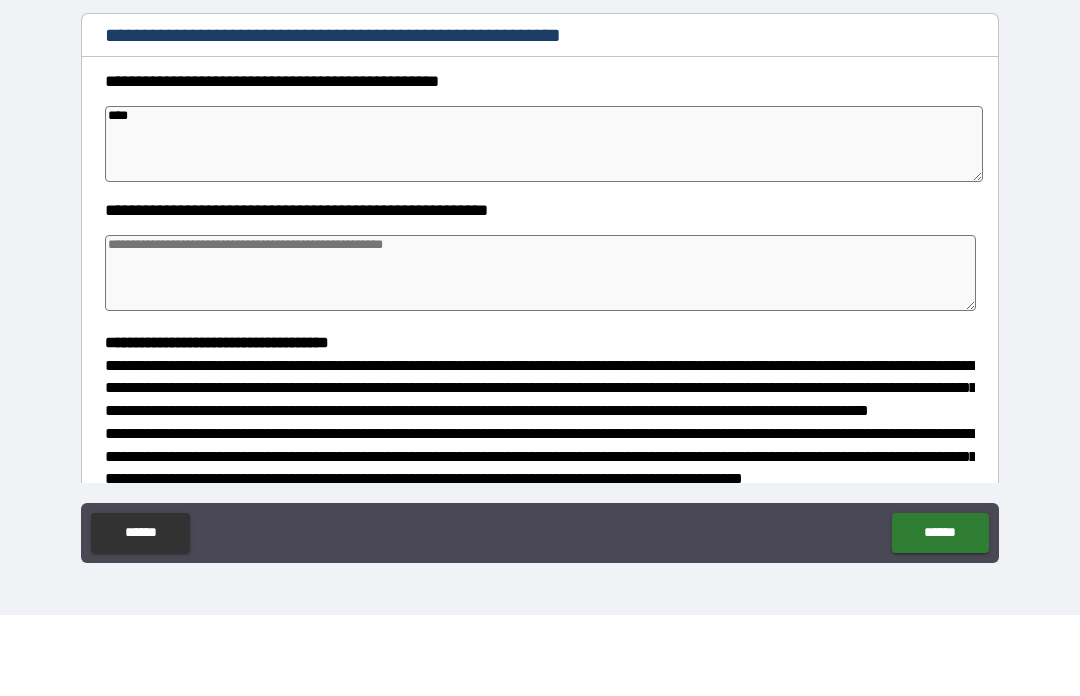 type on "*" 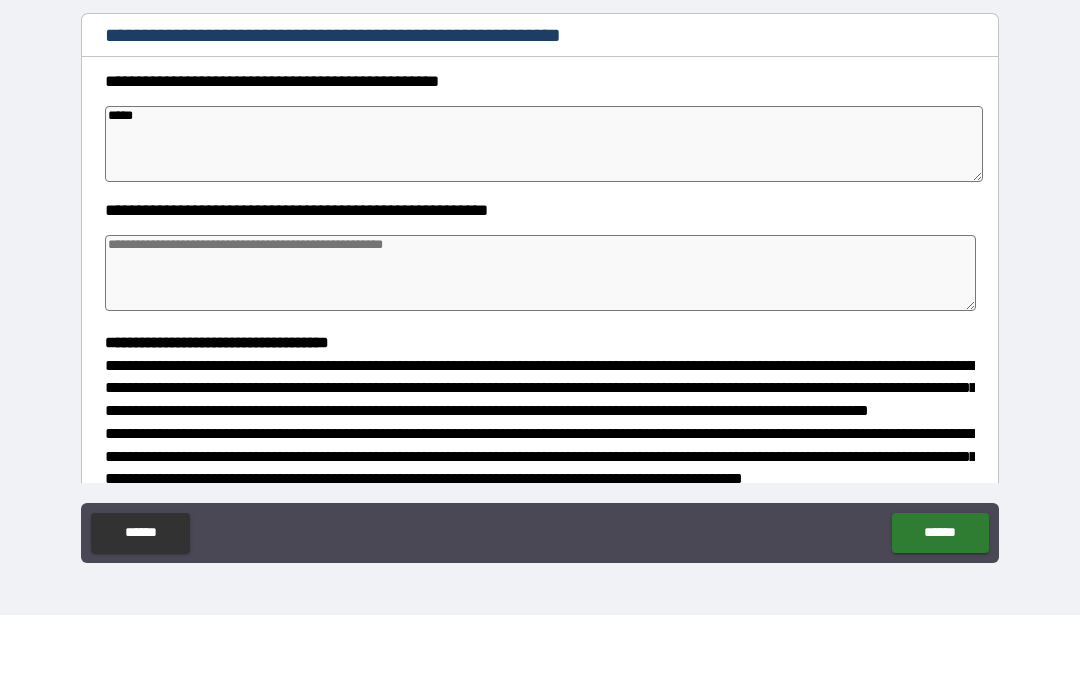 type on "*" 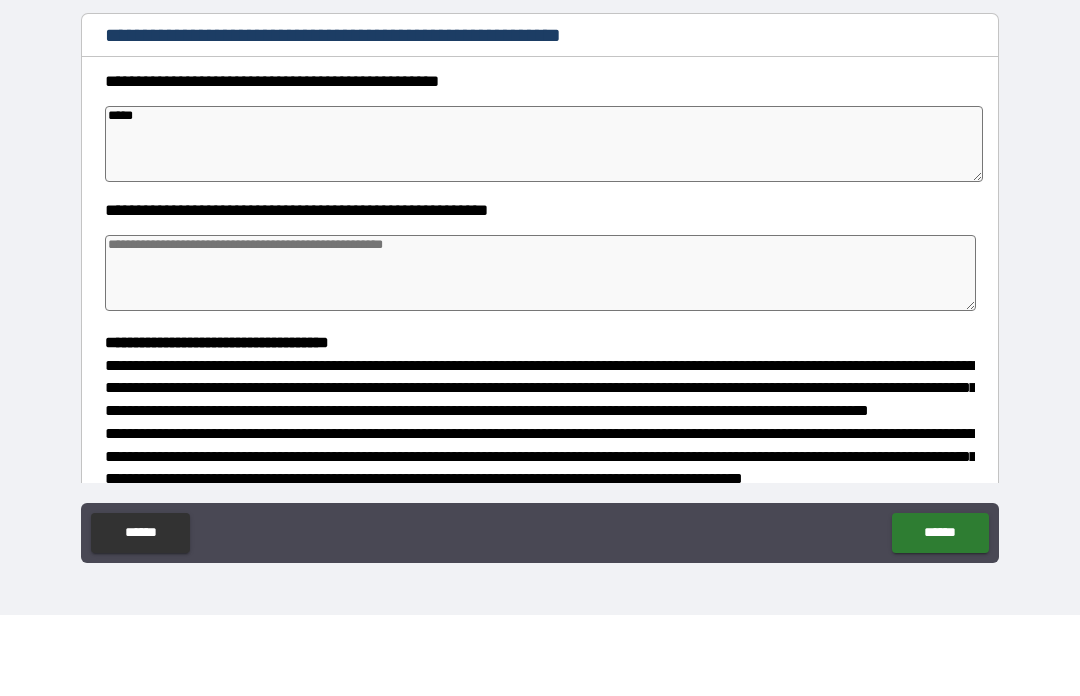 type on "******" 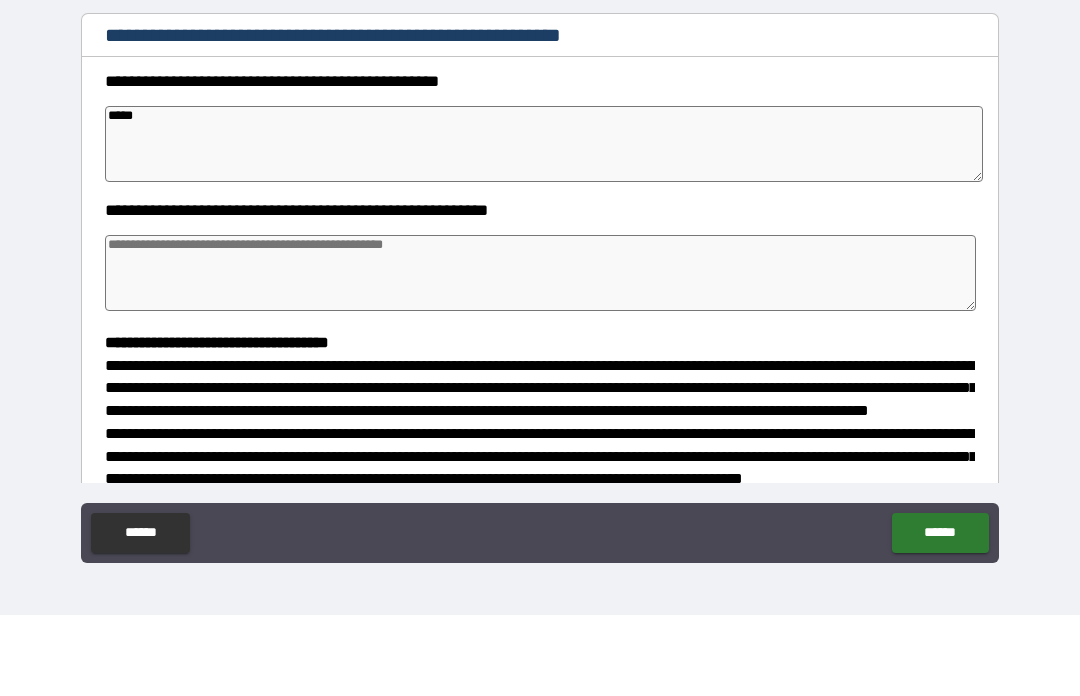 type on "*" 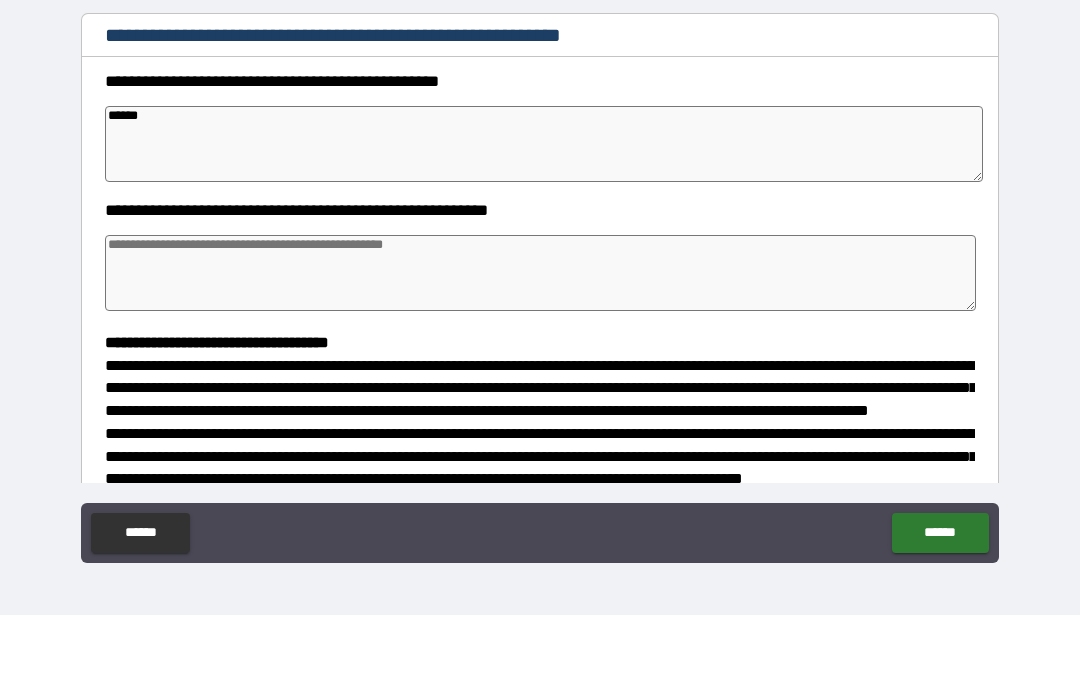 type on "*******" 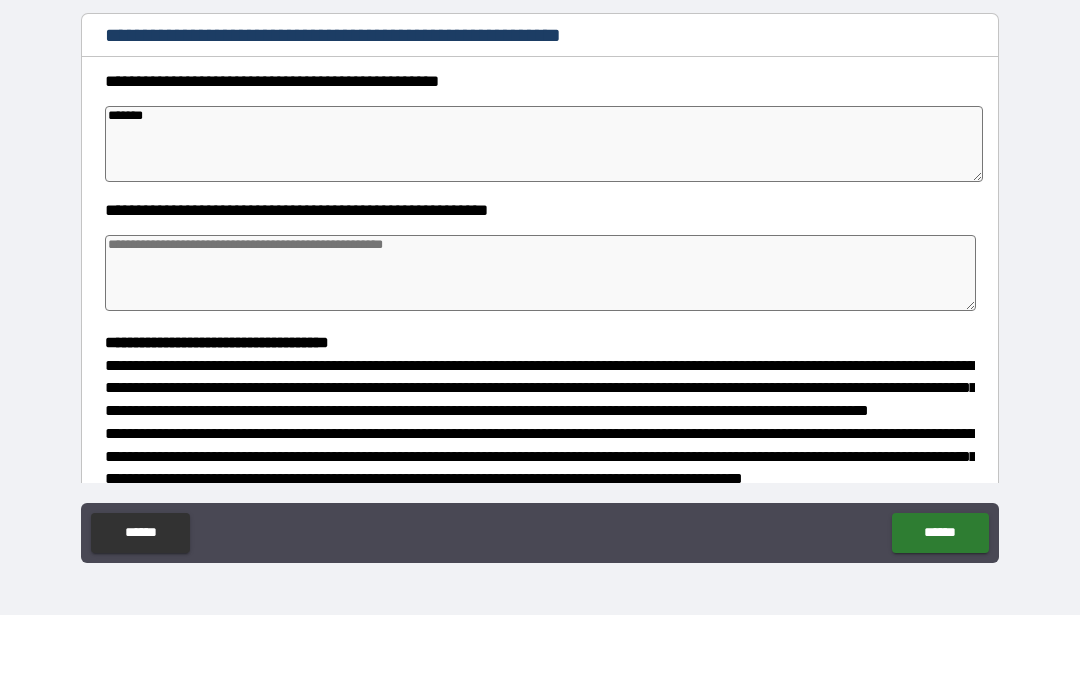 type on "*" 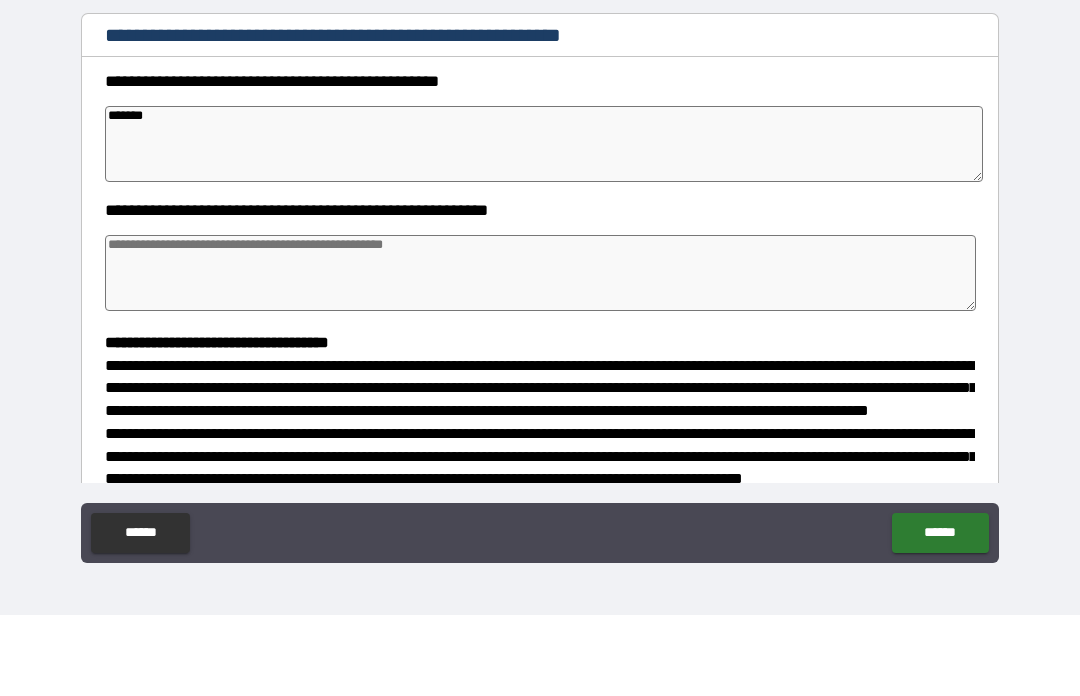 type on "*" 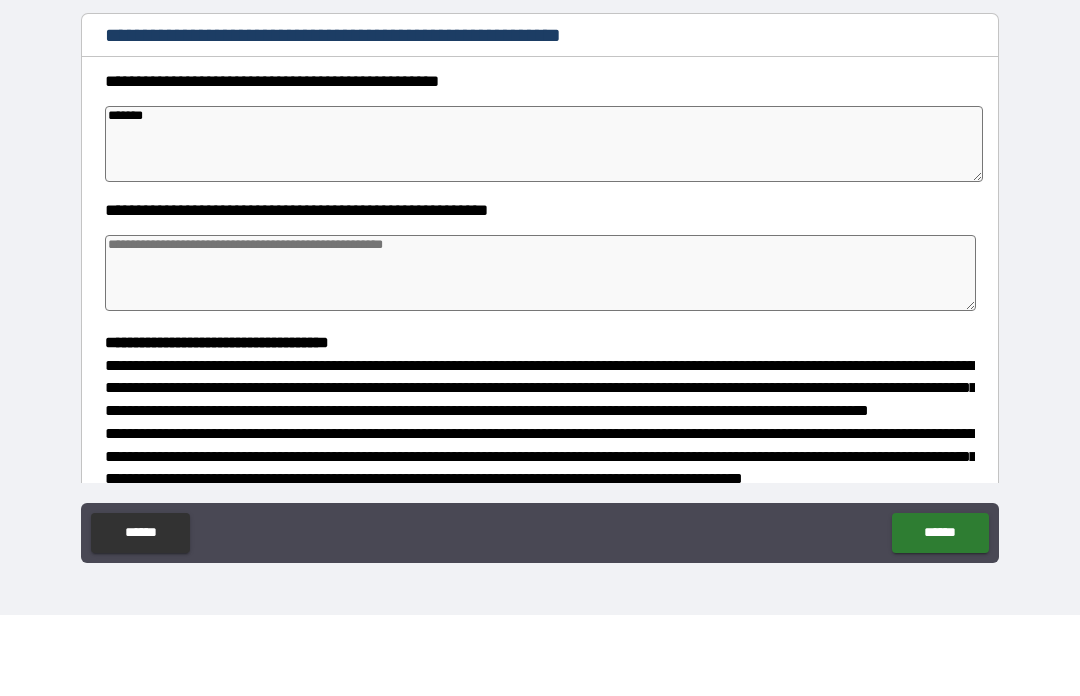 type on "*" 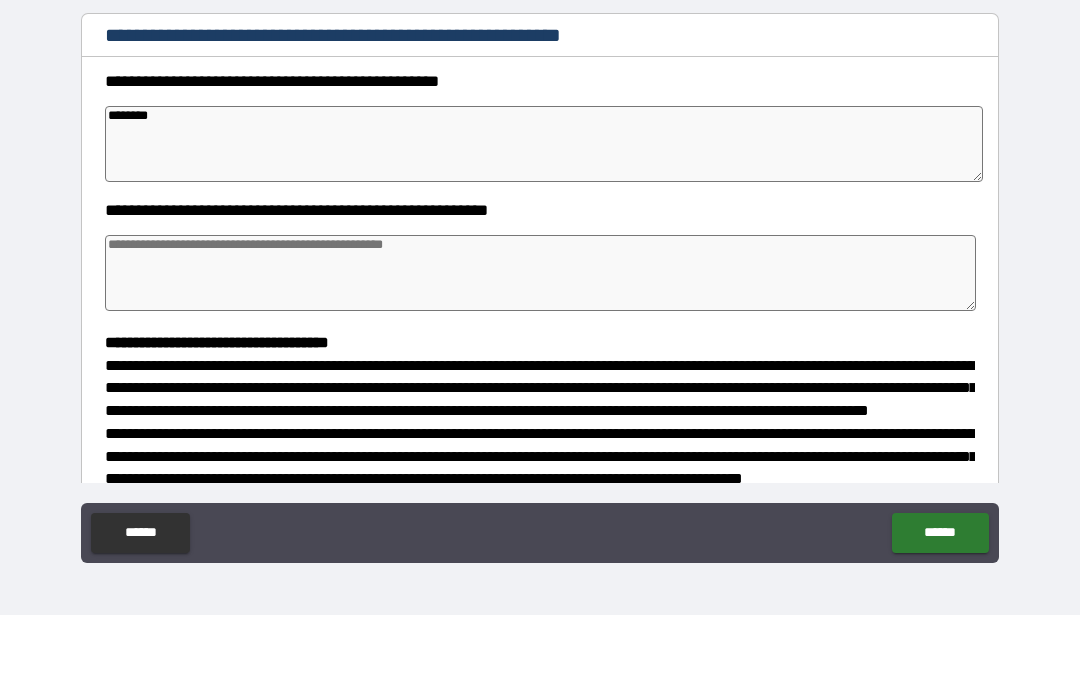 type on "*" 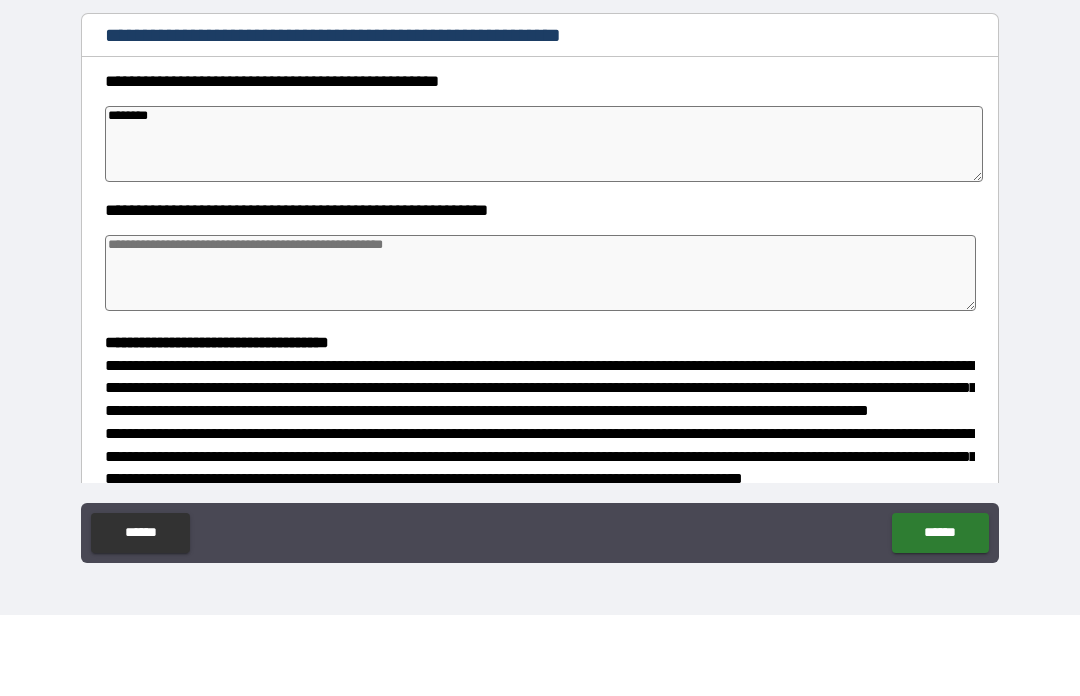 type on "*" 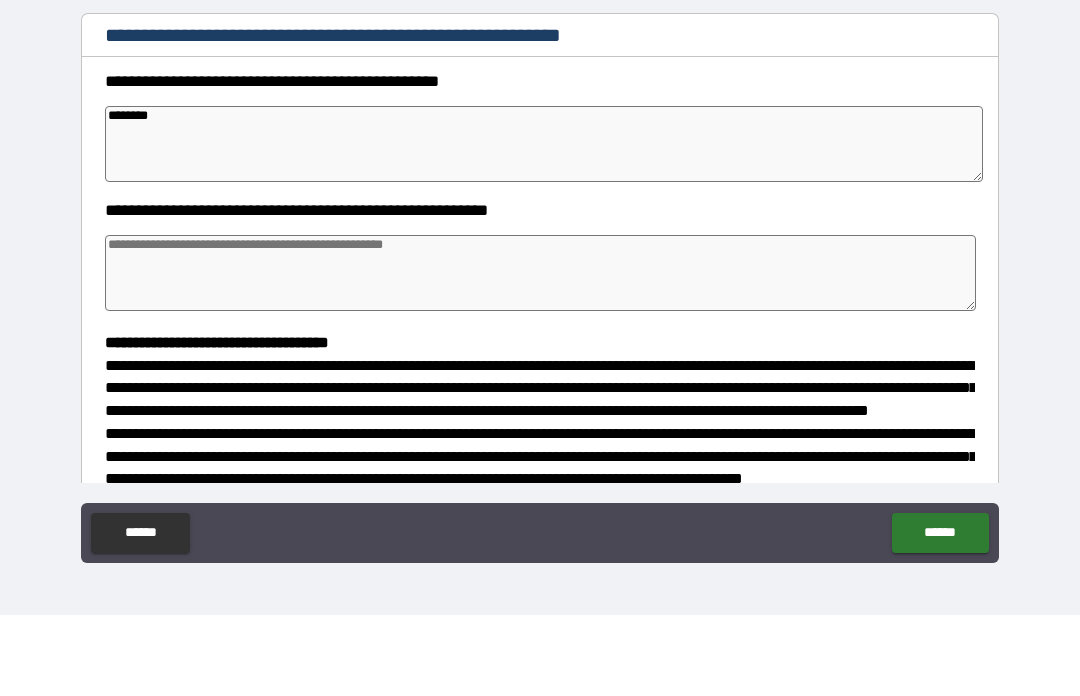 type on "*" 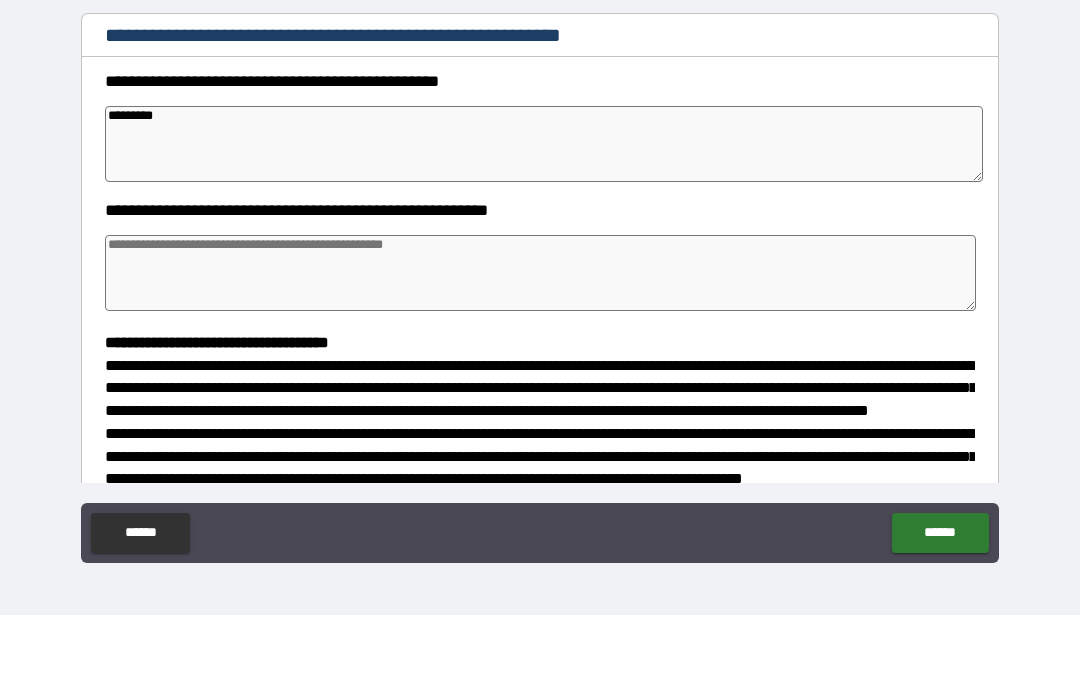 type on "*" 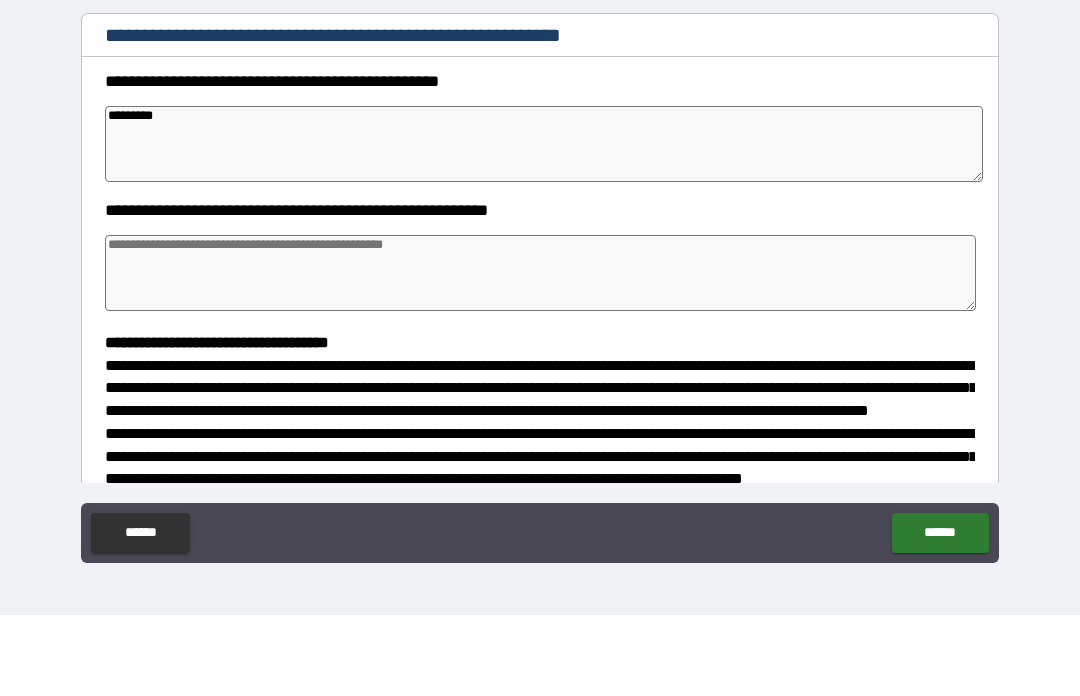 type on "**********" 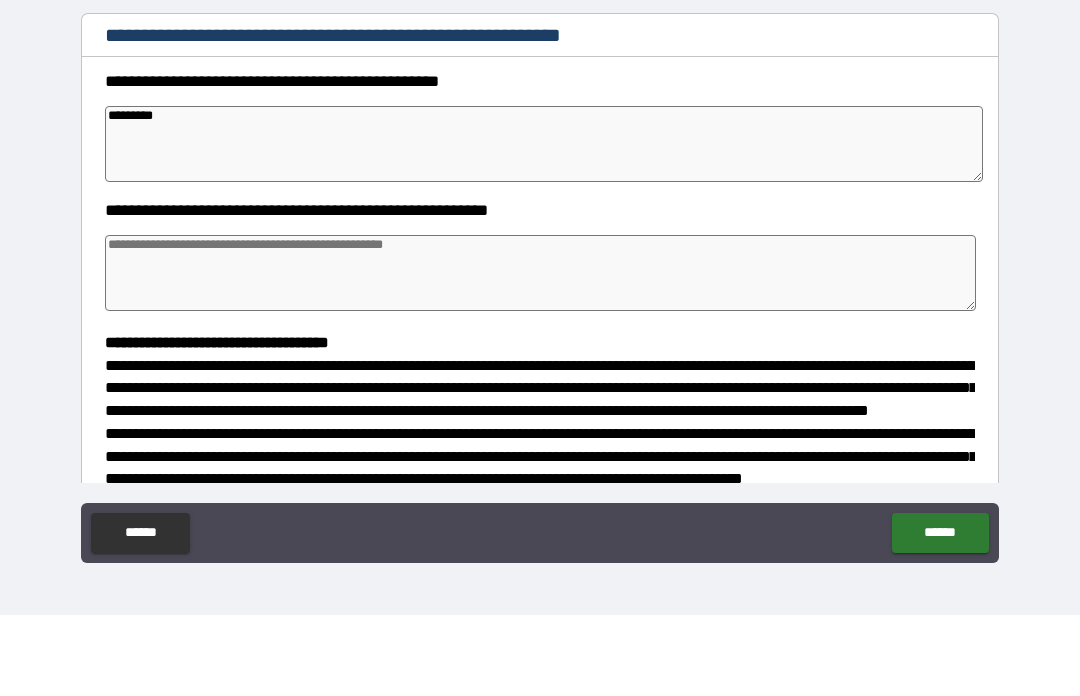 type on "*" 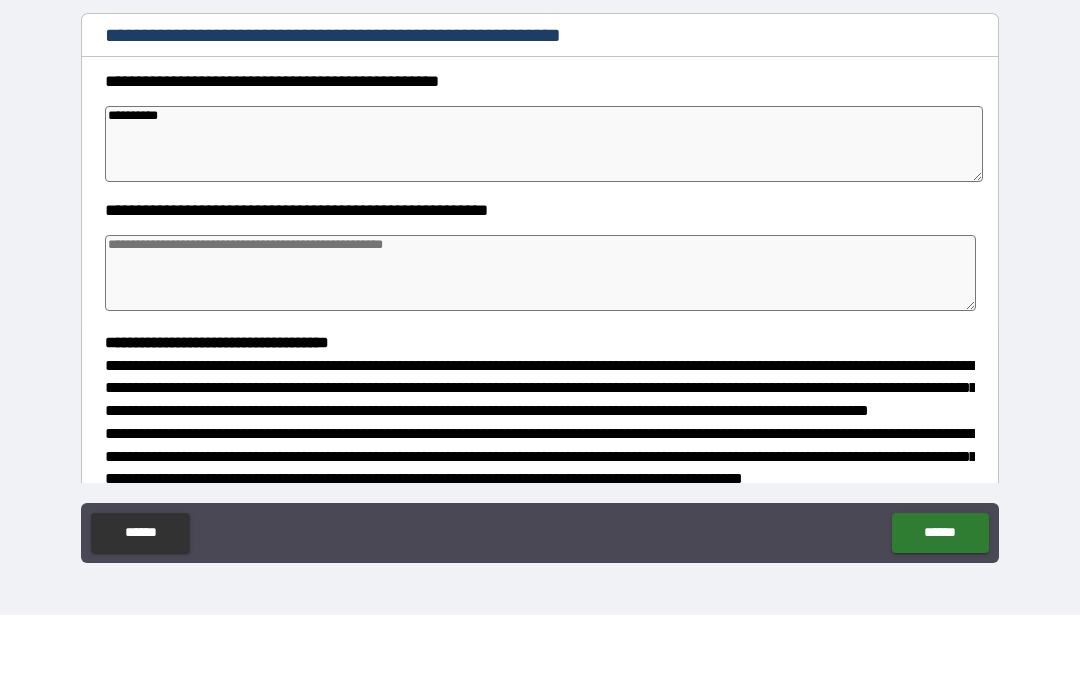 type on "*" 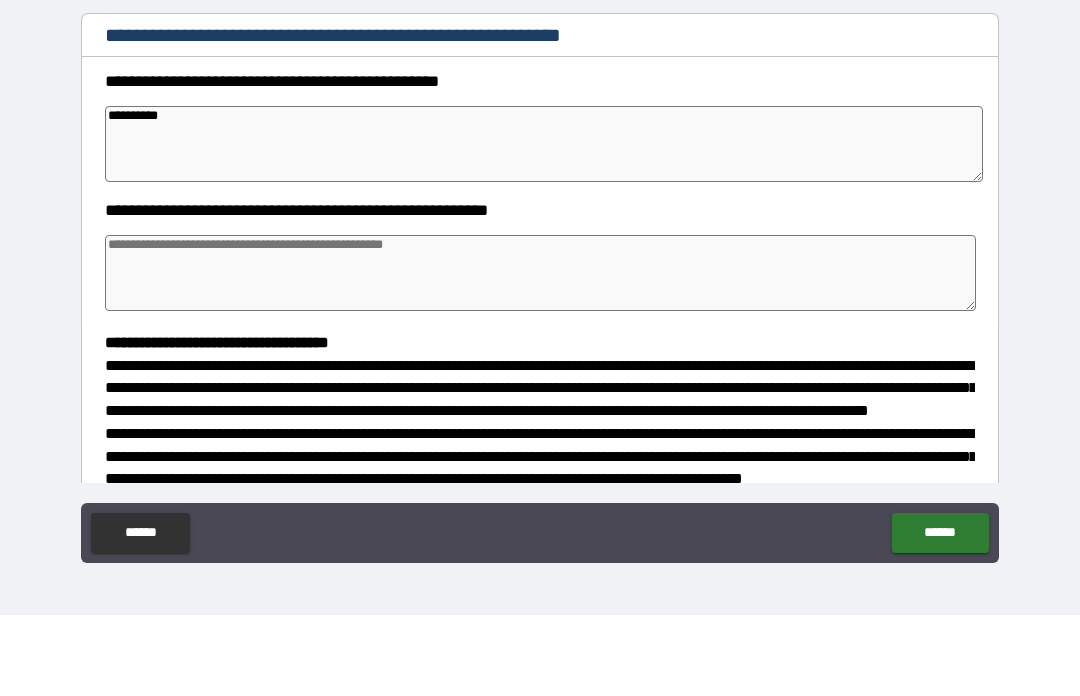 type on "*" 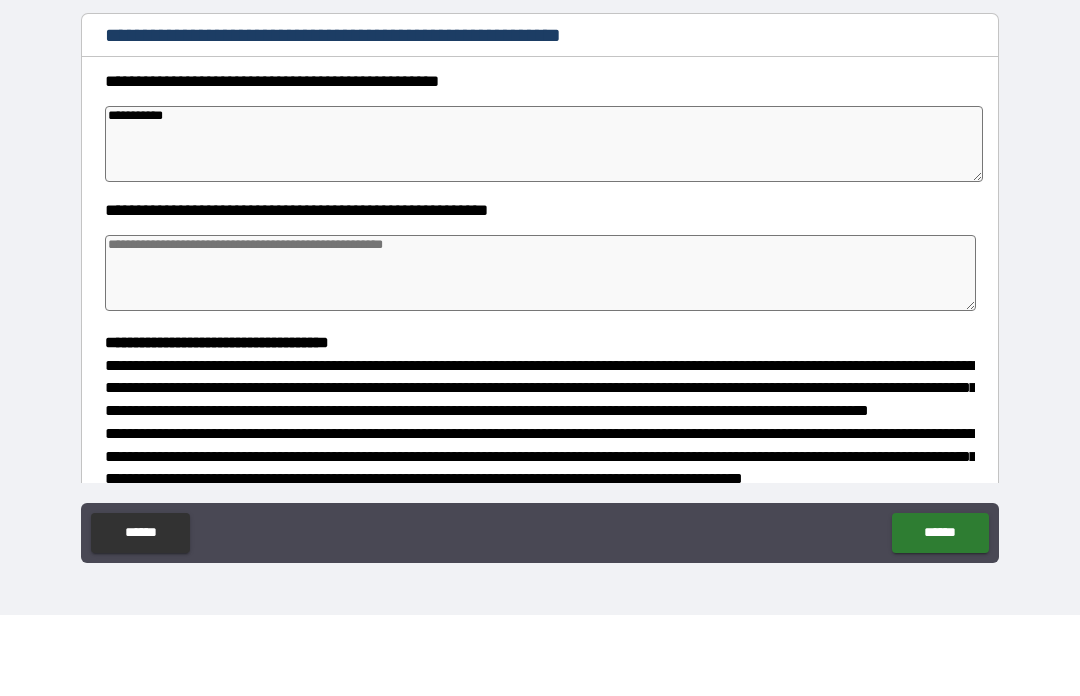 type on "**********" 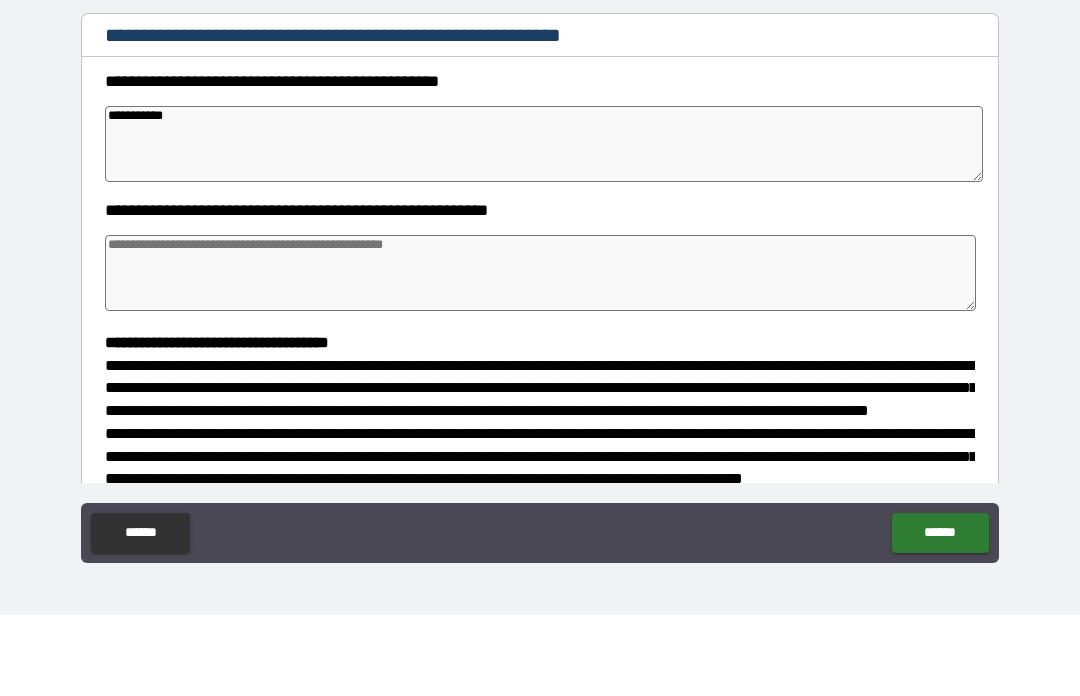 type on "*" 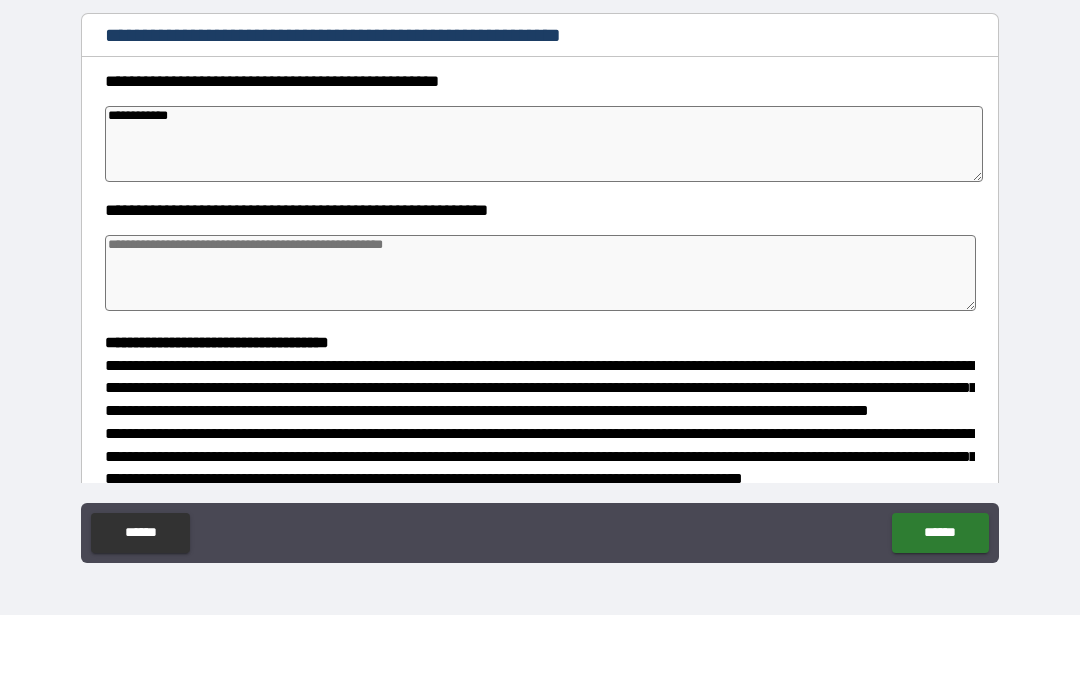 type on "*" 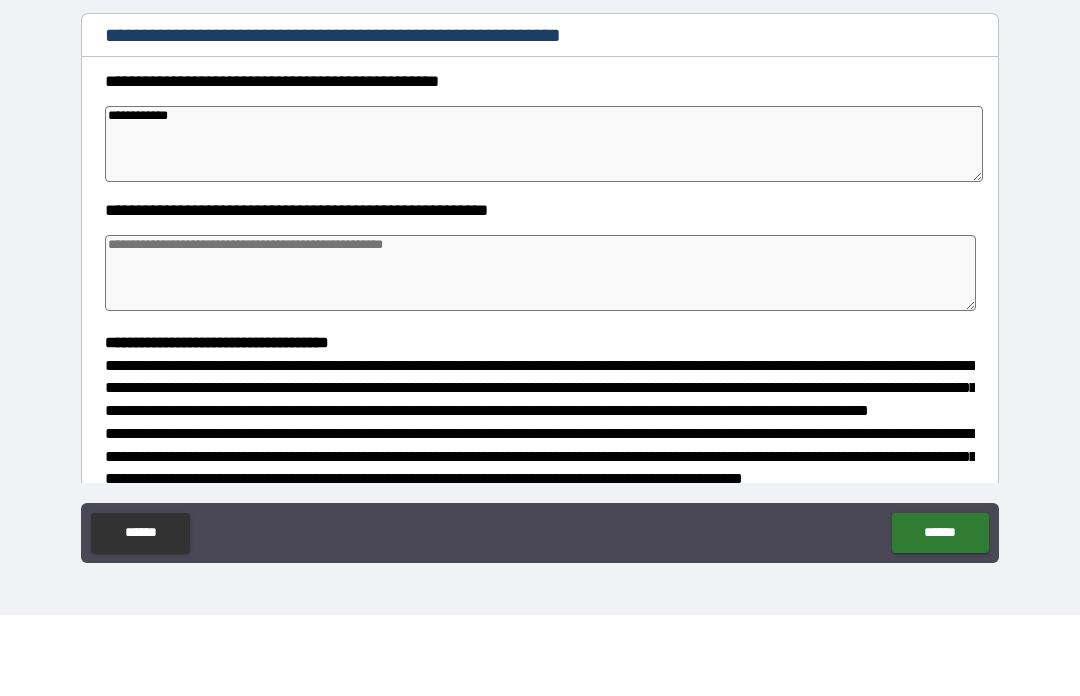 type on "**********" 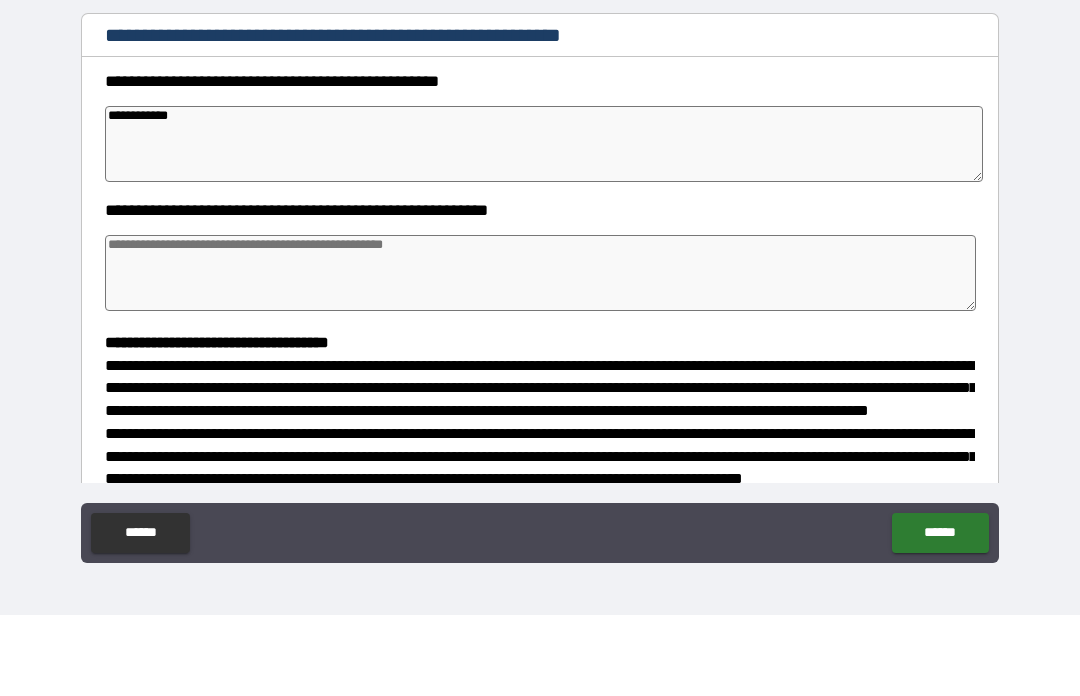 type on "*" 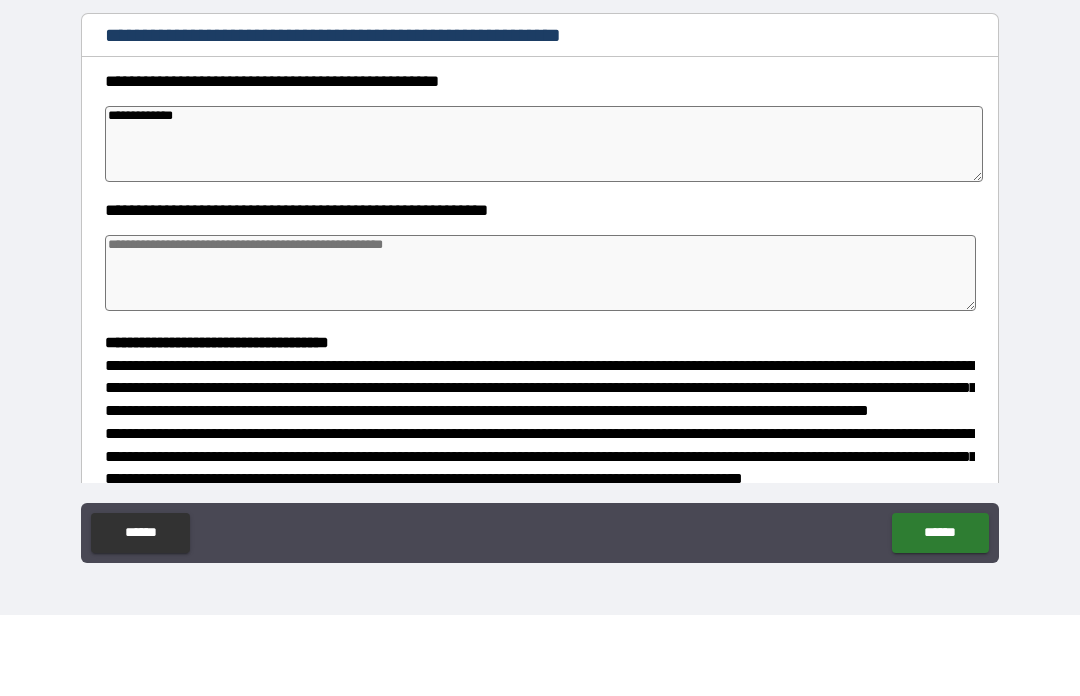 type on "*" 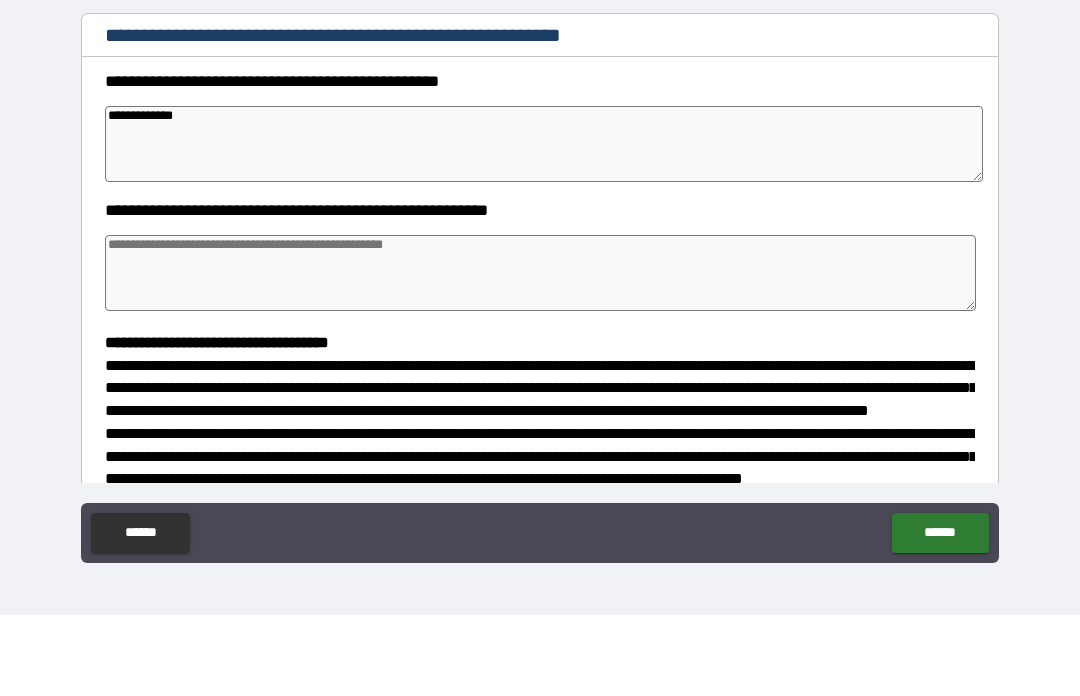 type on "**********" 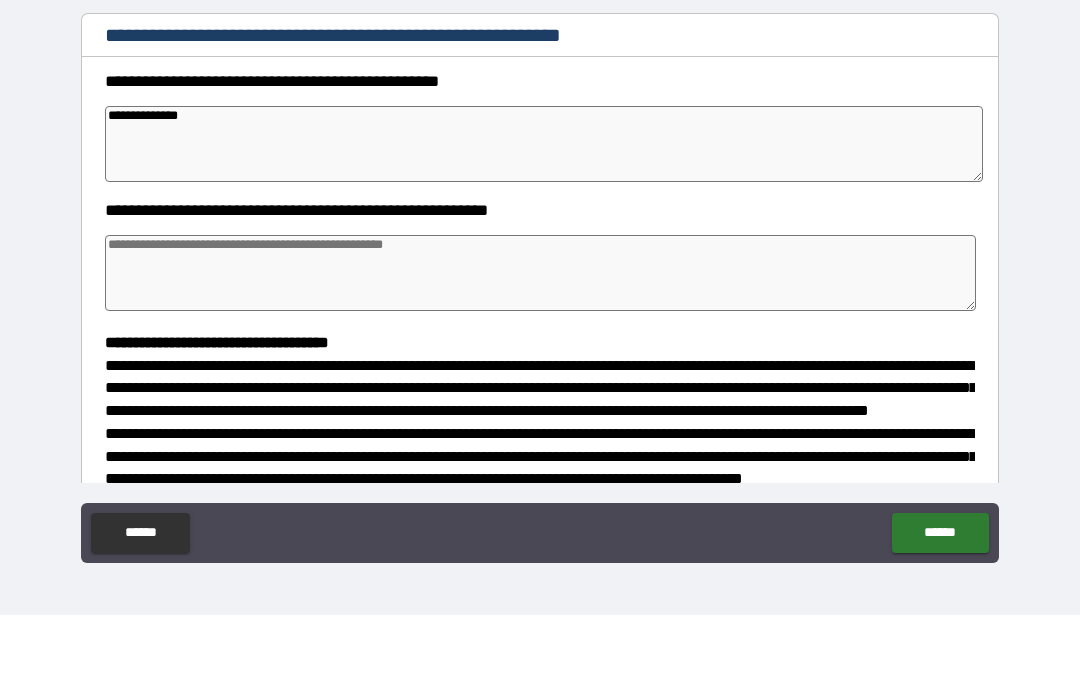 type on "*" 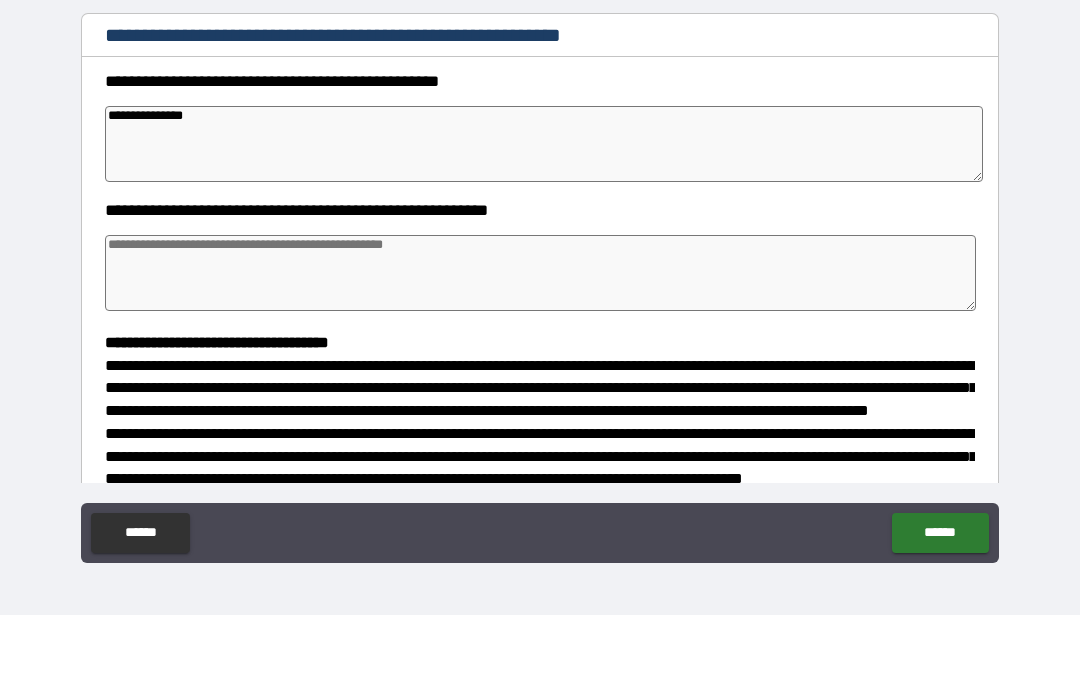 type on "*" 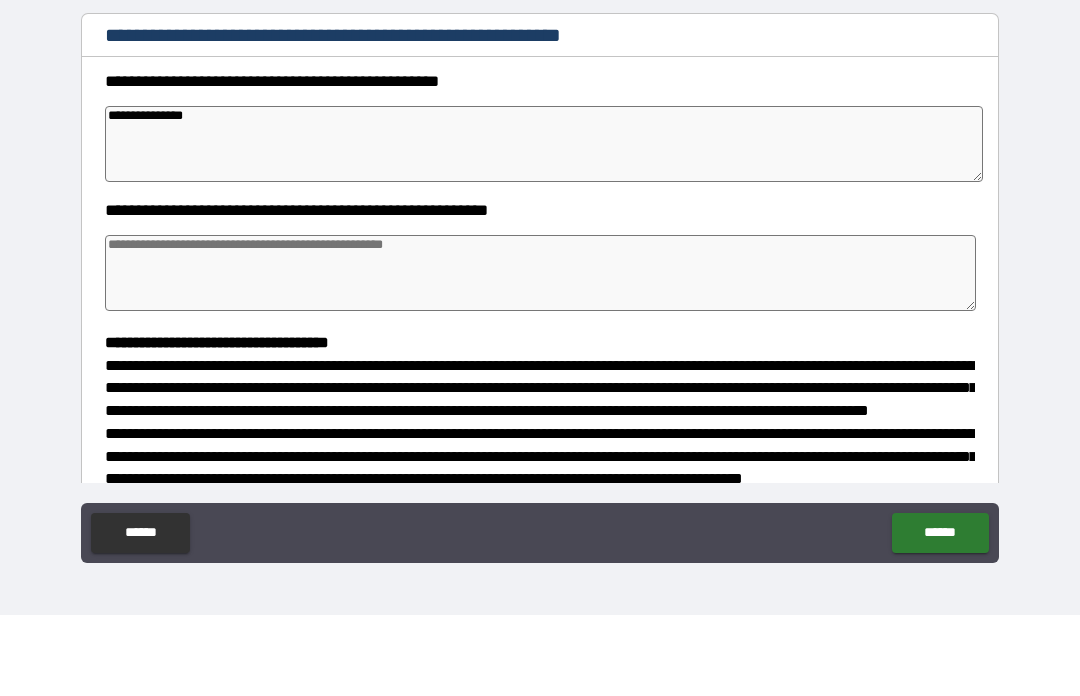 type on "*" 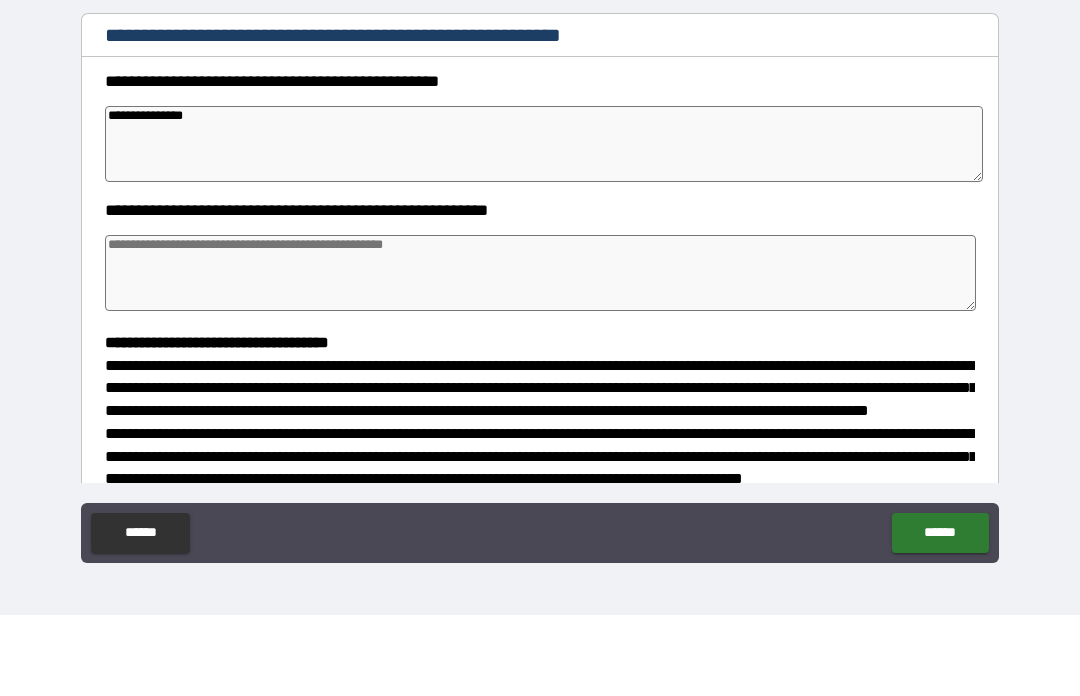 type on "*" 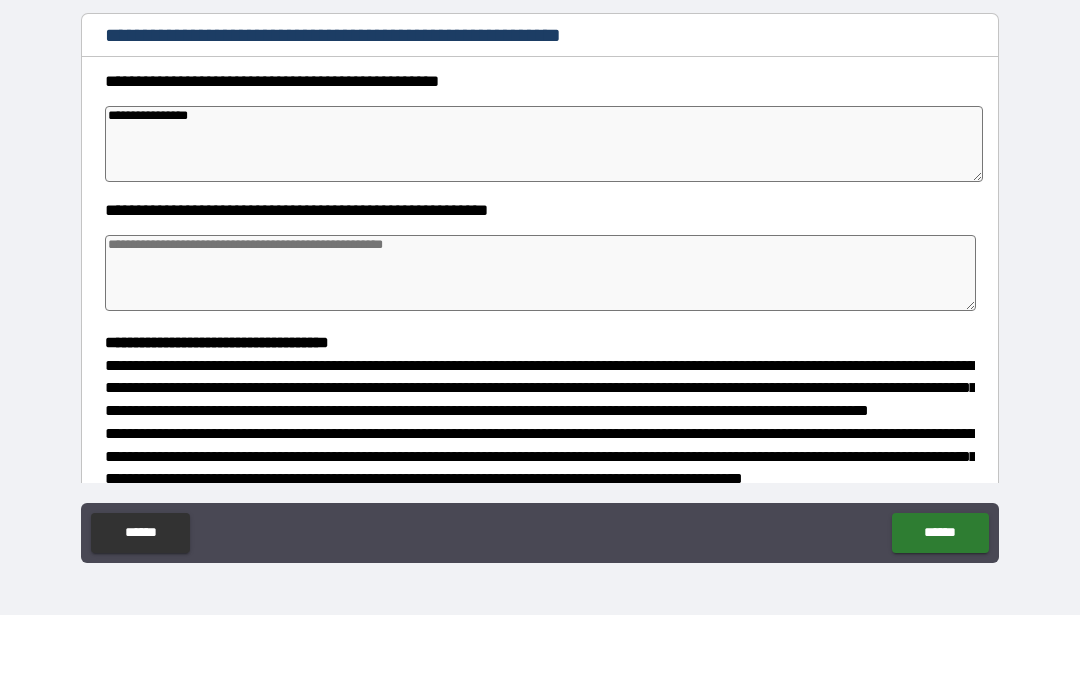 type on "*" 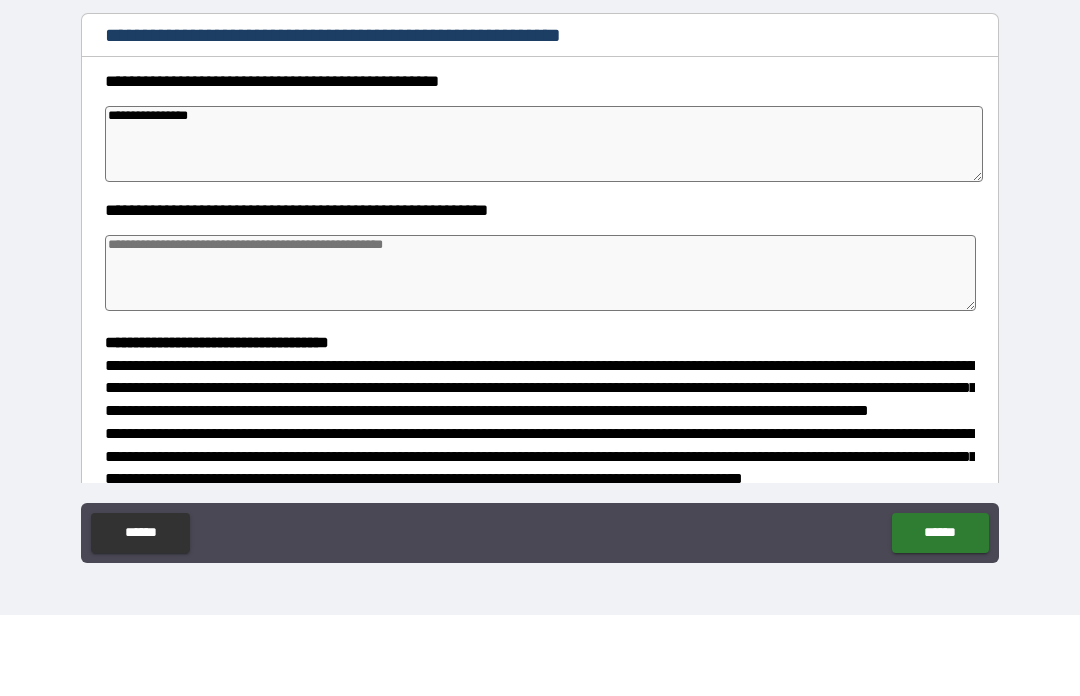 type on "*" 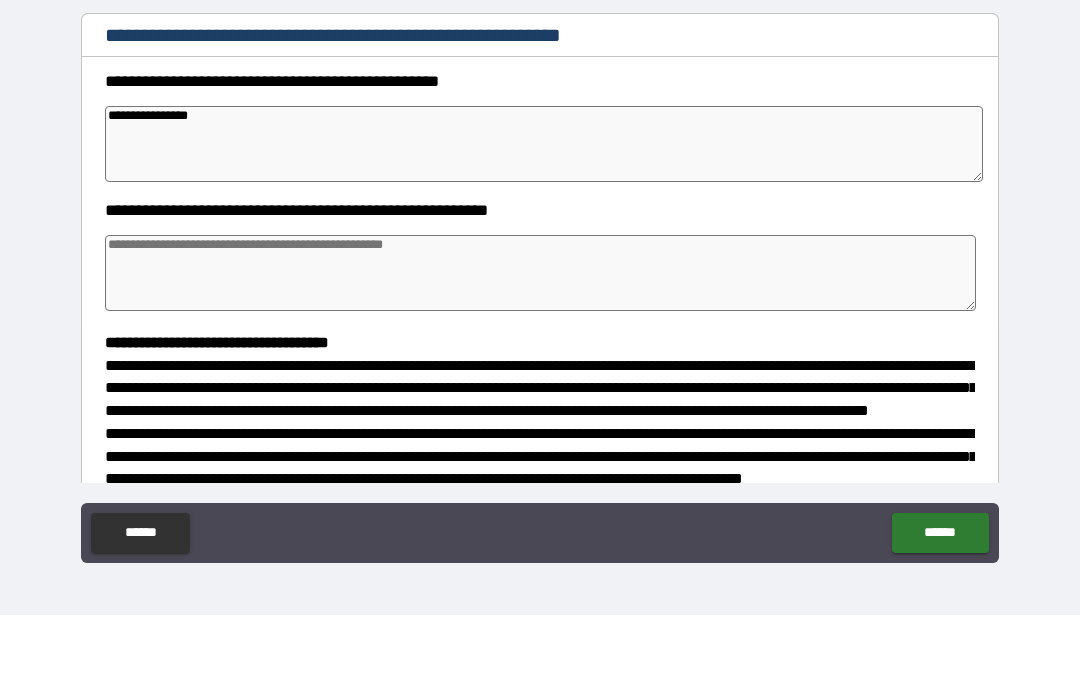 type on "*" 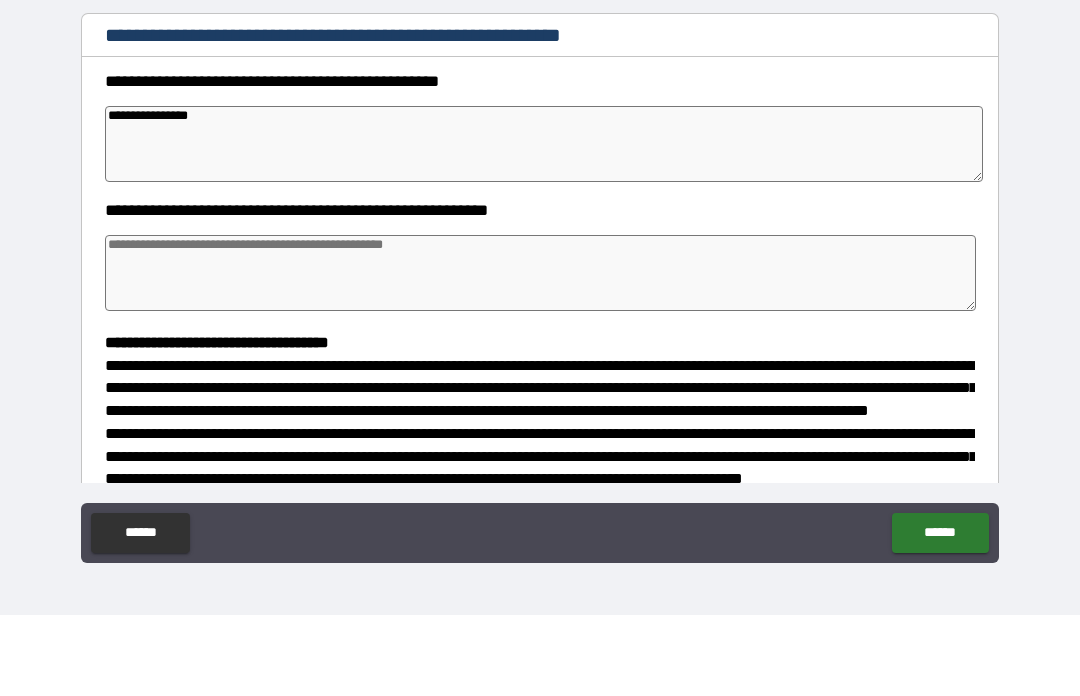 type on "**********" 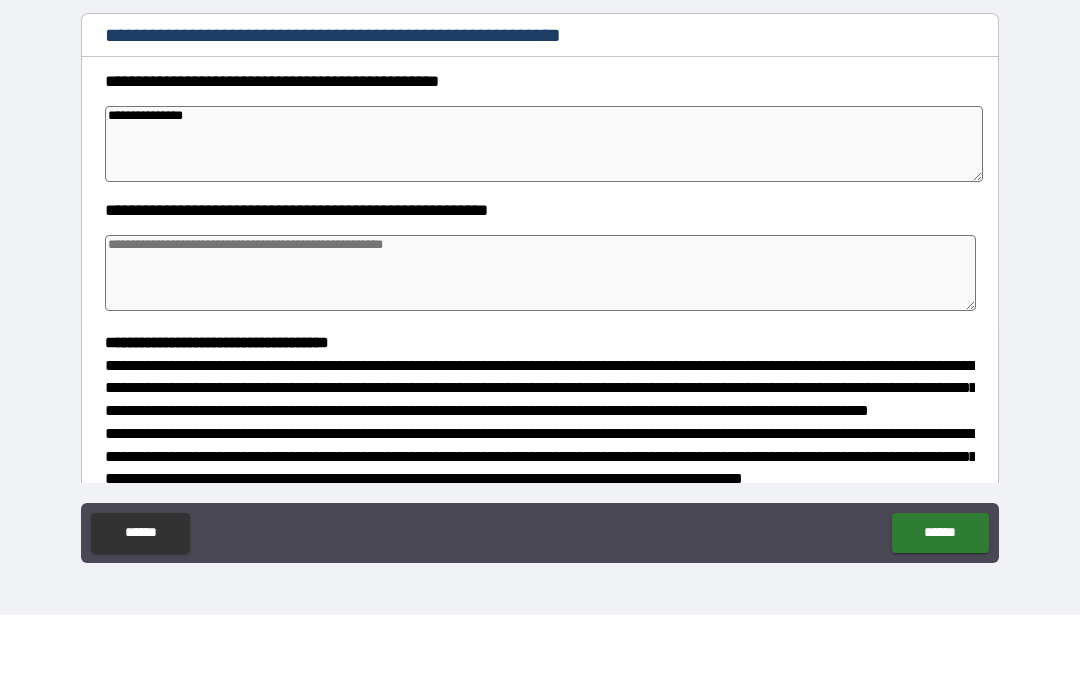 type on "*" 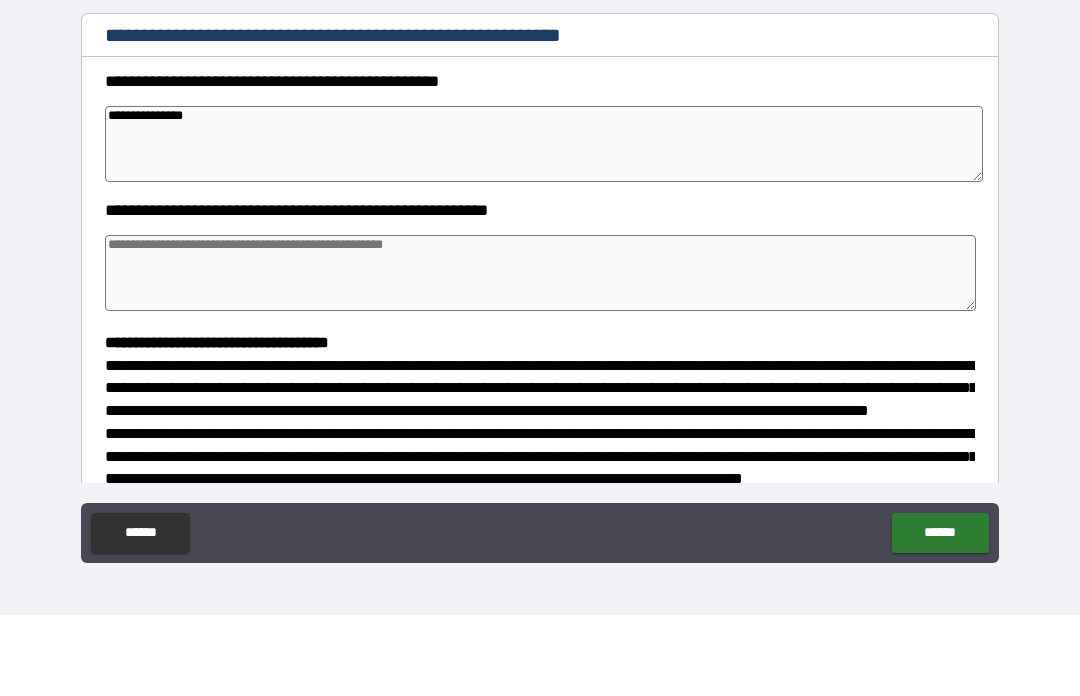 type on "*" 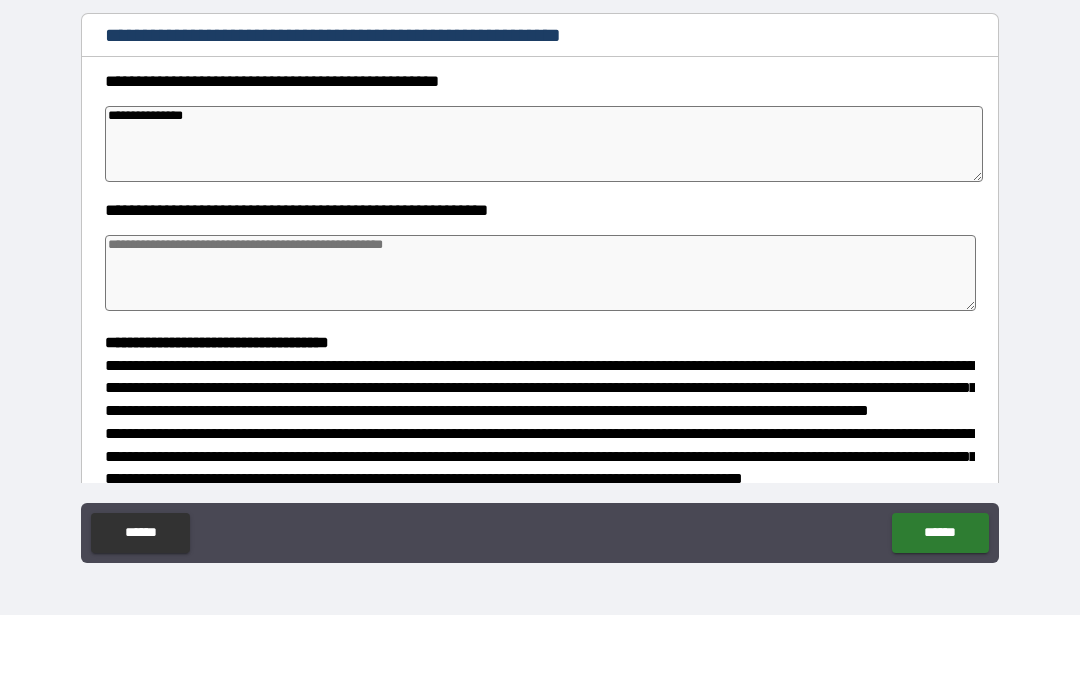 type on "*" 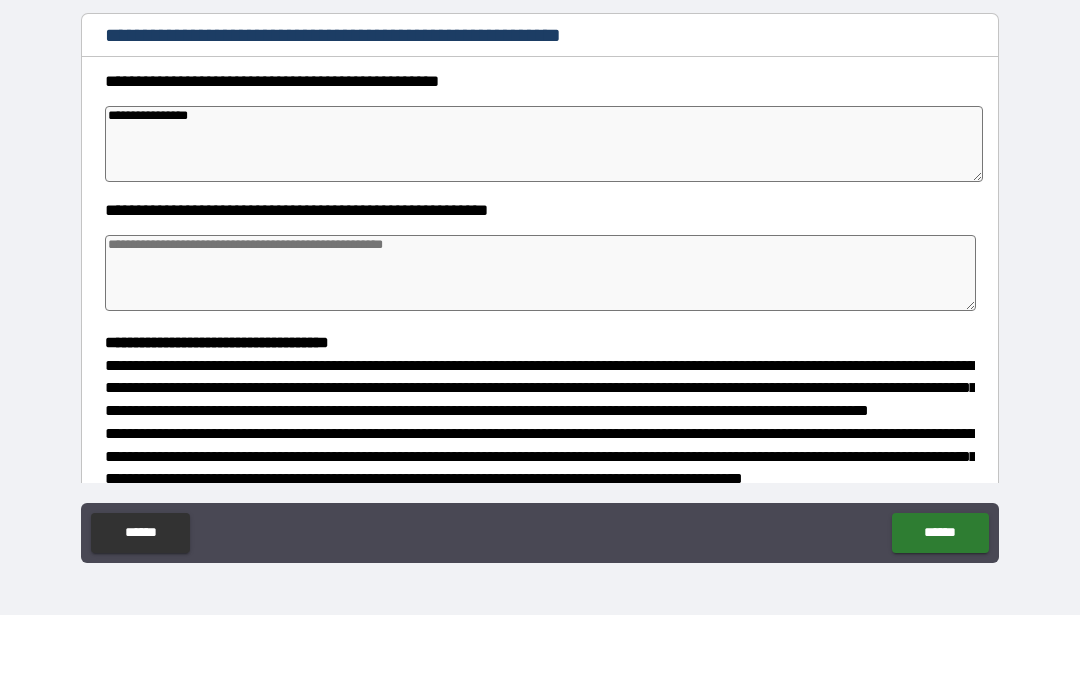 type on "*" 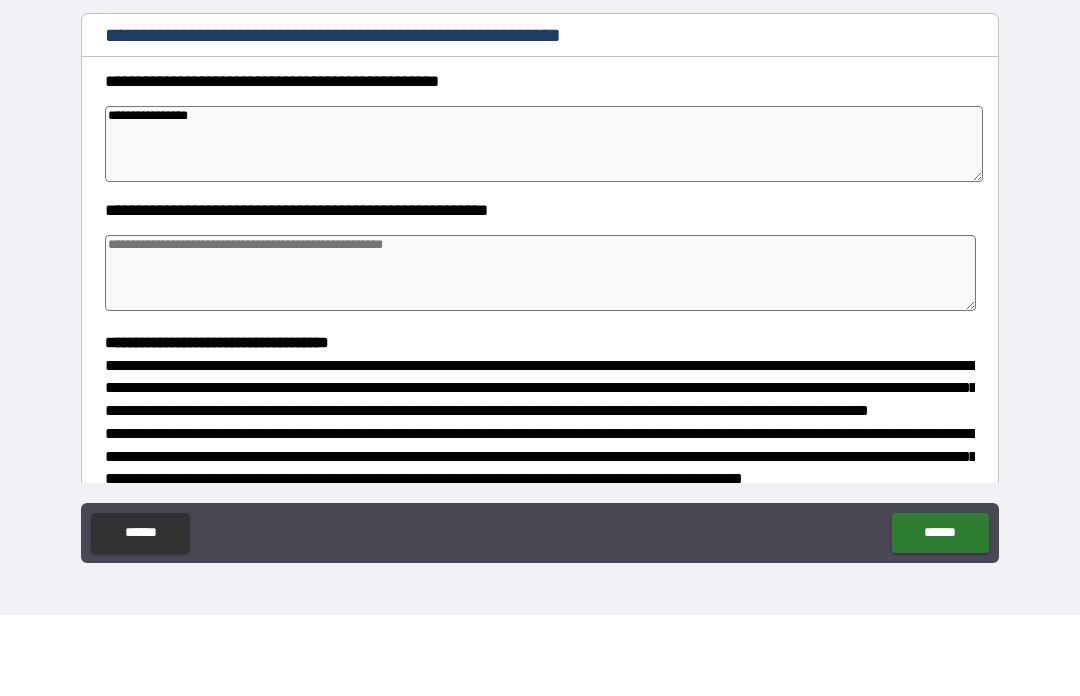 type on "*" 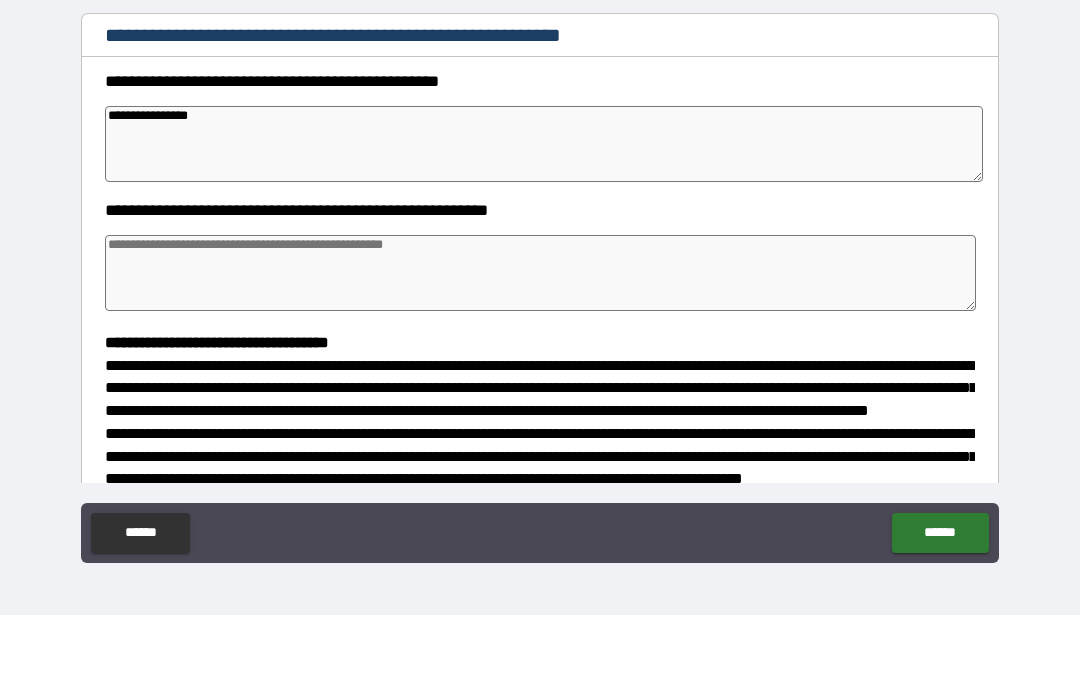type on "*" 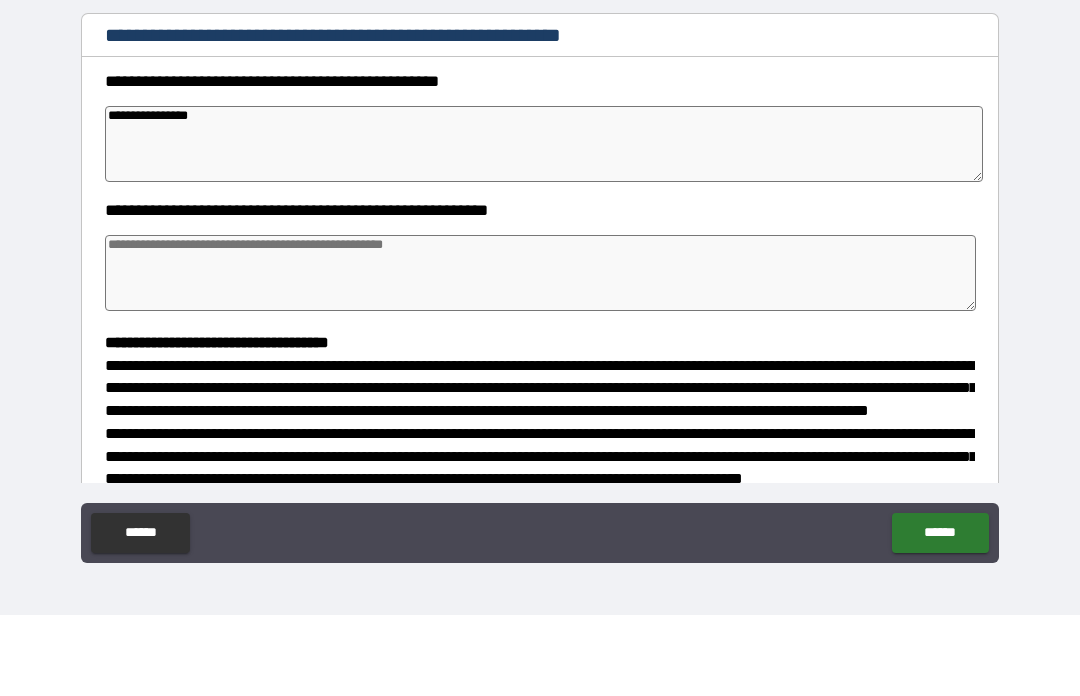 type on "**********" 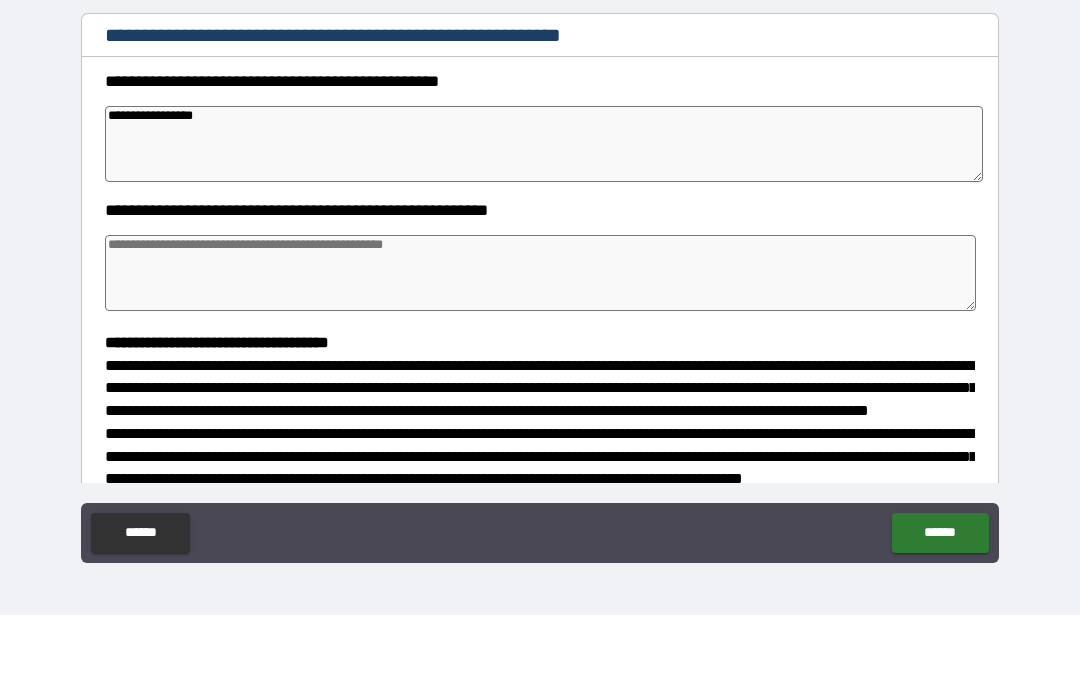 type on "*" 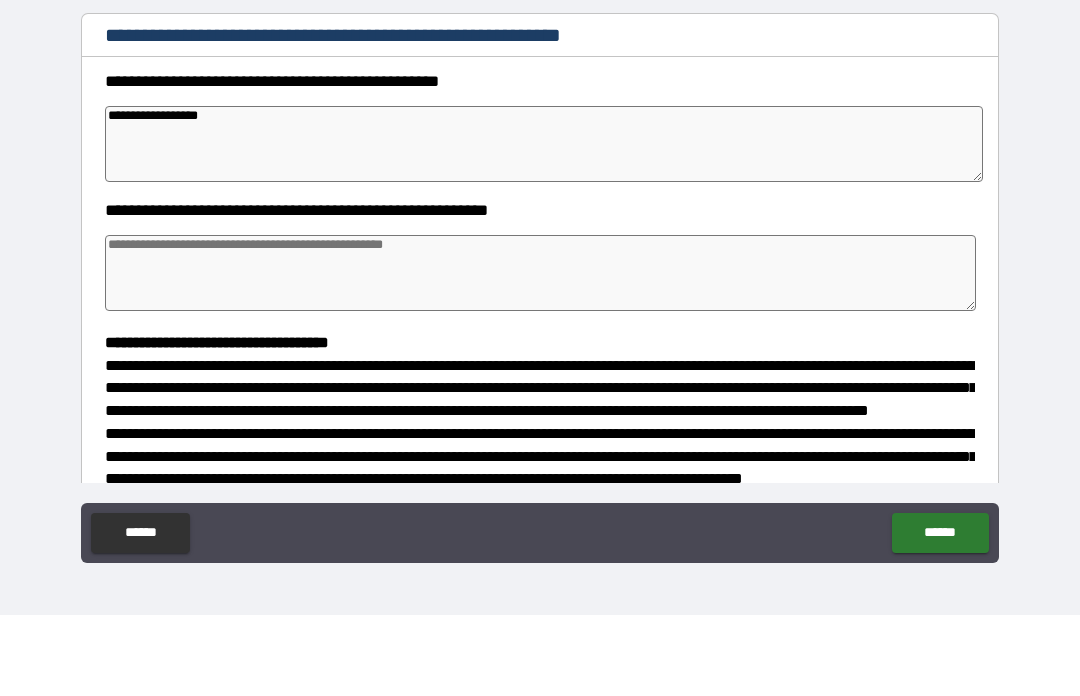 type on "*" 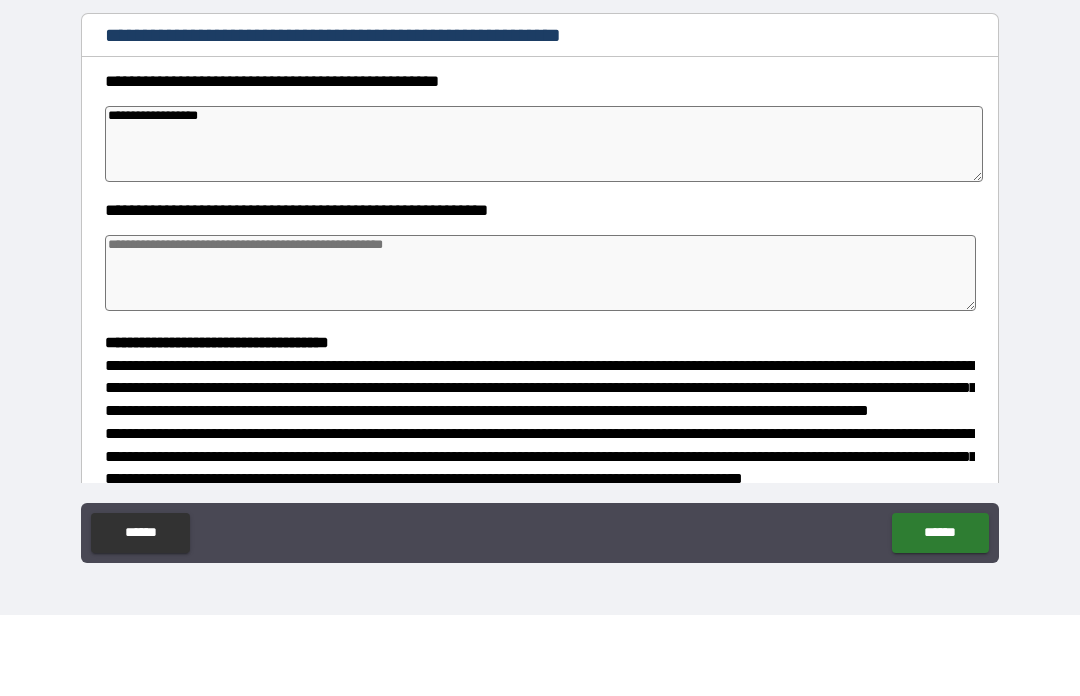 type on "**********" 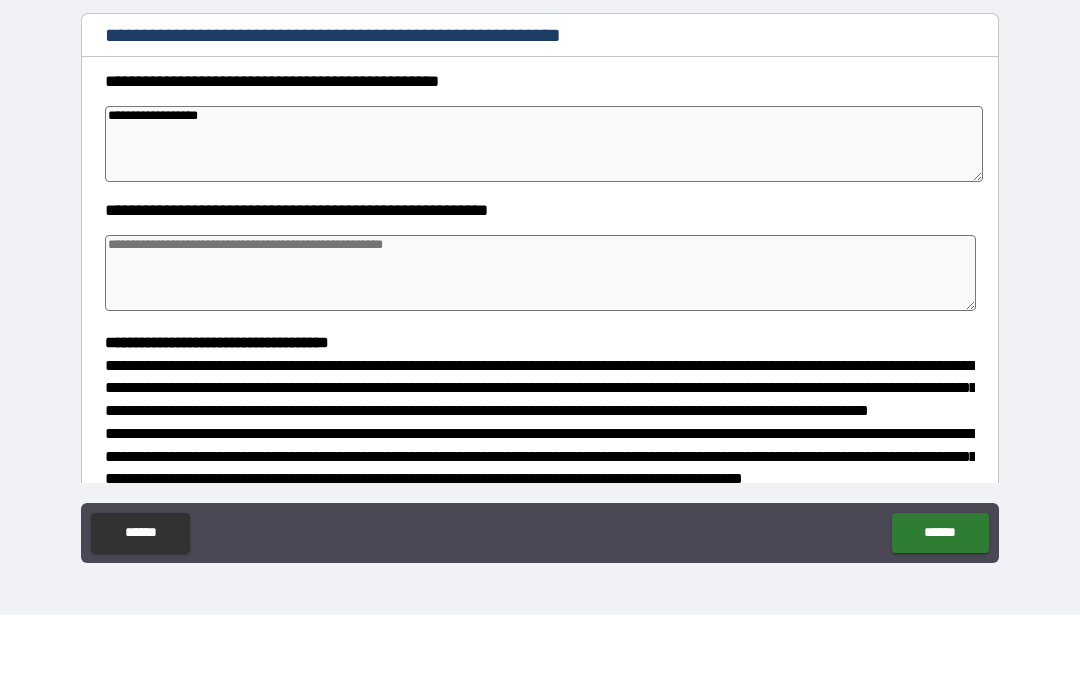 type on "*" 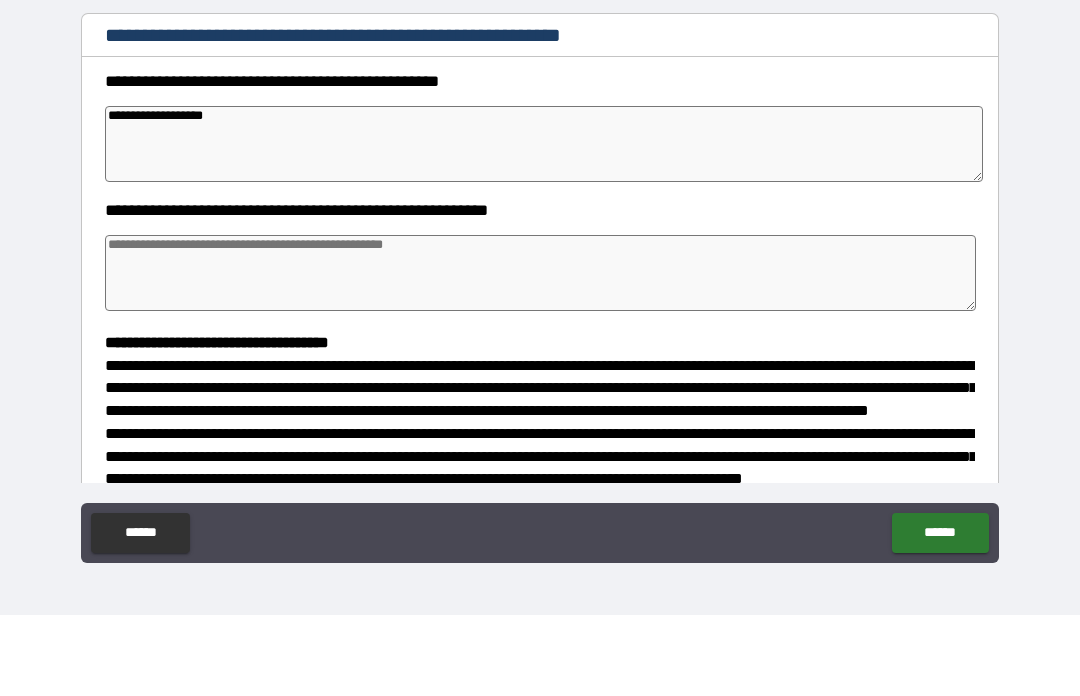 type on "**********" 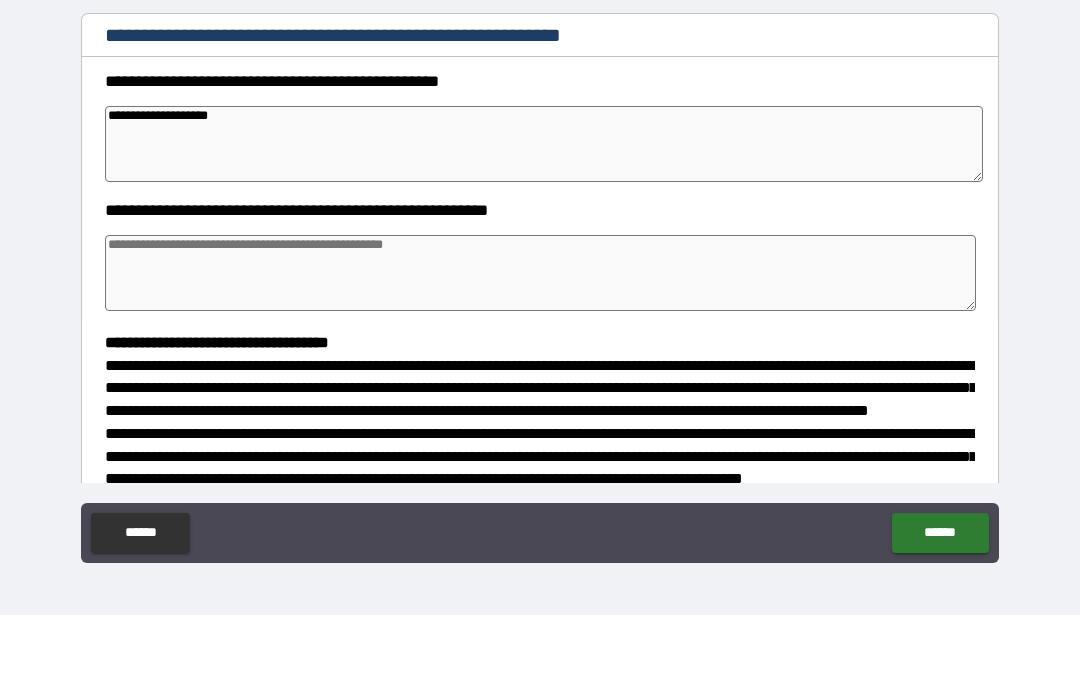 type on "**********" 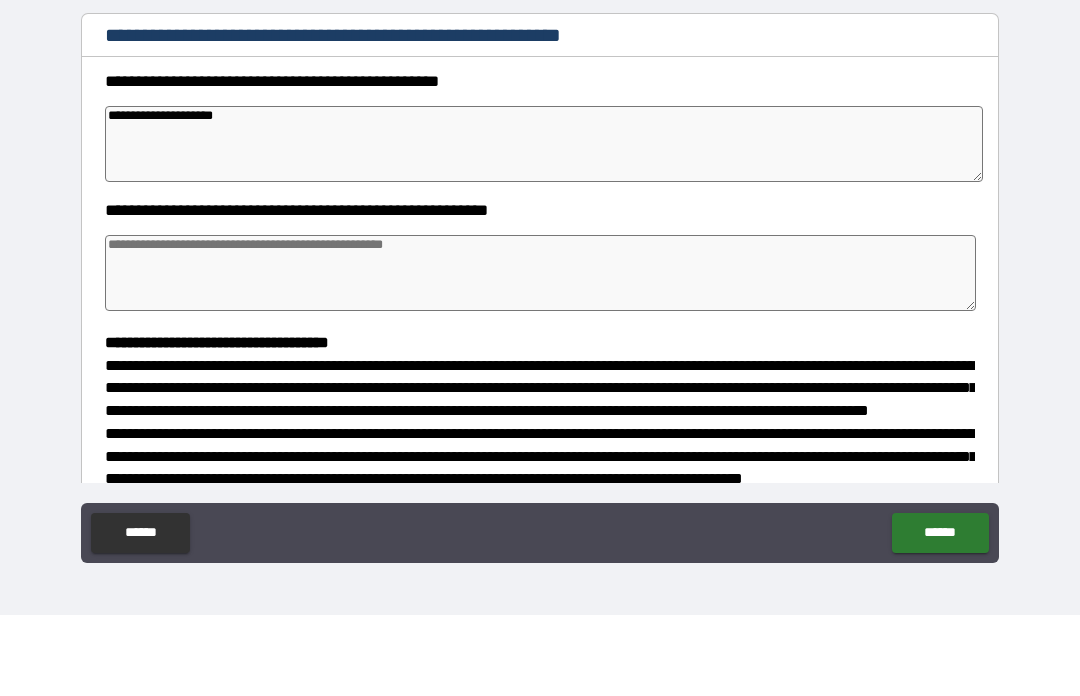 type on "*" 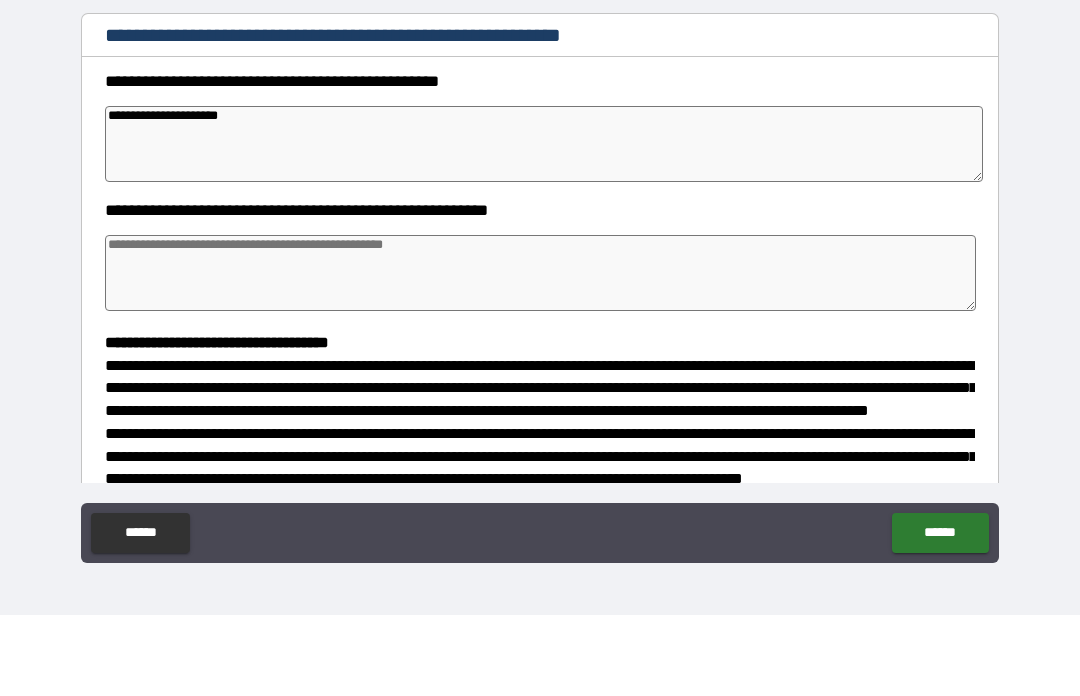 type on "*" 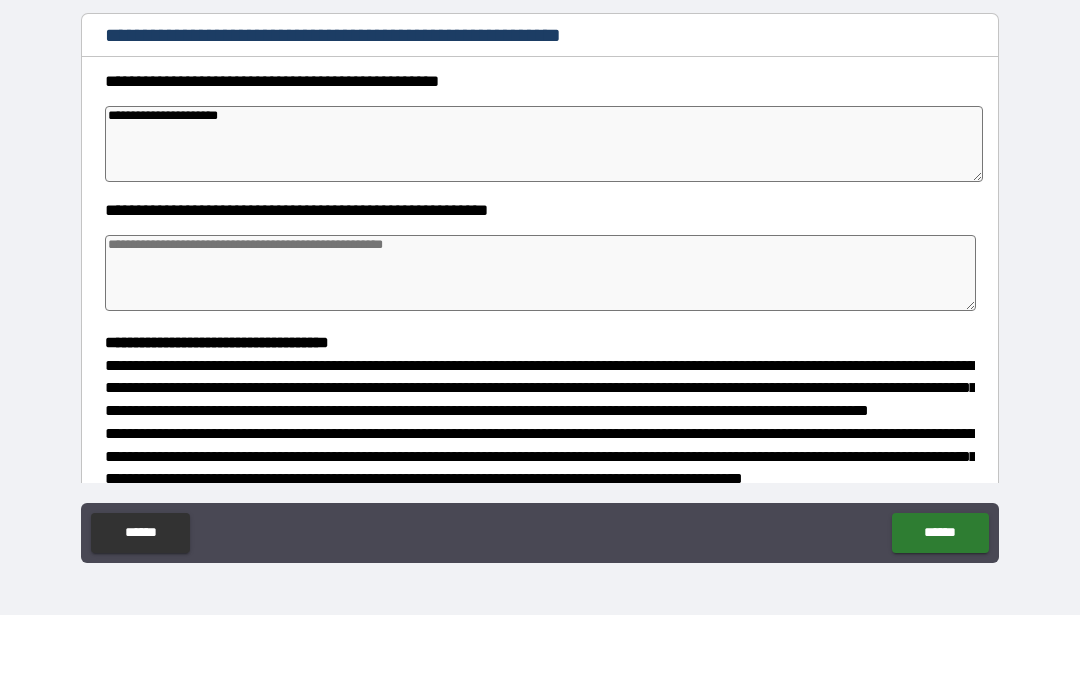 type on "*" 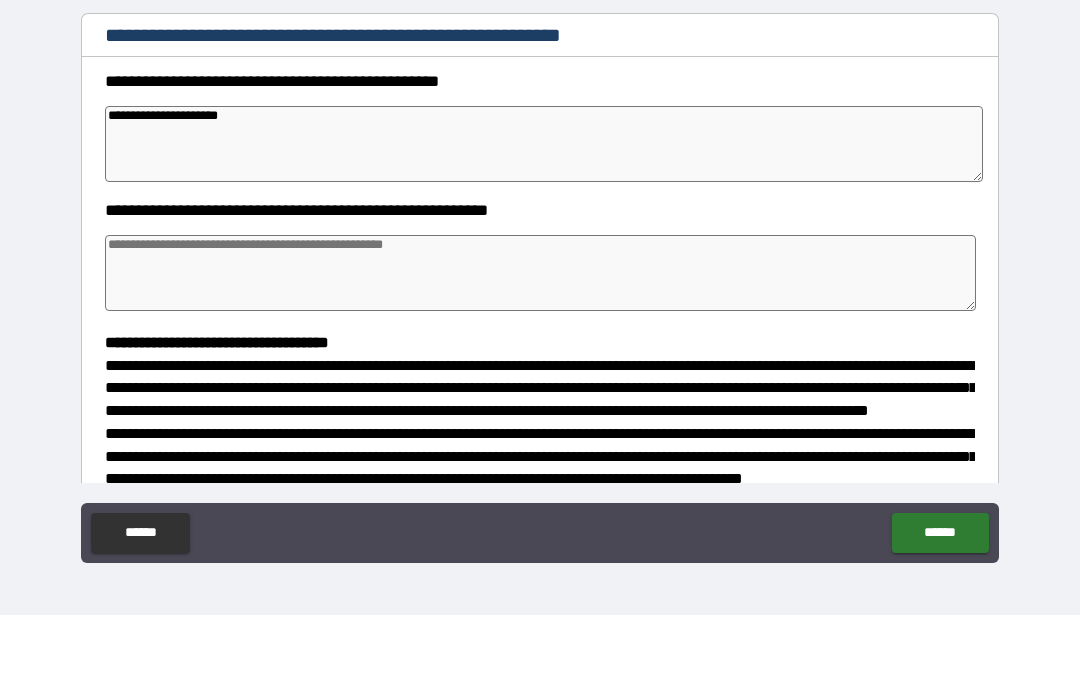 type on "*" 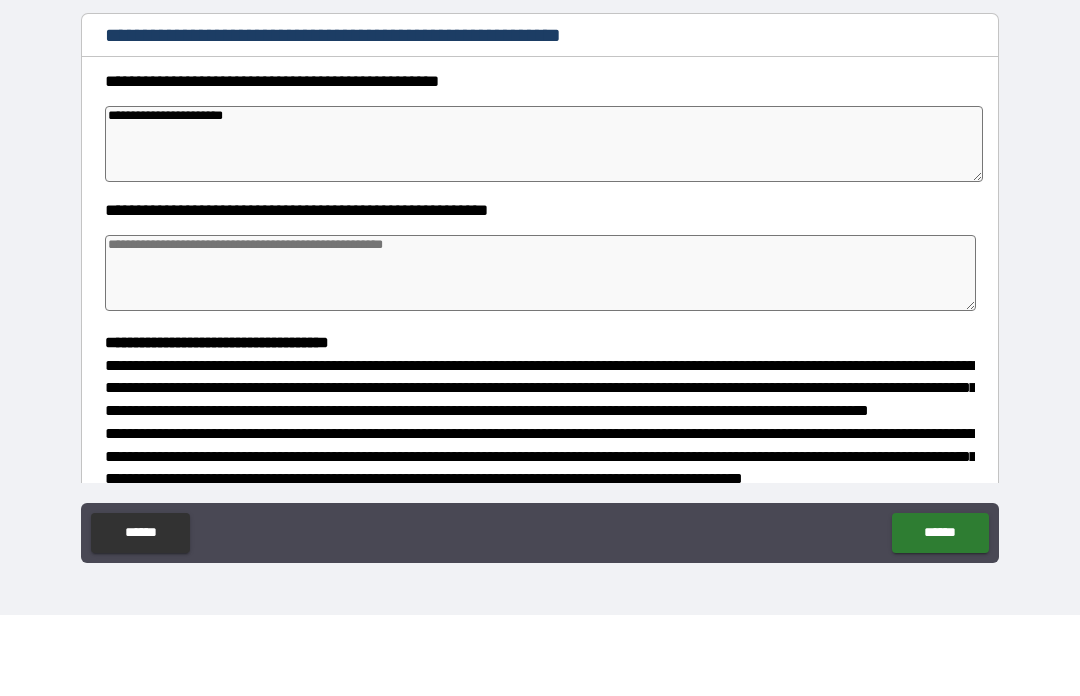 type on "*" 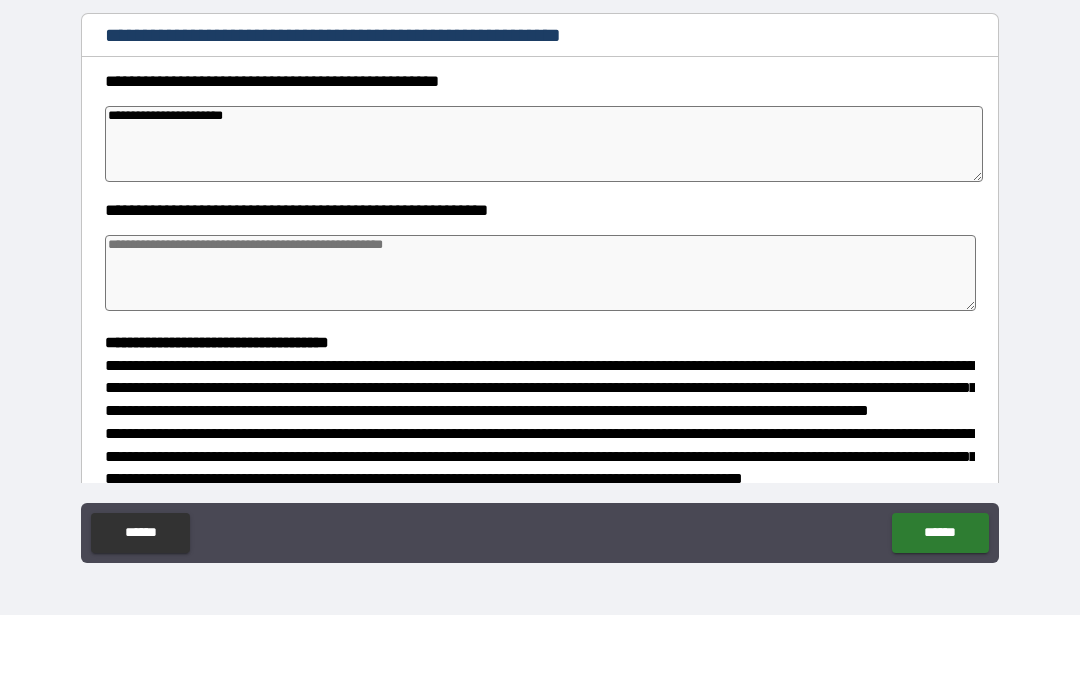 type on "*" 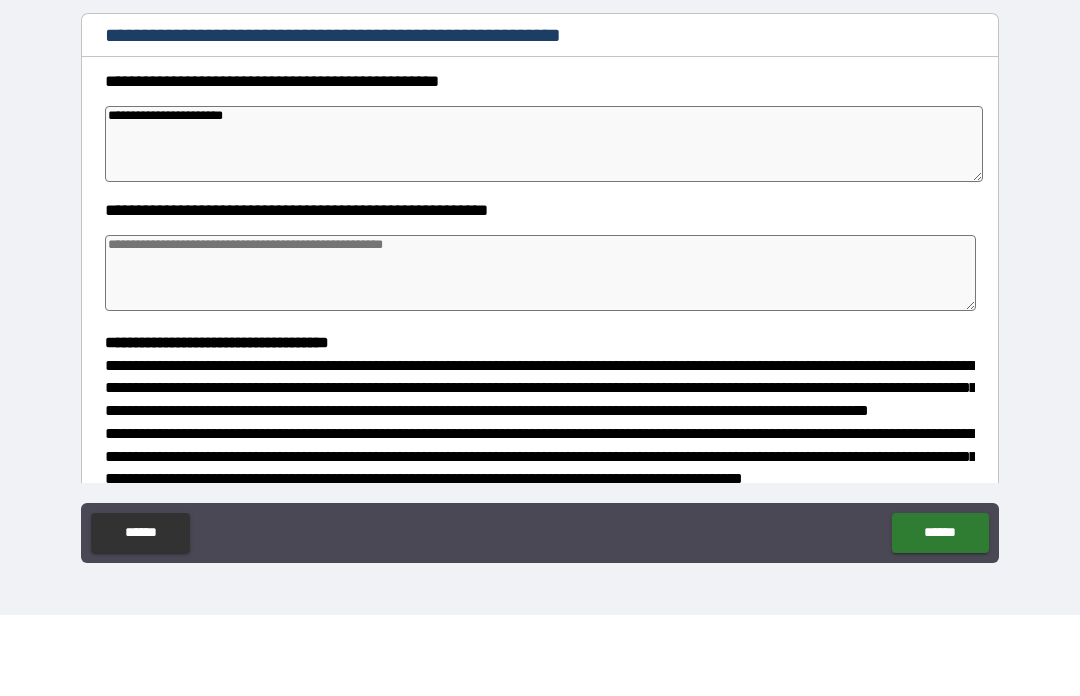 type on "*" 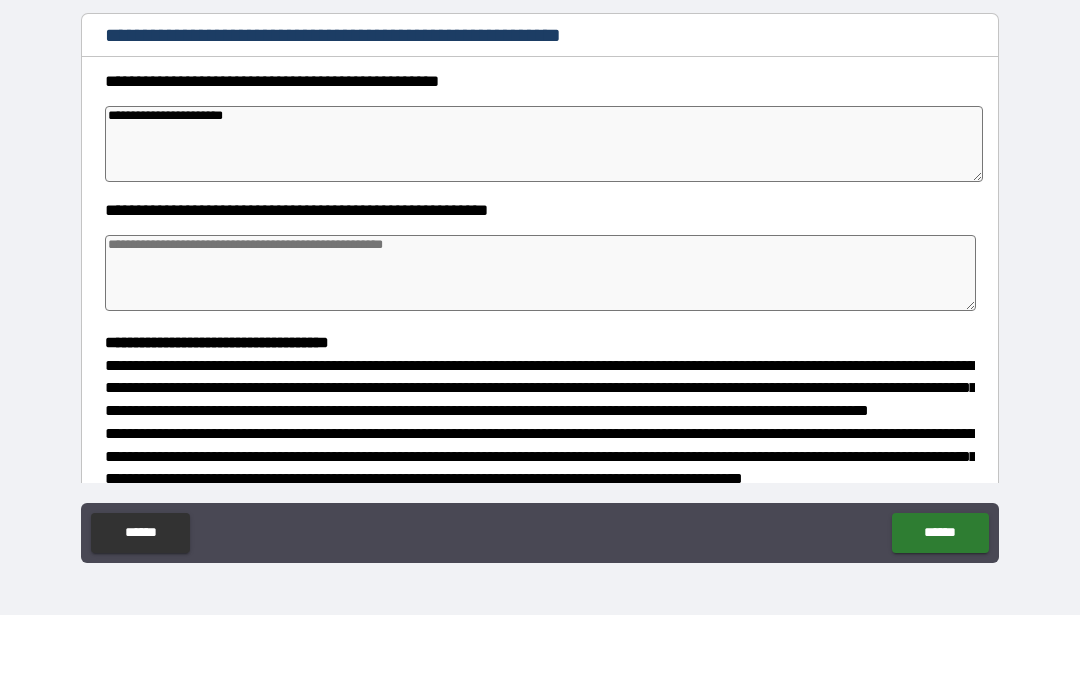 type on "**********" 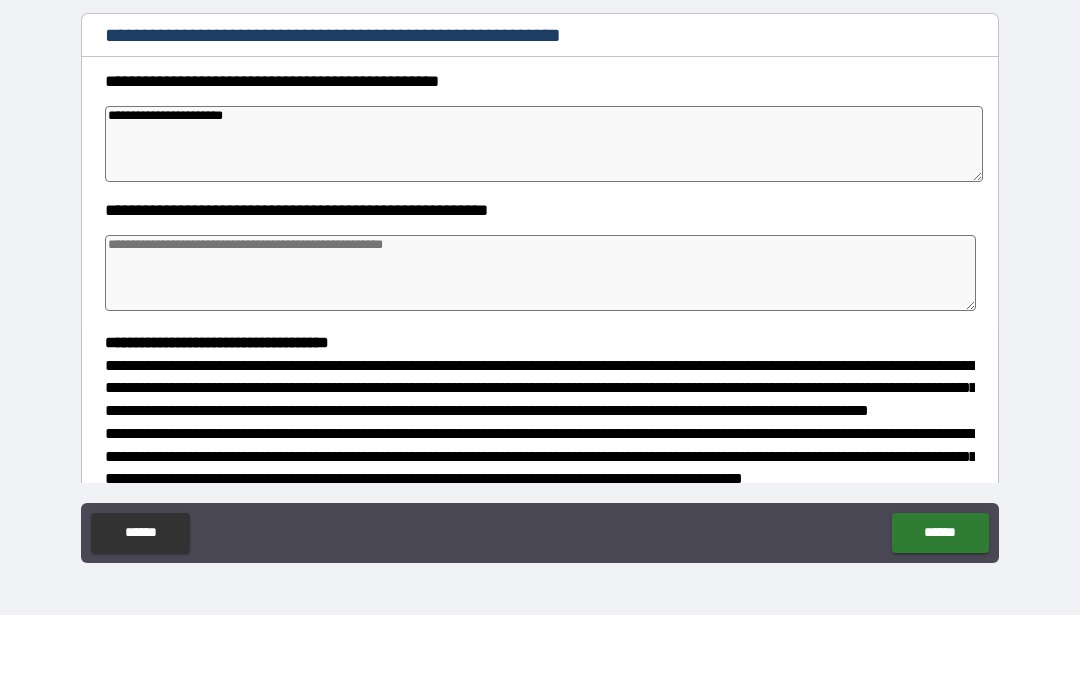 type on "*" 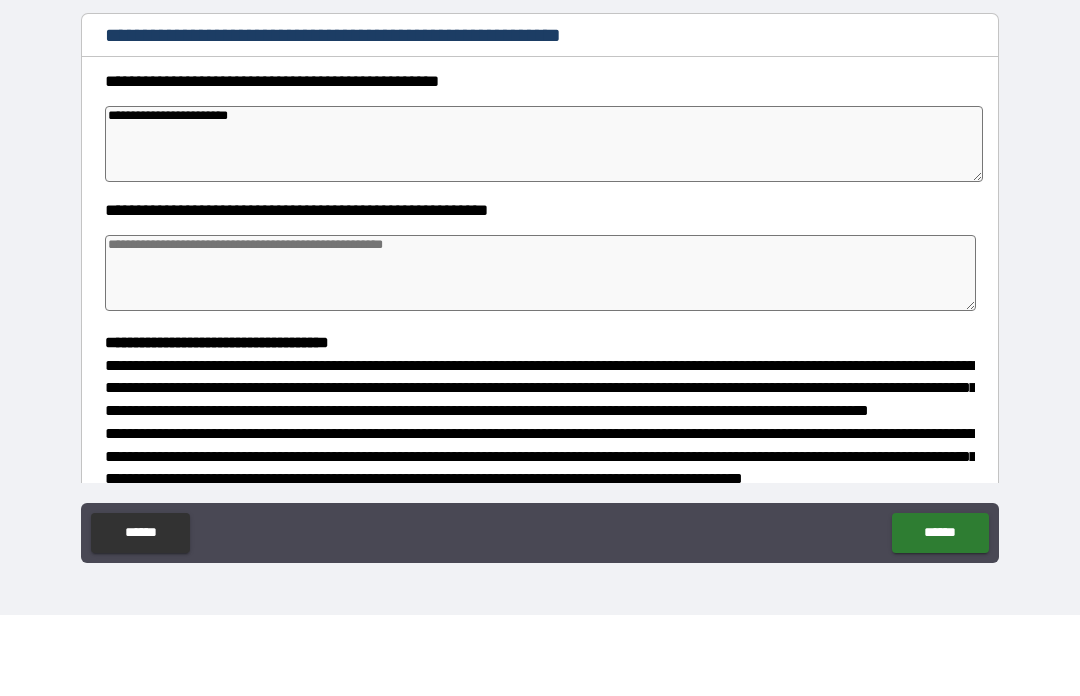 type on "*" 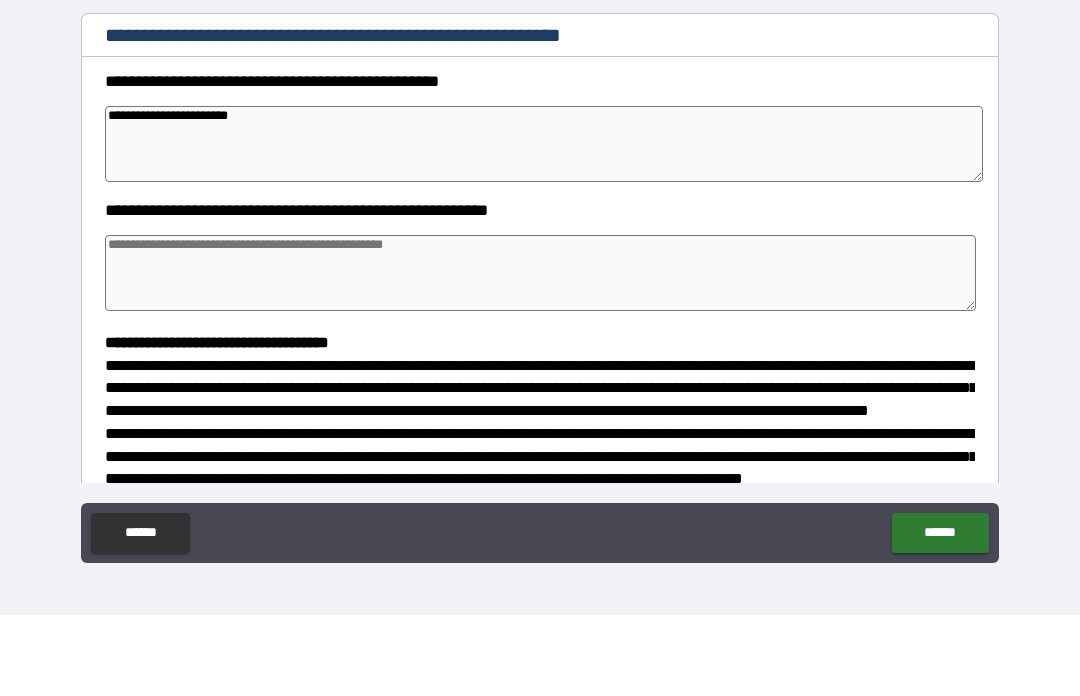 type on "**********" 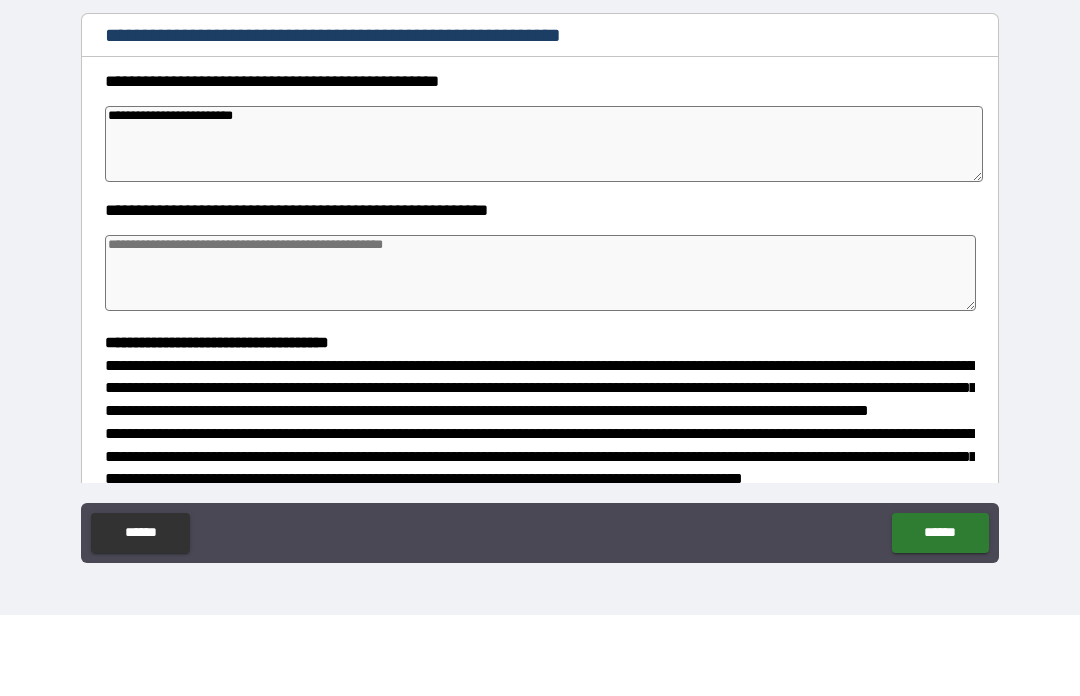 type on "*" 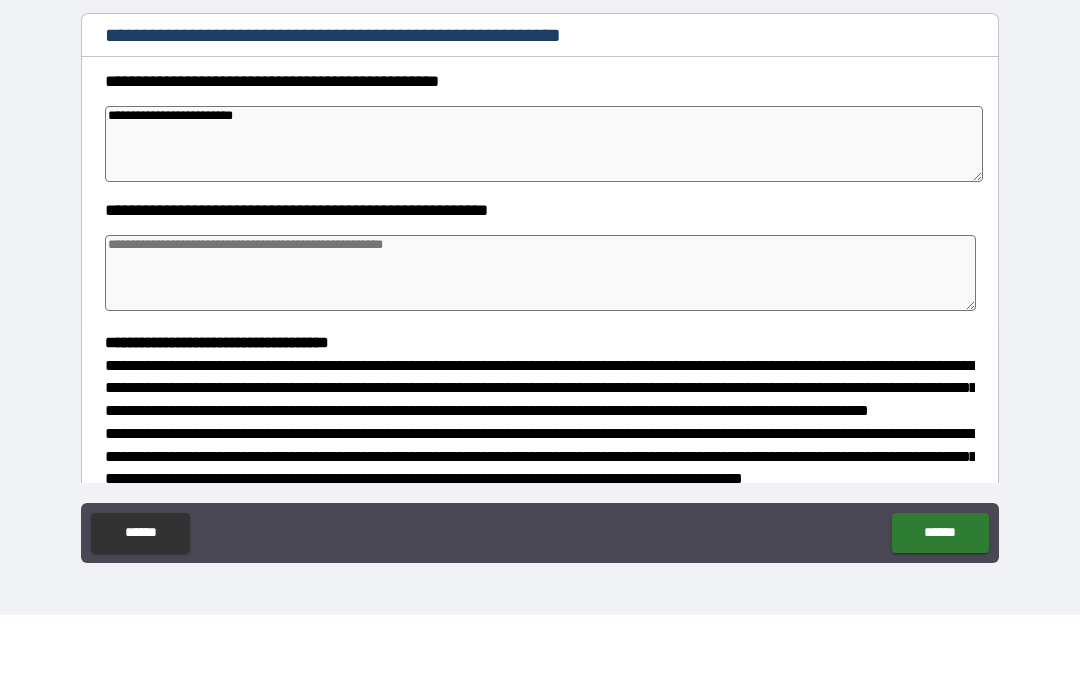 type on "*" 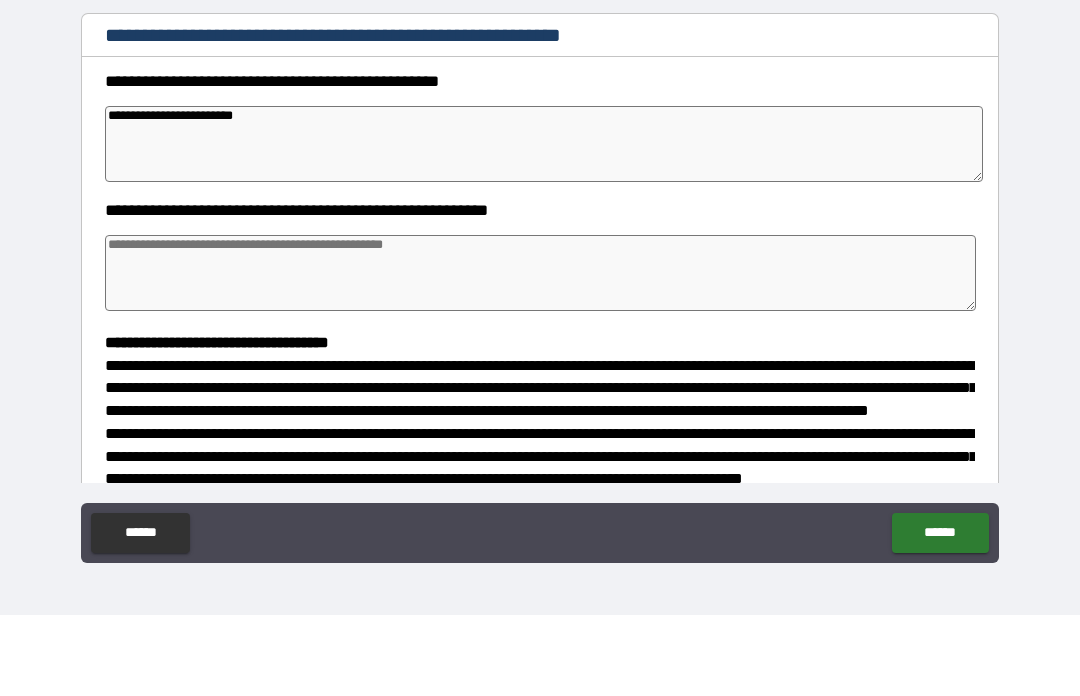 type on "*" 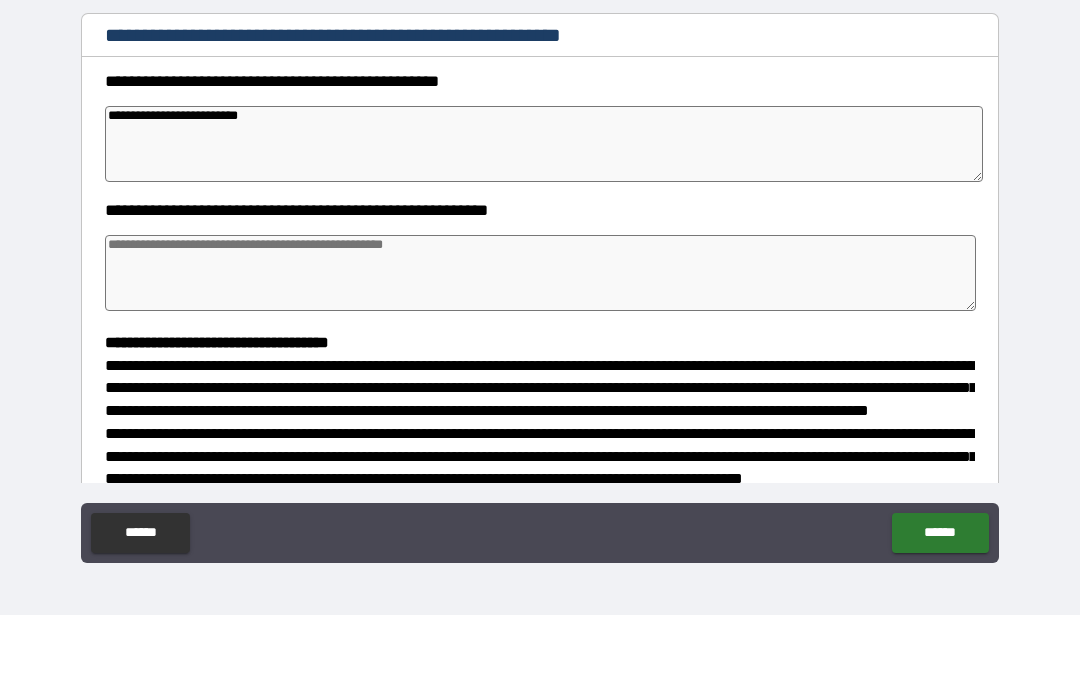 type on "*" 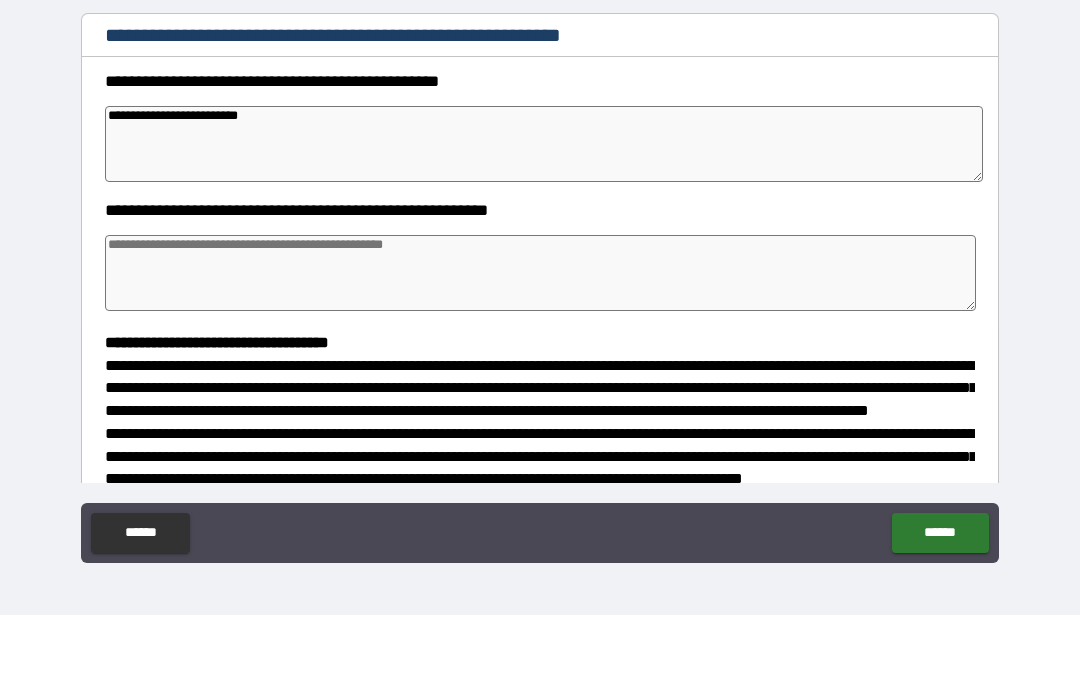 type on "*" 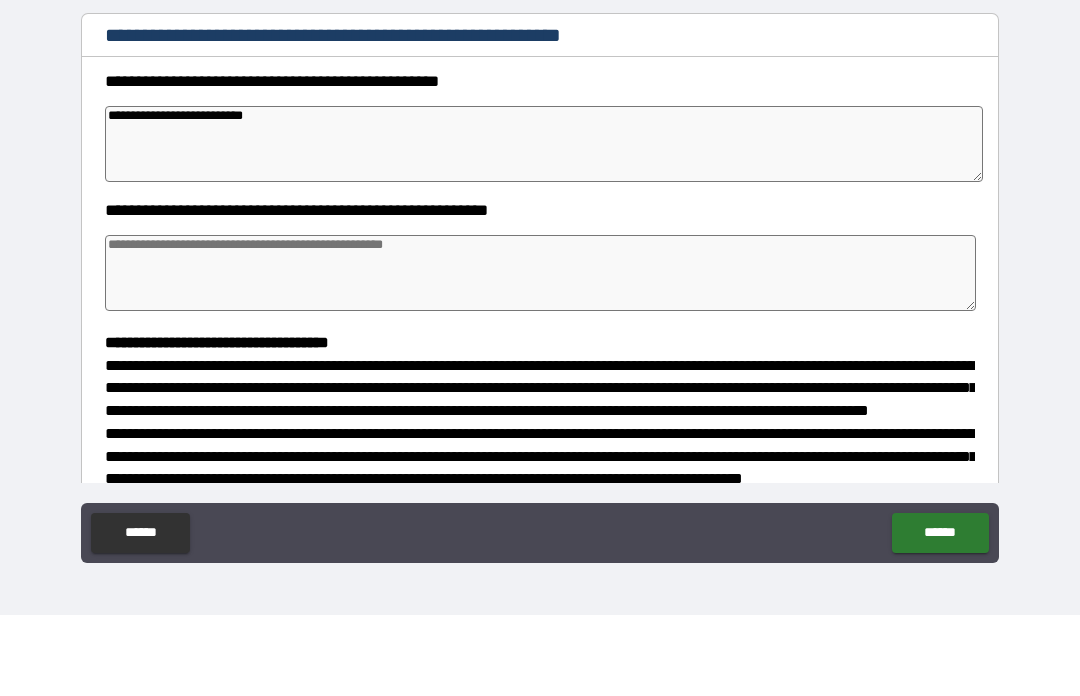 type on "*" 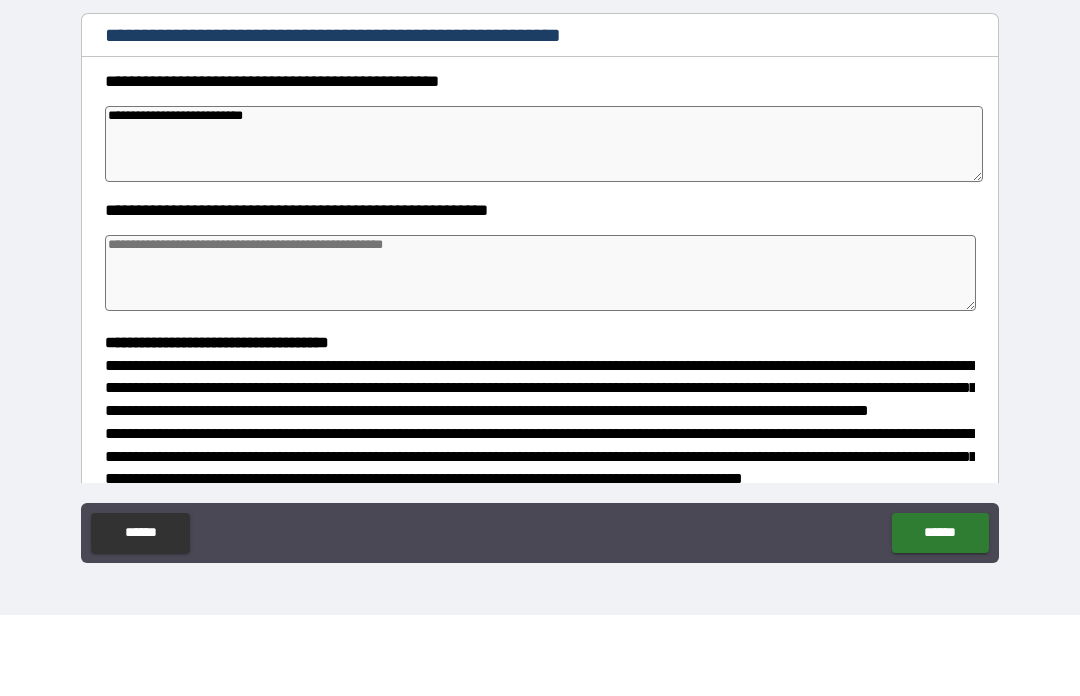 type on "*" 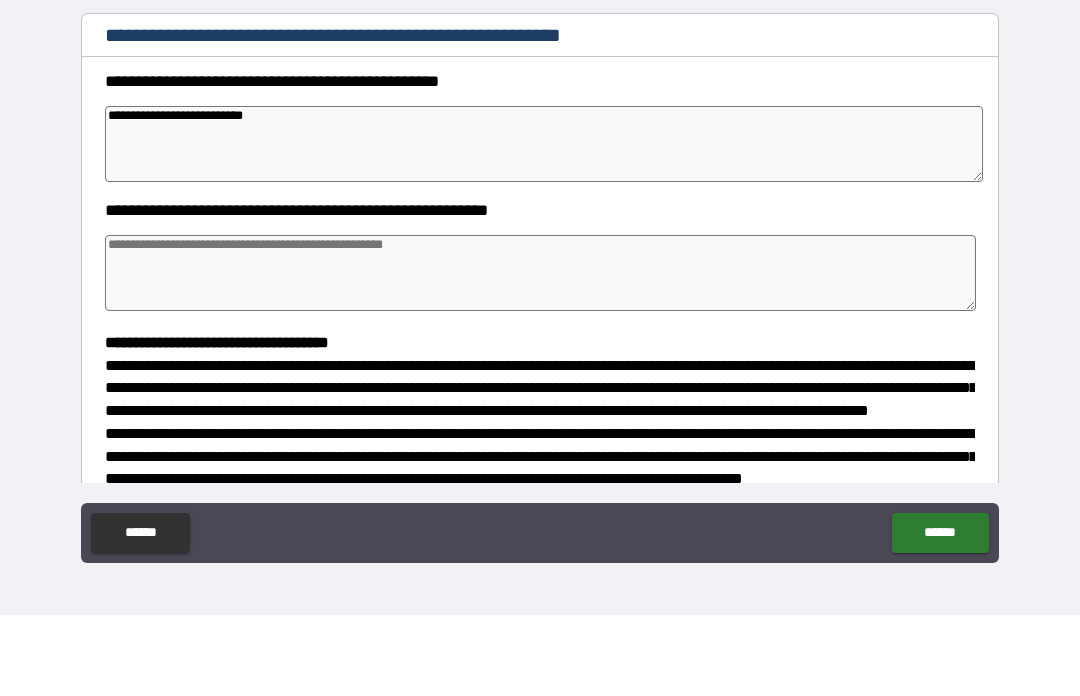 type on "*" 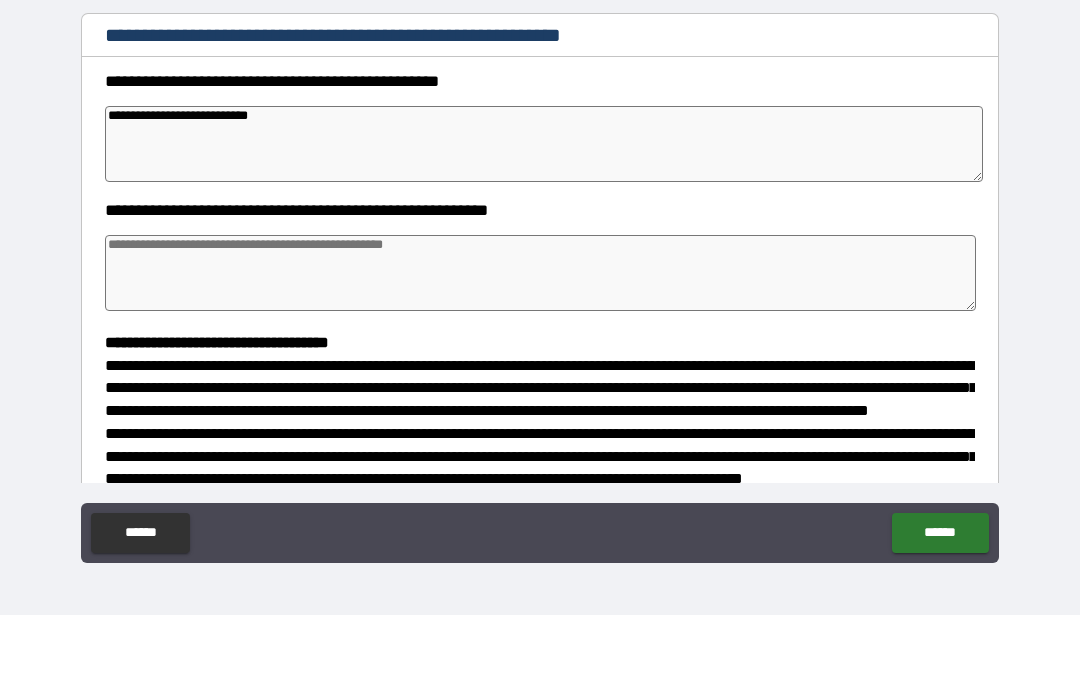 type on "*" 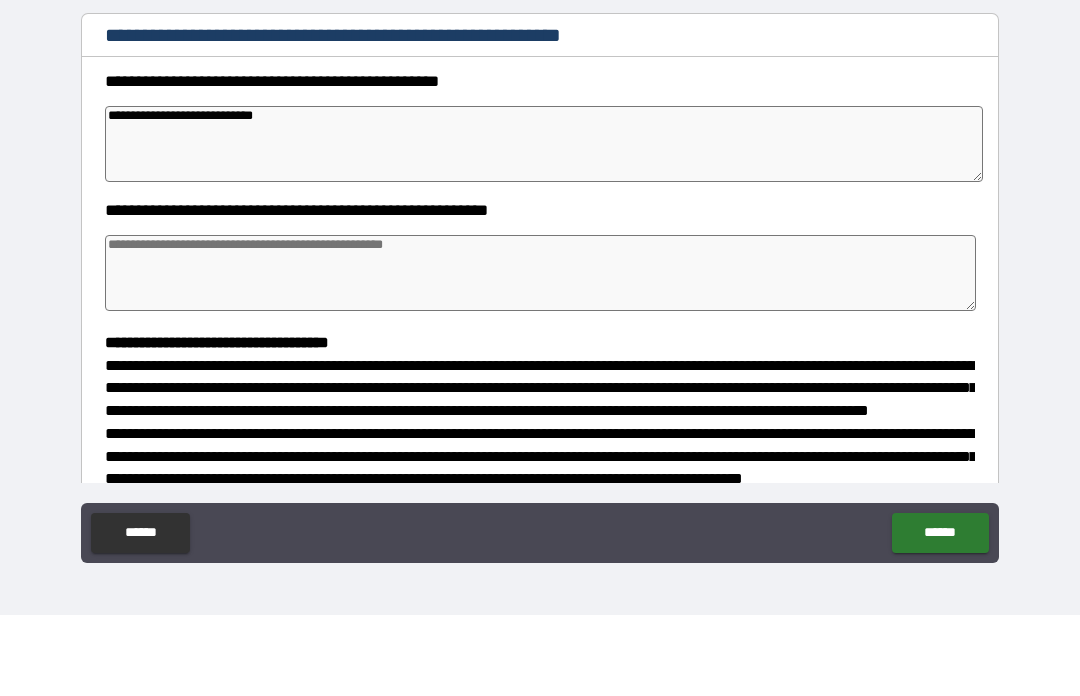 type on "*" 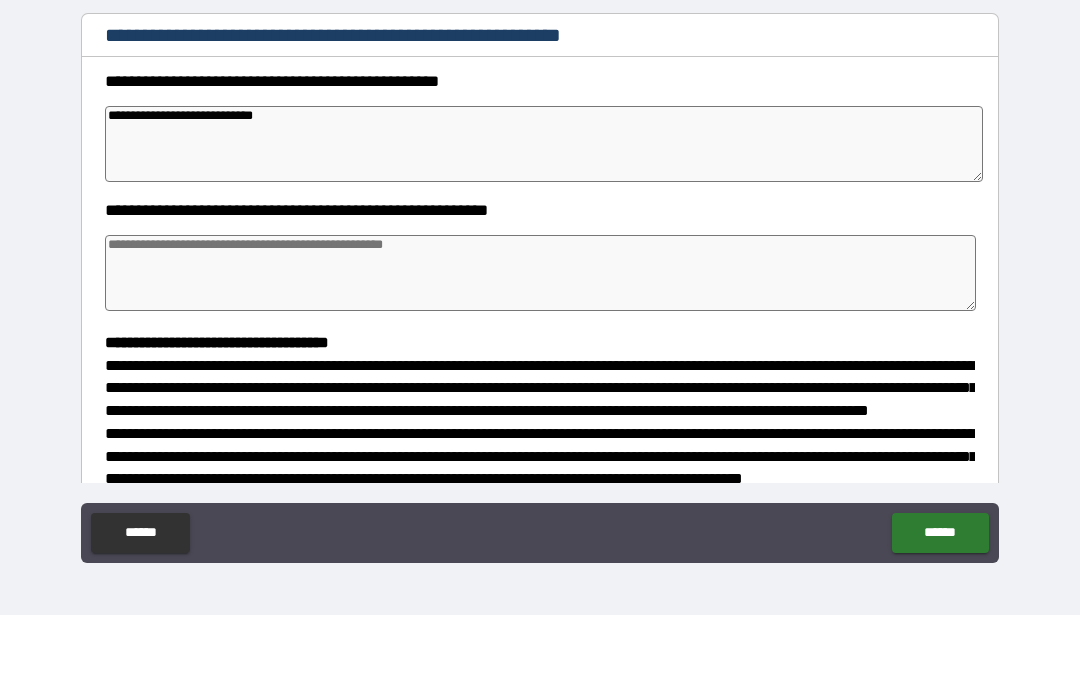 type on "*" 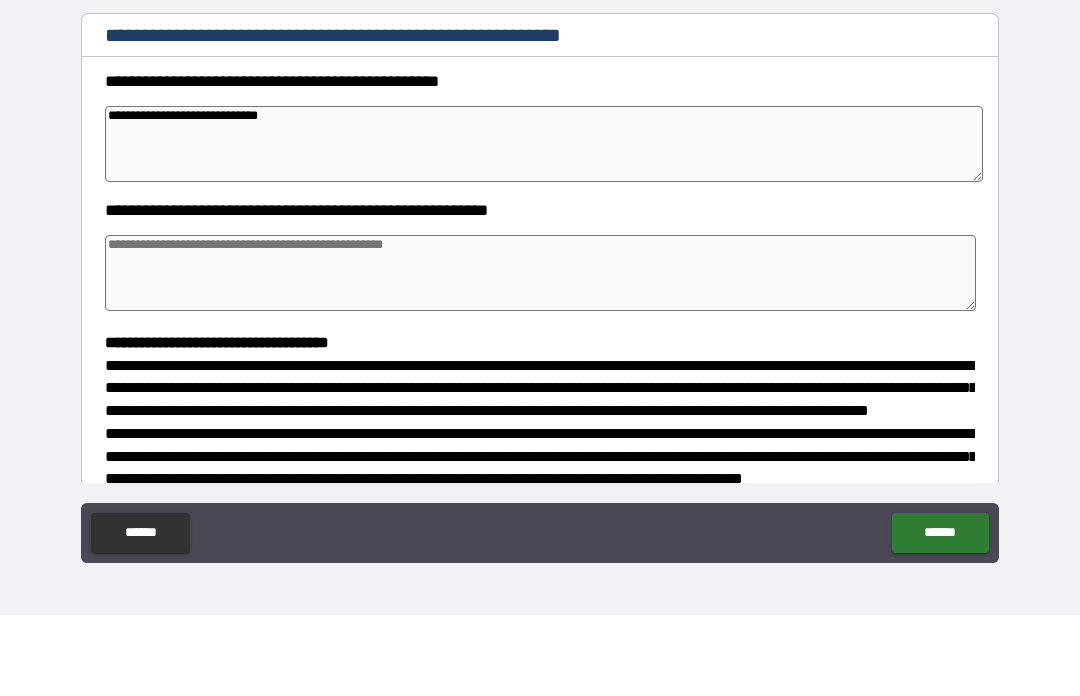 type on "*" 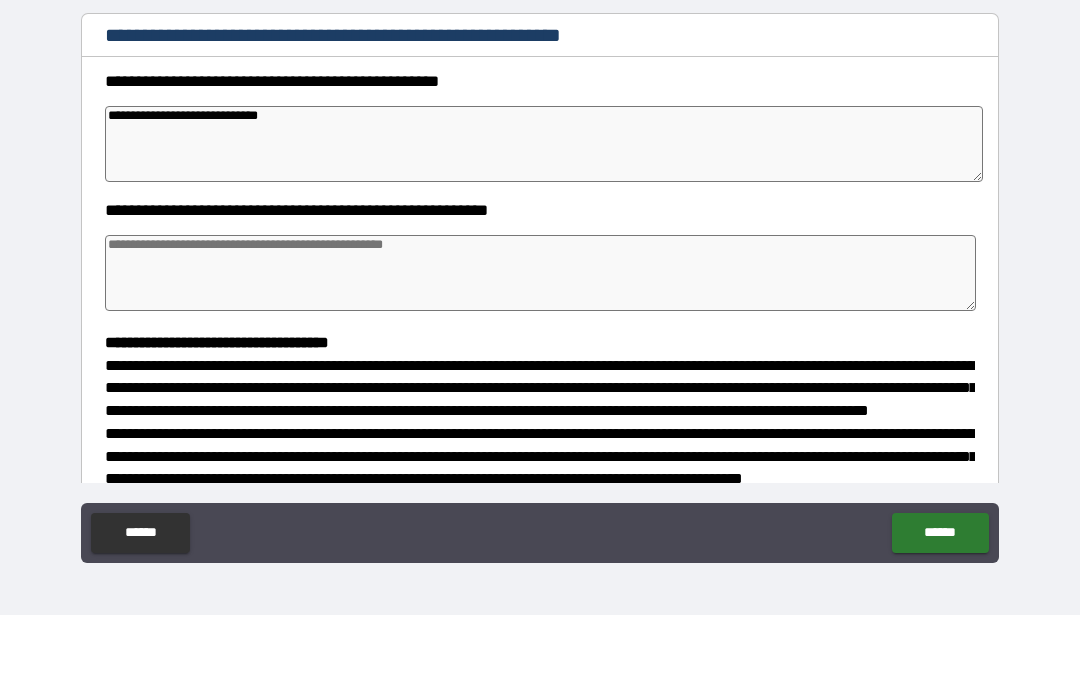 type on "**********" 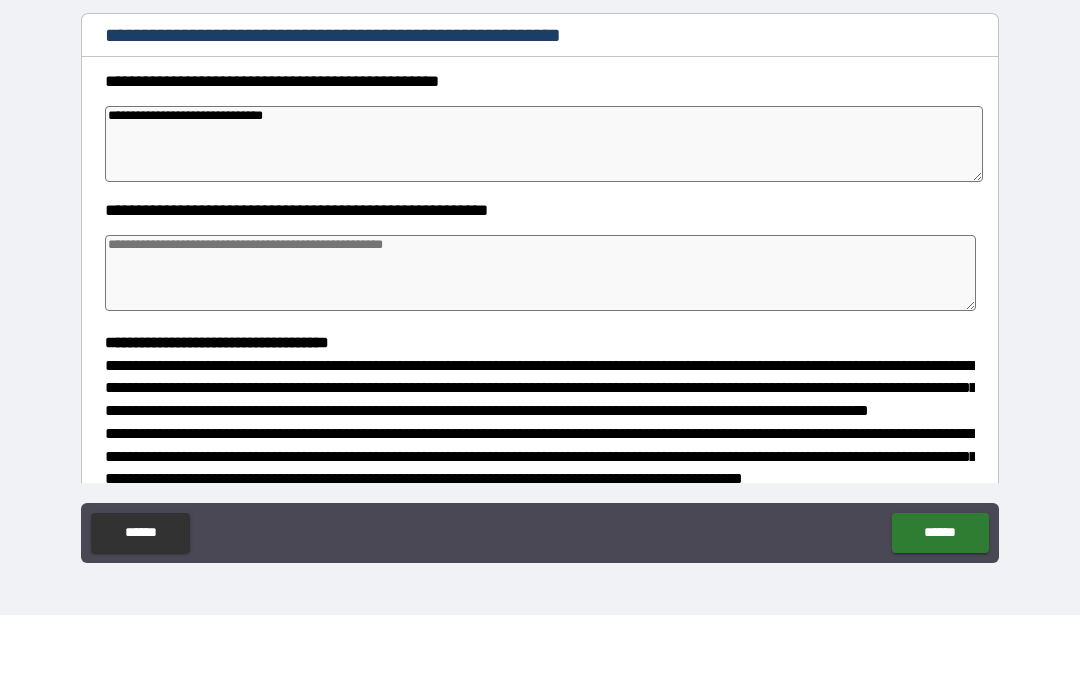 type on "*" 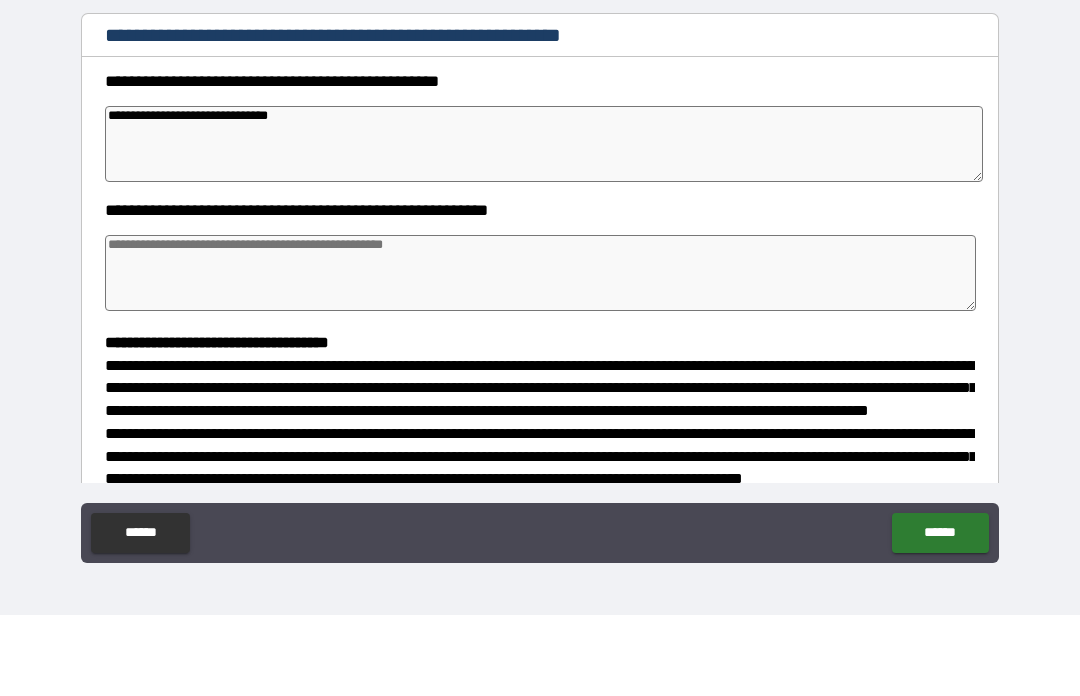 type on "*" 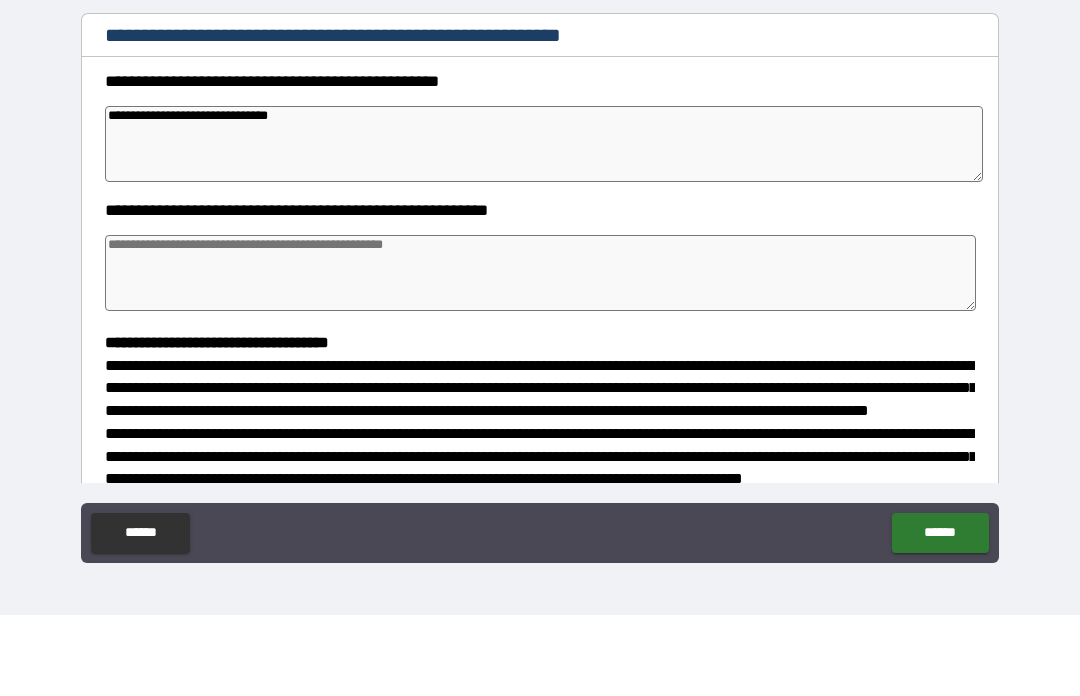 type on "**********" 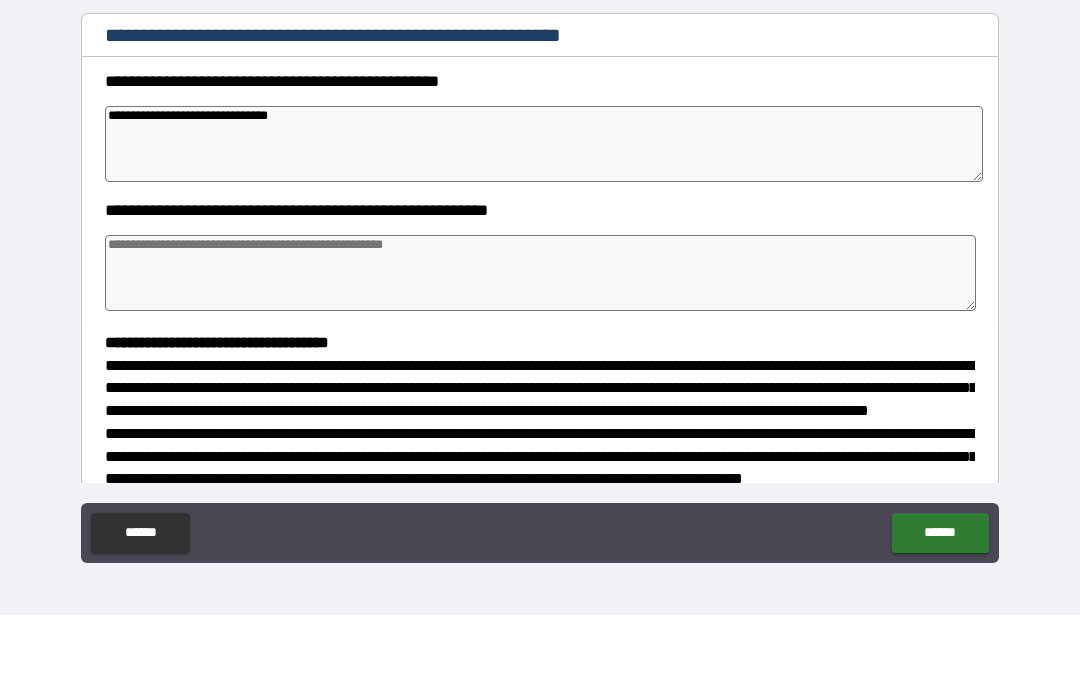 type on "*" 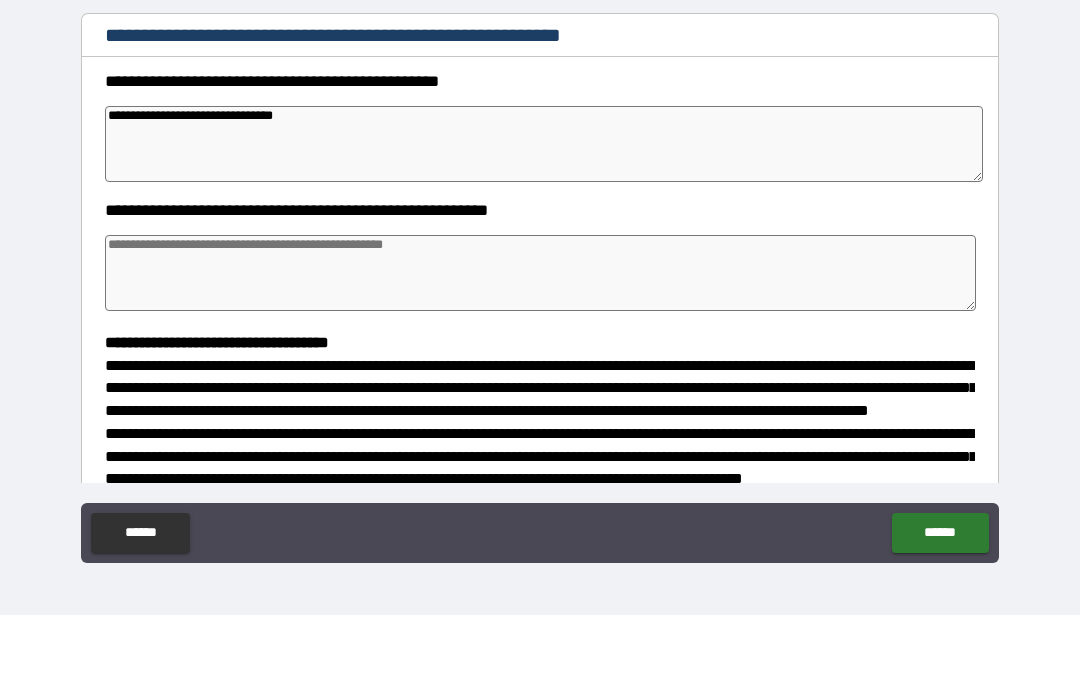 type on "*" 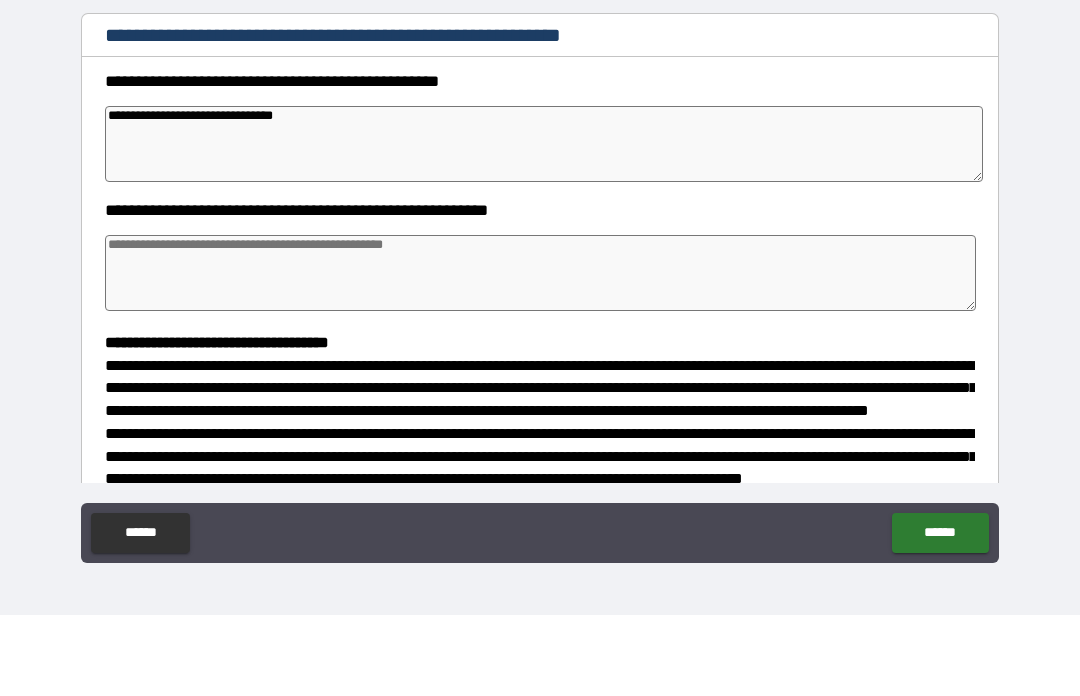 type on "*" 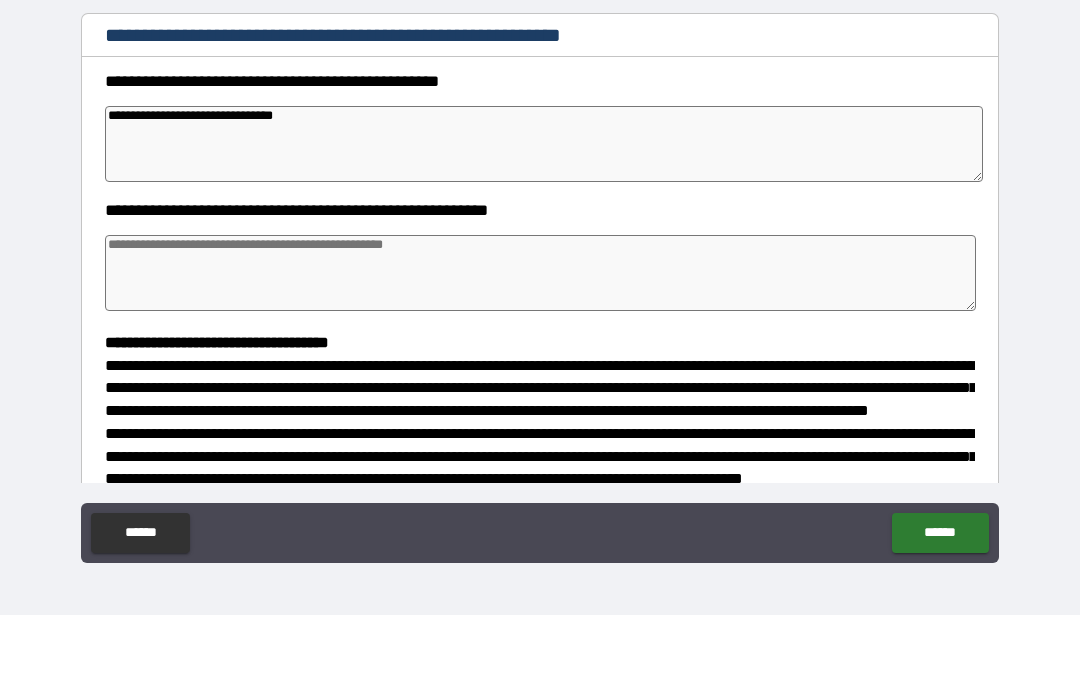 type on "**********" 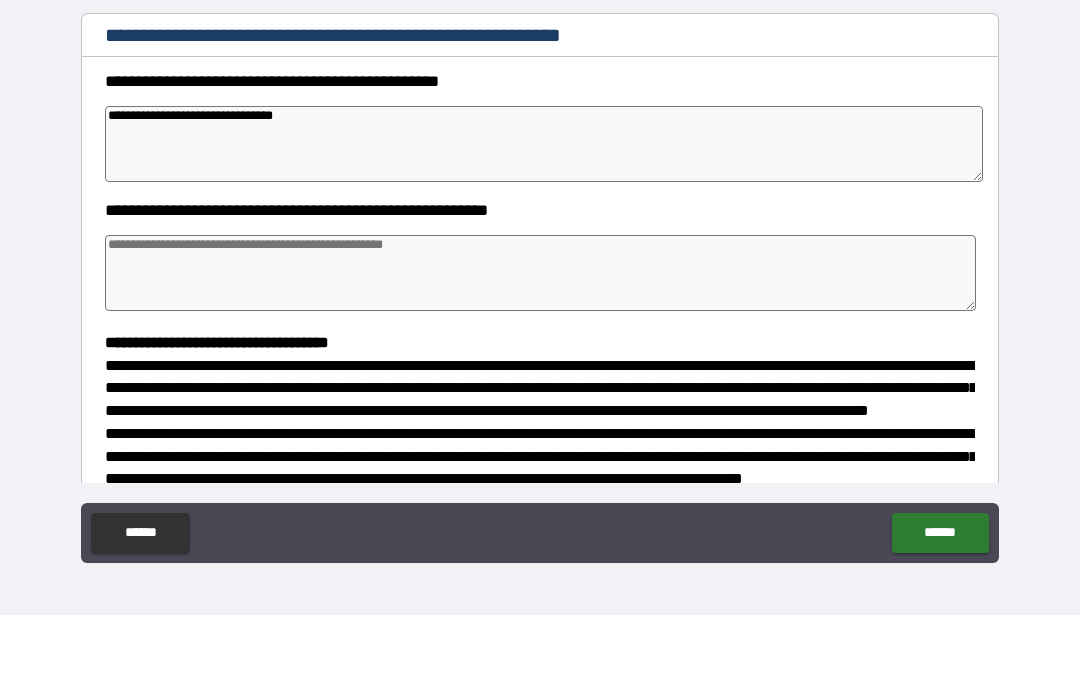 type on "*" 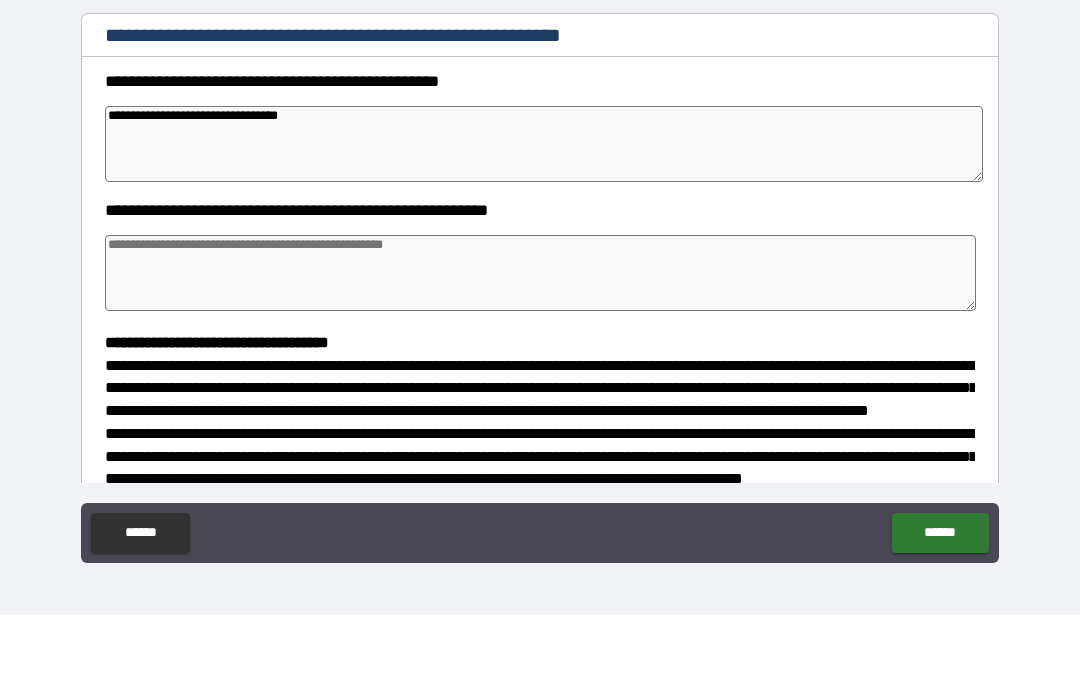 type on "*" 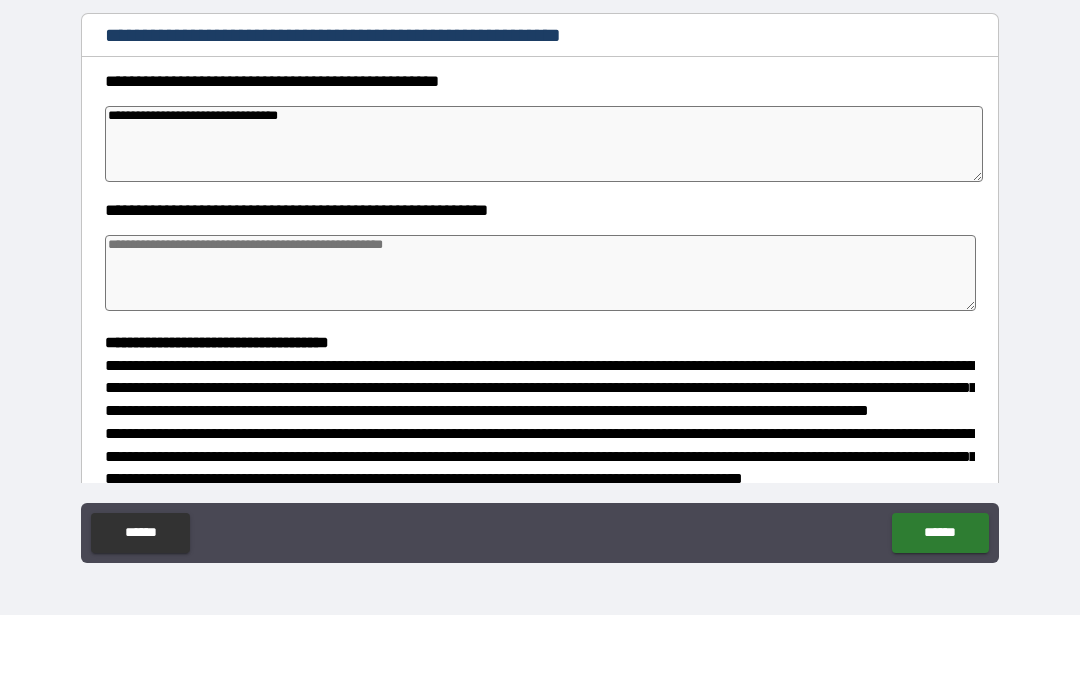 type on "*" 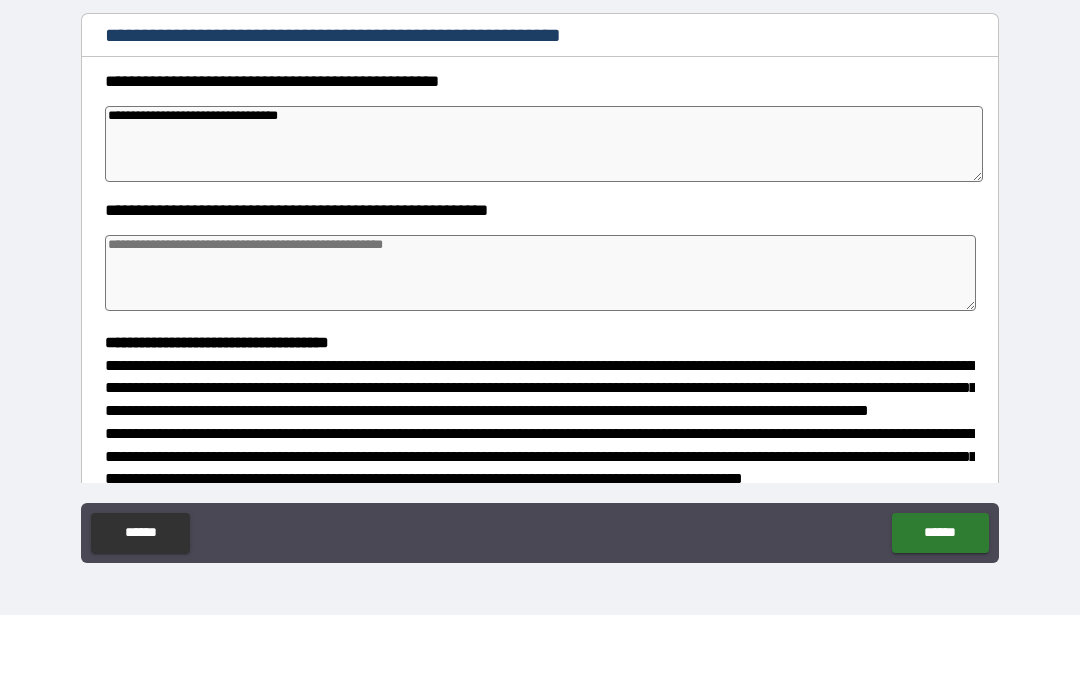 type on "**********" 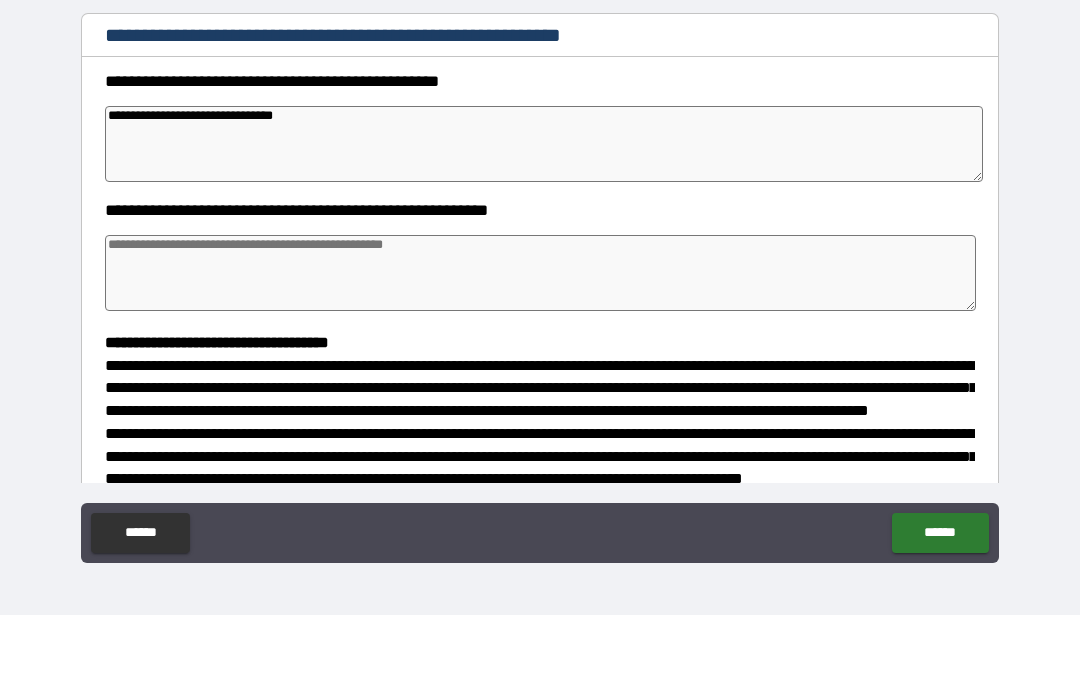 type on "*" 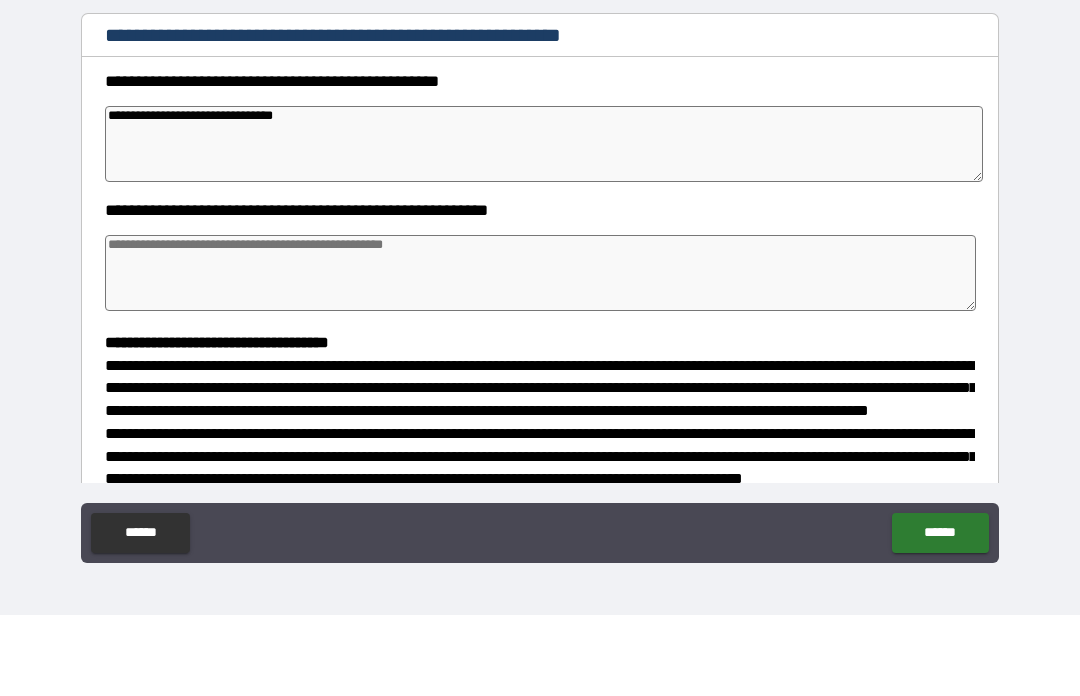 type on "*" 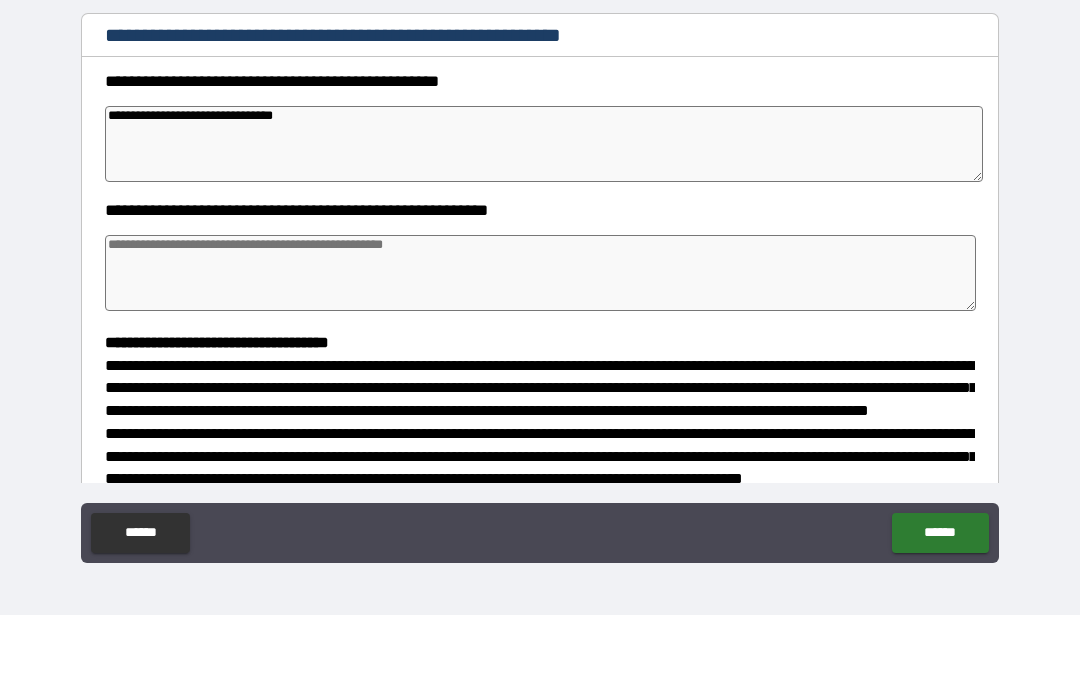 type on "**********" 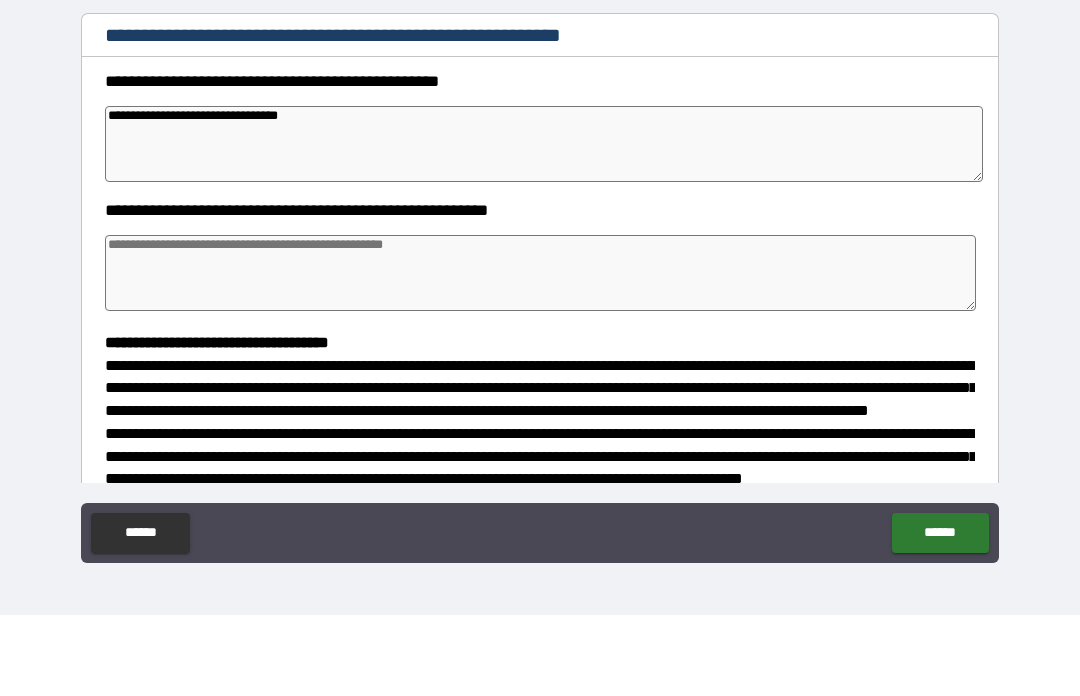 type on "*" 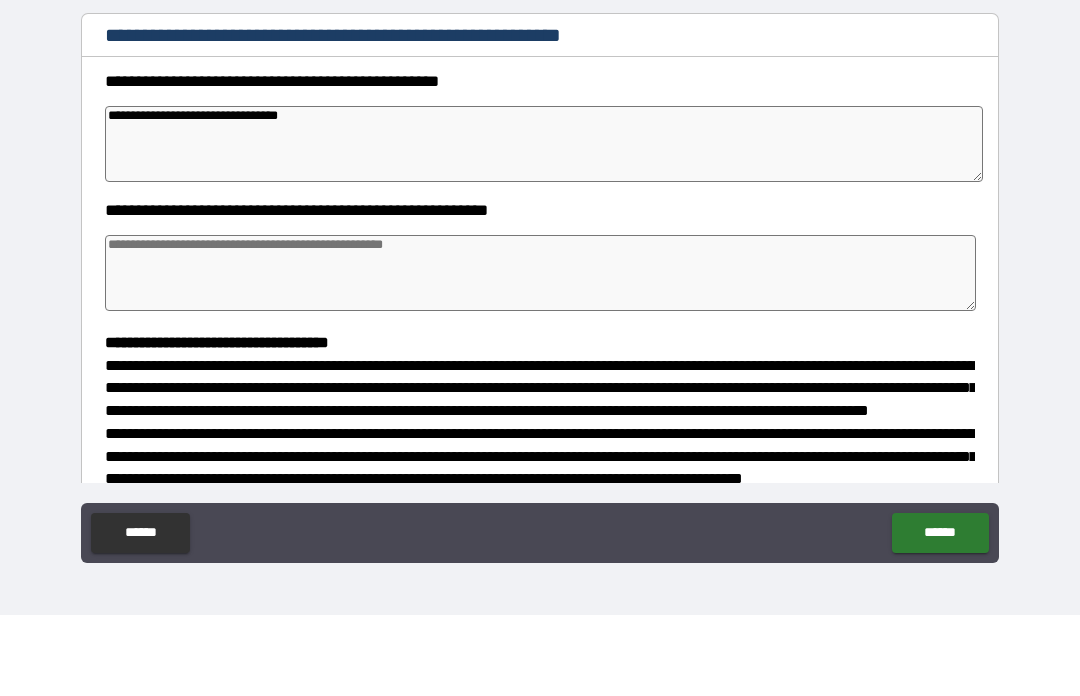 type on "*" 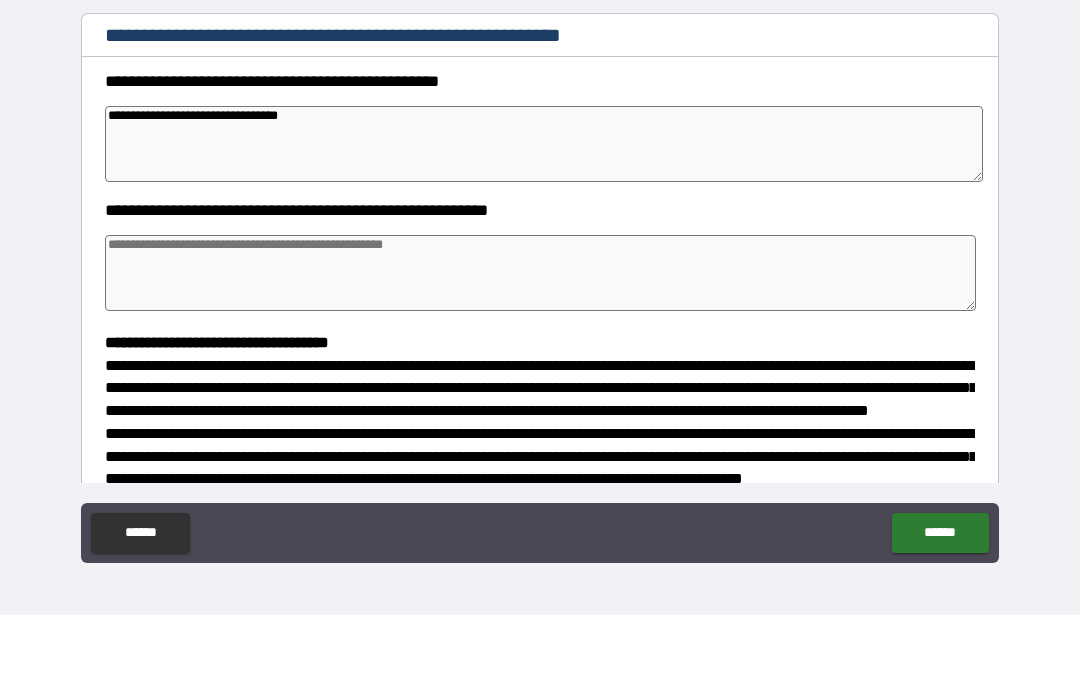 type on "*" 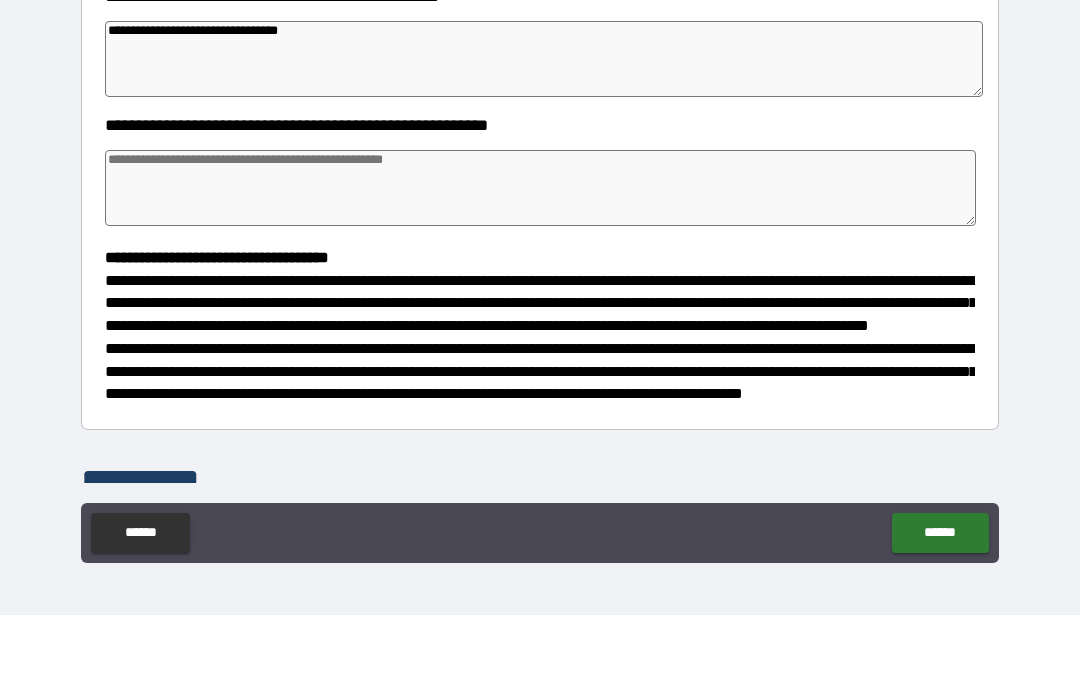 scroll, scrollTop: 238, scrollLeft: 0, axis: vertical 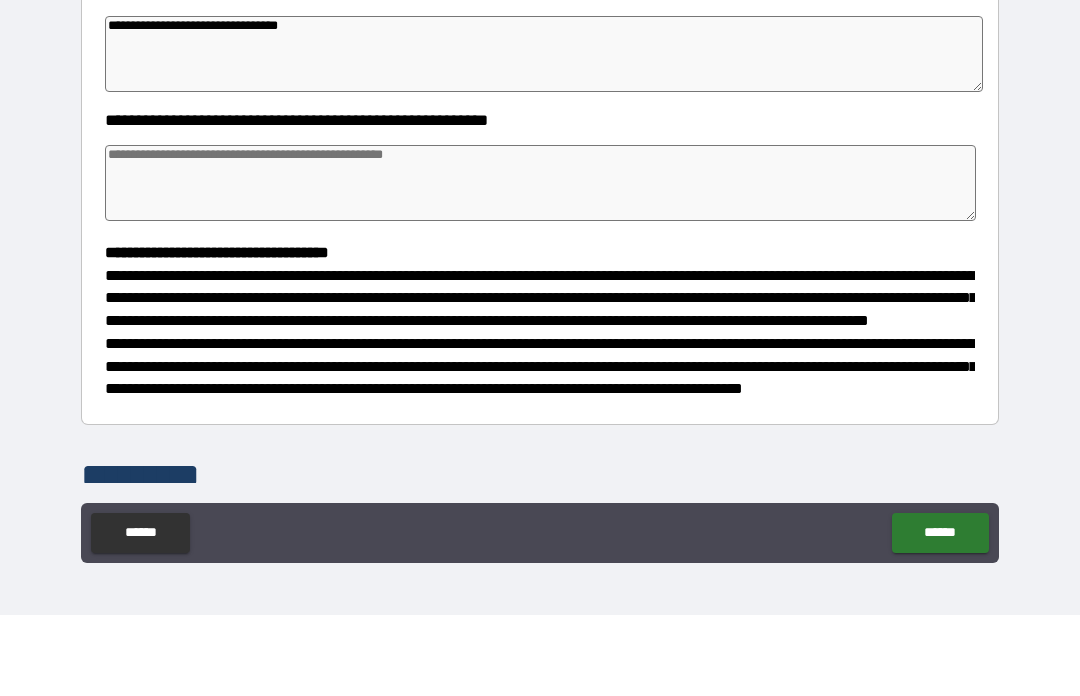 type on "**********" 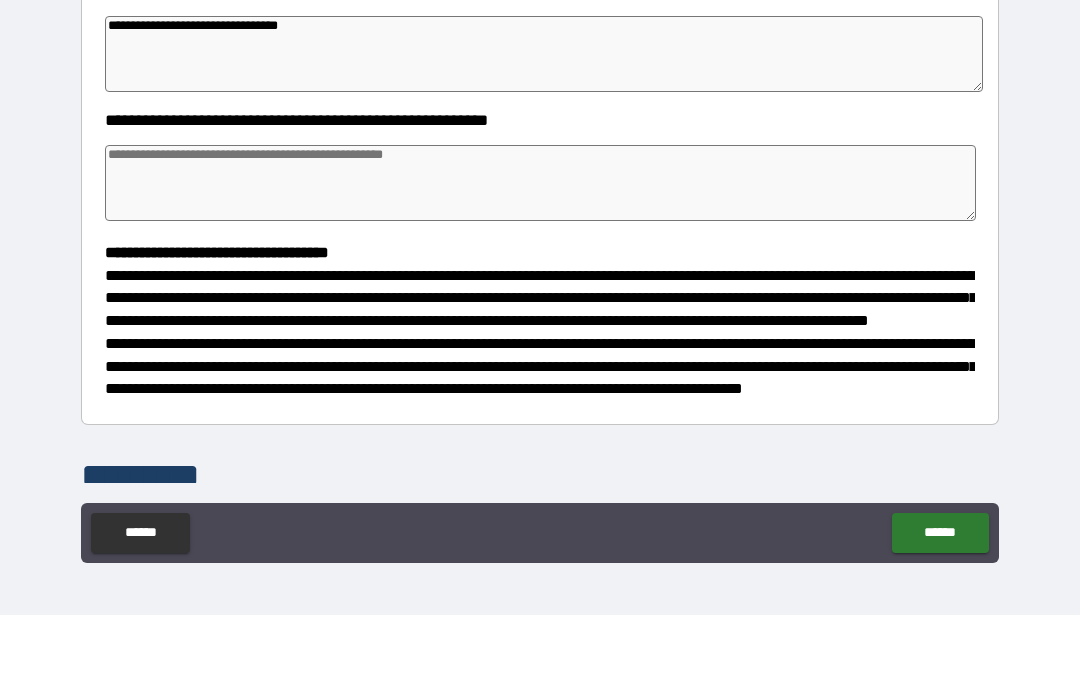 type on "*" 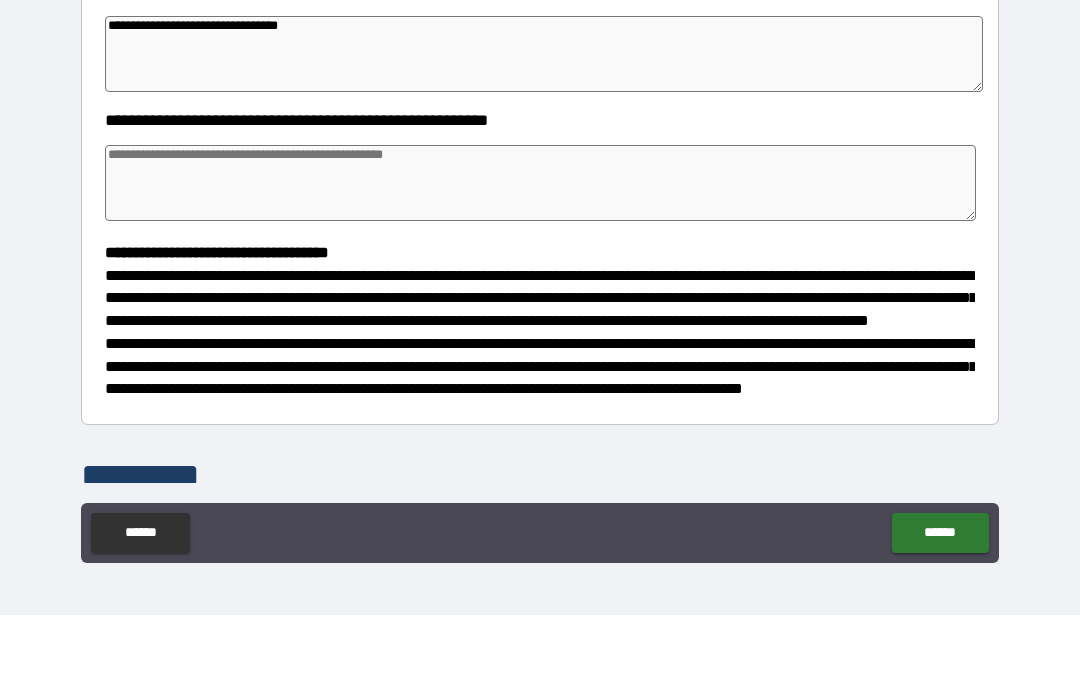 type on "*" 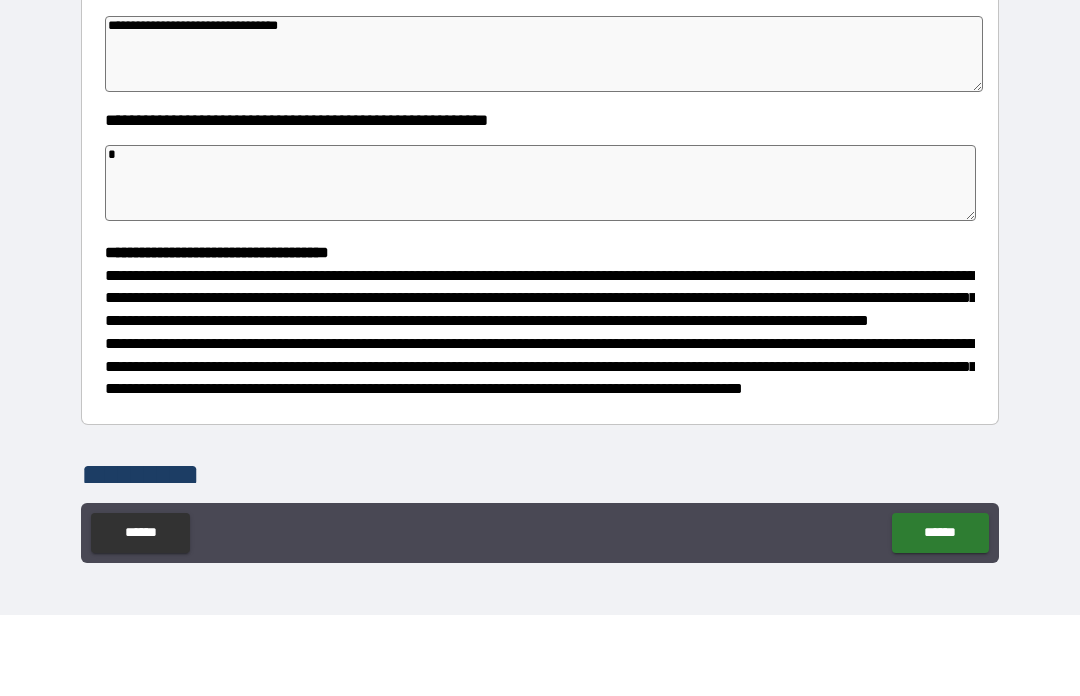 type on "*" 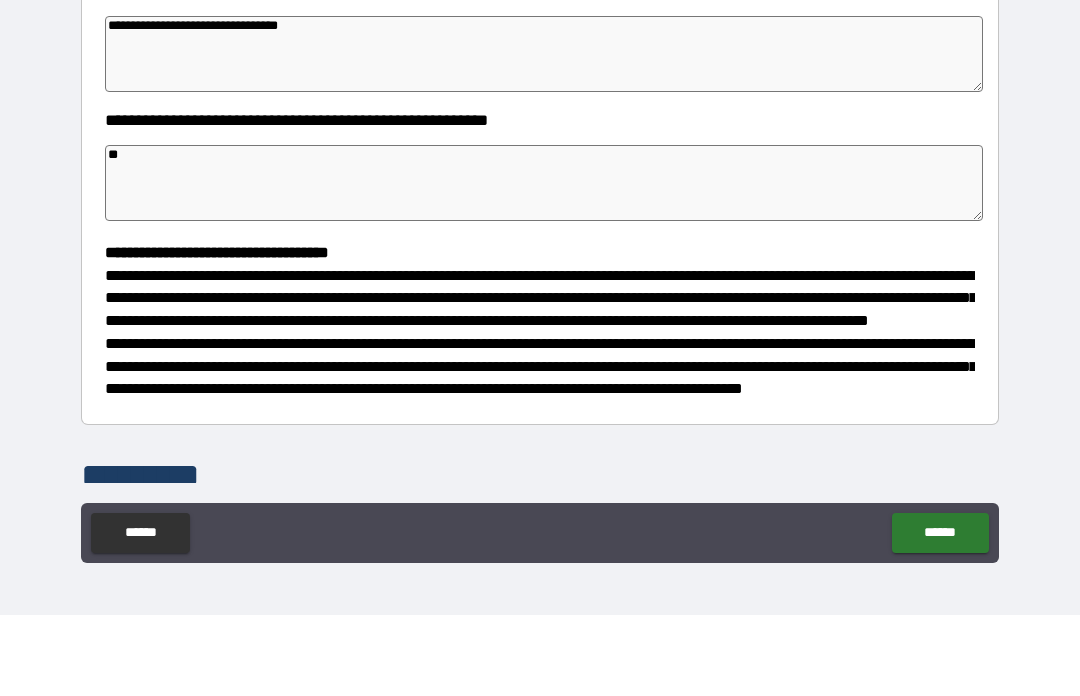 type on "*" 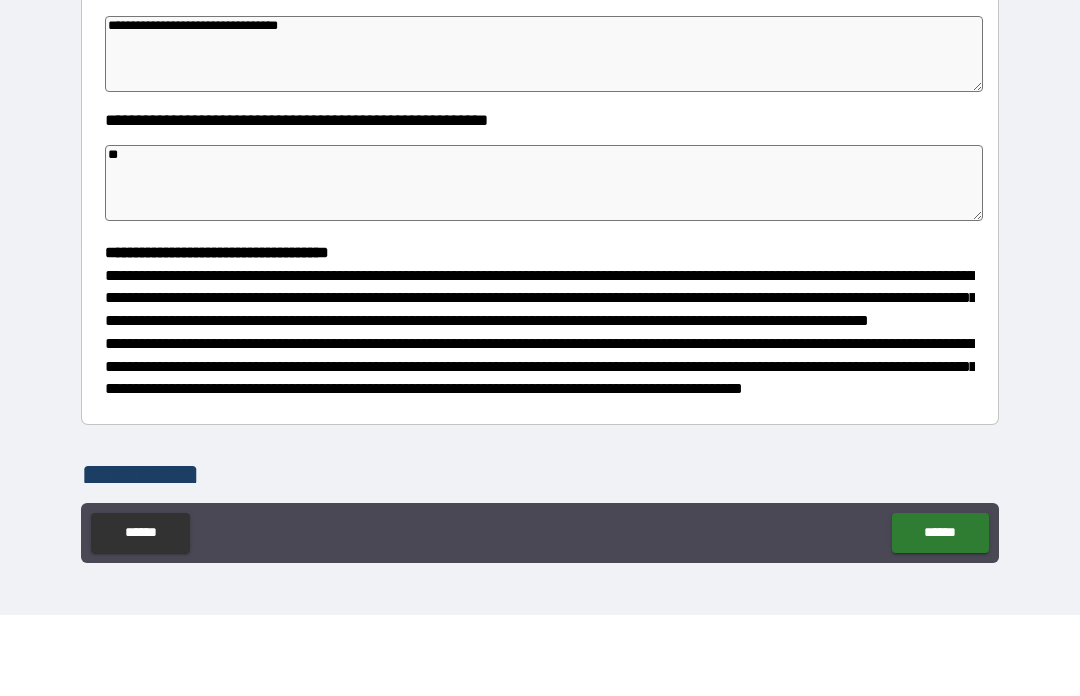 type on "***" 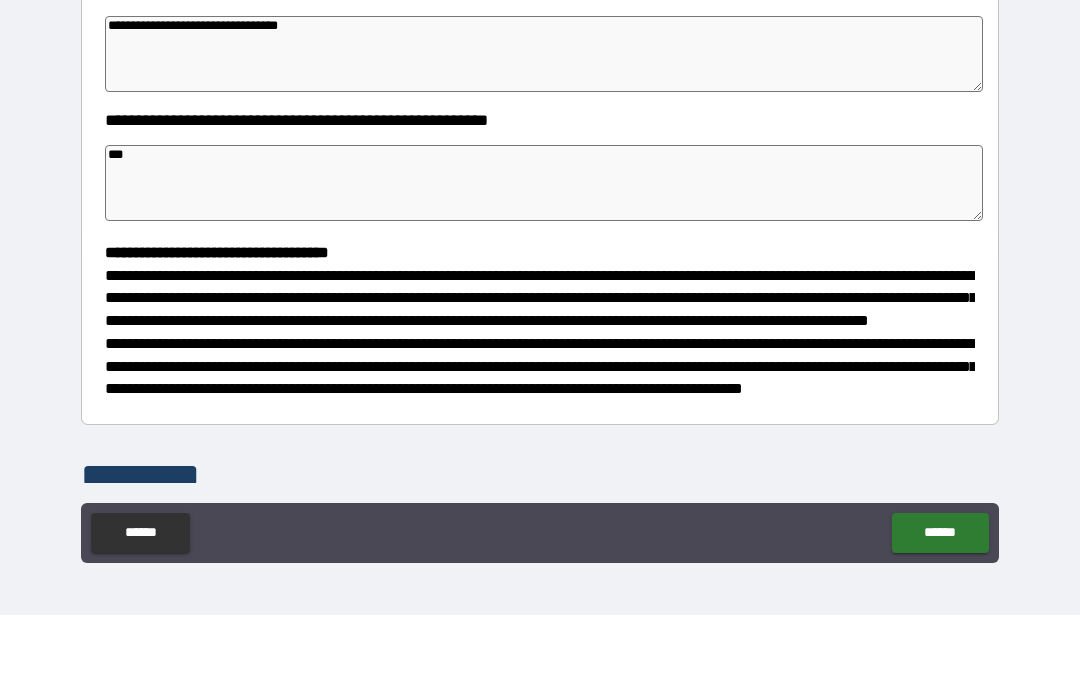type on "*" 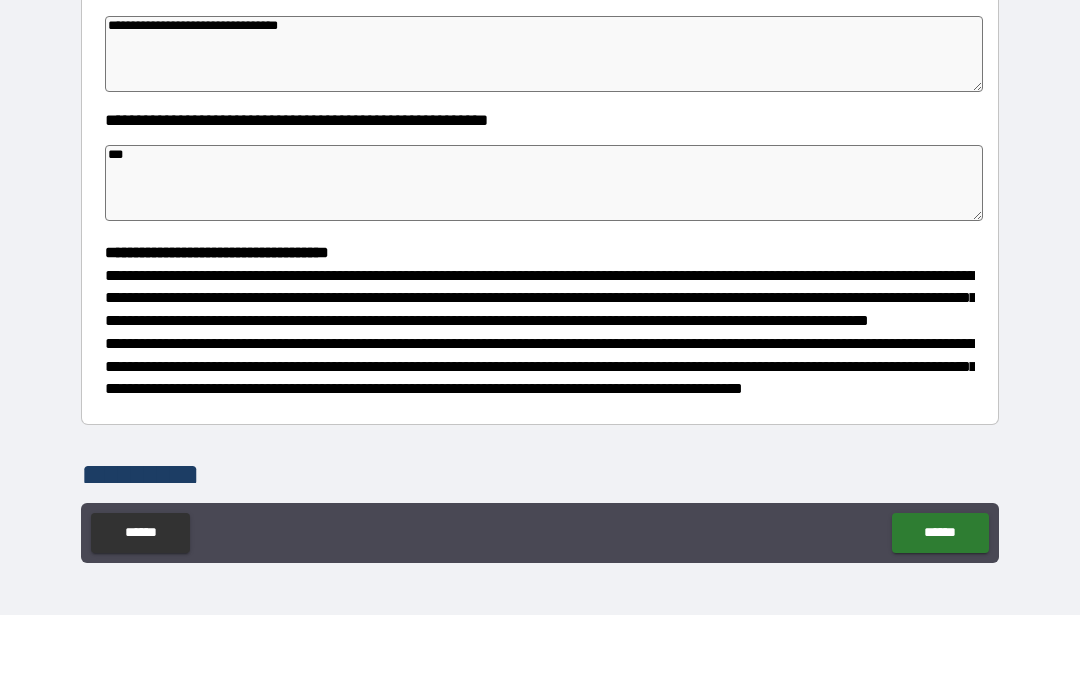 type on "*" 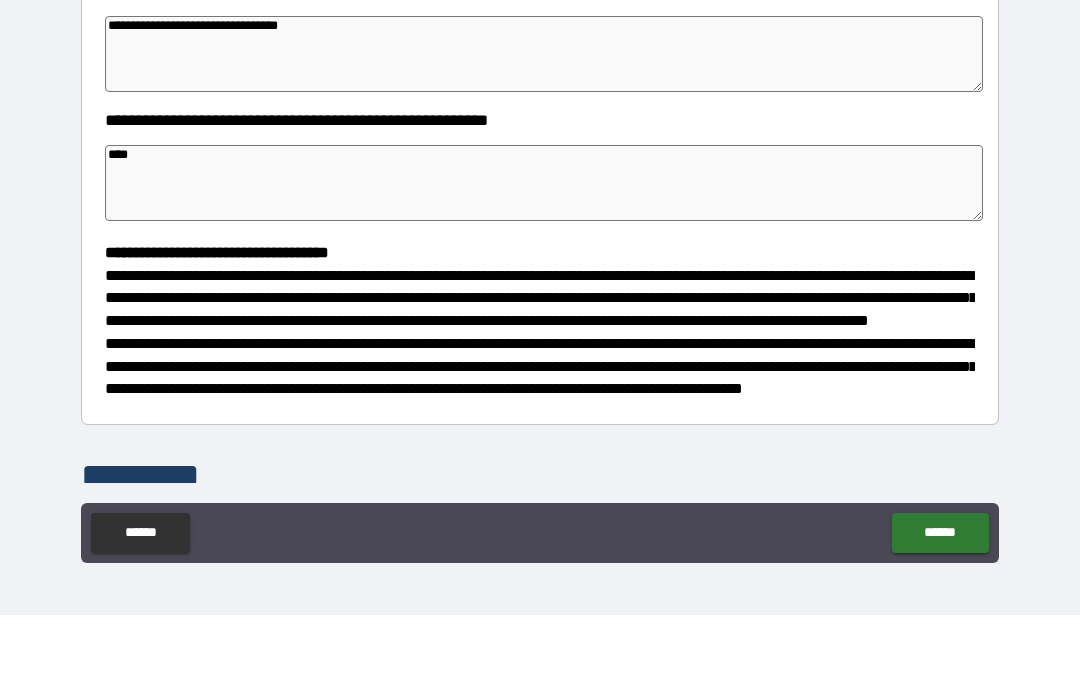 type on "*" 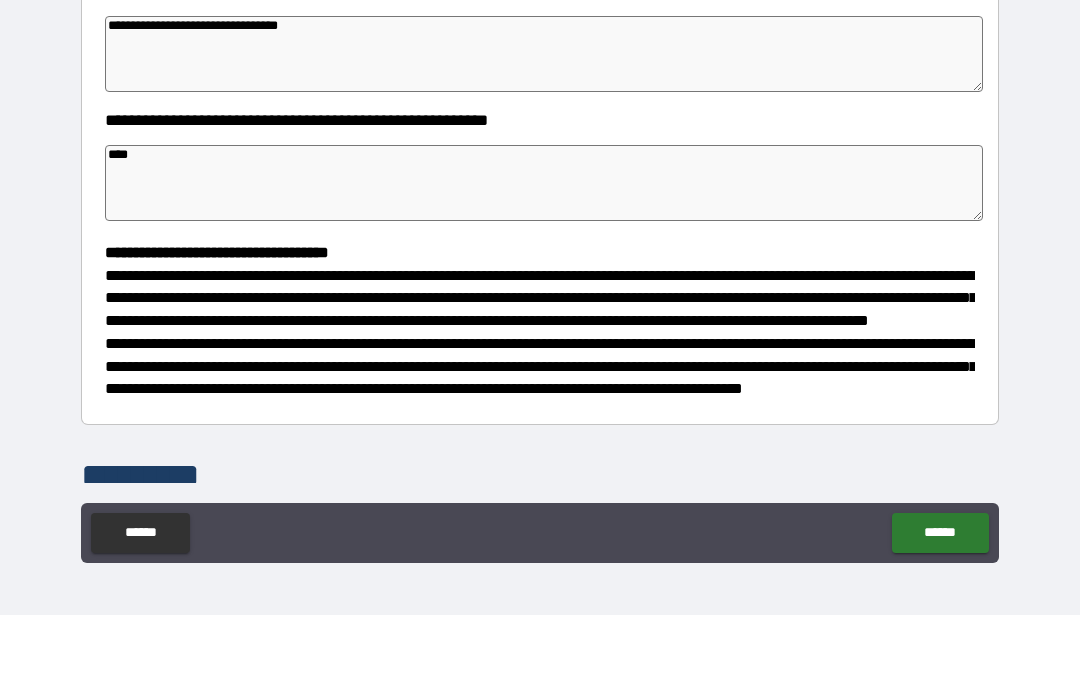 type on "*****" 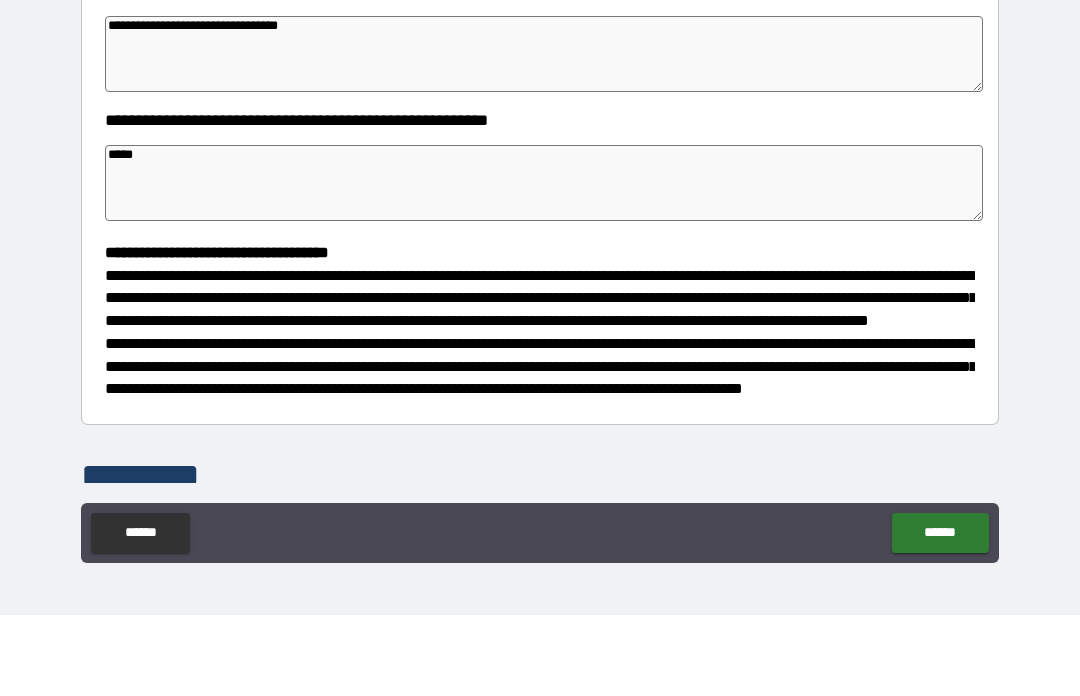 type on "*" 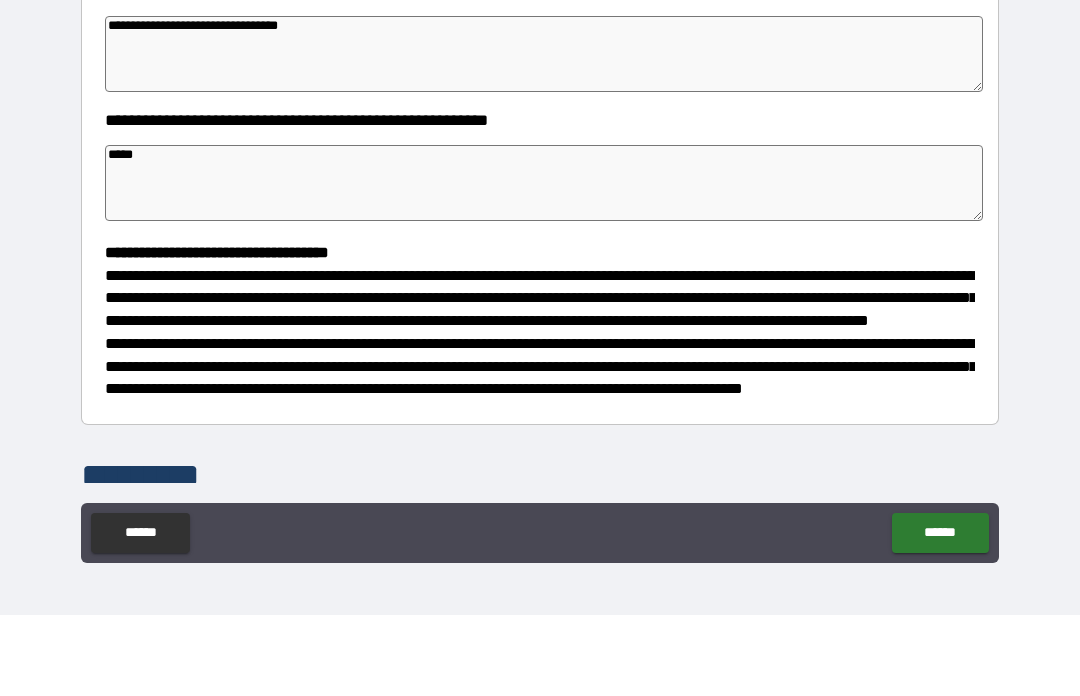 type on "*" 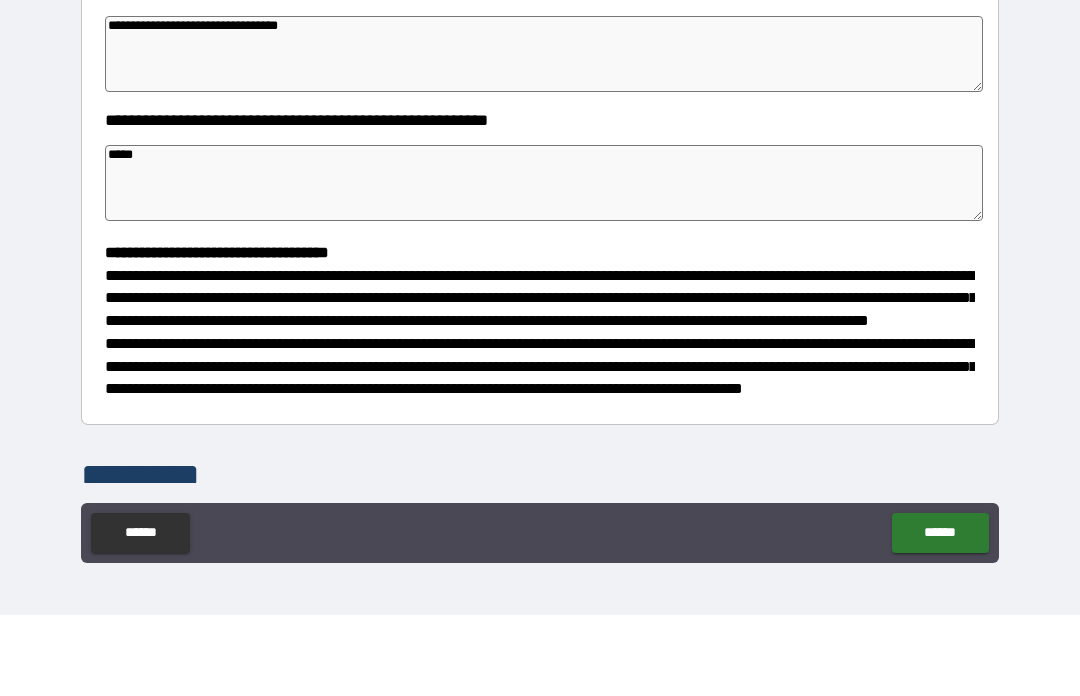 type on "******" 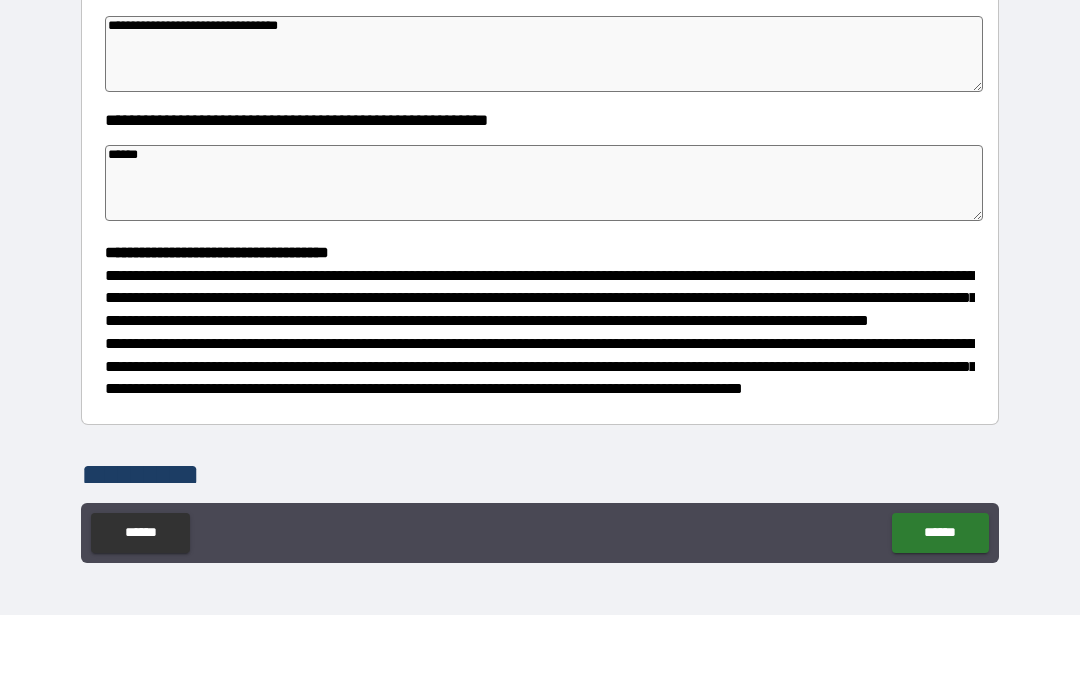 type on "*******" 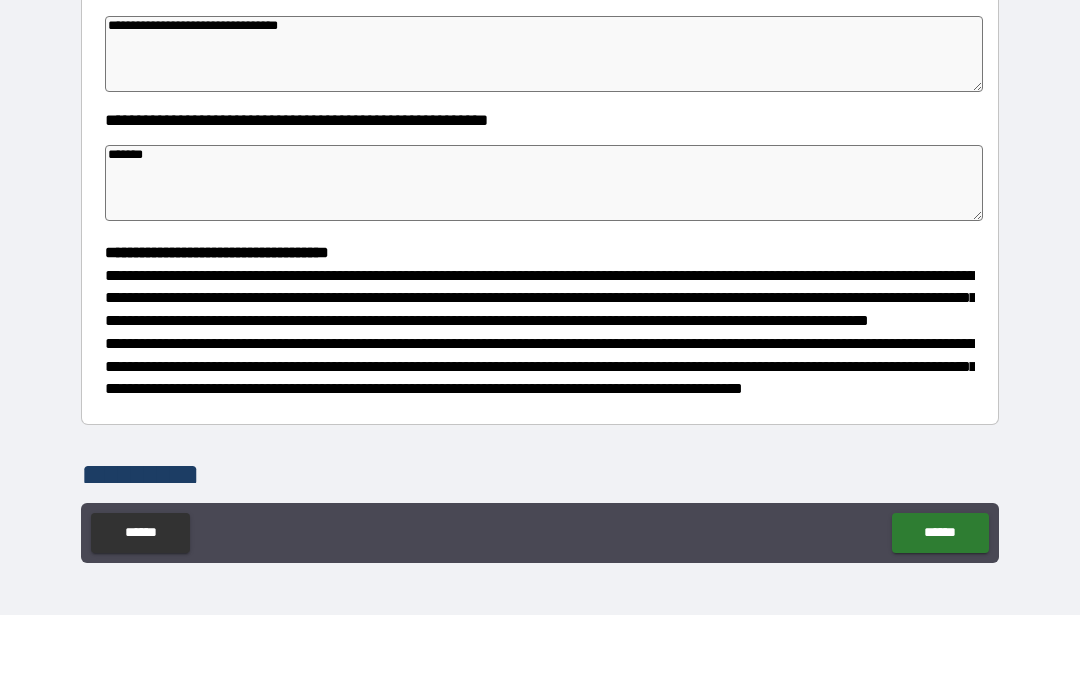 type on "*" 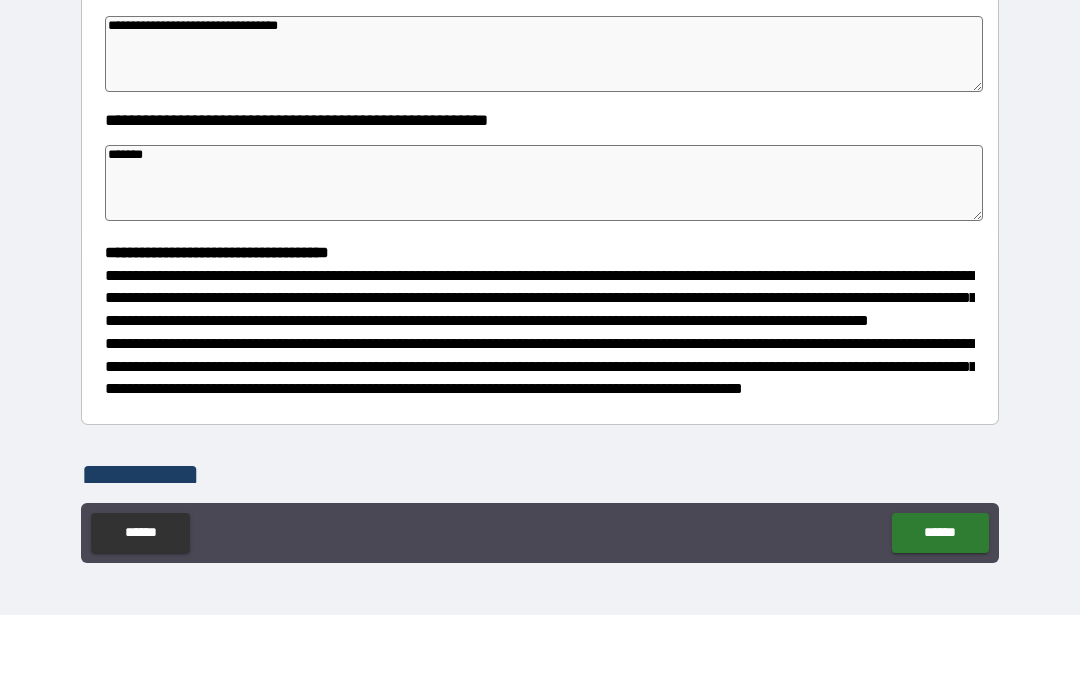 type on "*******" 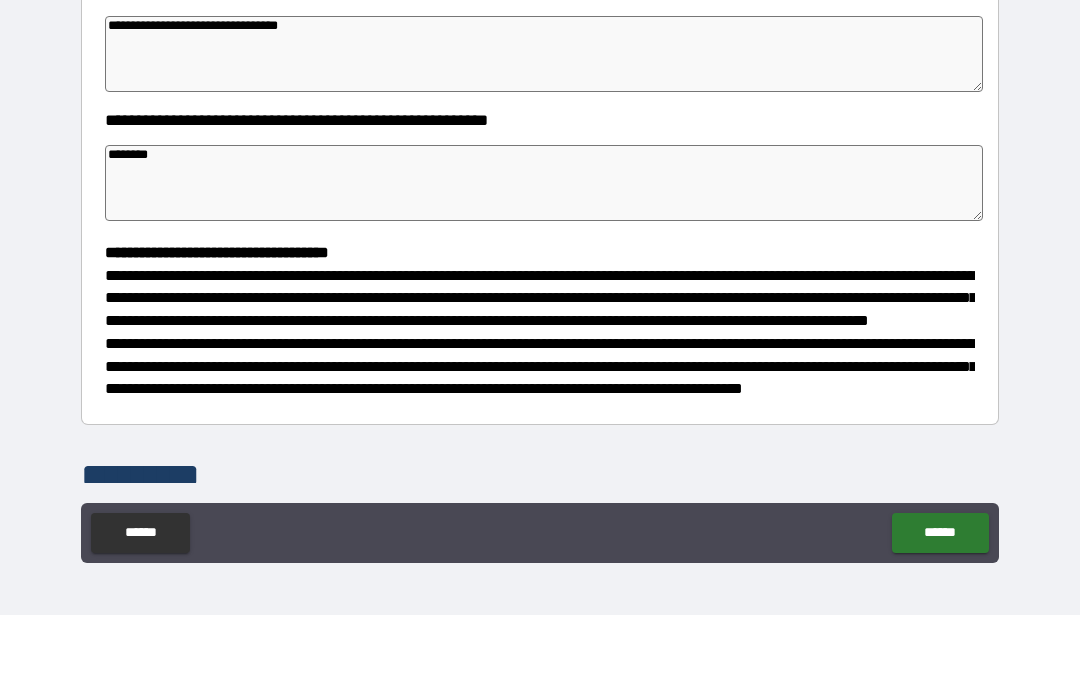 type on "*" 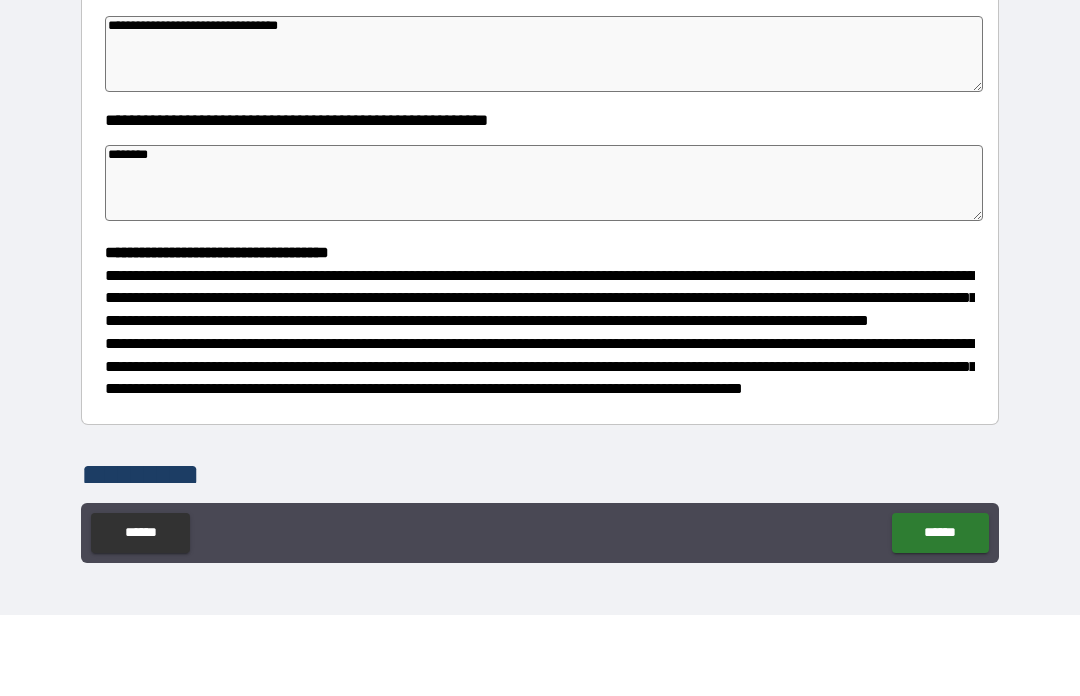 type on "*" 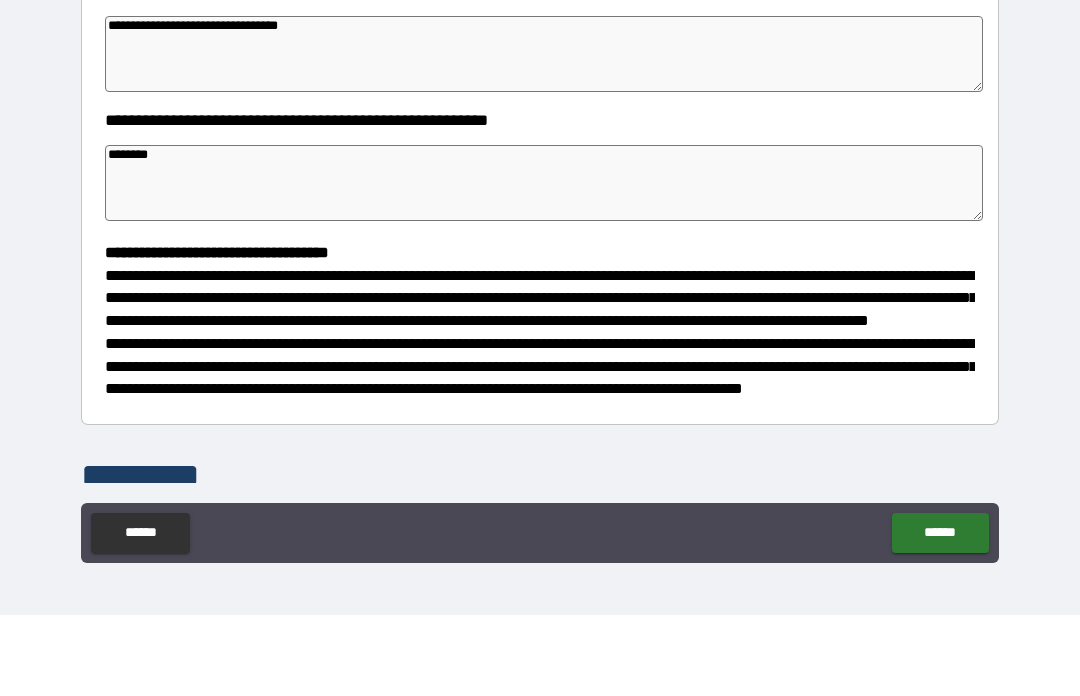 type on "*" 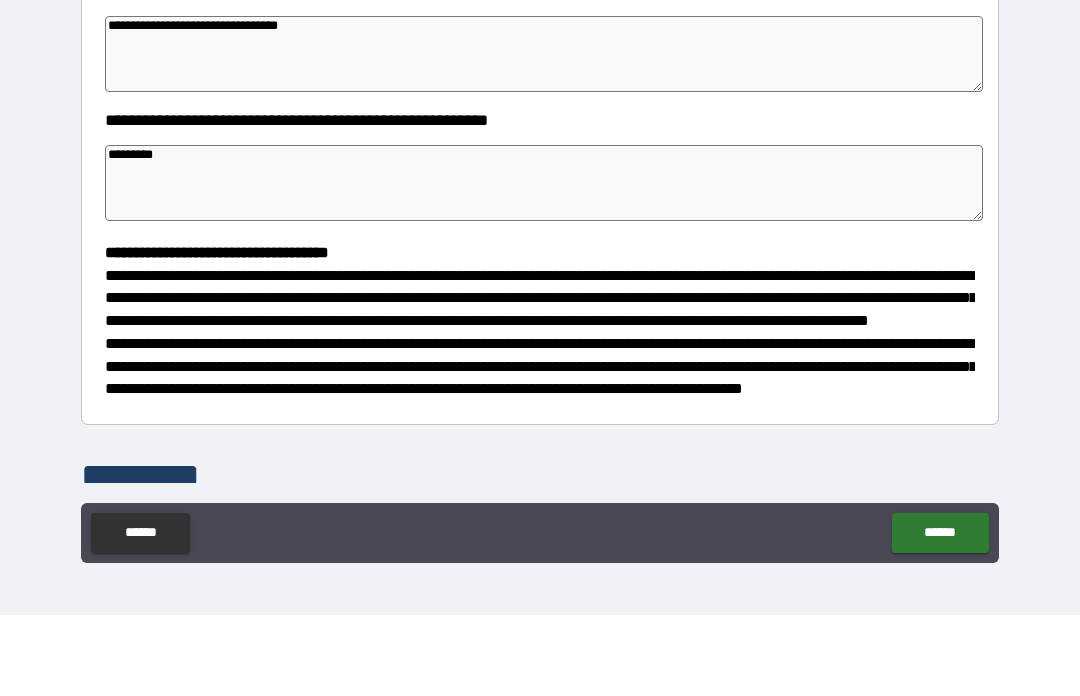 type on "*" 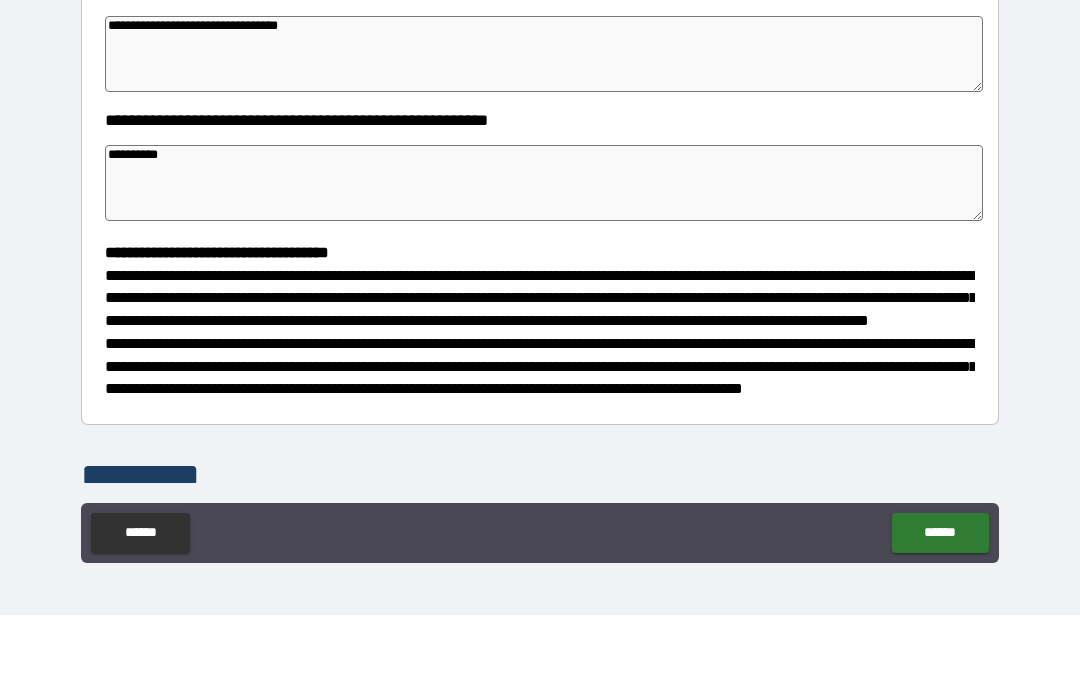 type 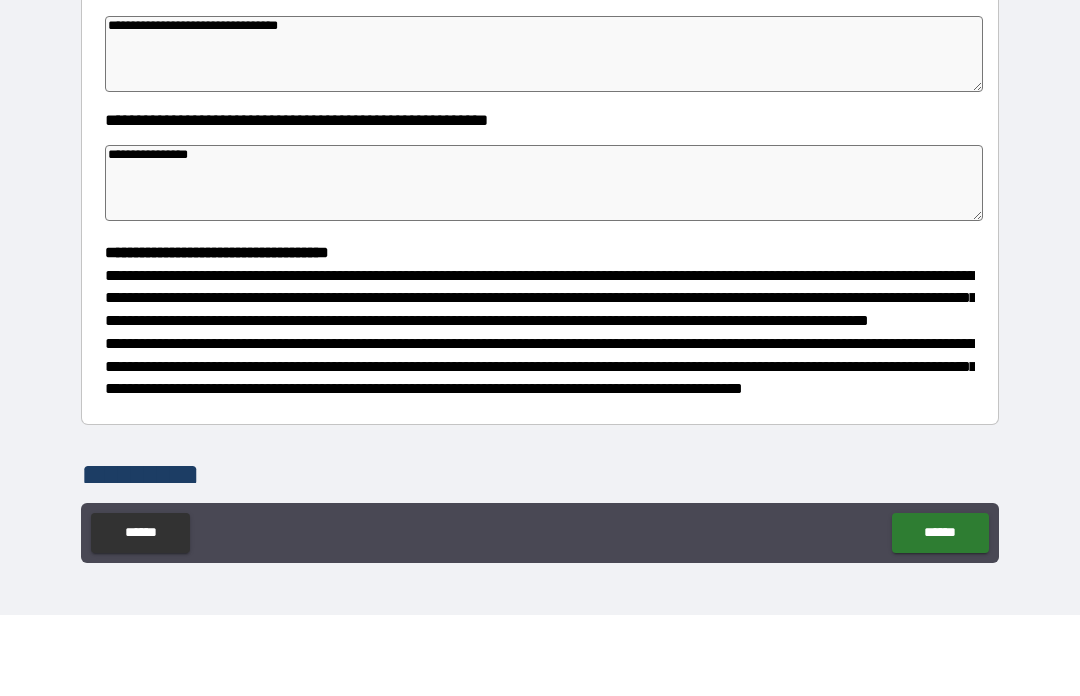 click on "**********" at bounding box center (540, 334) 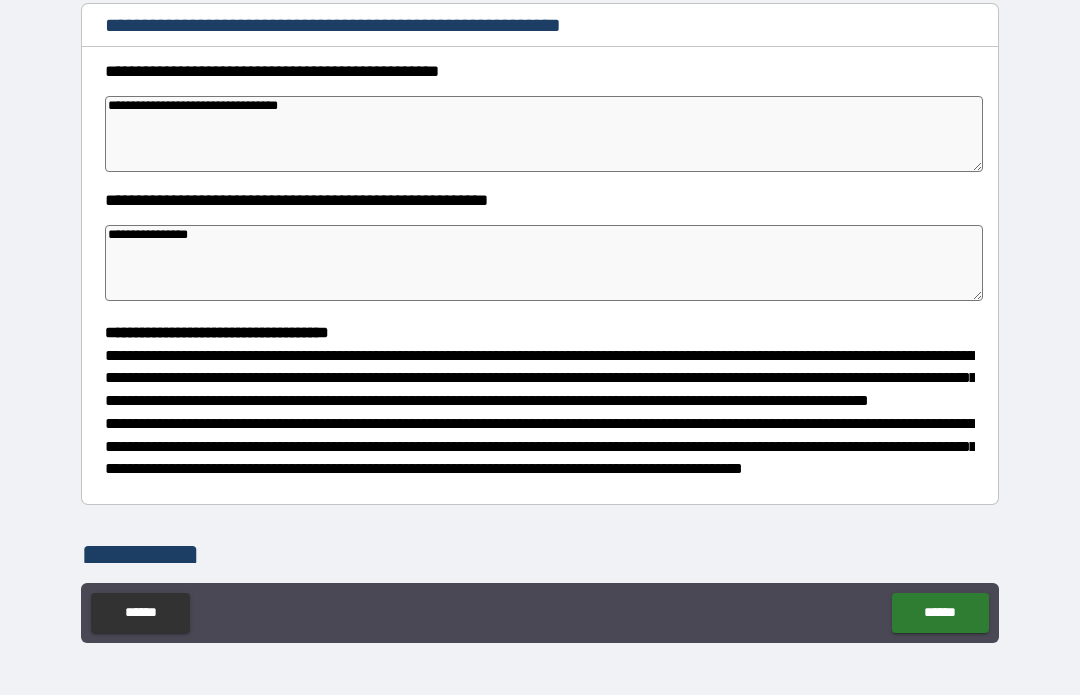 click on "******" at bounding box center [940, 614] 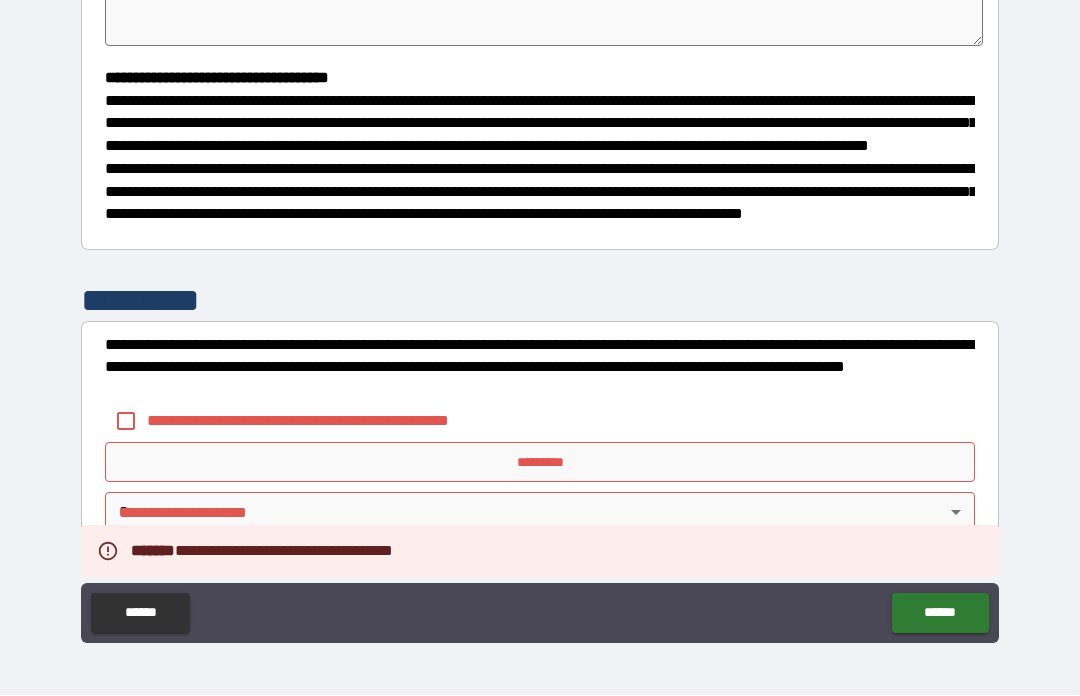 scroll, scrollTop: 531, scrollLeft: 0, axis: vertical 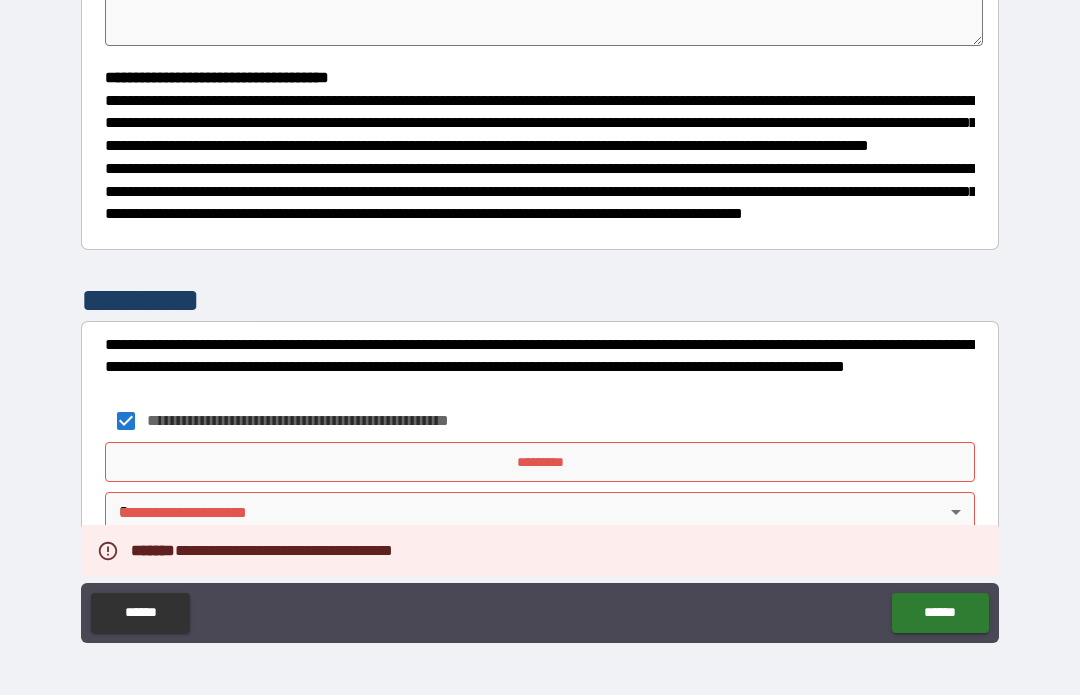 click on "*********" at bounding box center [540, 463] 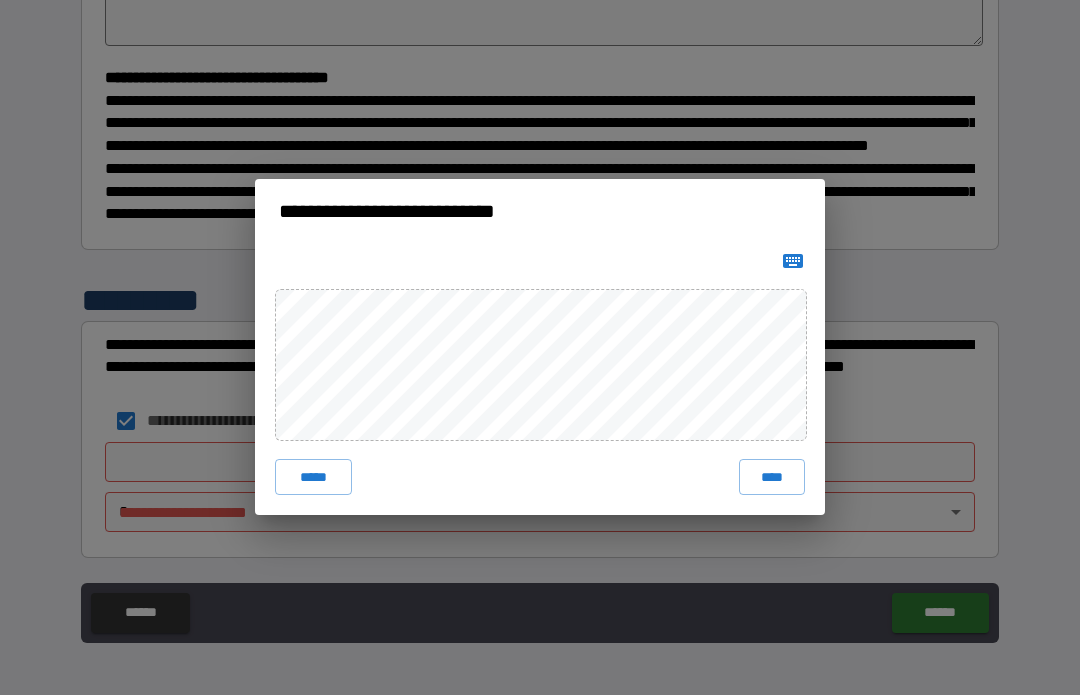 click on "****" at bounding box center [772, 478] 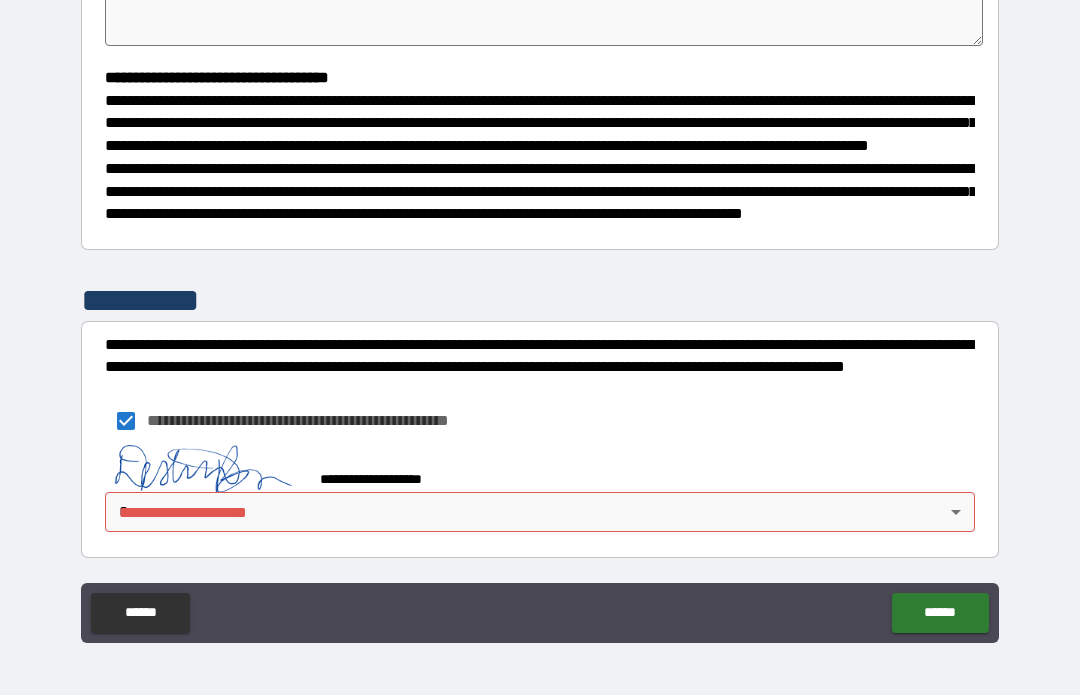 scroll, scrollTop: 521, scrollLeft: 0, axis: vertical 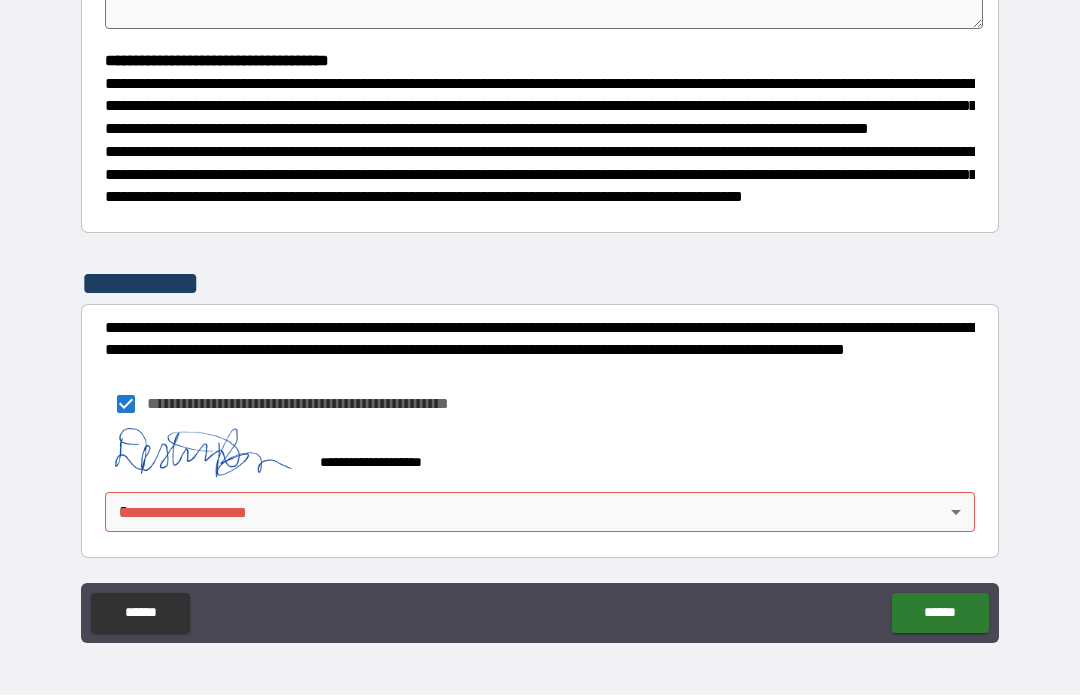 click on "**********" at bounding box center (540, 313) 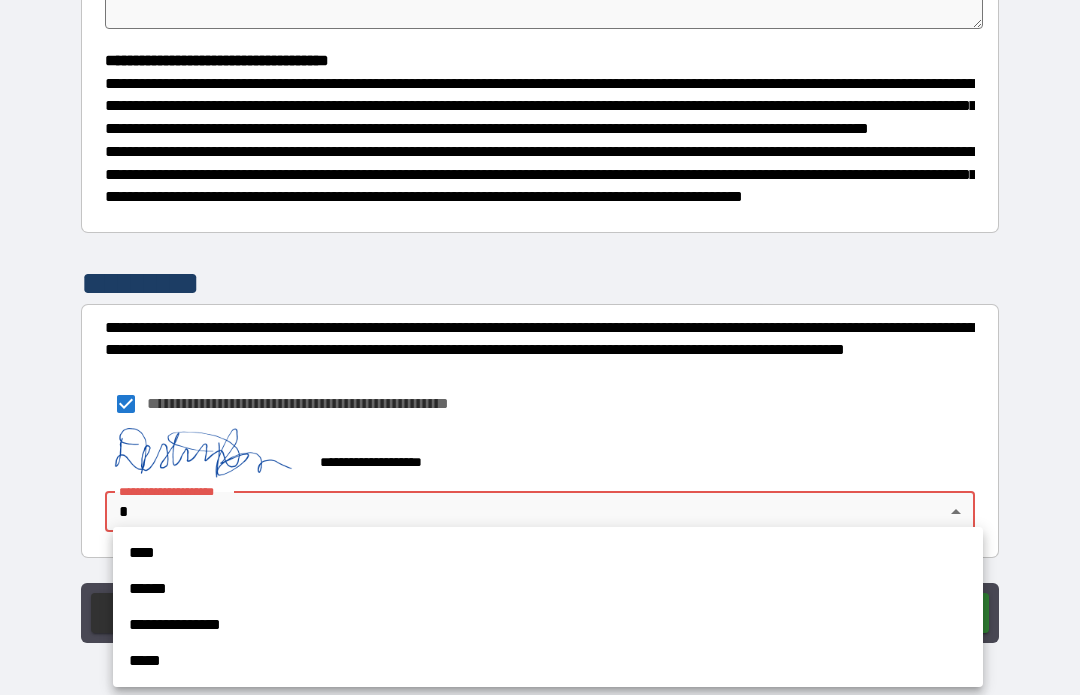 click on "****" at bounding box center (548, 554) 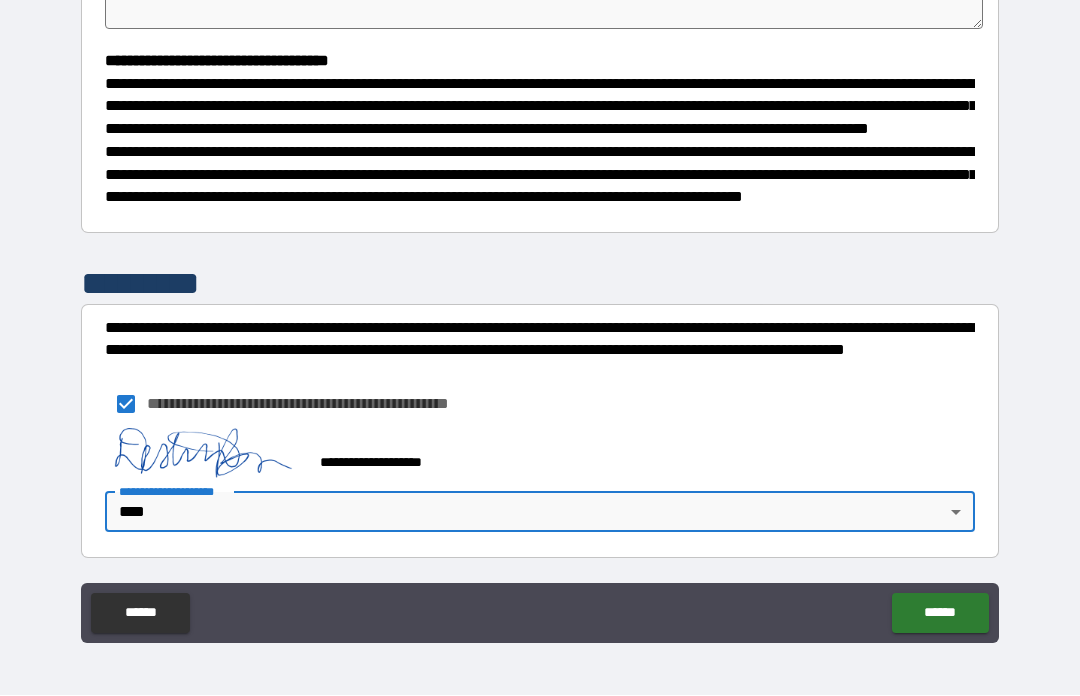 click on "**********" at bounding box center (540, 313) 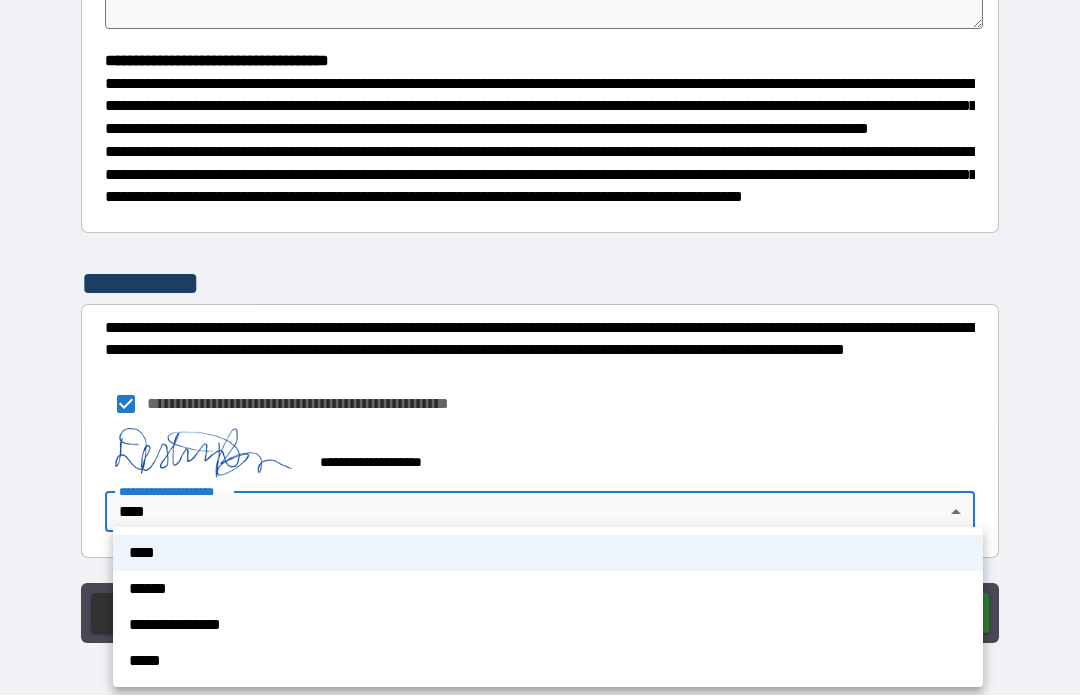 click on "**********" at bounding box center [548, 626] 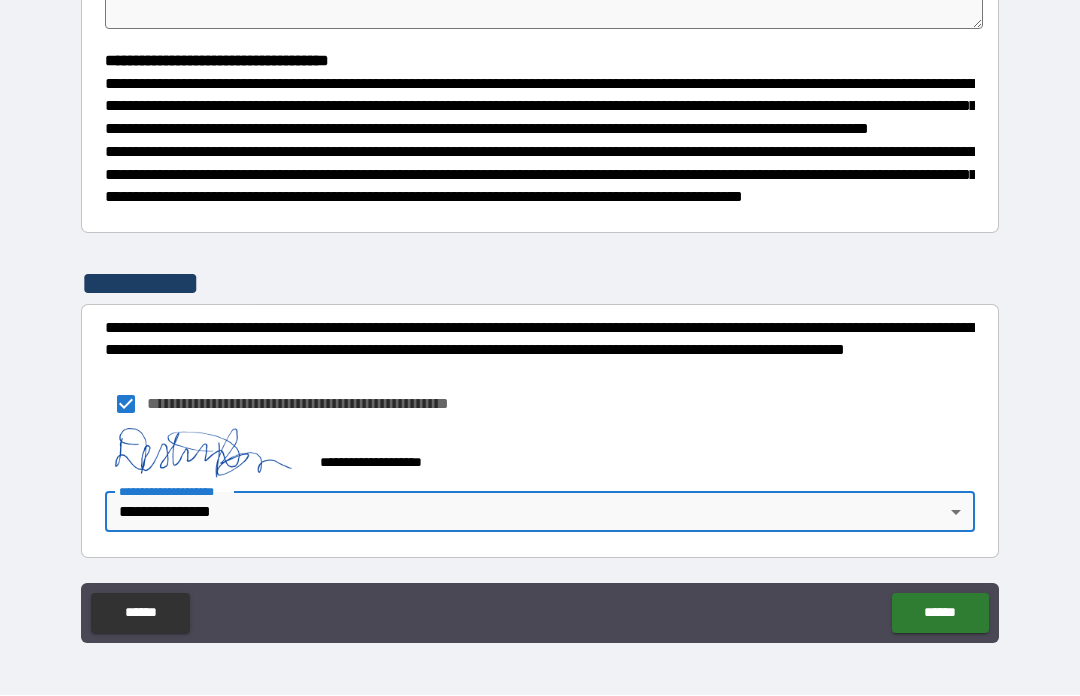 click on "******" at bounding box center (940, 614) 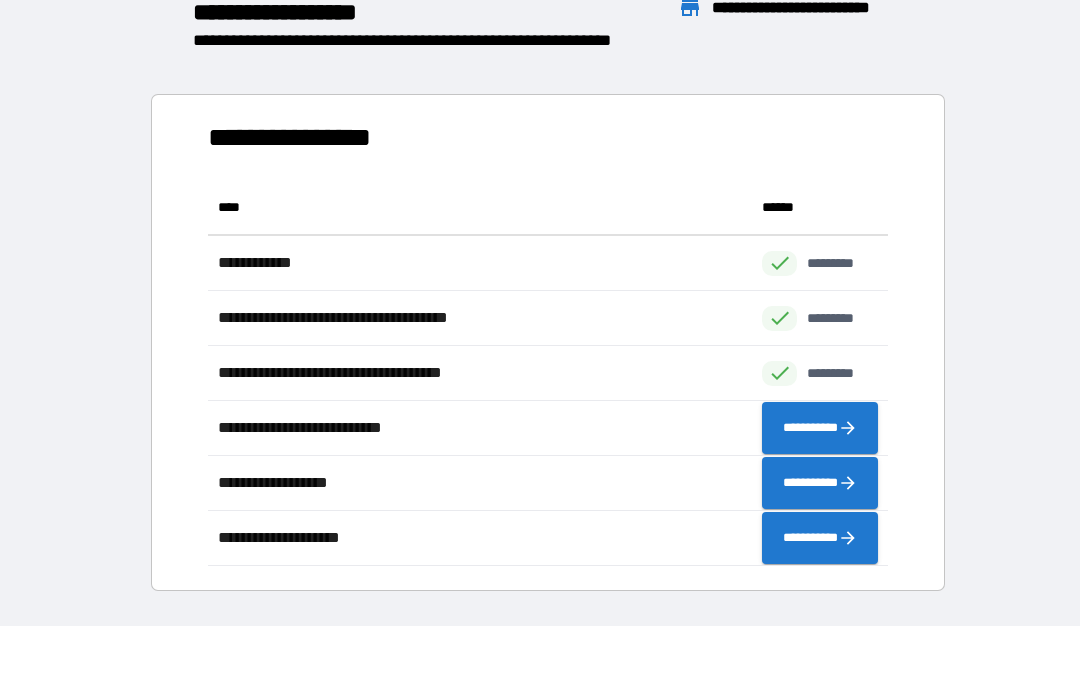 scroll, scrollTop: 1, scrollLeft: 1, axis: both 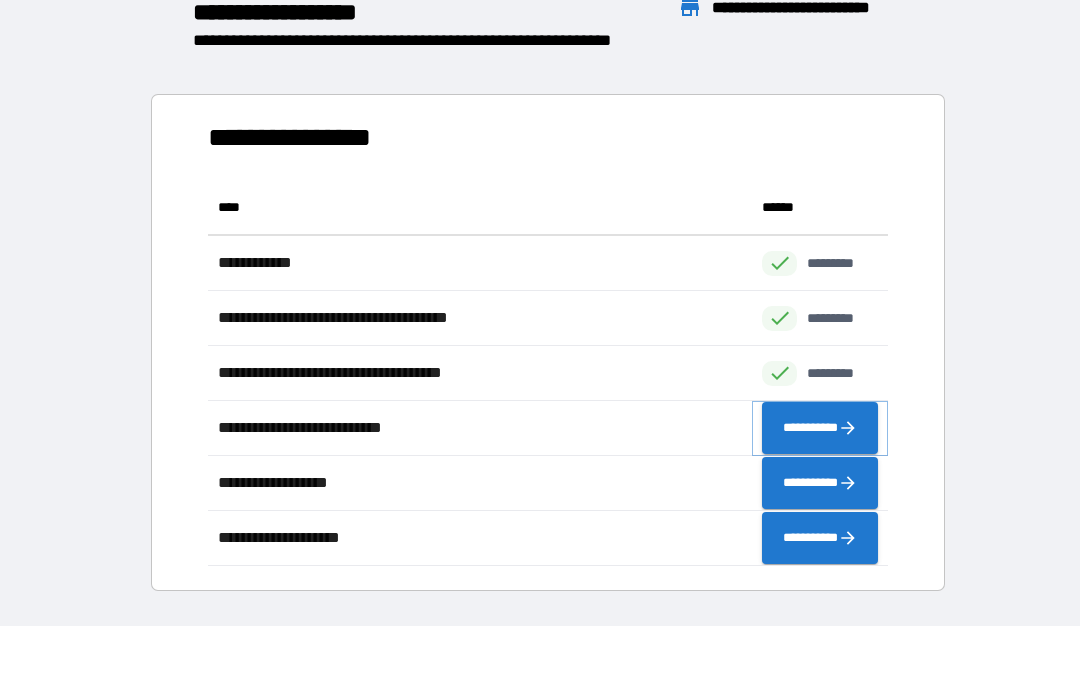 click on "**********" at bounding box center [820, 429] 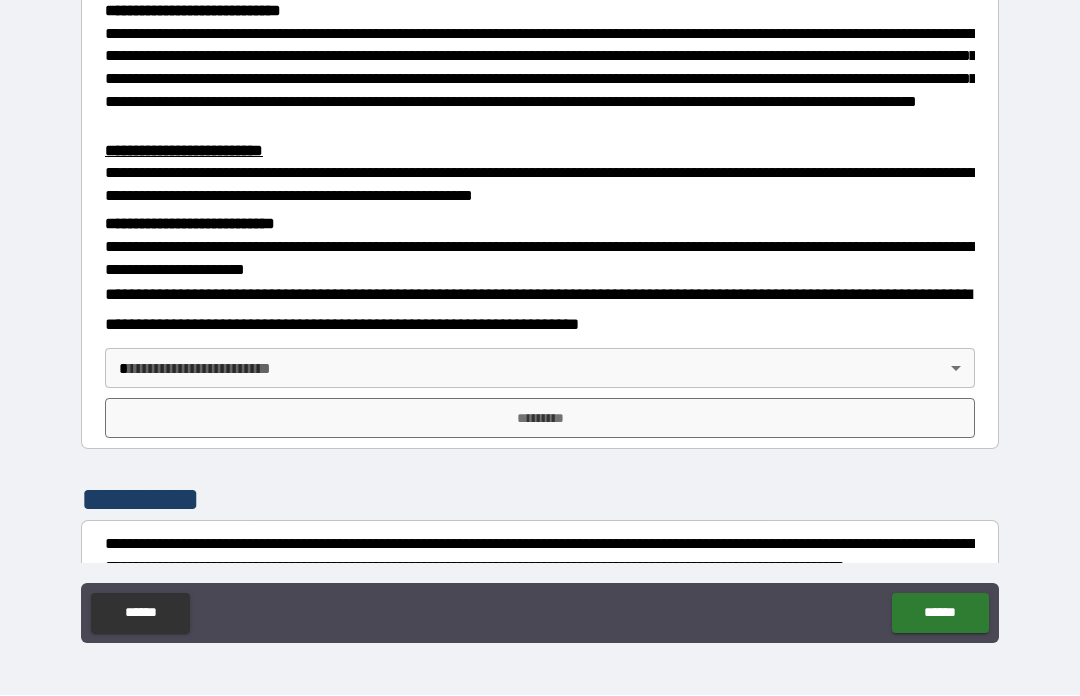 scroll, scrollTop: 460, scrollLeft: 0, axis: vertical 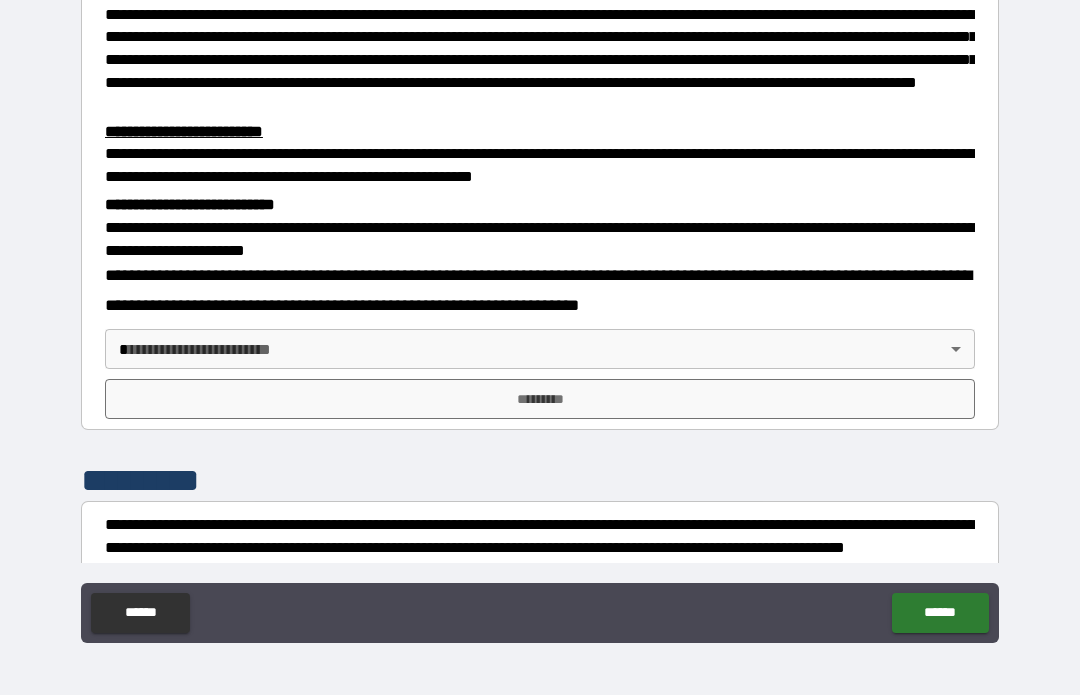 click on "**********" at bounding box center (540, 313) 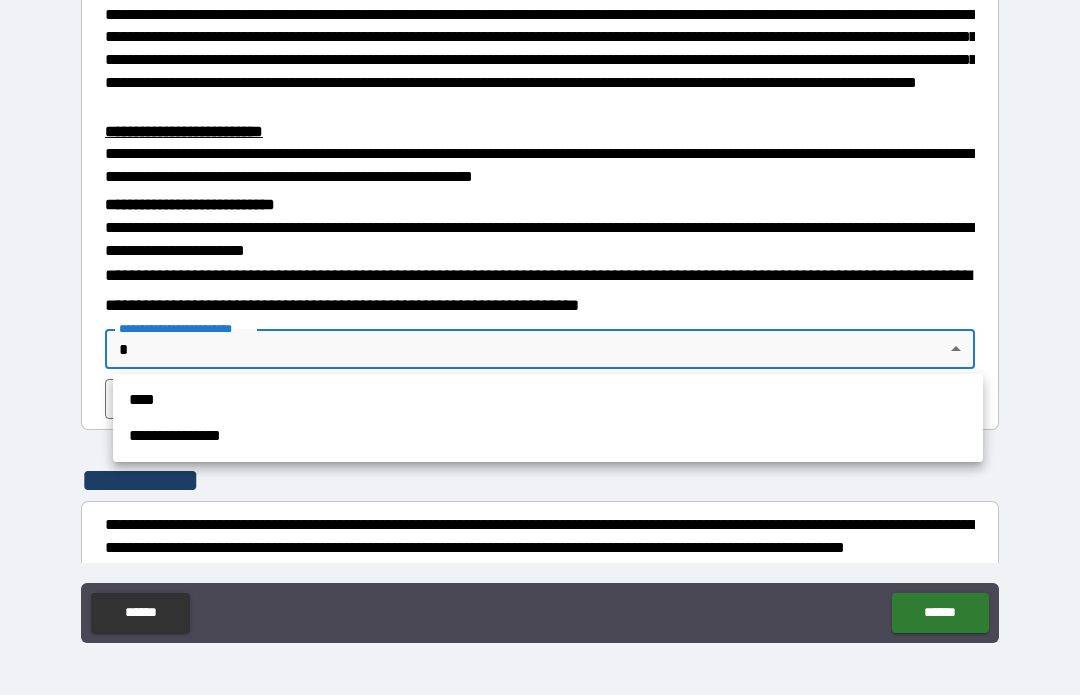 click on "**********" at bounding box center [548, 437] 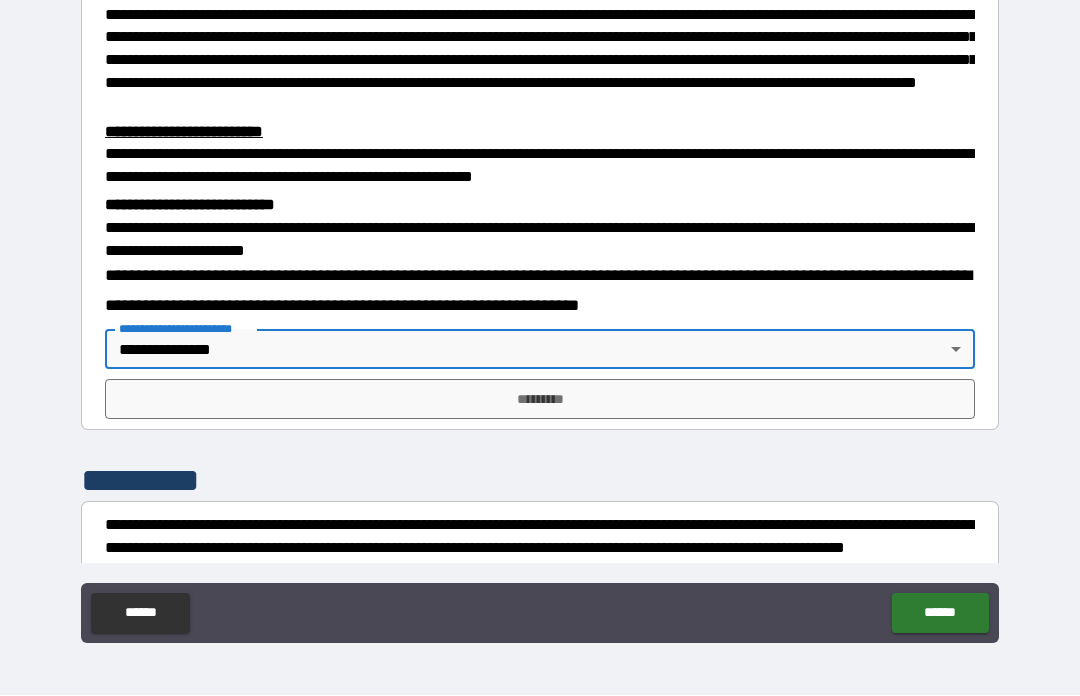 click on "*********" at bounding box center [540, 400] 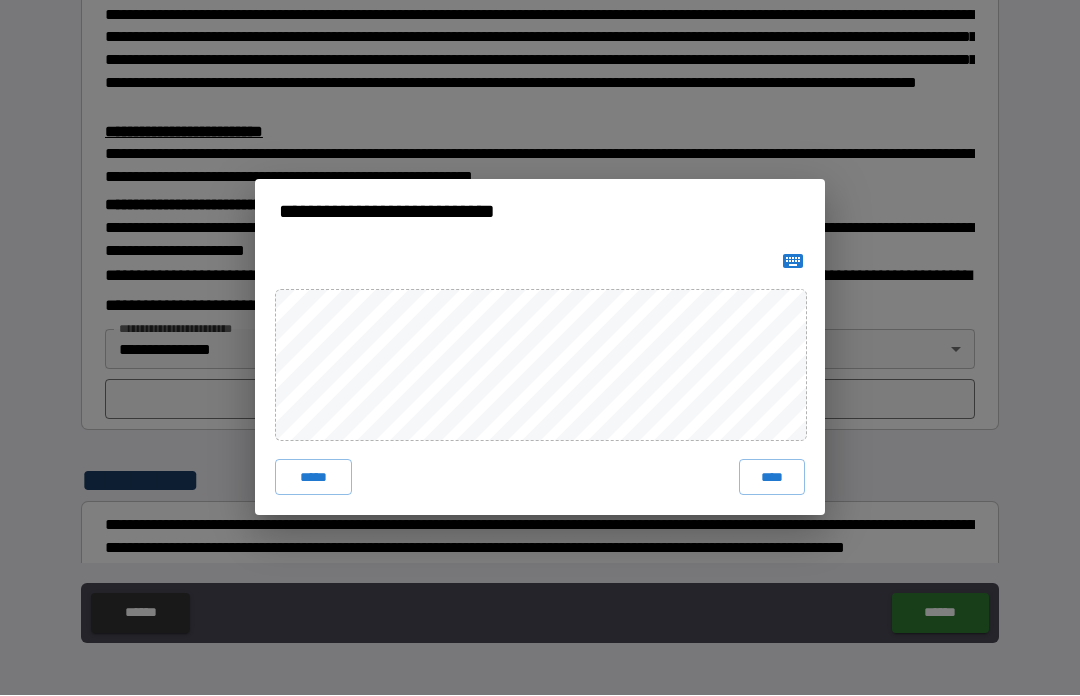 click on "****" at bounding box center [772, 478] 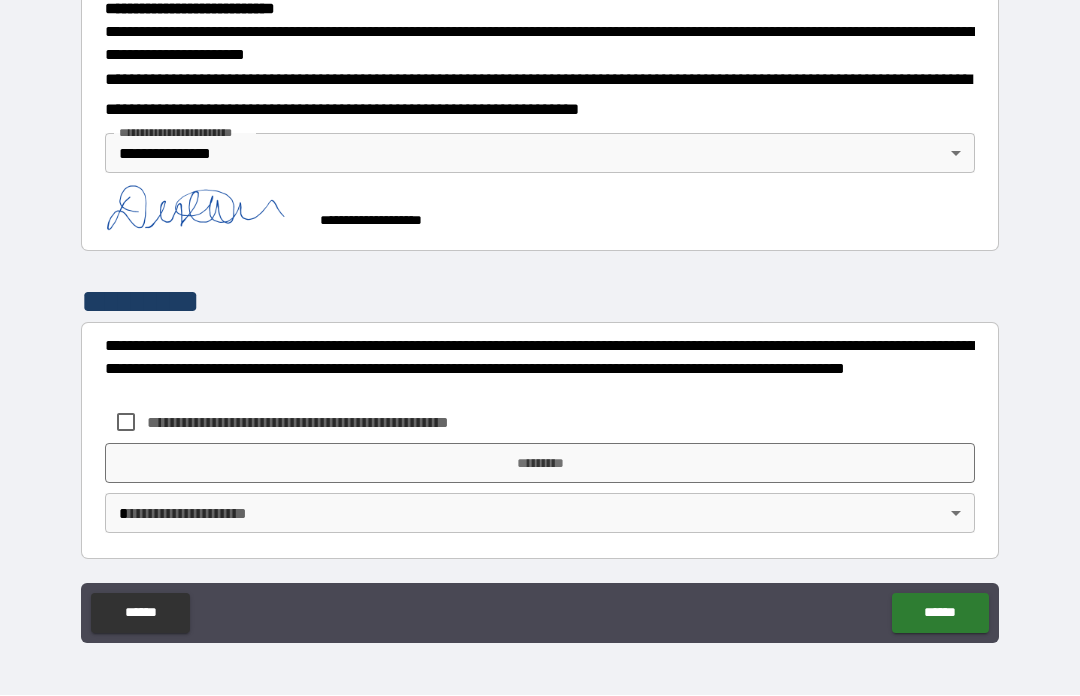 scroll, scrollTop: 655, scrollLeft: 0, axis: vertical 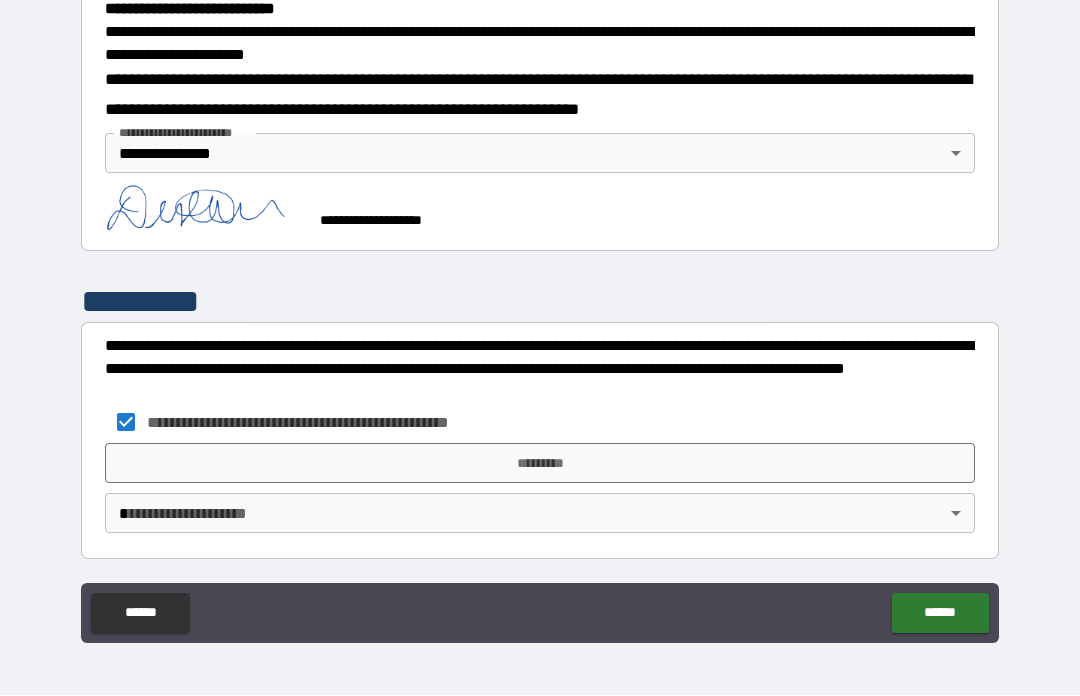 click on "*********" at bounding box center (540, 464) 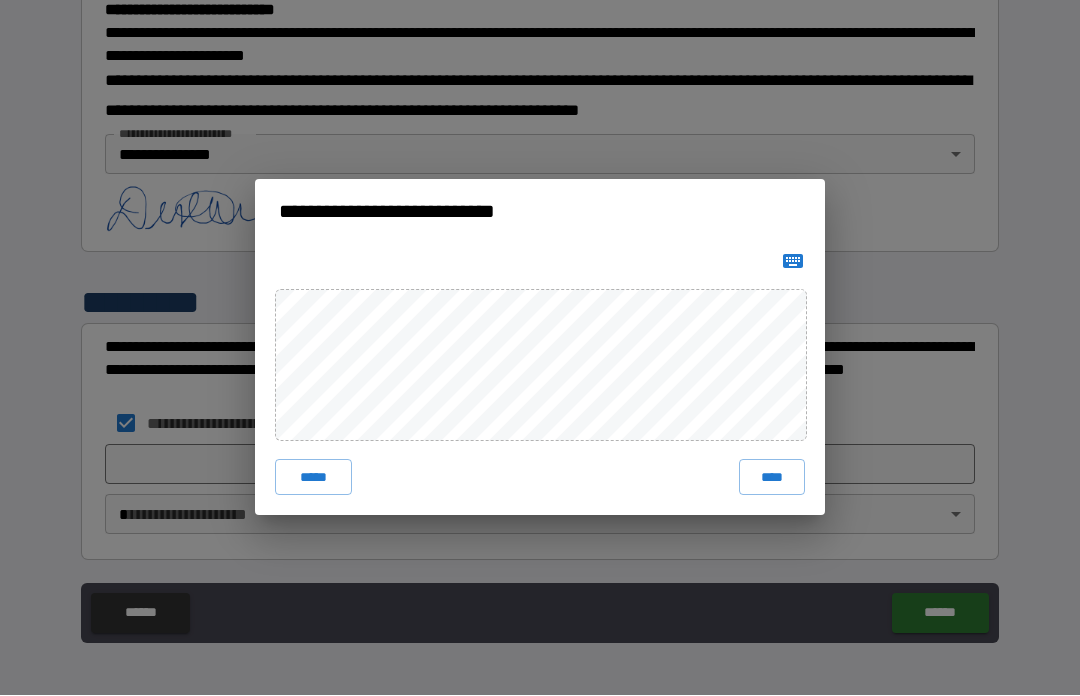 click on "****" at bounding box center [772, 478] 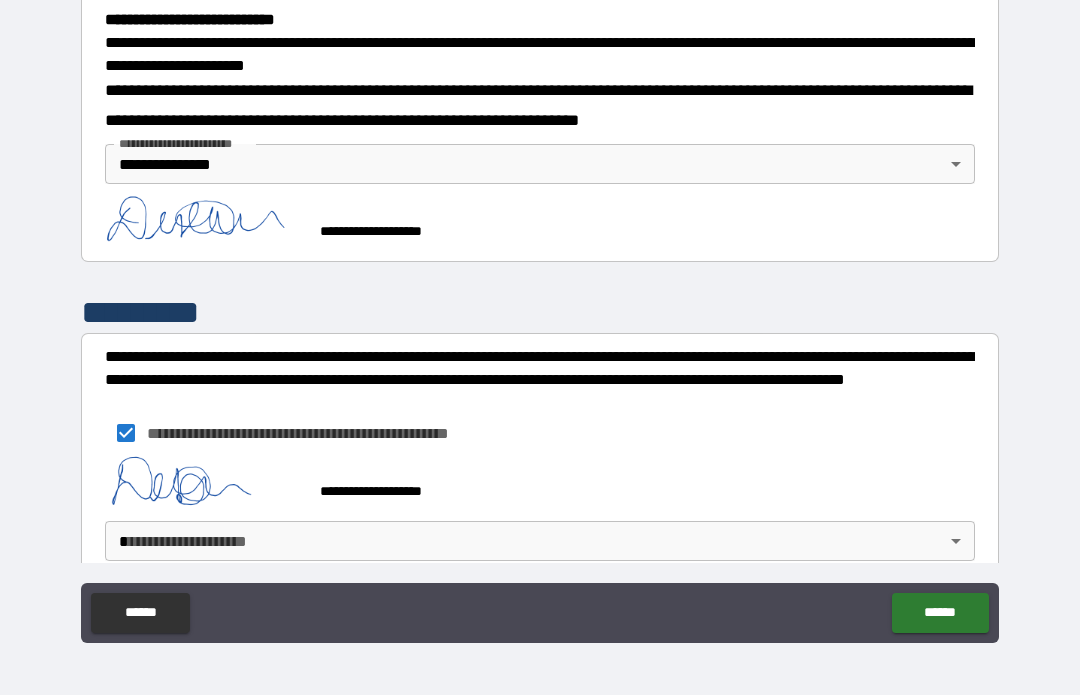 click on "******" at bounding box center [940, 614] 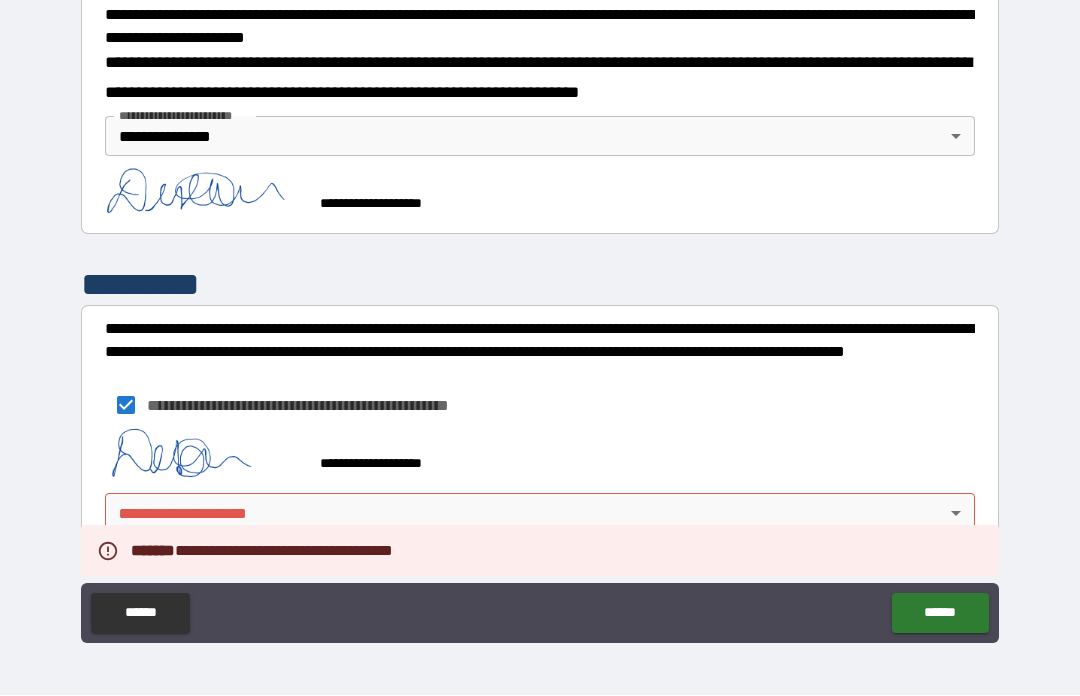 scroll, scrollTop: 672, scrollLeft: 0, axis: vertical 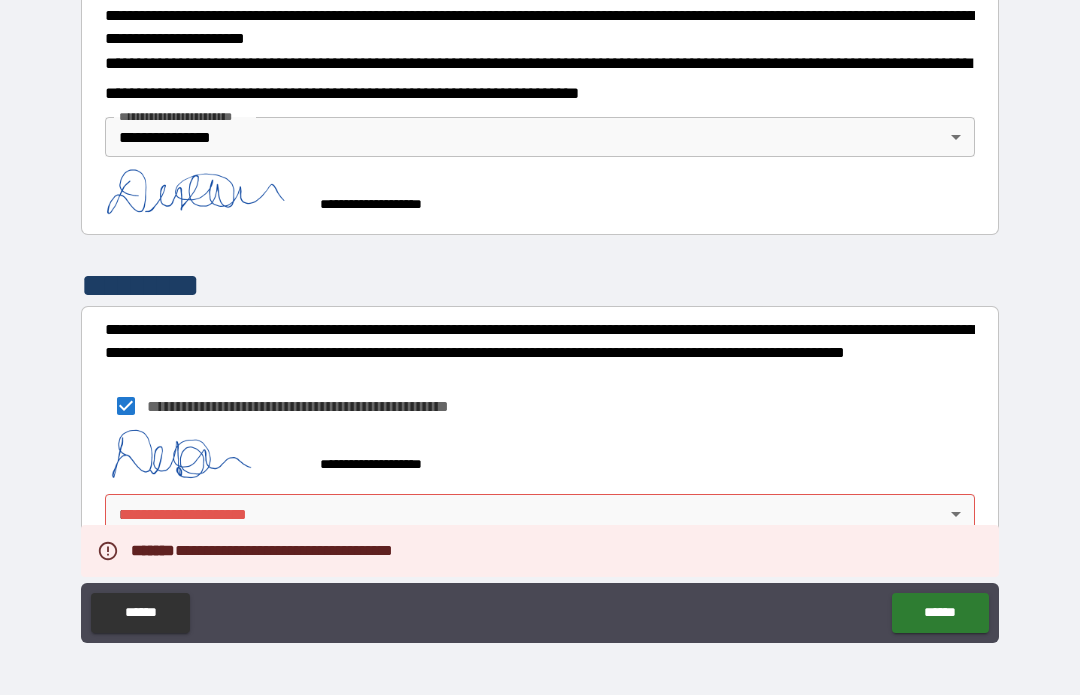 click on "**********" at bounding box center [540, 313] 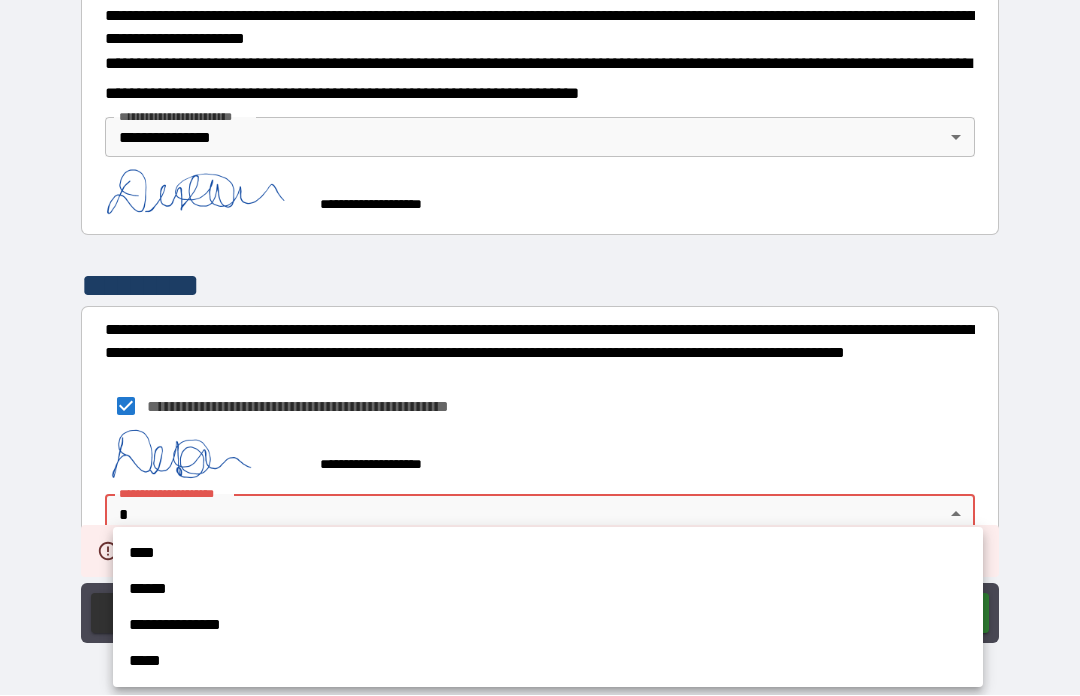 click on "**********" at bounding box center [548, 626] 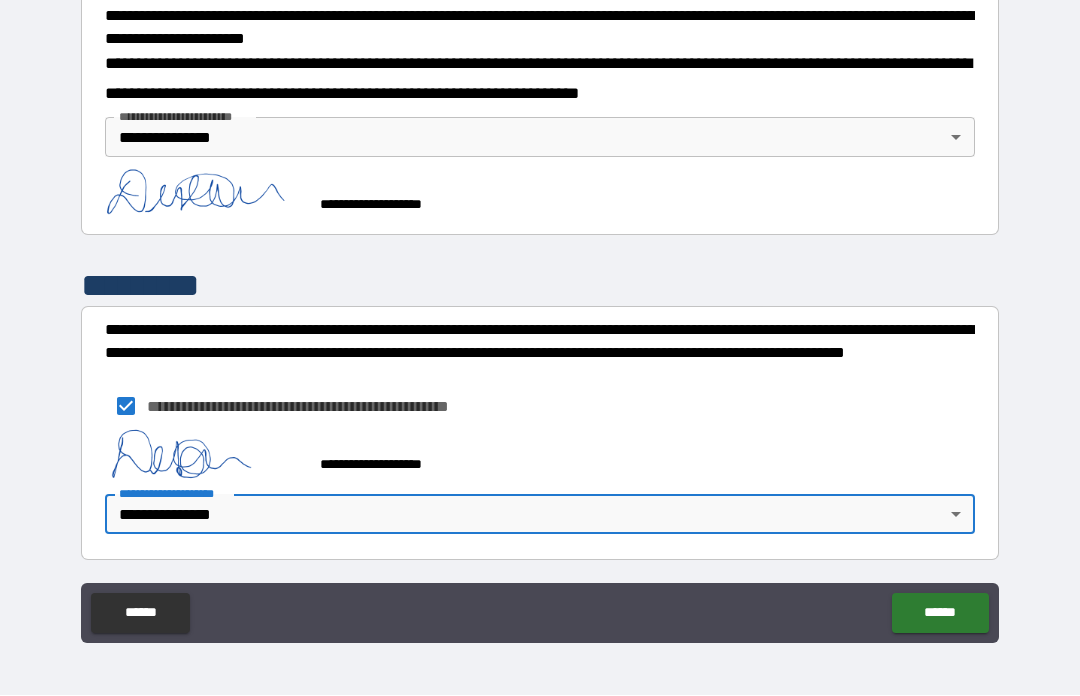 click on "******" at bounding box center [940, 614] 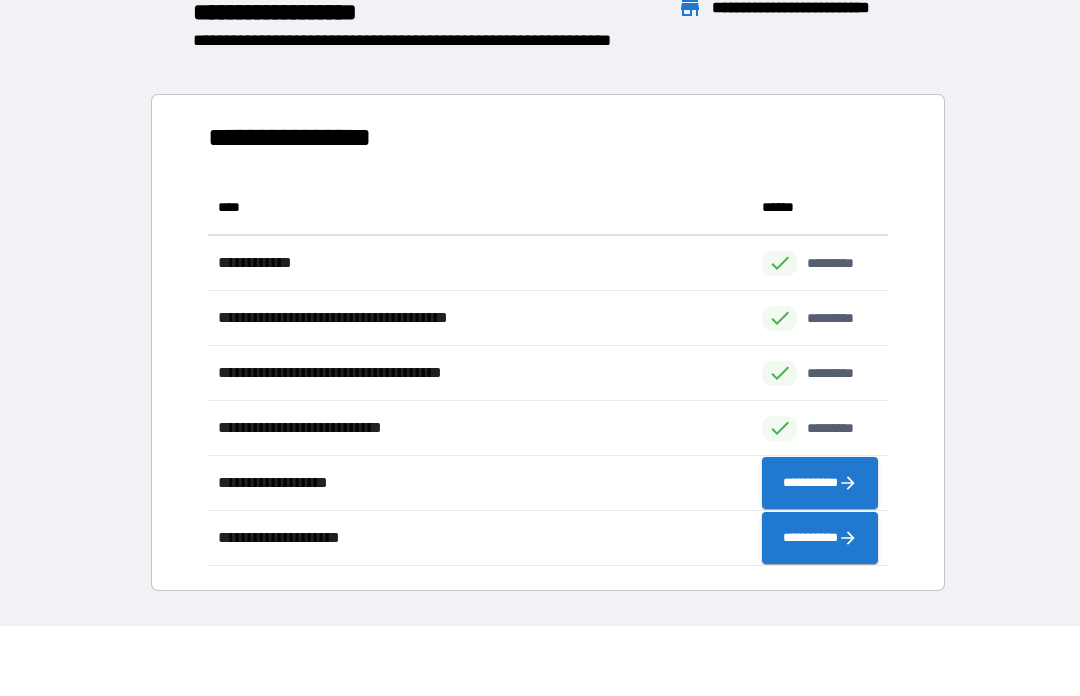 scroll, scrollTop: 1, scrollLeft: 1, axis: both 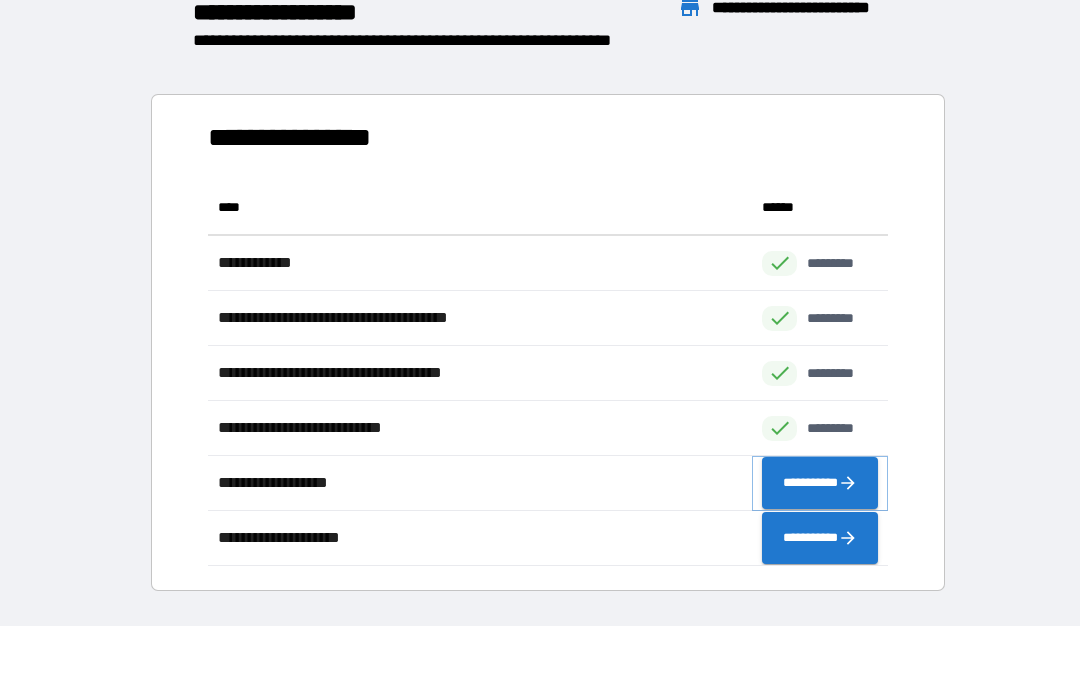 click on "**********" at bounding box center (820, 484) 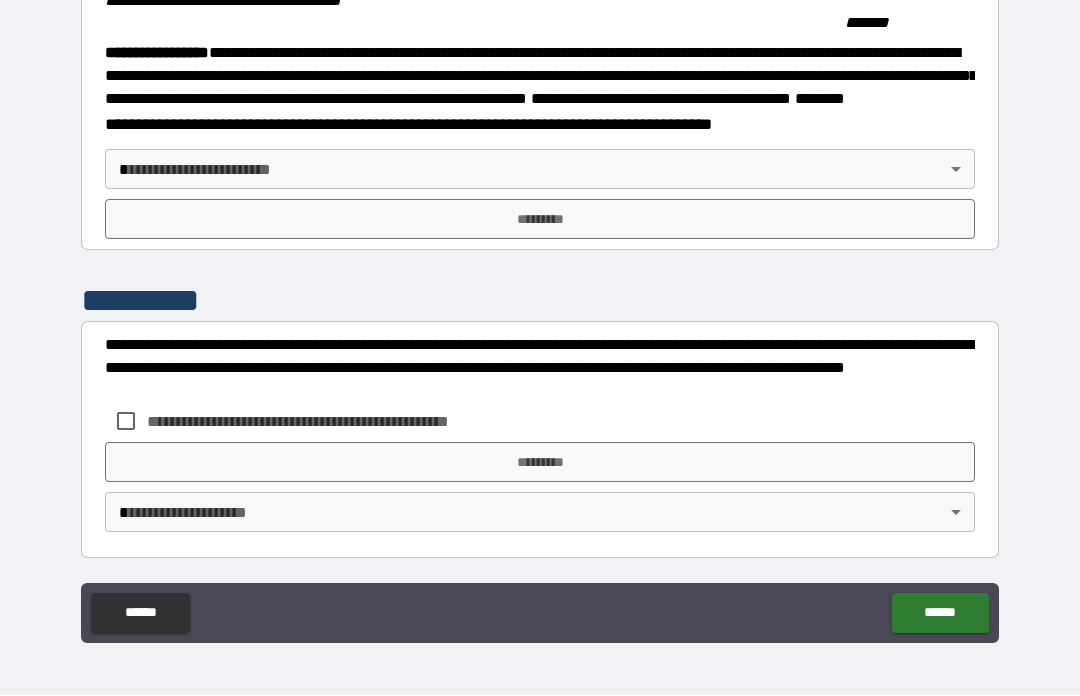 scroll, scrollTop: 2242, scrollLeft: 0, axis: vertical 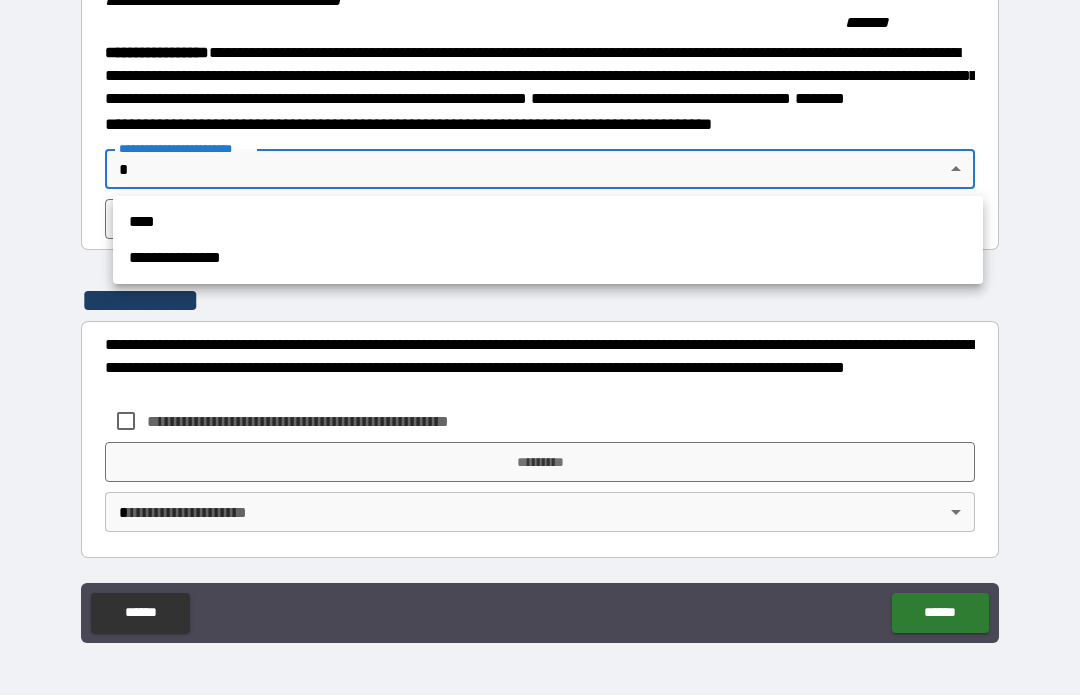 click on "**********" at bounding box center (548, 259) 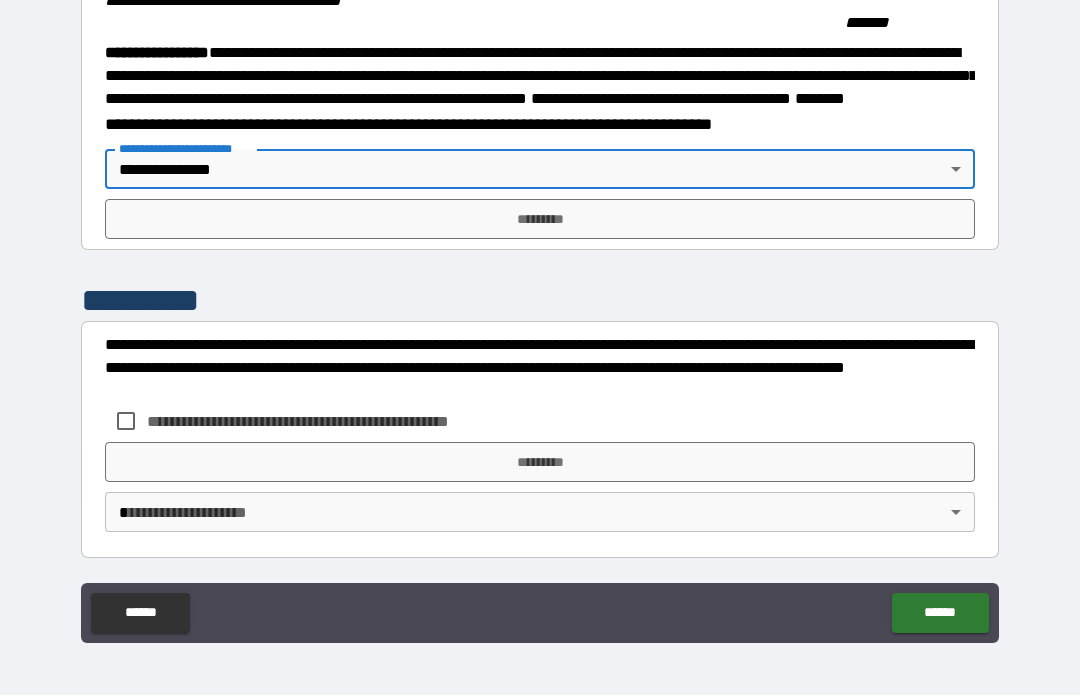 click on "*********" at bounding box center [540, 220] 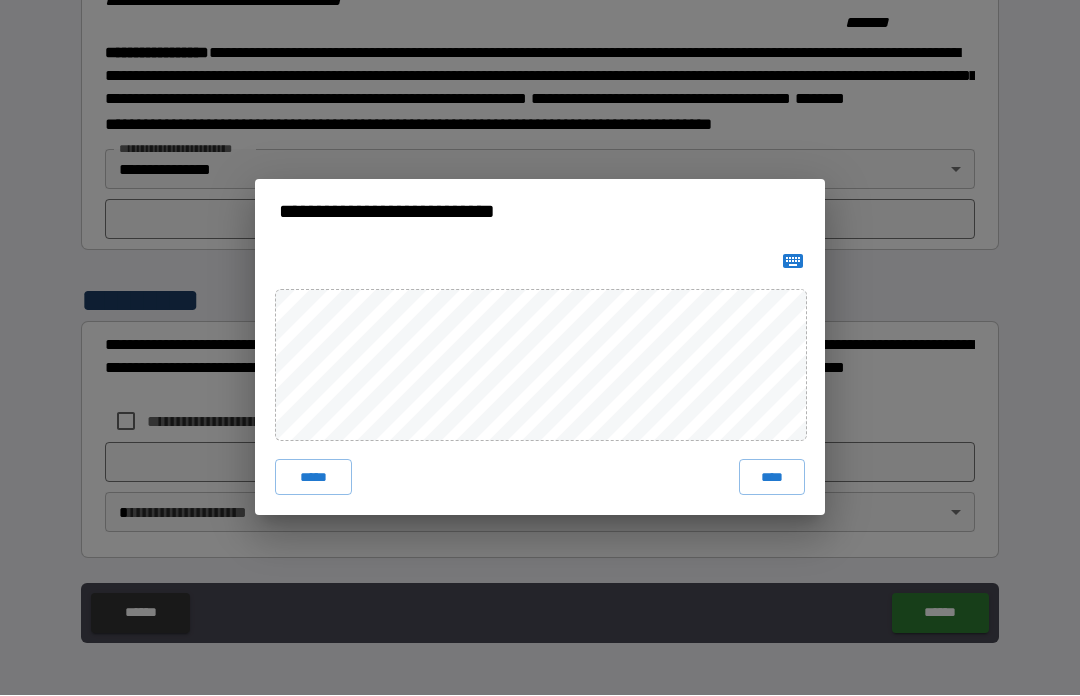 click on "****" at bounding box center [772, 478] 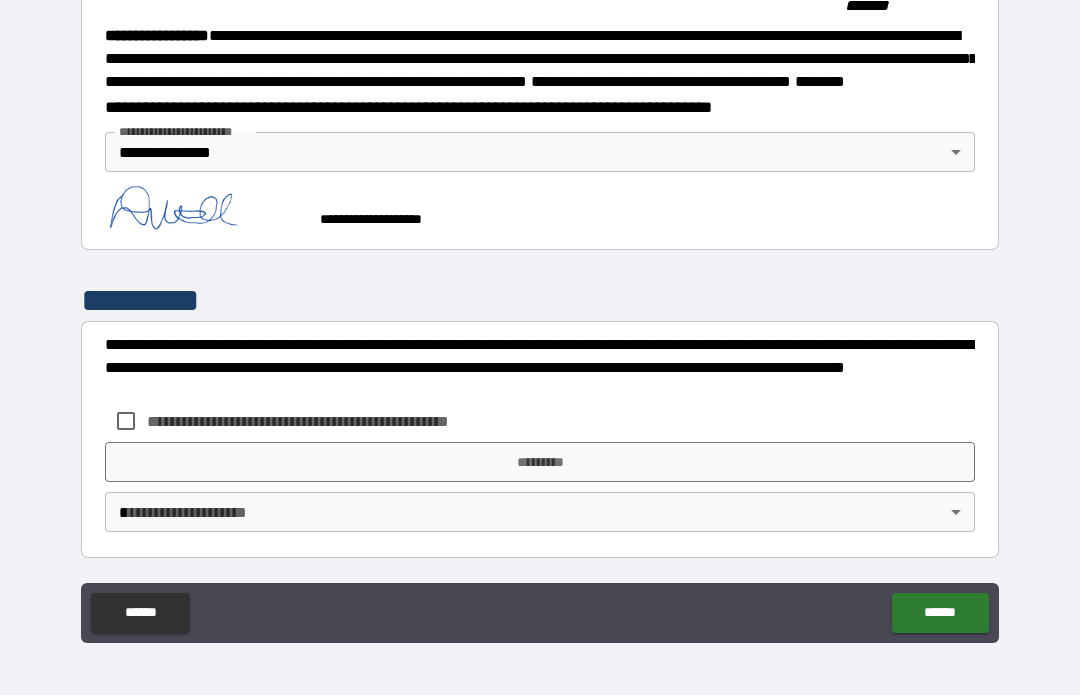 scroll, scrollTop: 2259, scrollLeft: 0, axis: vertical 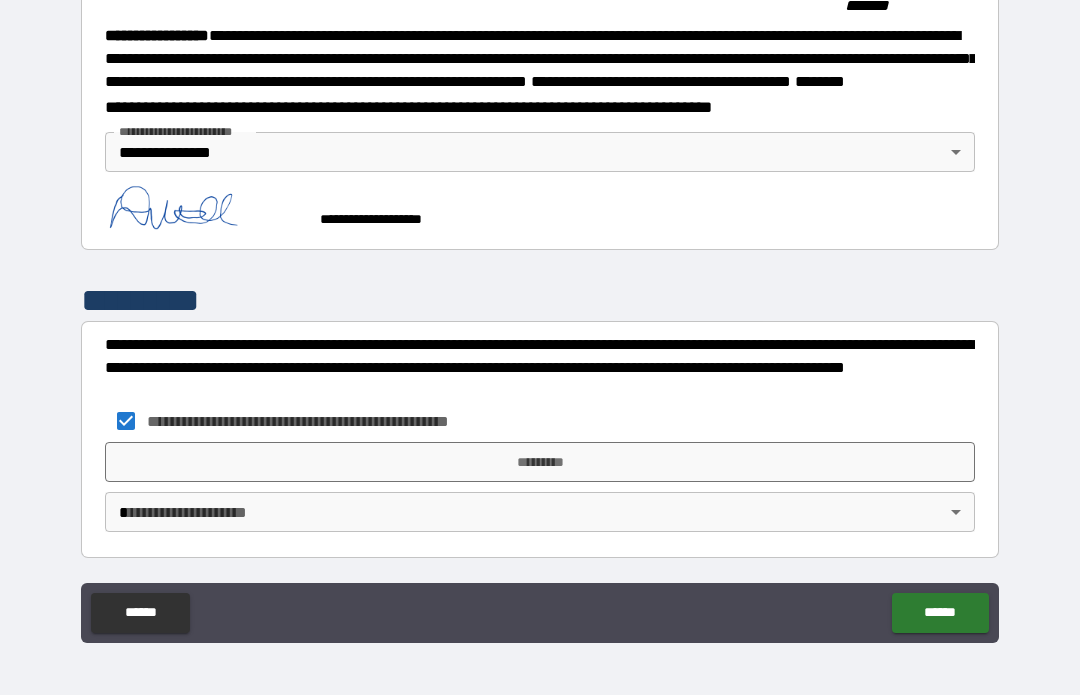 click on "*********" at bounding box center [540, 463] 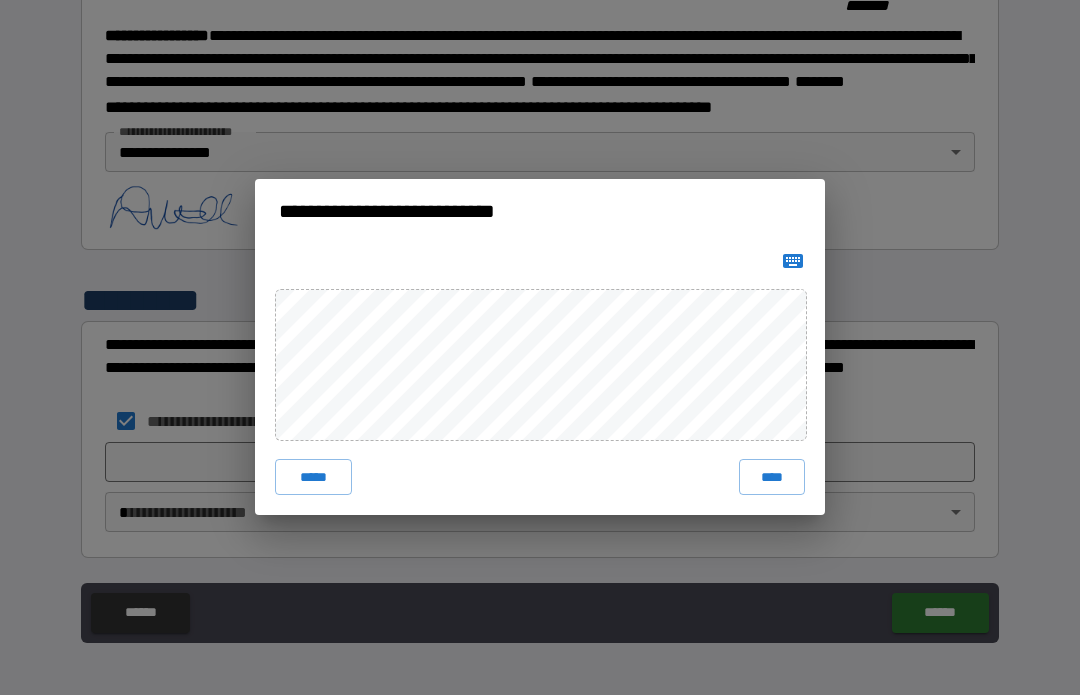 click on "****" at bounding box center [772, 478] 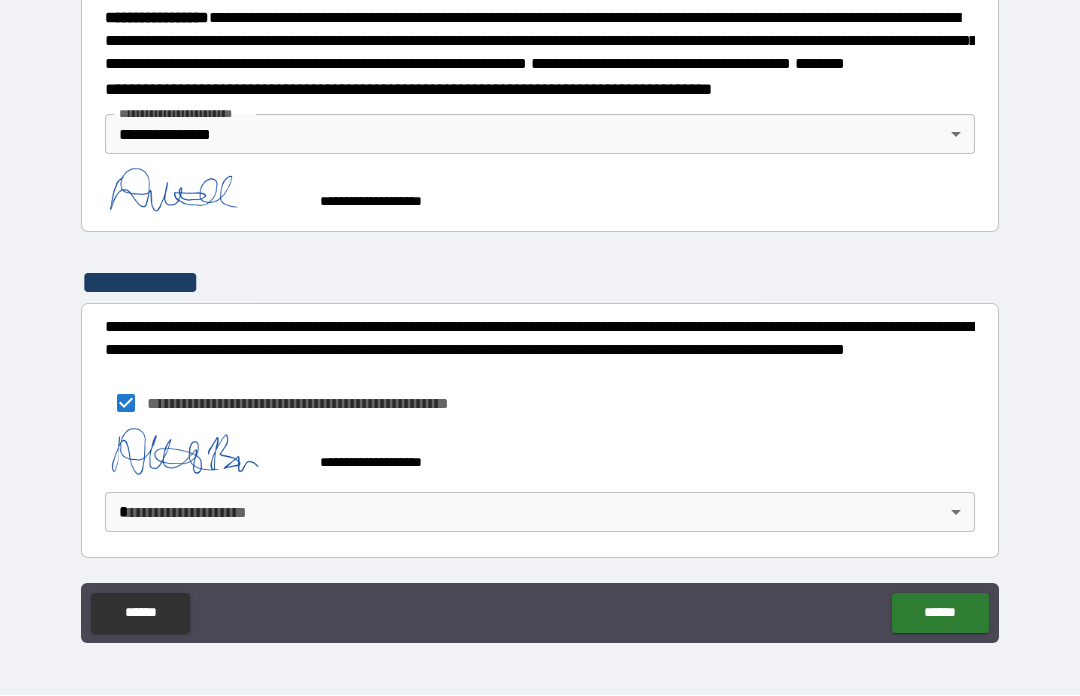 click on "**********" at bounding box center (540, 313) 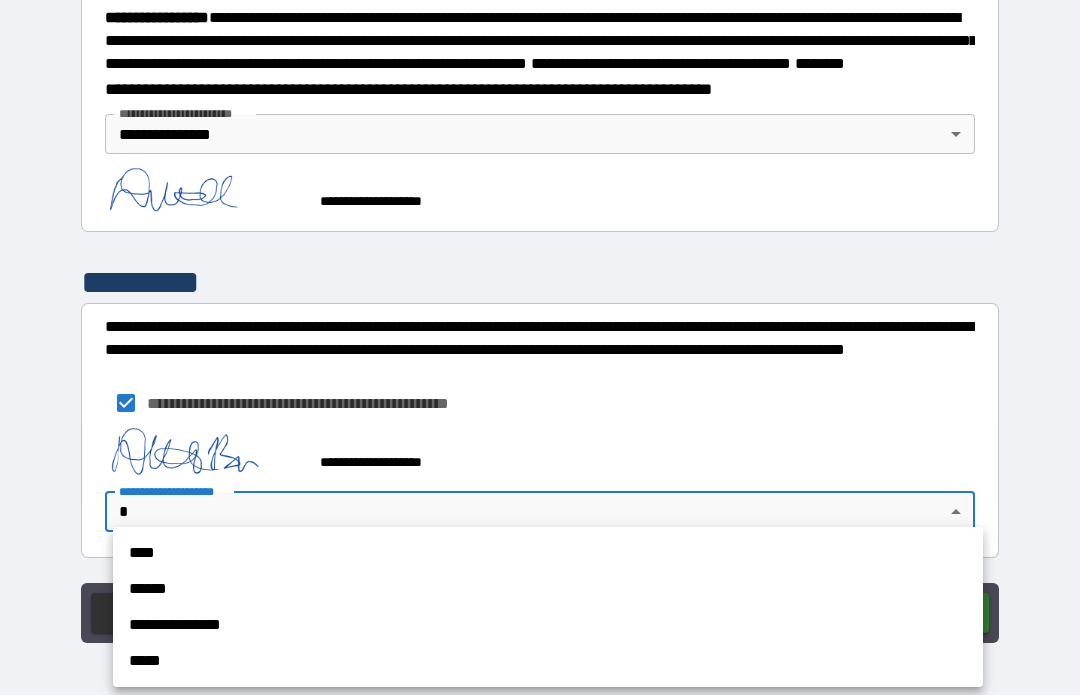 click on "**********" at bounding box center [548, 626] 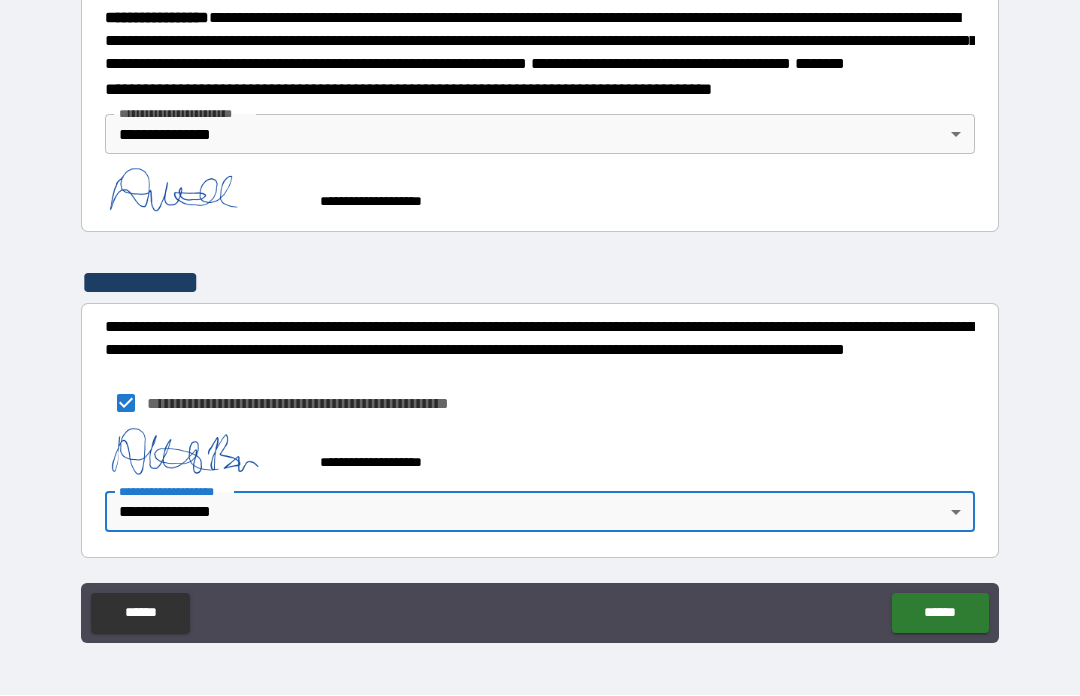 click on "******" at bounding box center (940, 614) 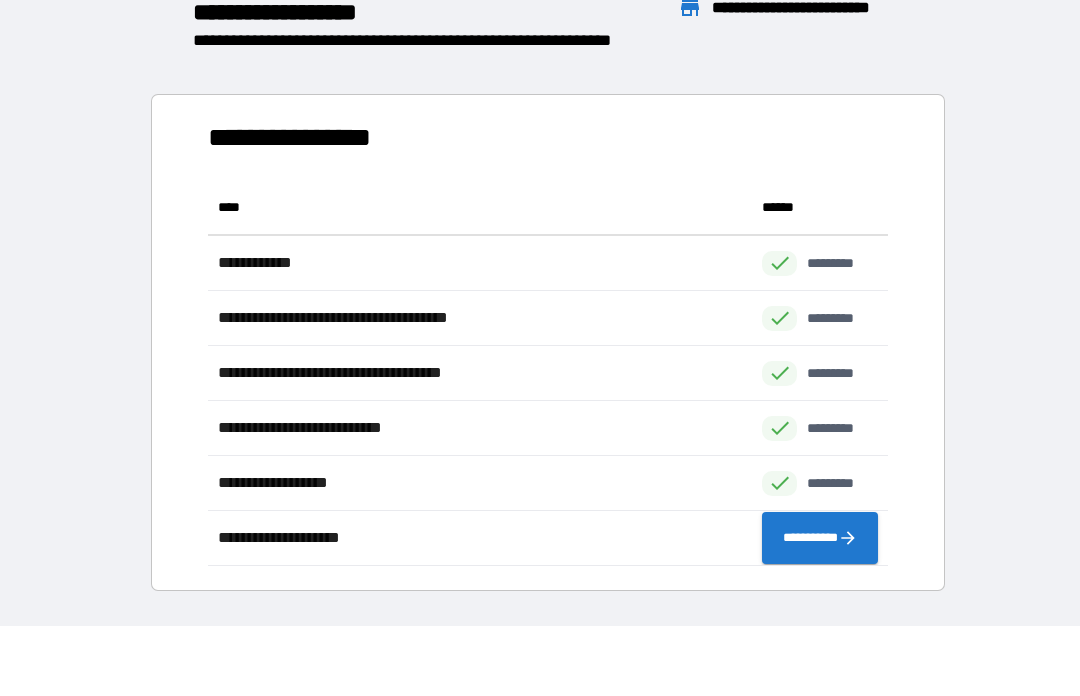 scroll, scrollTop: 386, scrollLeft: 680, axis: both 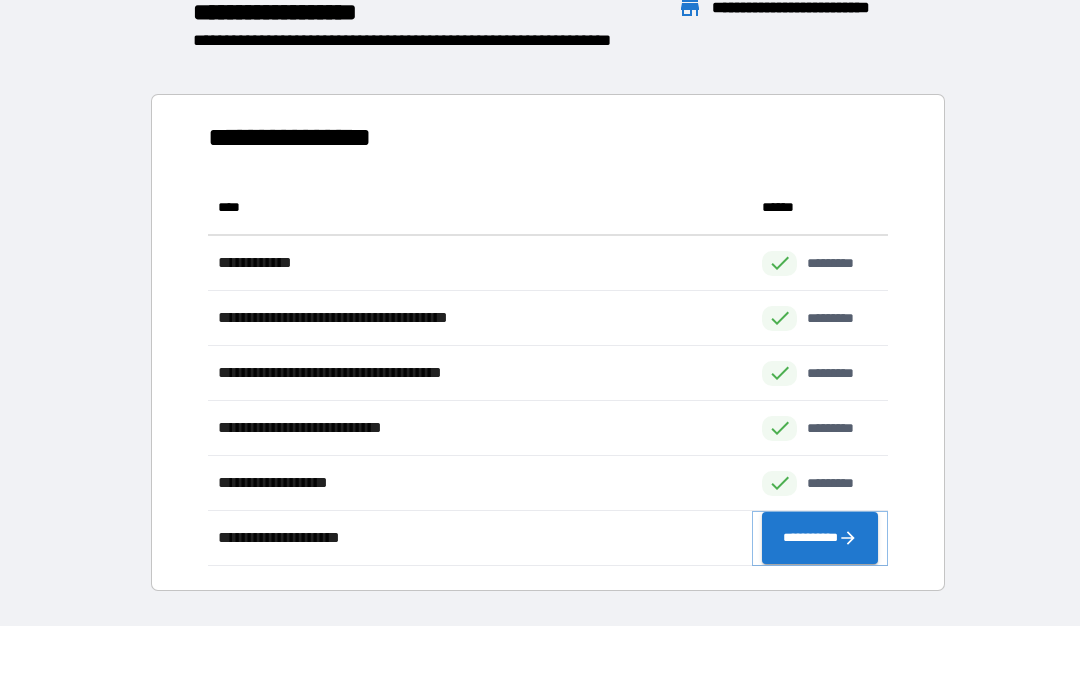 click 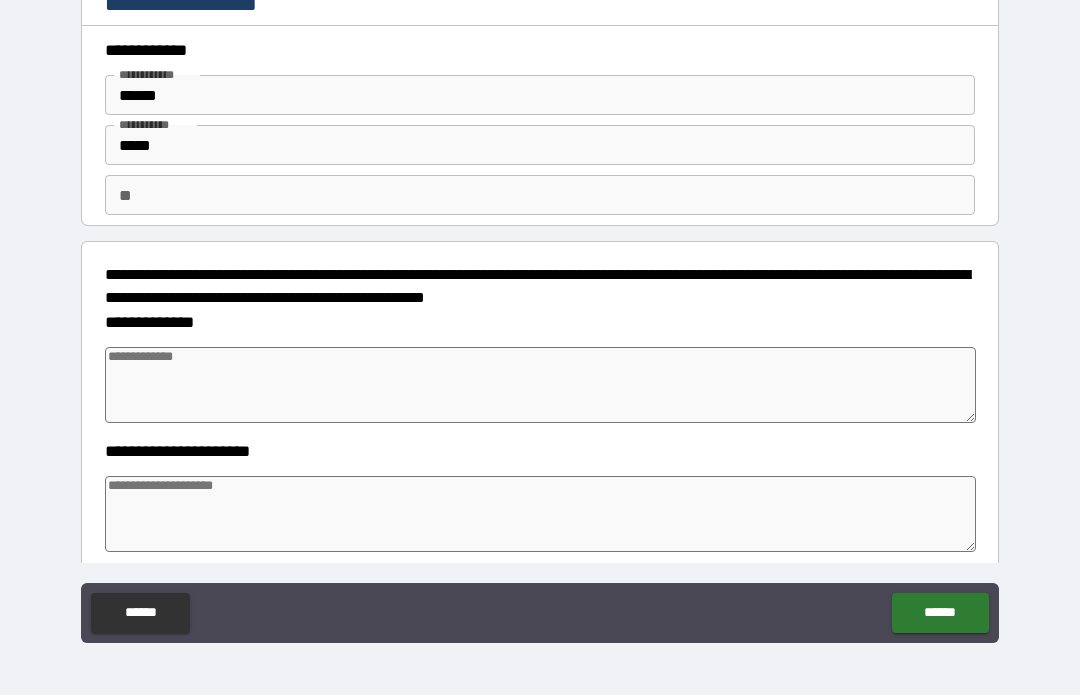 click at bounding box center (540, 386) 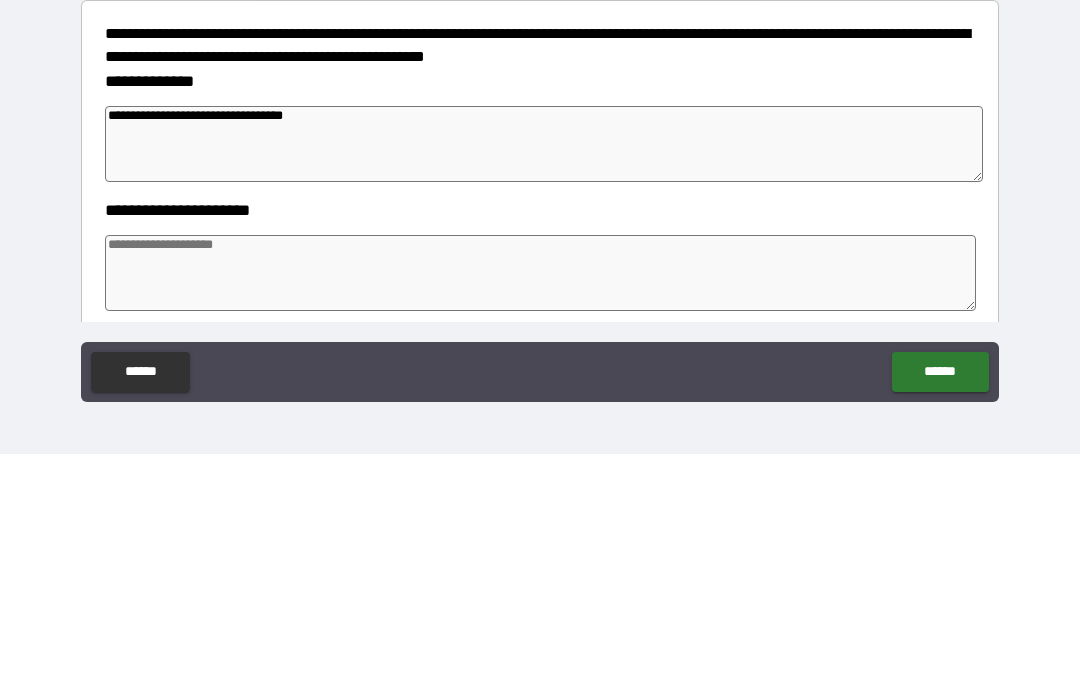 click at bounding box center [540, 515] 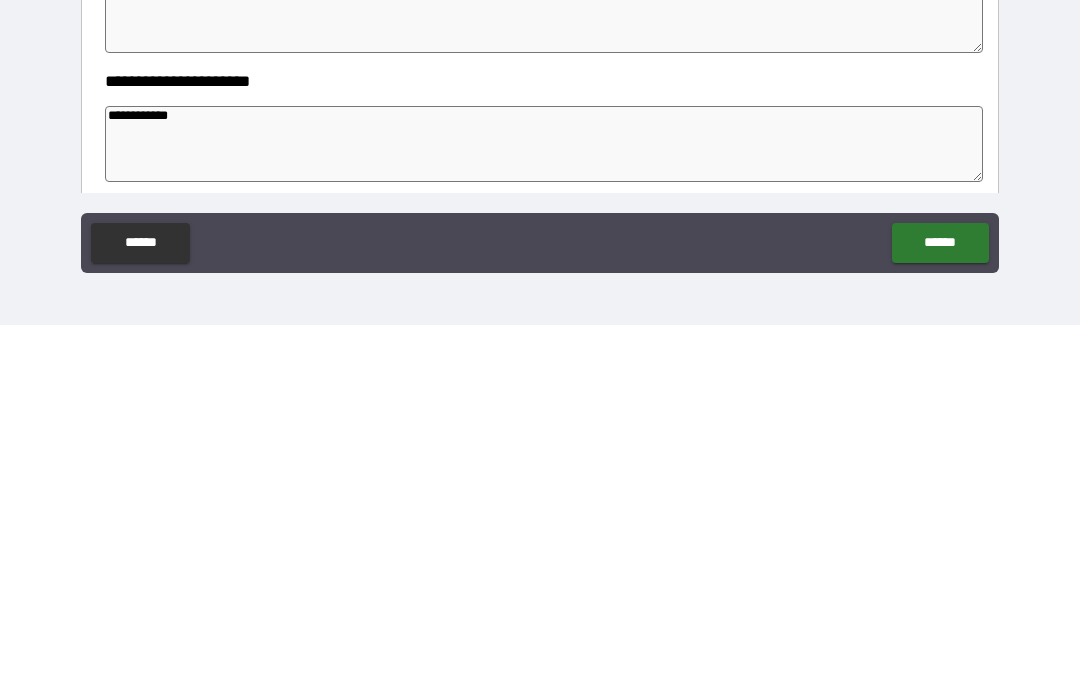 click on "**********" at bounding box center (544, 515) 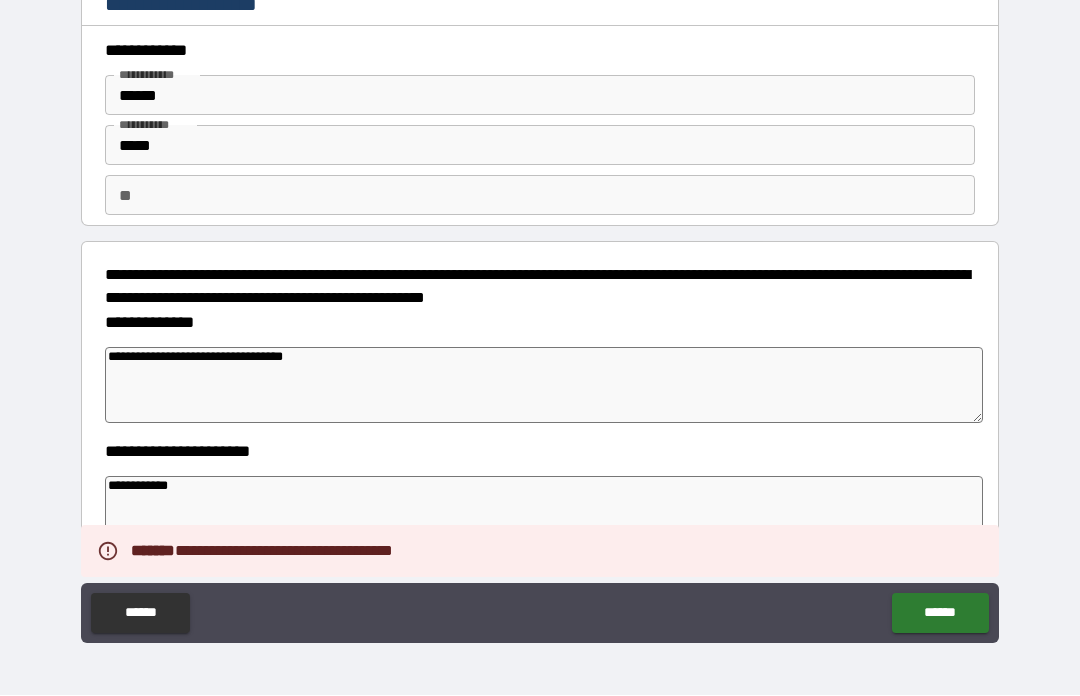 click on "******" at bounding box center [940, 614] 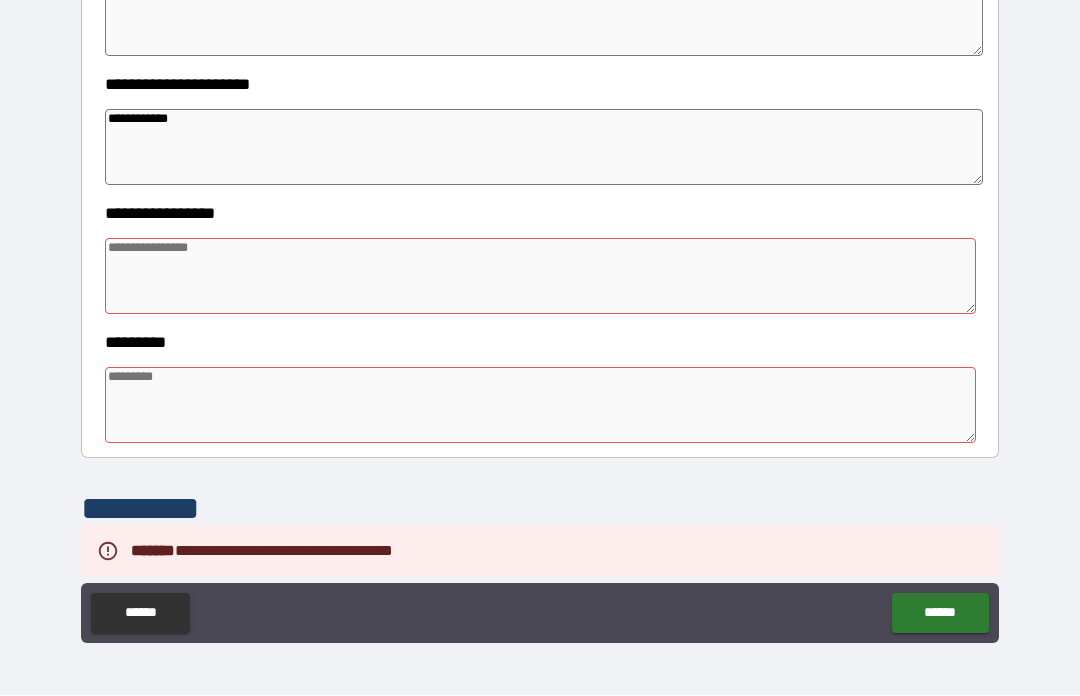 scroll, scrollTop: 293, scrollLeft: 0, axis: vertical 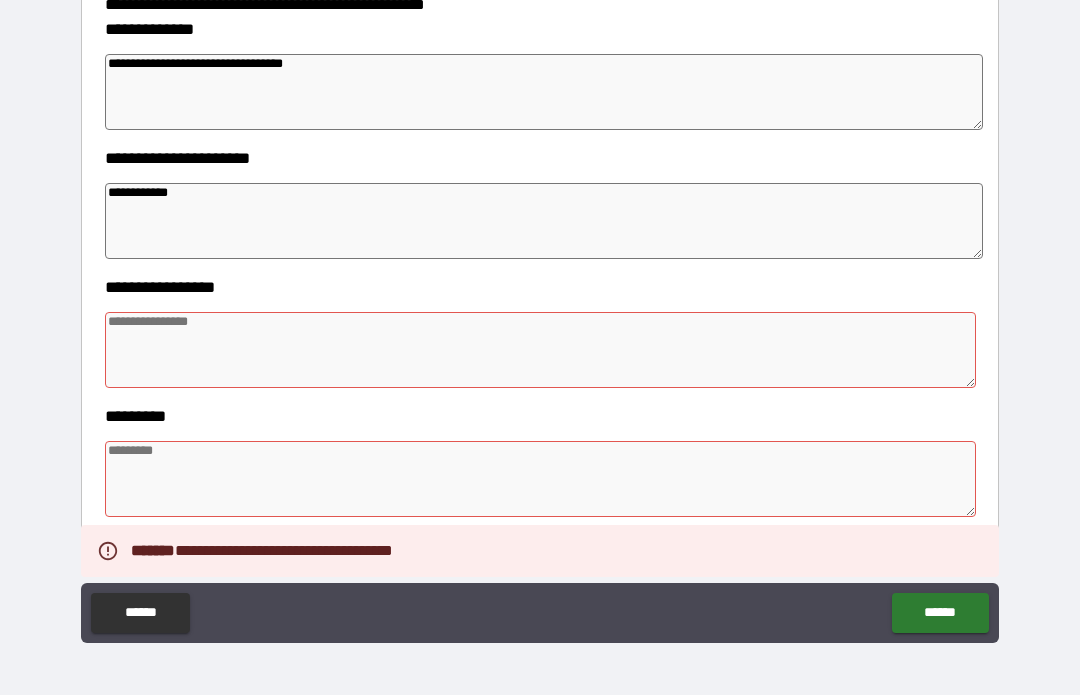 click on "**********" at bounding box center [544, 93] 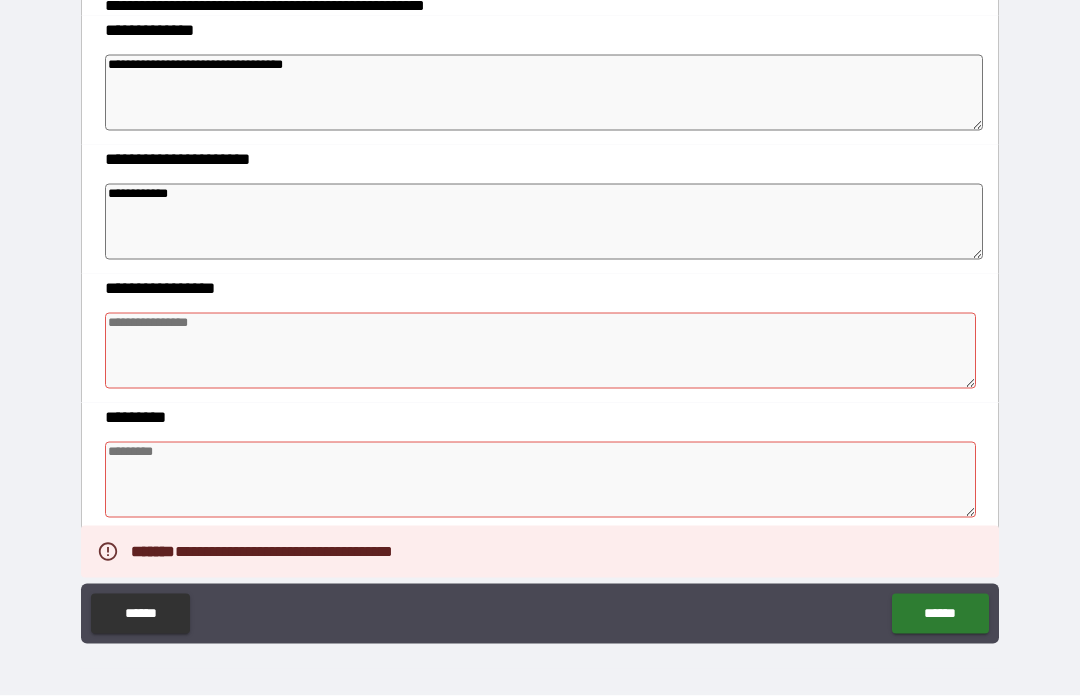 click on "**********" at bounding box center (544, 93) 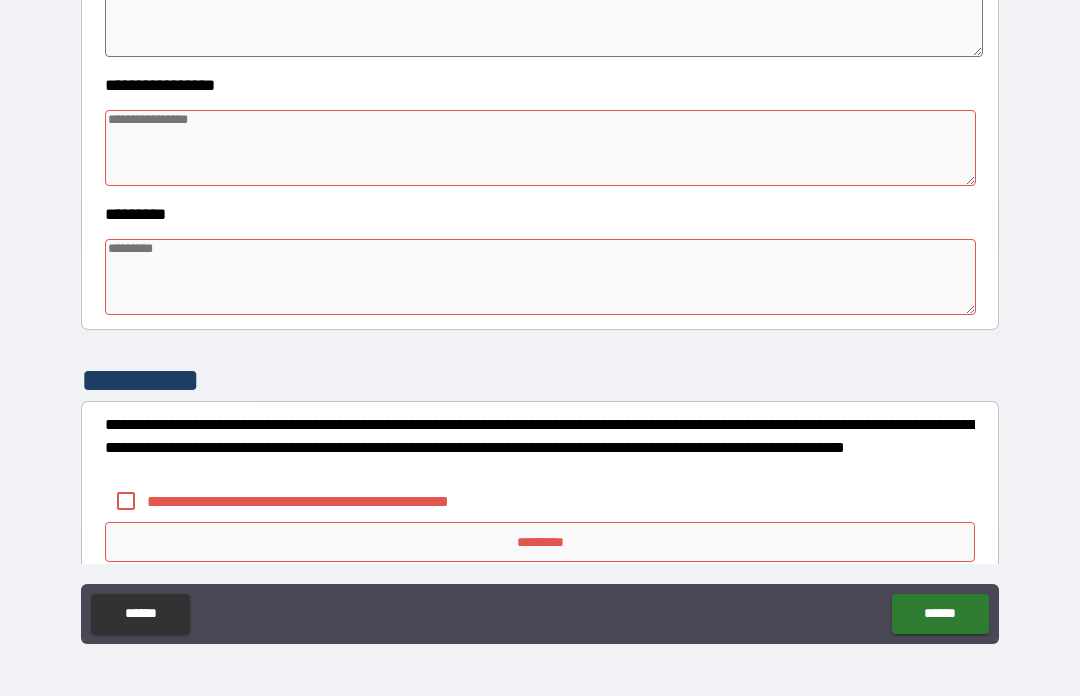 scroll, scrollTop: 504, scrollLeft: 0, axis: vertical 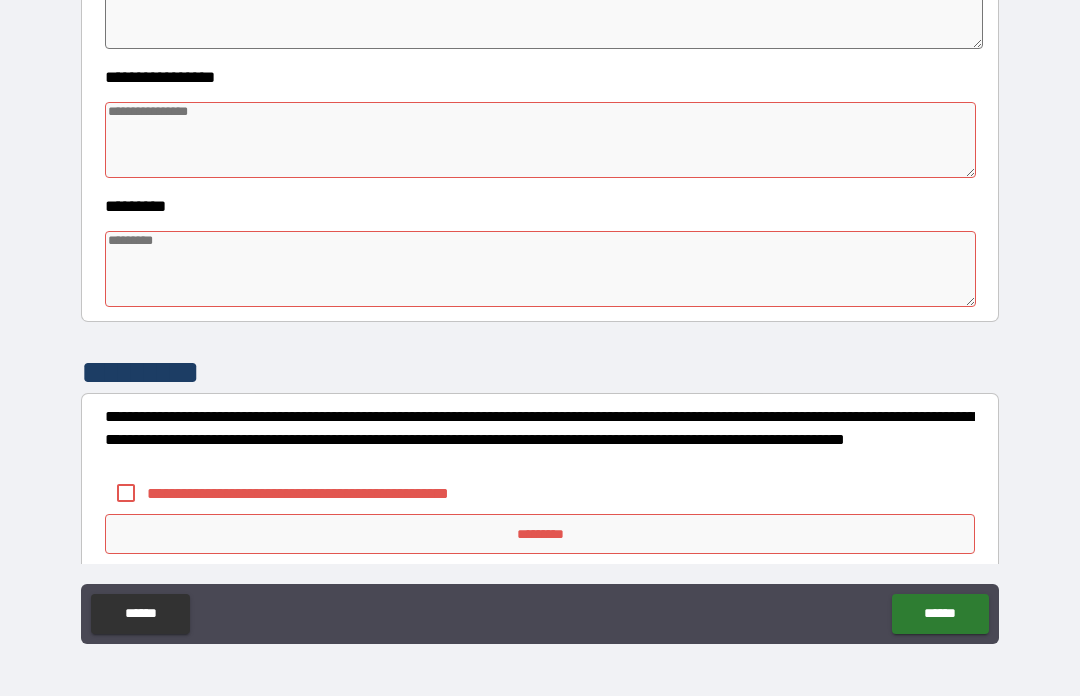 click at bounding box center [540, 140] 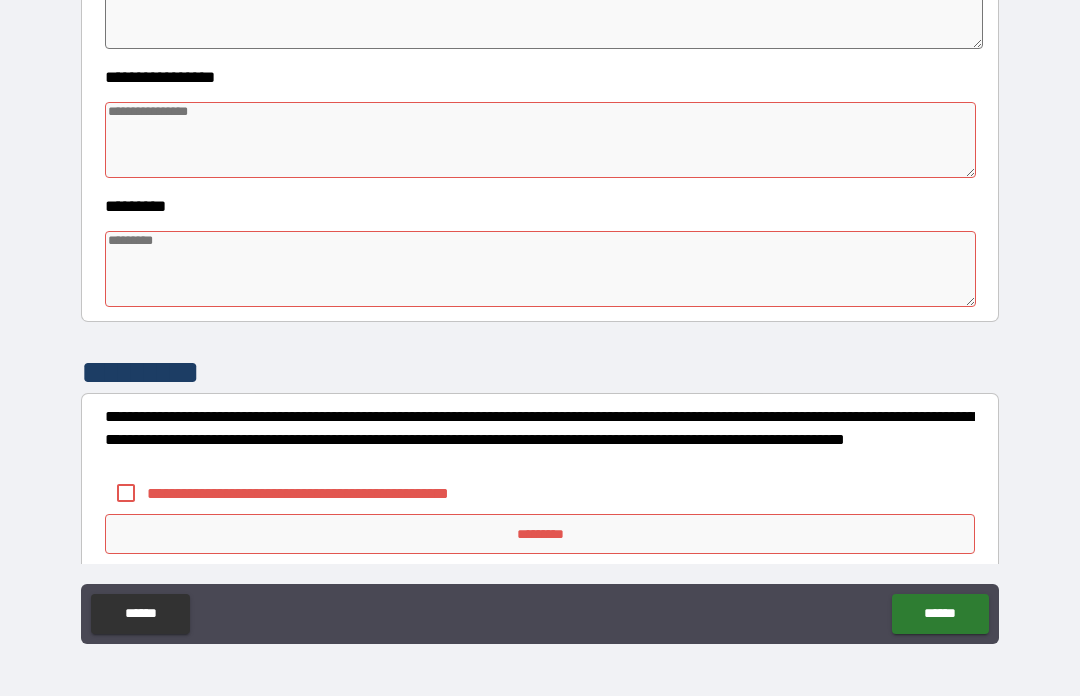 paste on "**********" 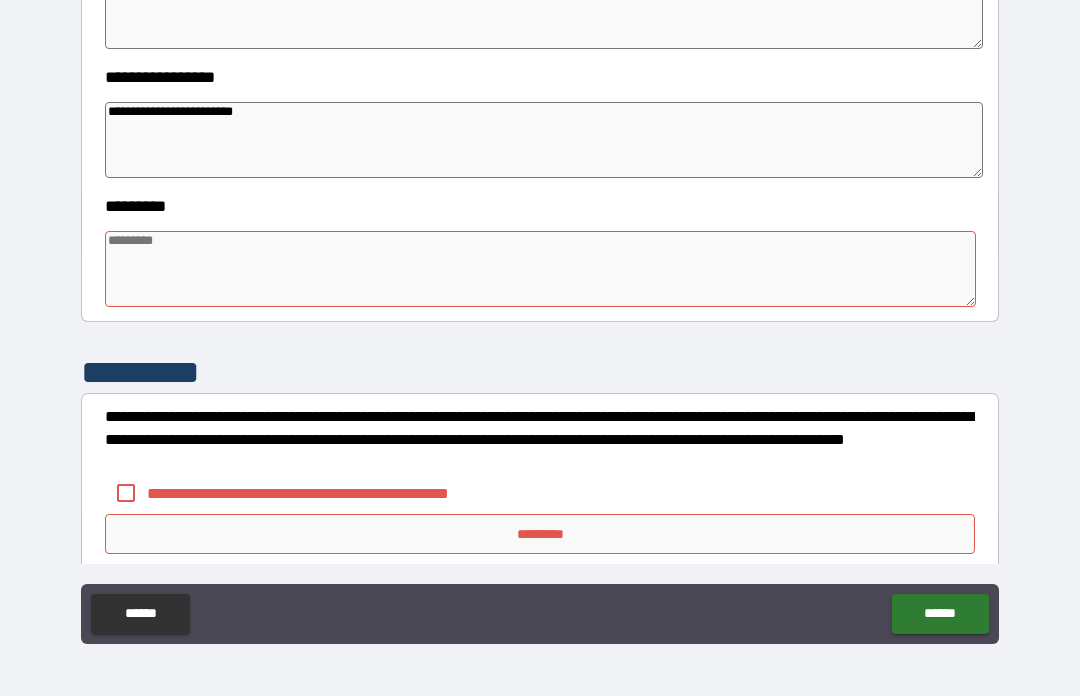 click on "**********" at bounding box center (544, 140) 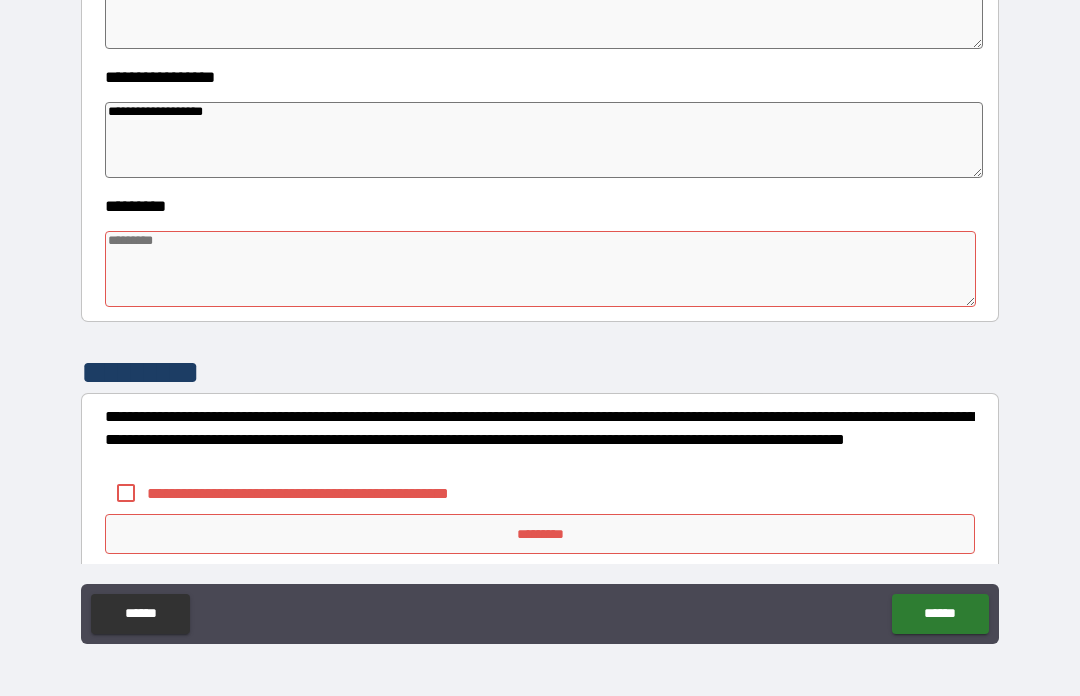 click on "**********" at bounding box center (544, 140) 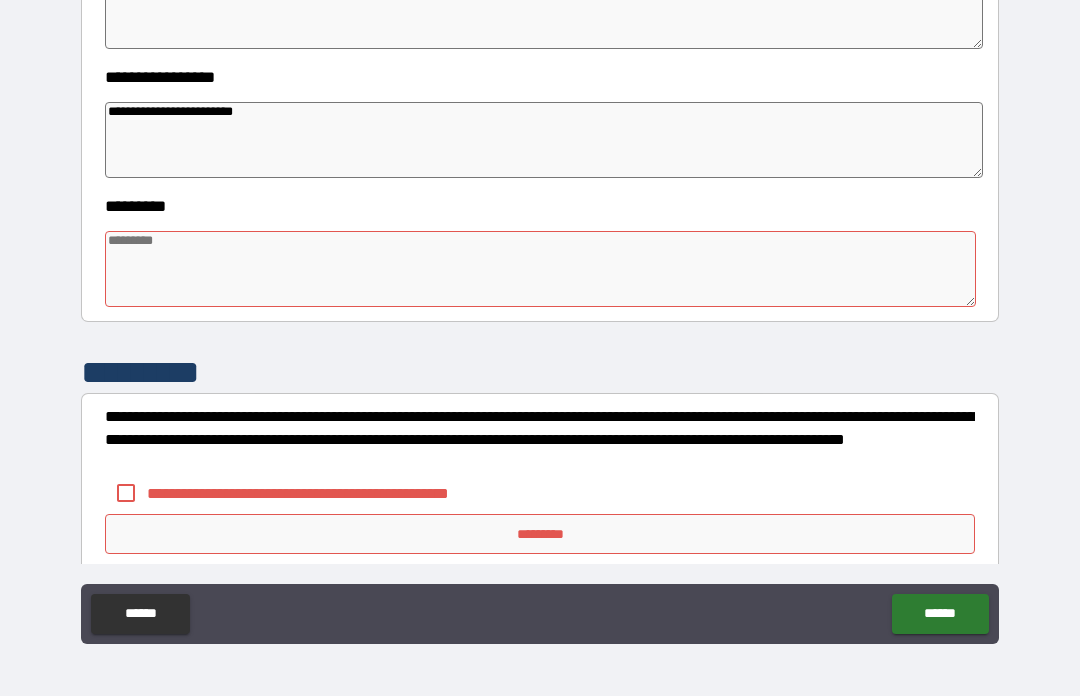 click at bounding box center [540, 269] 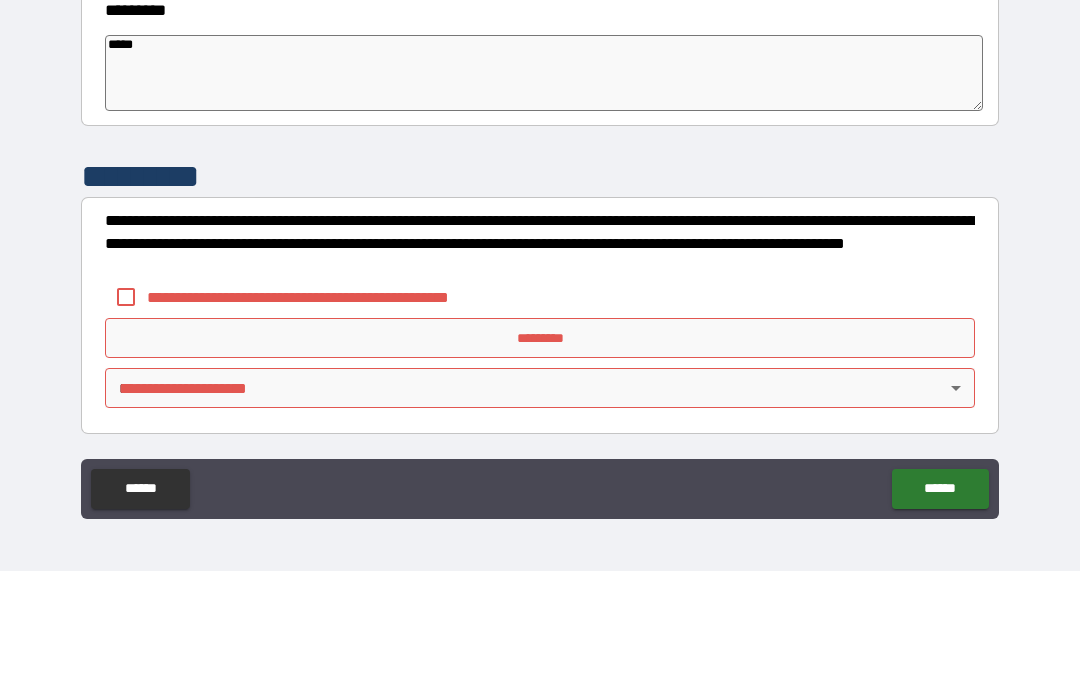 scroll, scrollTop: 575, scrollLeft: 0, axis: vertical 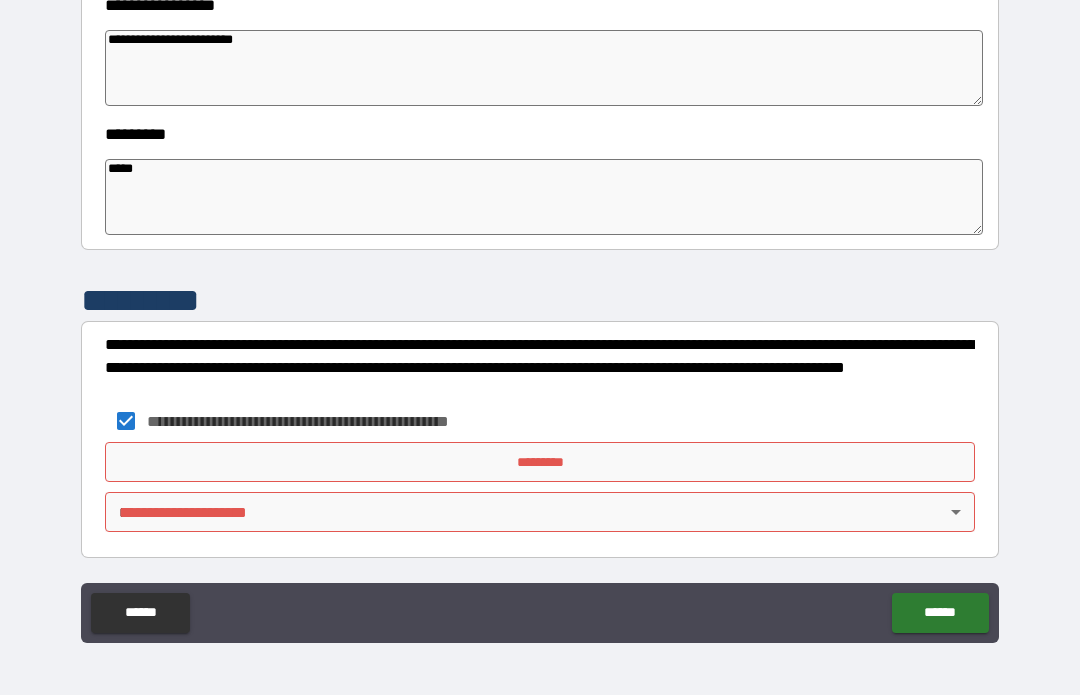 click on "*********" at bounding box center (540, 463) 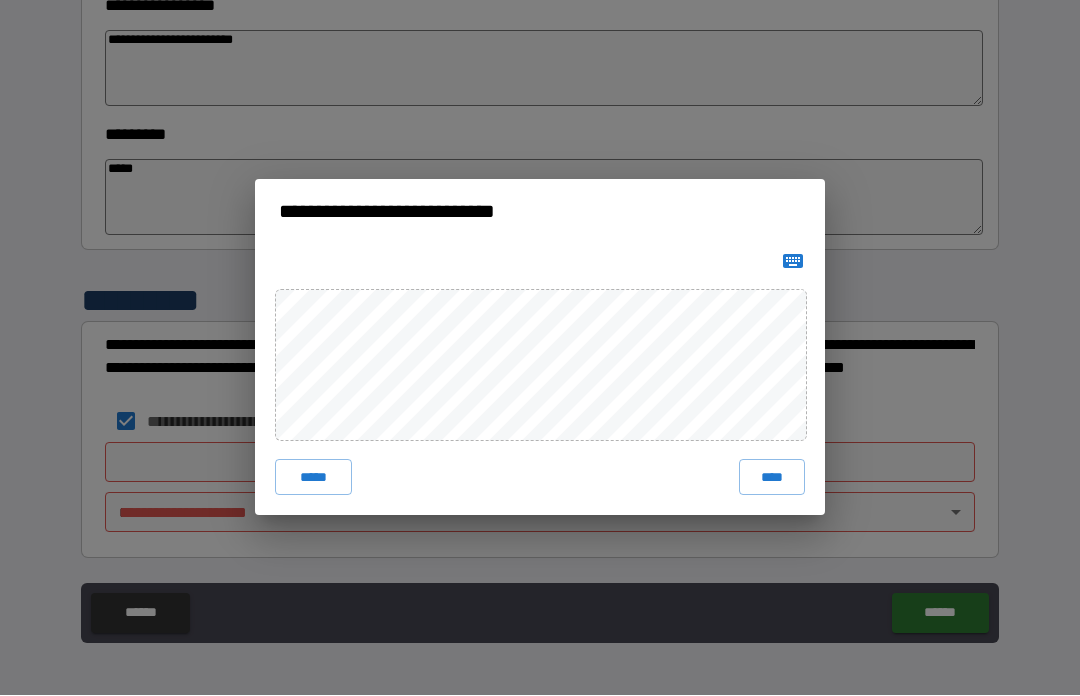 click on "****" at bounding box center [772, 478] 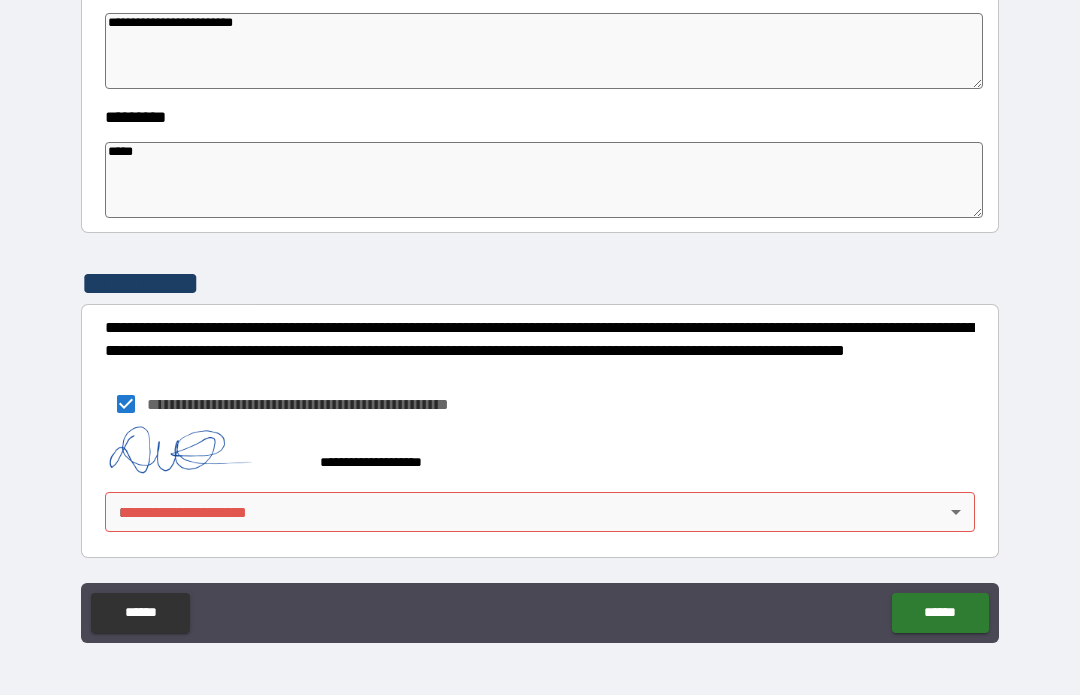 scroll, scrollTop: 592, scrollLeft: 0, axis: vertical 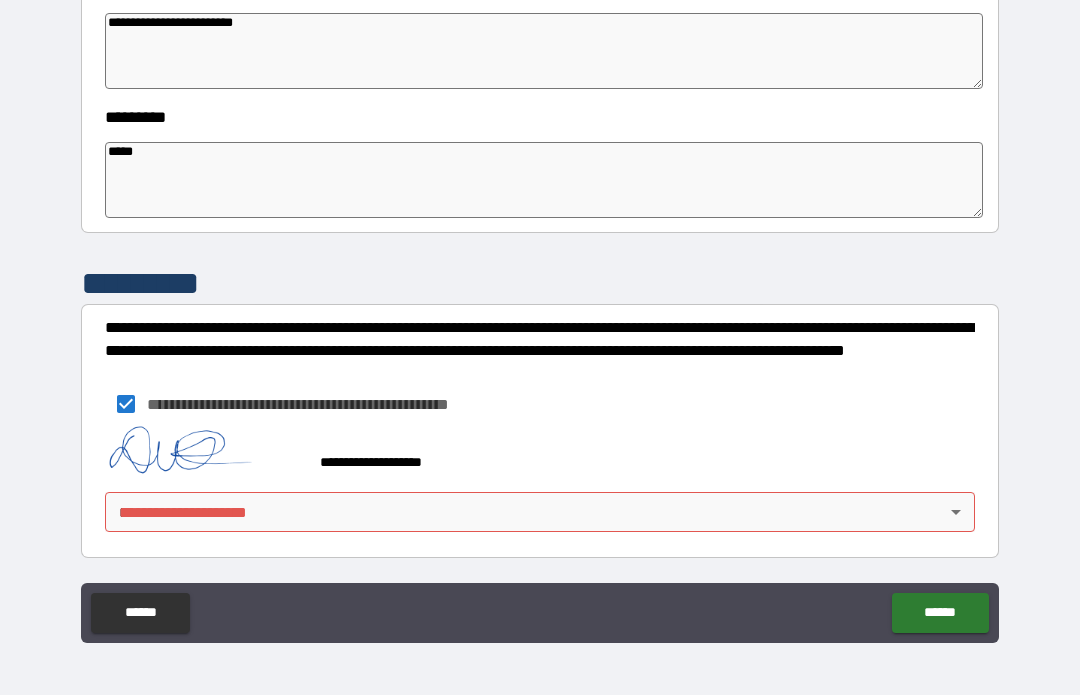 click on "**********" at bounding box center (540, 313) 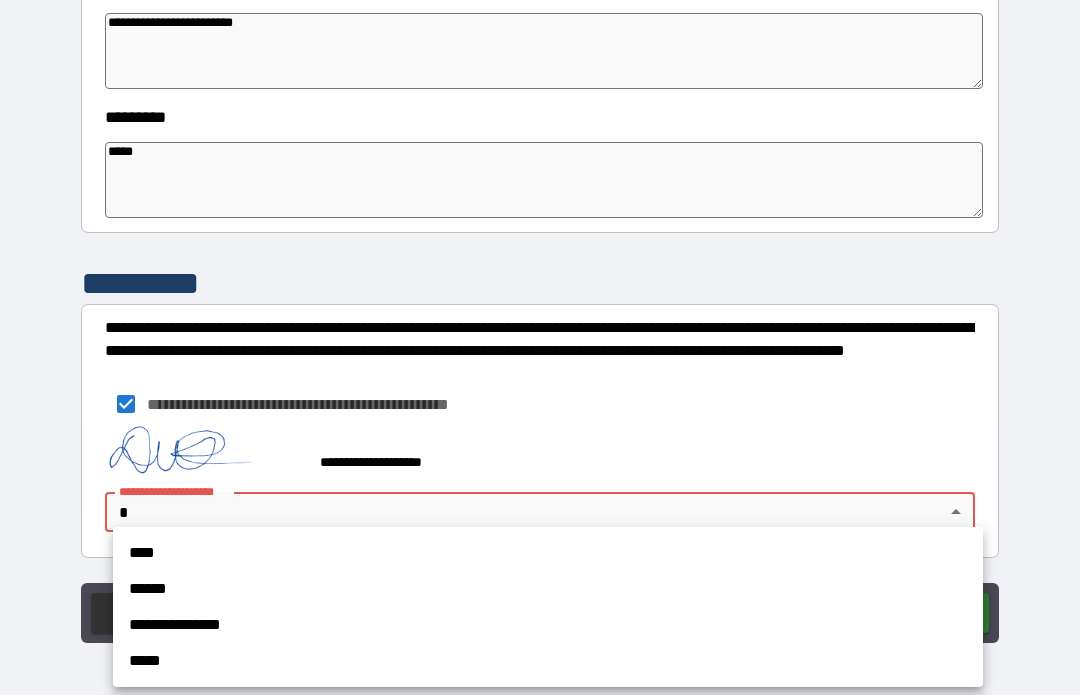 click on "****" at bounding box center [548, 554] 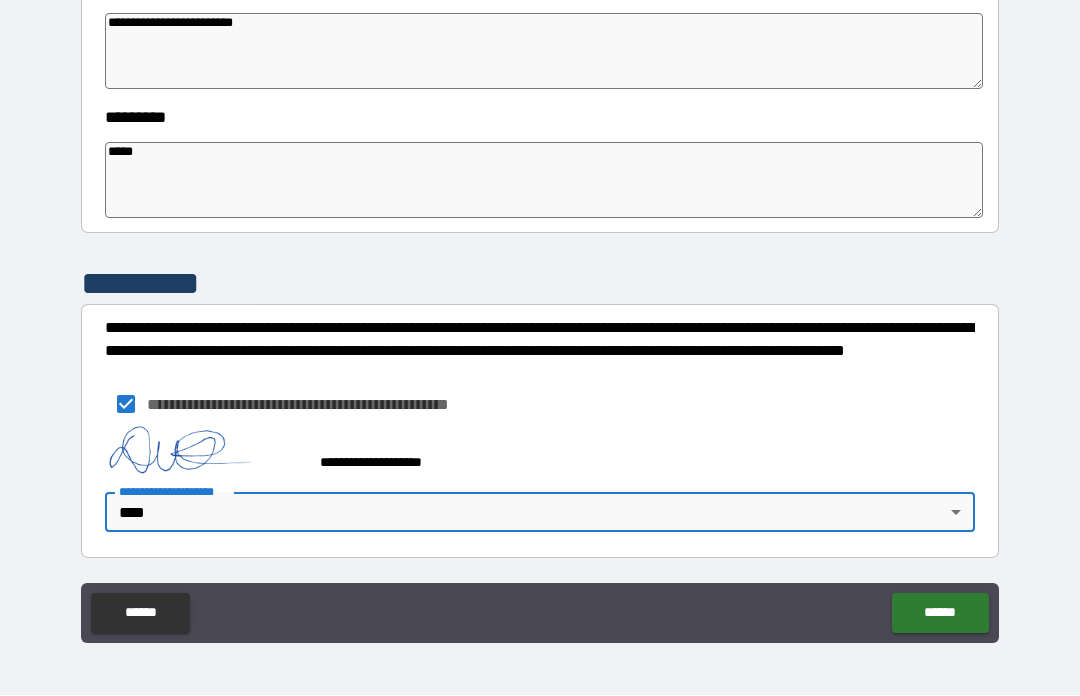 click on "******" at bounding box center (940, 614) 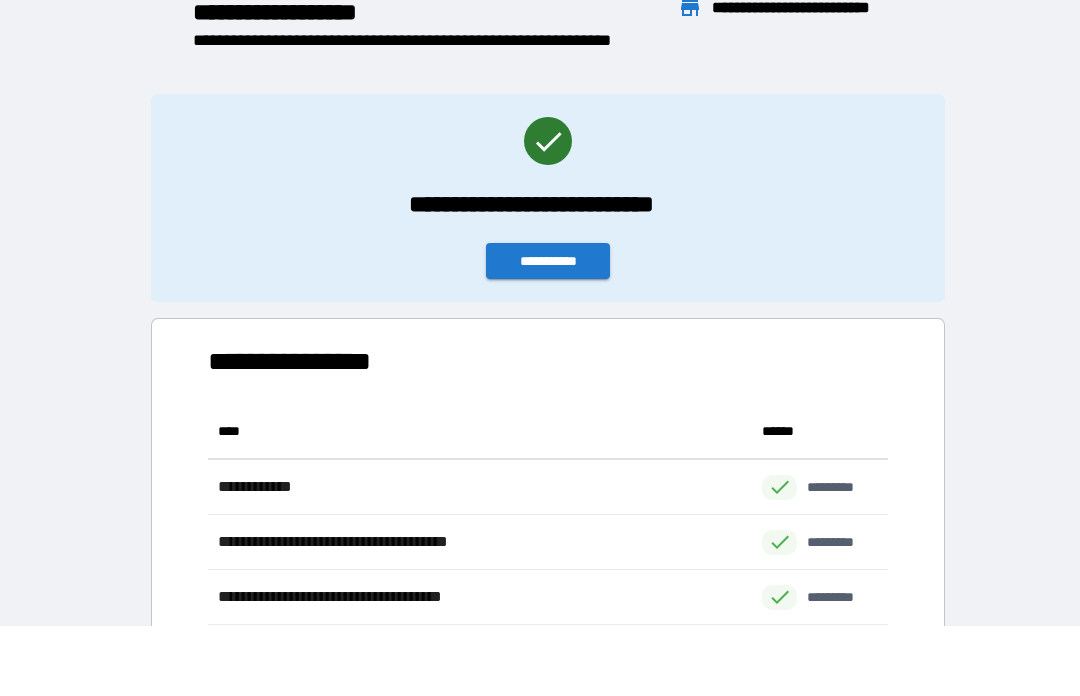 scroll, scrollTop: 1, scrollLeft: 1, axis: both 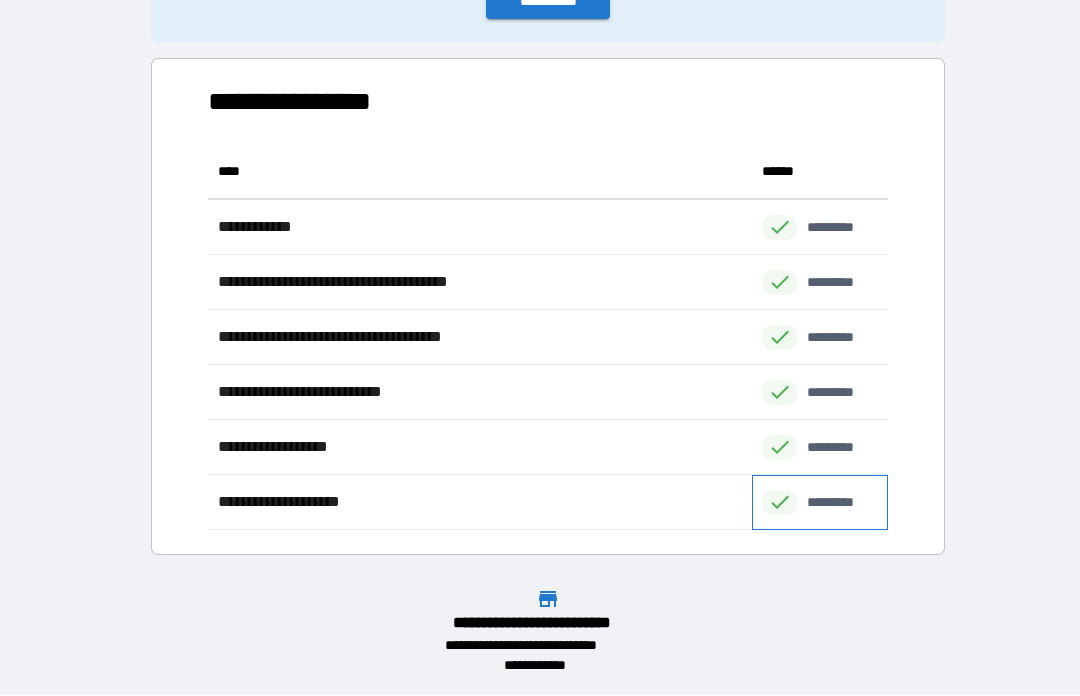 click on "*********" at bounding box center [820, 503] 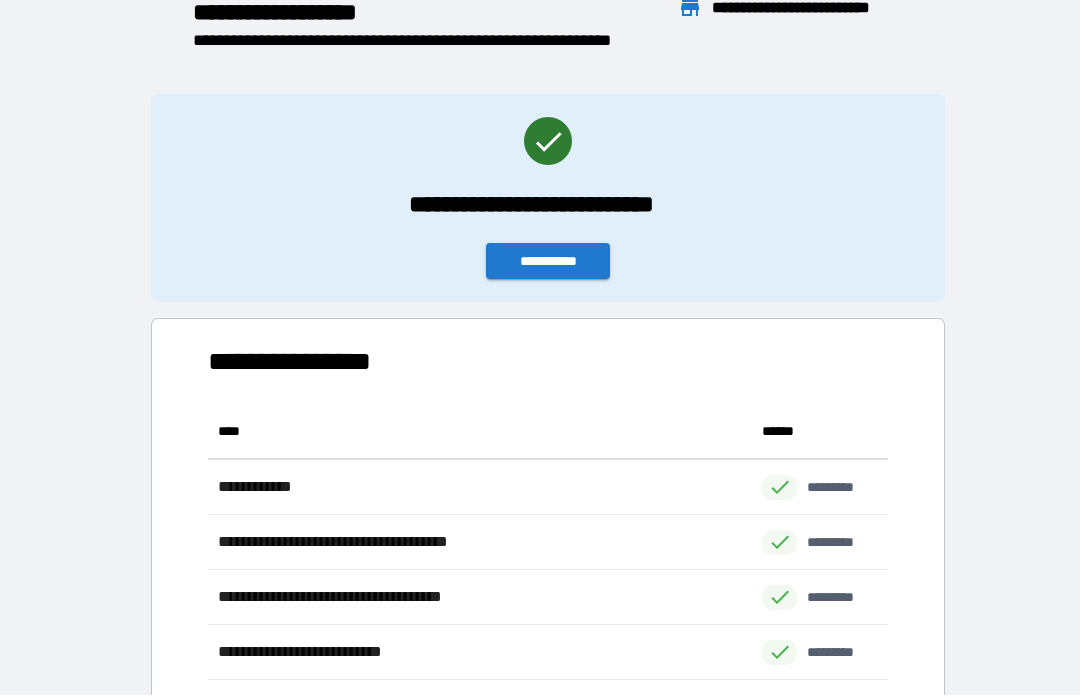 scroll, scrollTop: 0, scrollLeft: 0, axis: both 